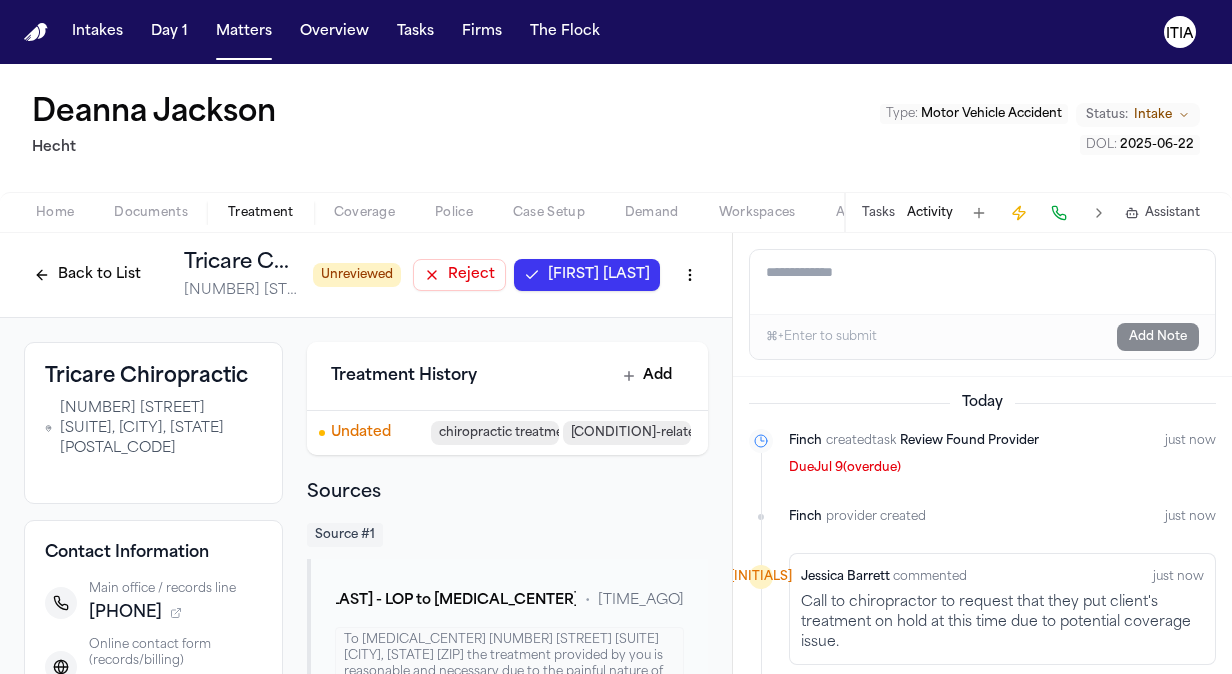 scroll, scrollTop: 0, scrollLeft: 0, axis: both 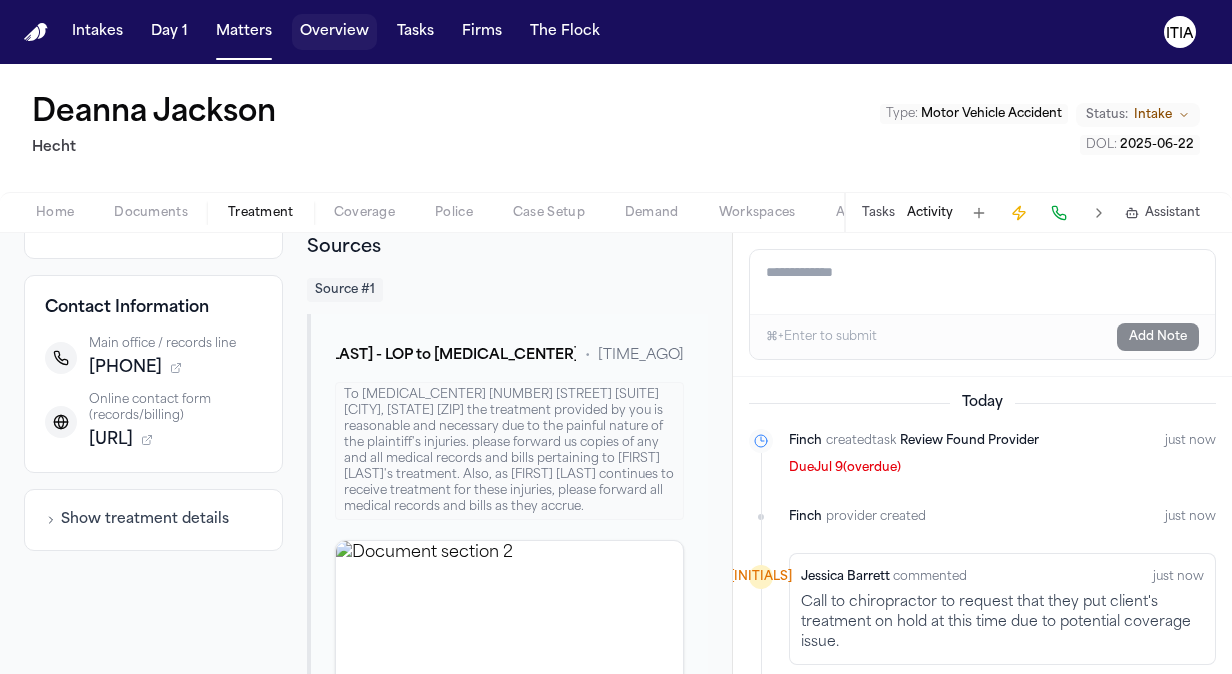 click on "Matters" at bounding box center [244, 32] 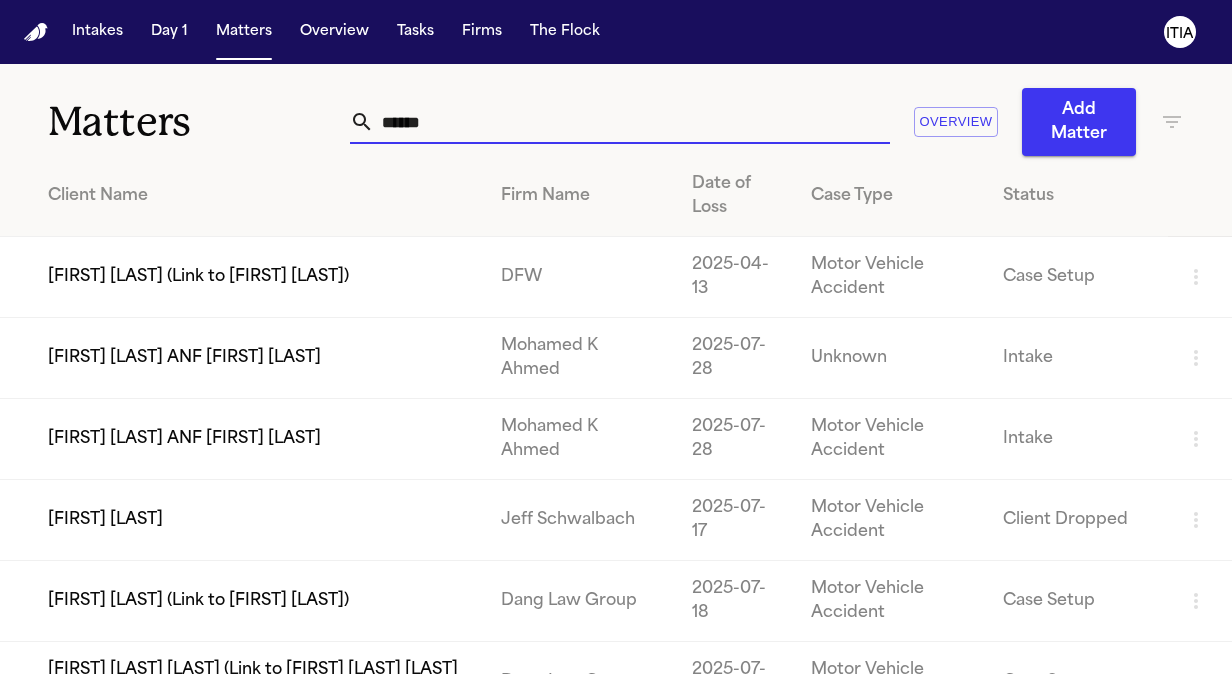 drag, startPoint x: 360, startPoint y: 127, endPoint x: 190, endPoint y: 146, distance: 171.05847 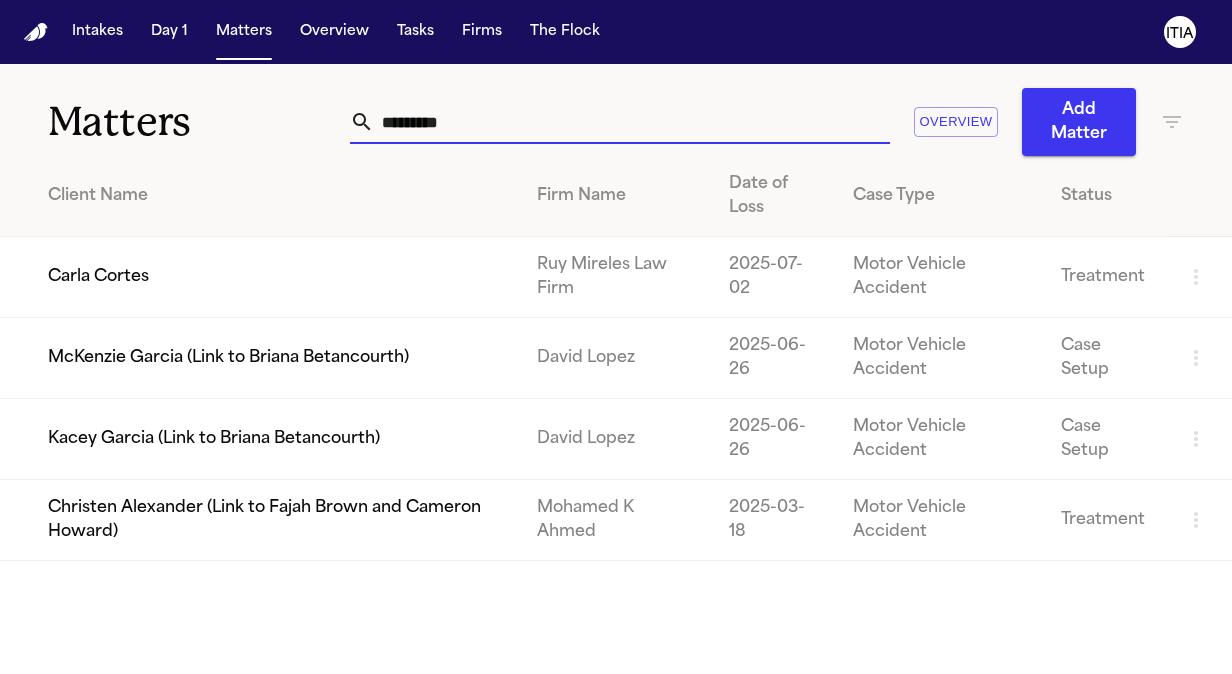 type on "*********" 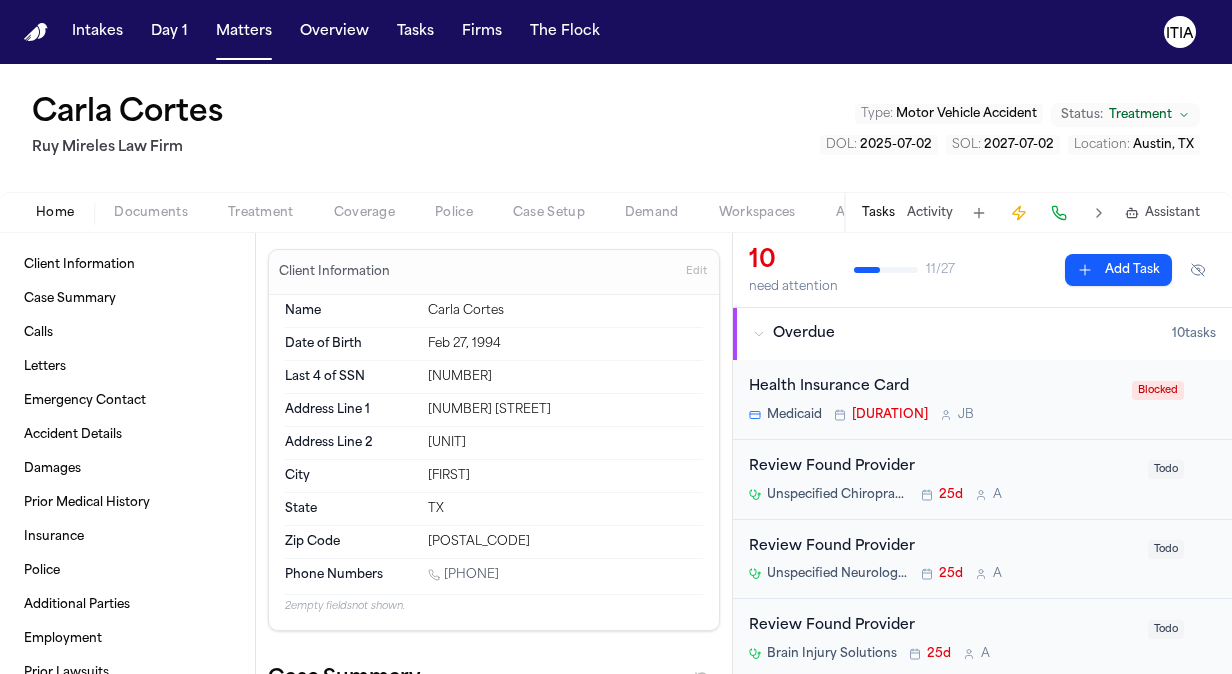click on "Documents" at bounding box center (151, 213) 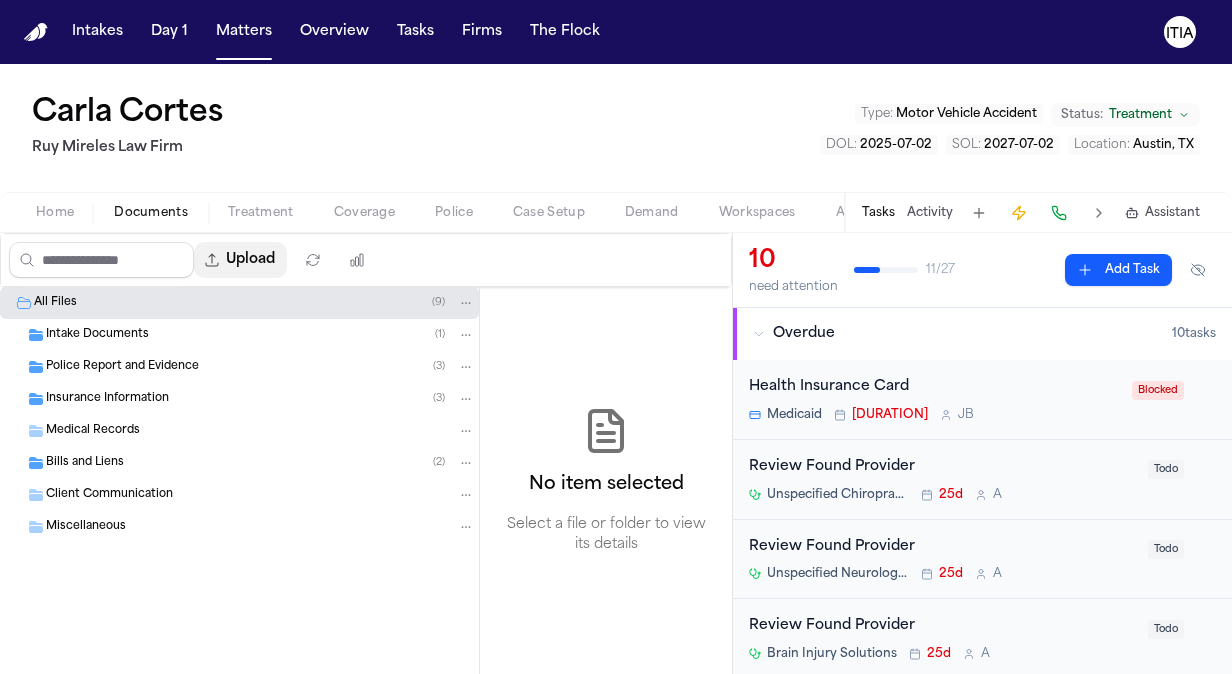 click on "Upload" at bounding box center [240, 260] 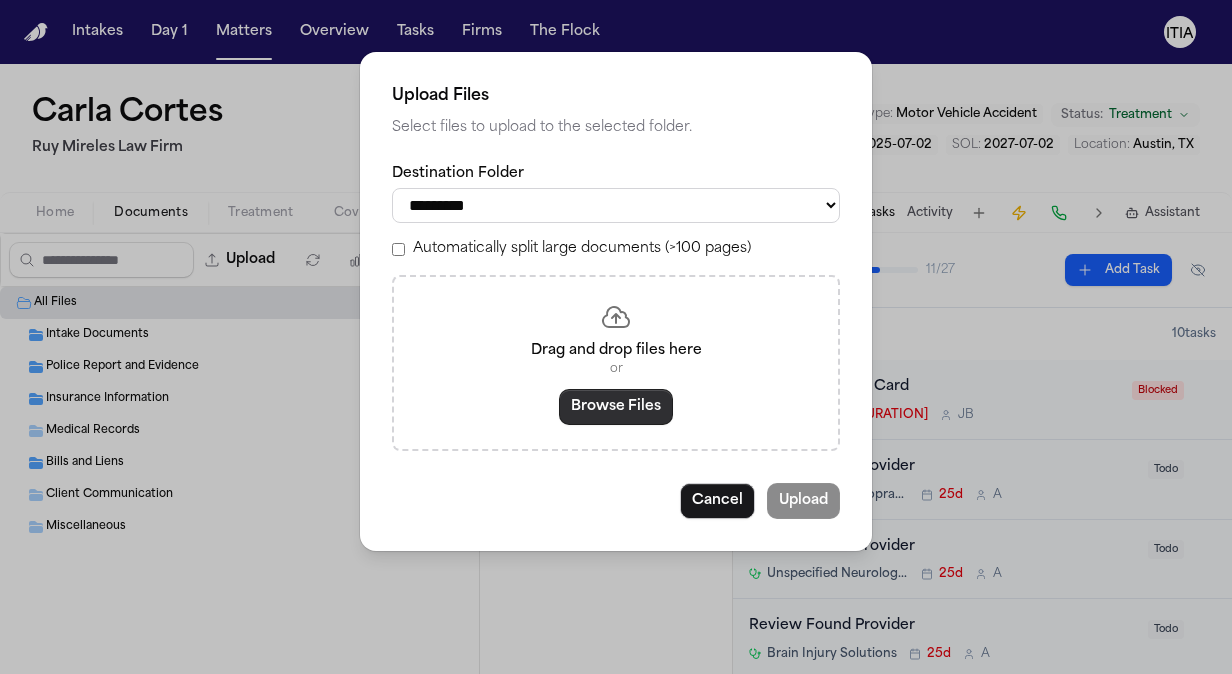 click on "Browse Files" at bounding box center [616, 407] 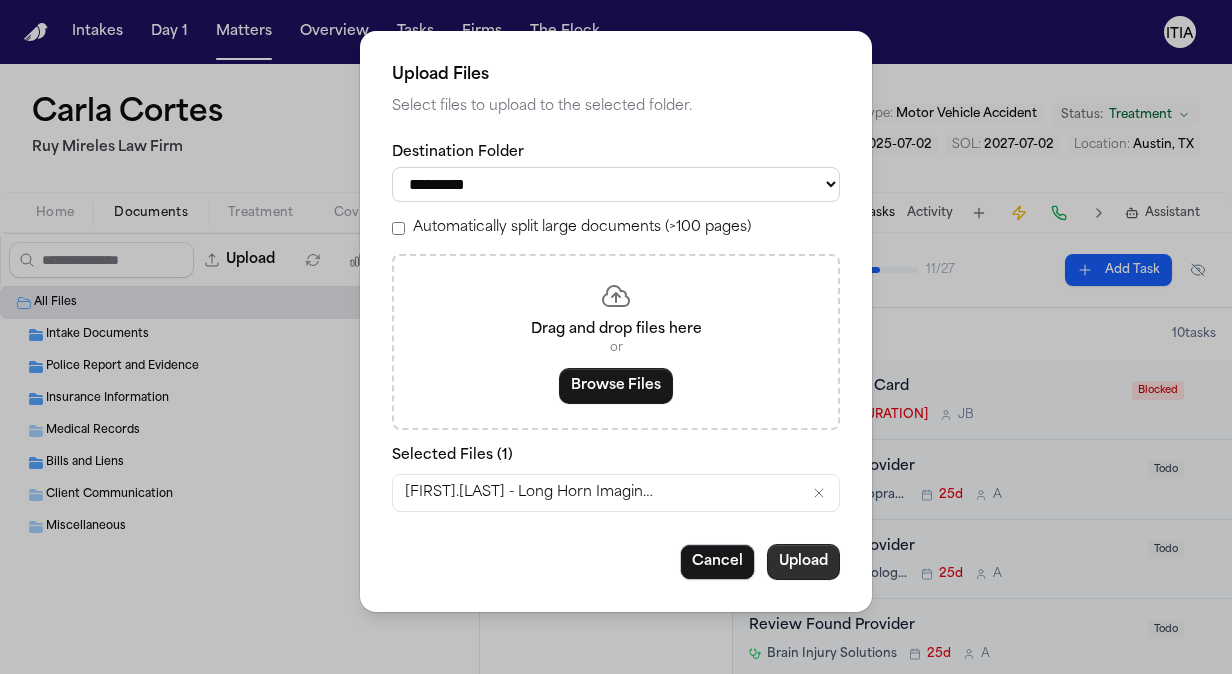click on "Upload" at bounding box center [803, 562] 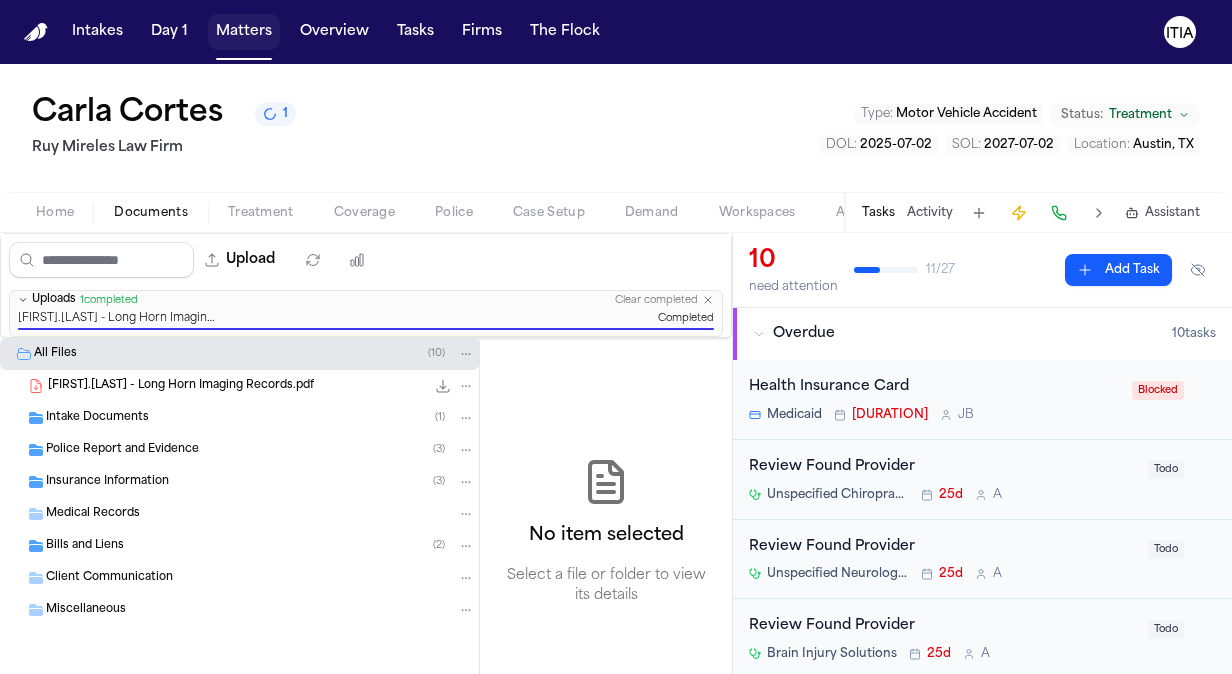 click on "Matters" at bounding box center [244, 32] 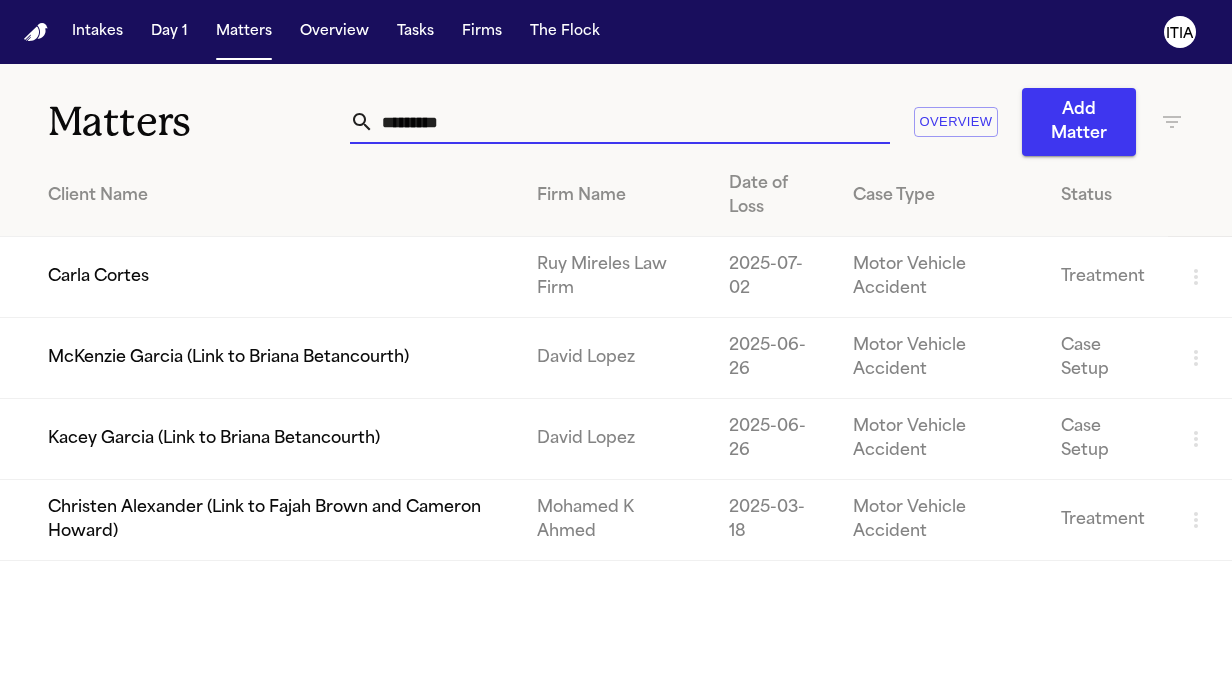 drag, startPoint x: 481, startPoint y: 107, endPoint x: 137, endPoint y: 70, distance: 345.9841 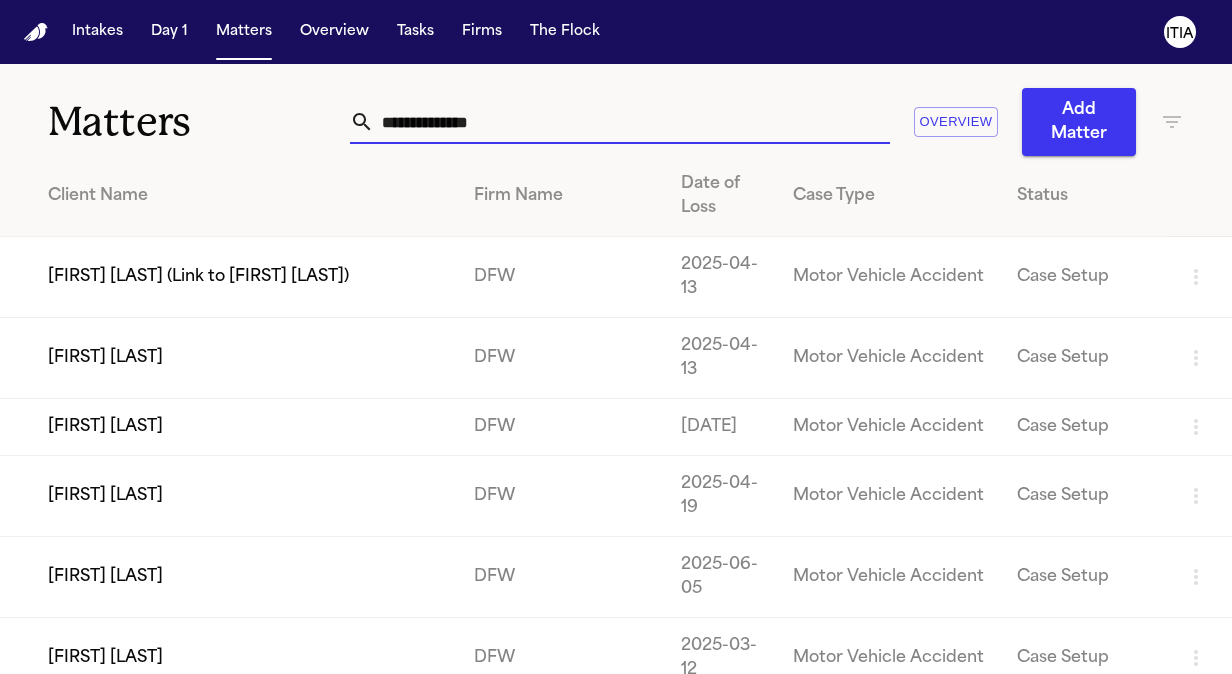 type 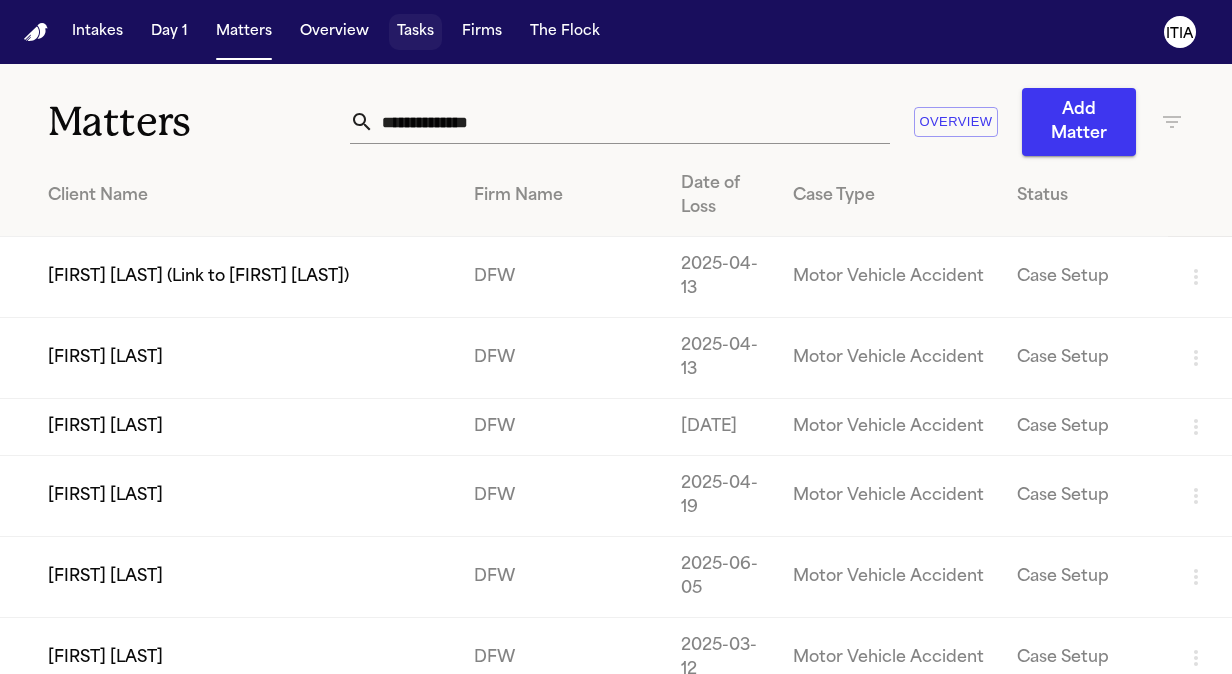 click on "Tasks" at bounding box center (415, 32) 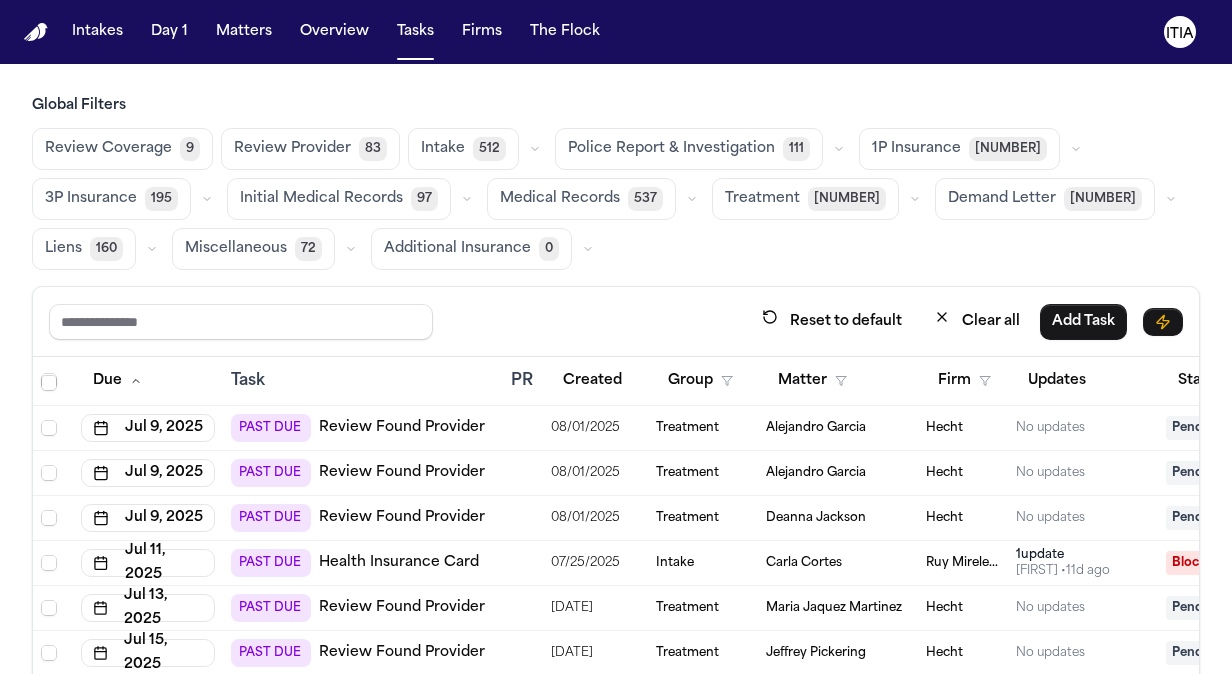 scroll, scrollTop: 344, scrollLeft: 0, axis: vertical 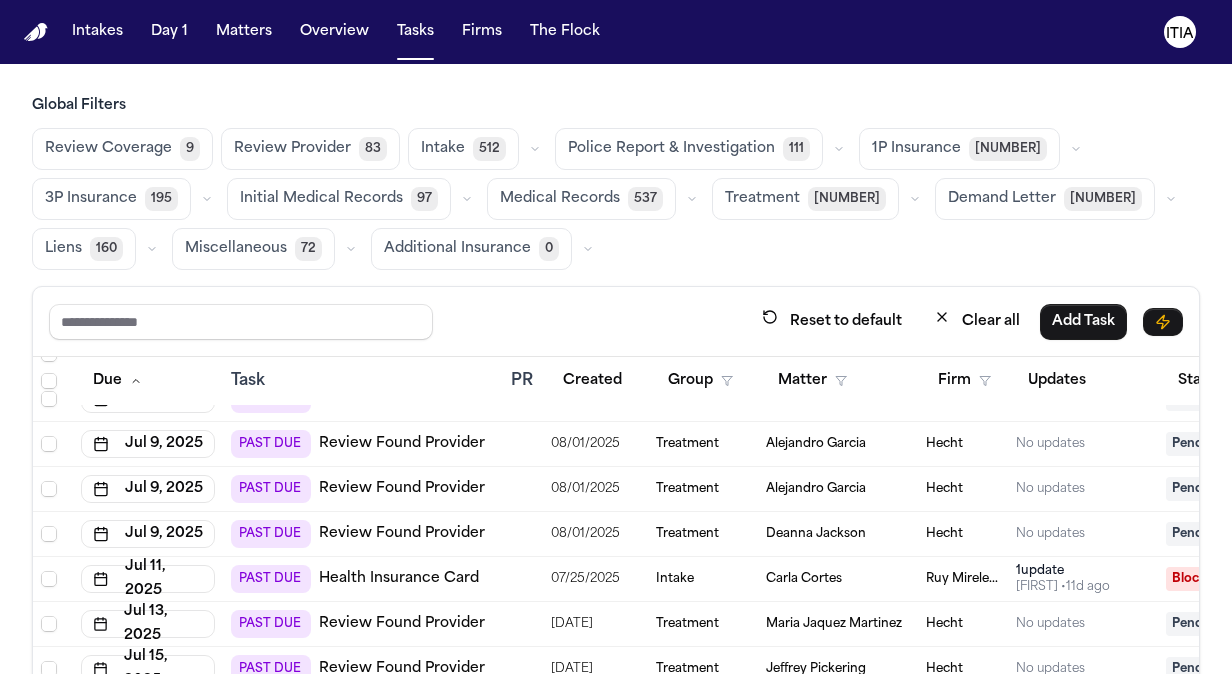 click on "Alejandro Garcia" at bounding box center [816, 489] 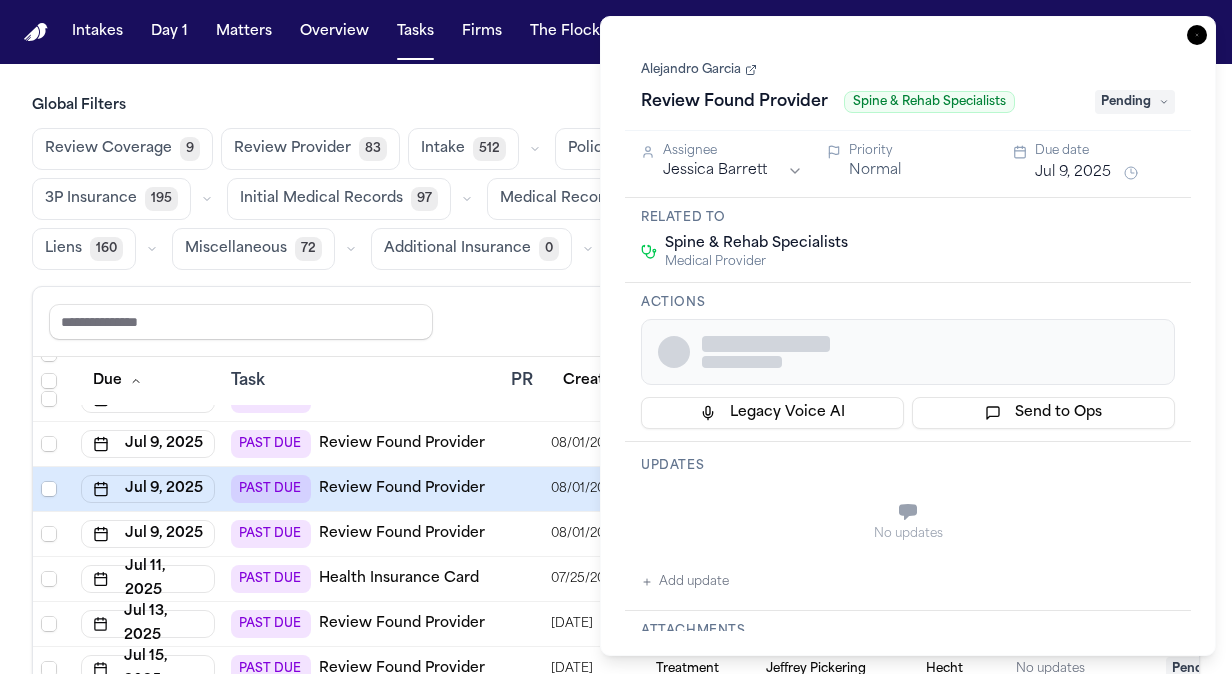 type 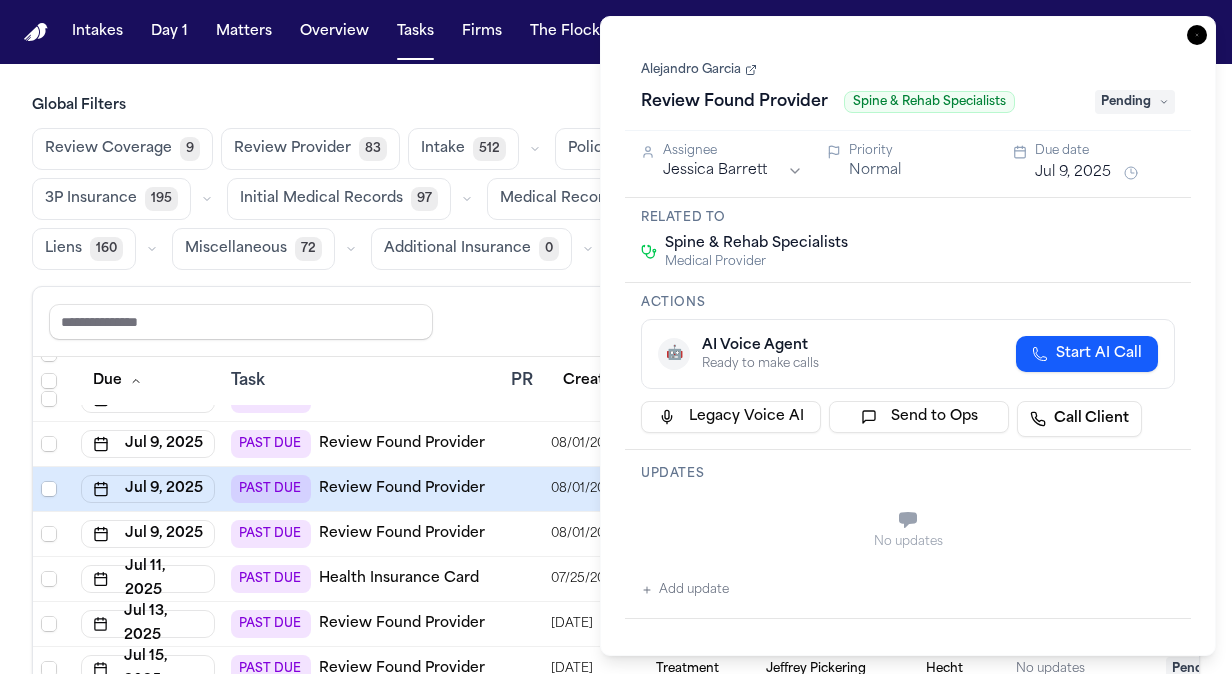 click on "Alejandro Garcia" at bounding box center [699, 70] 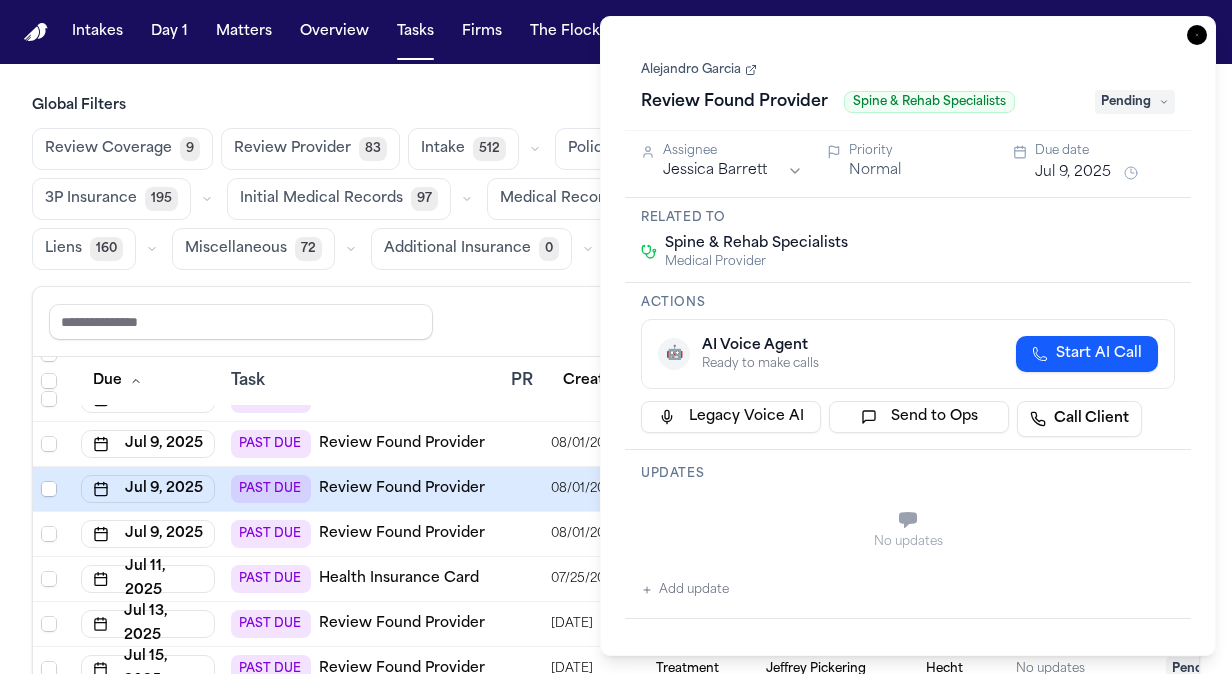 click 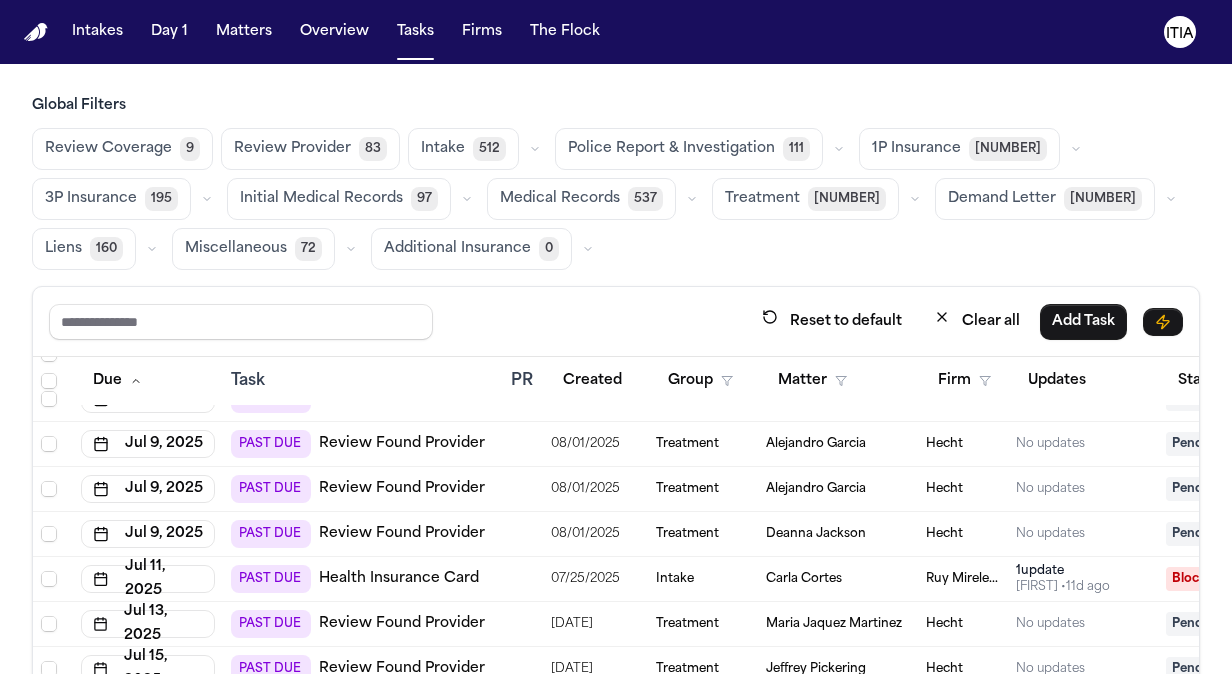 scroll, scrollTop: 166, scrollLeft: 0, axis: vertical 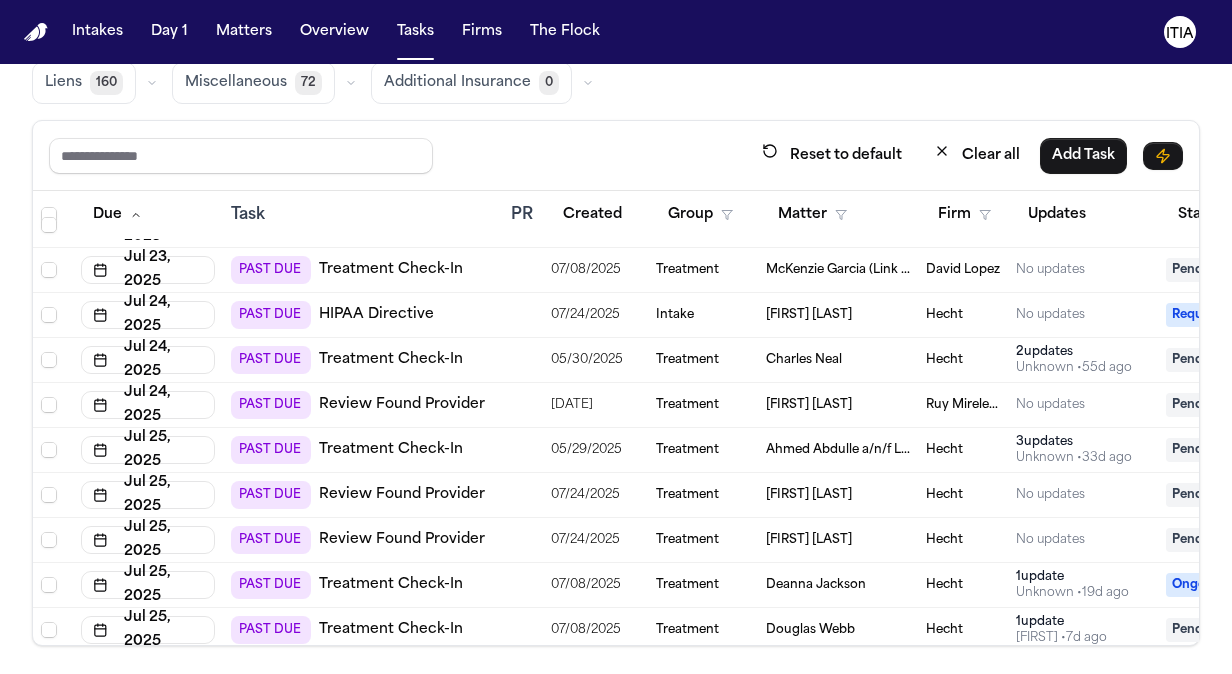 click on "[LAST] [LAST]" at bounding box center [809, 405] 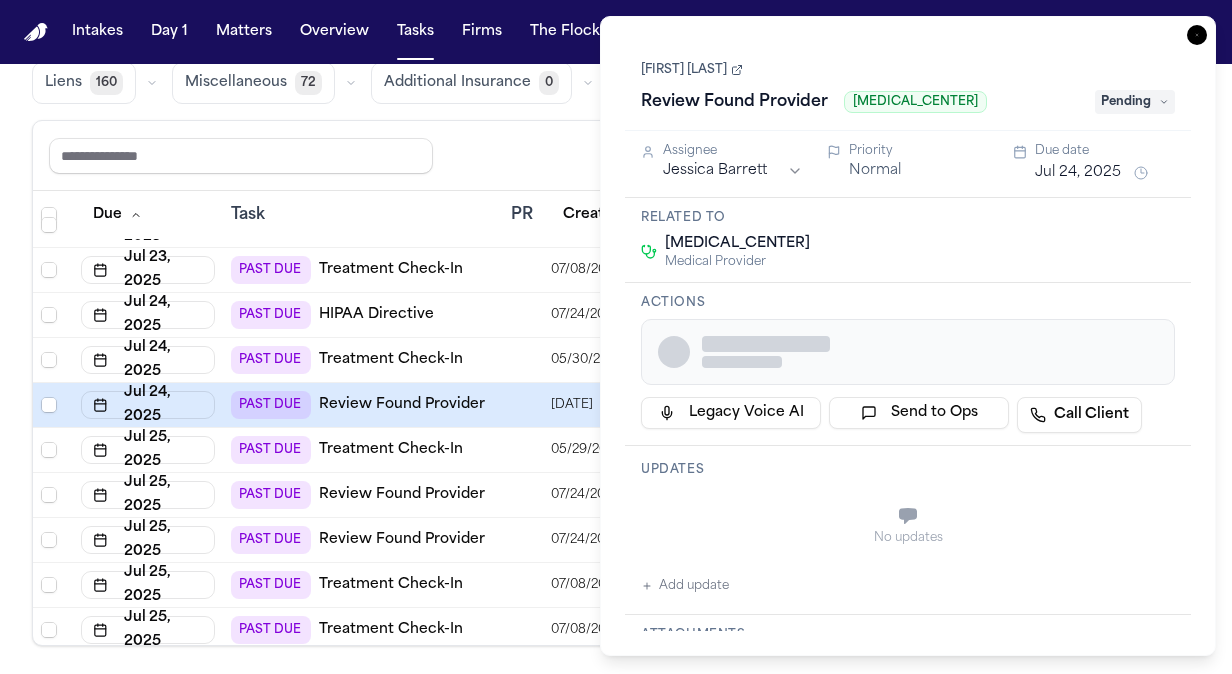 type 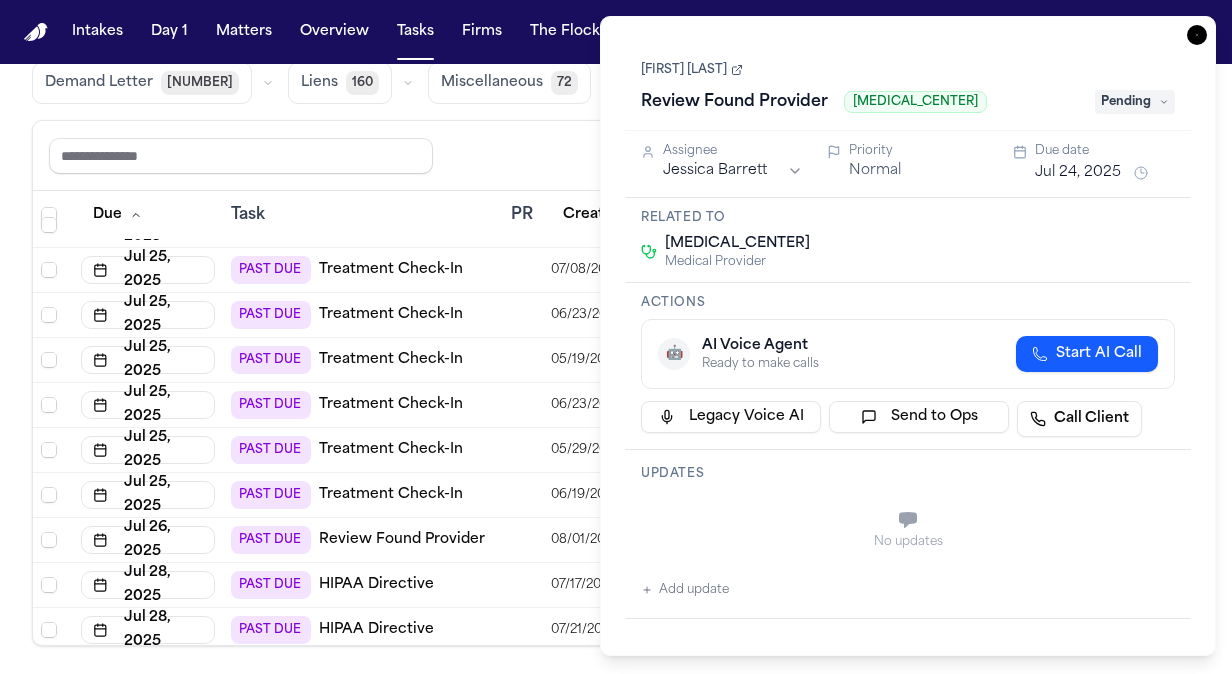 click on "[LAST] [LAST]" at bounding box center (692, 70) 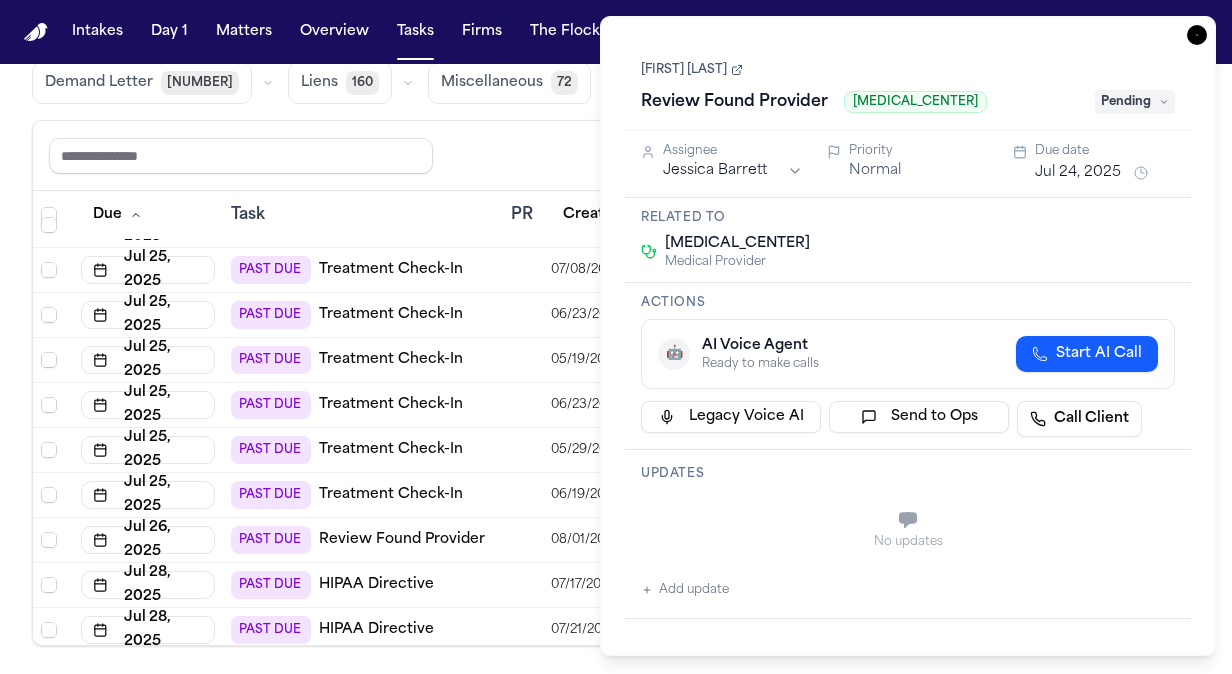 click 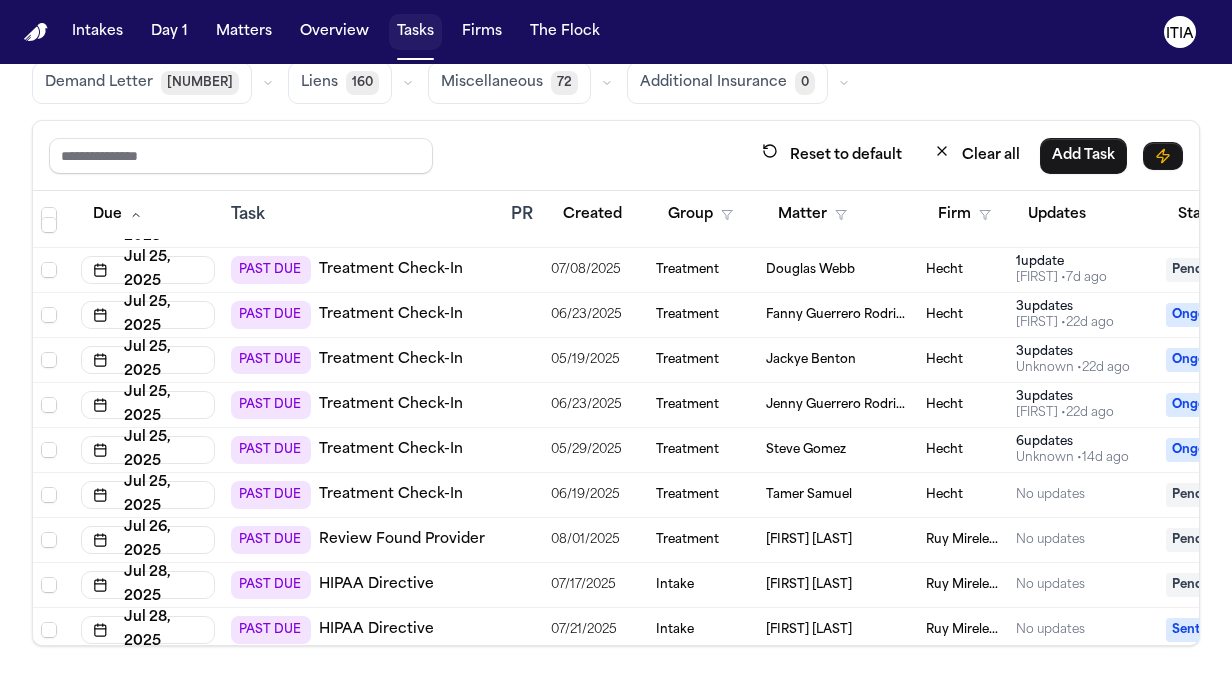 click on "Tasks" at bounding box center (415, 32) 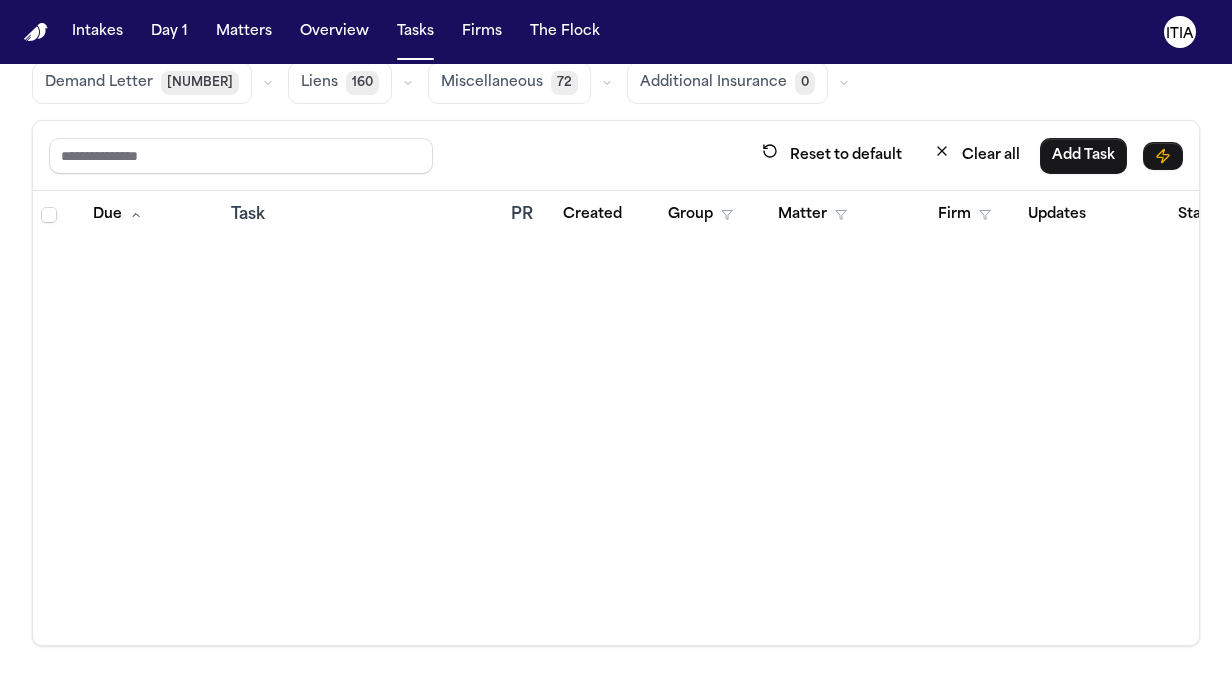 scroll, scrollTop: 0, scrollLeft: 0, axis: both 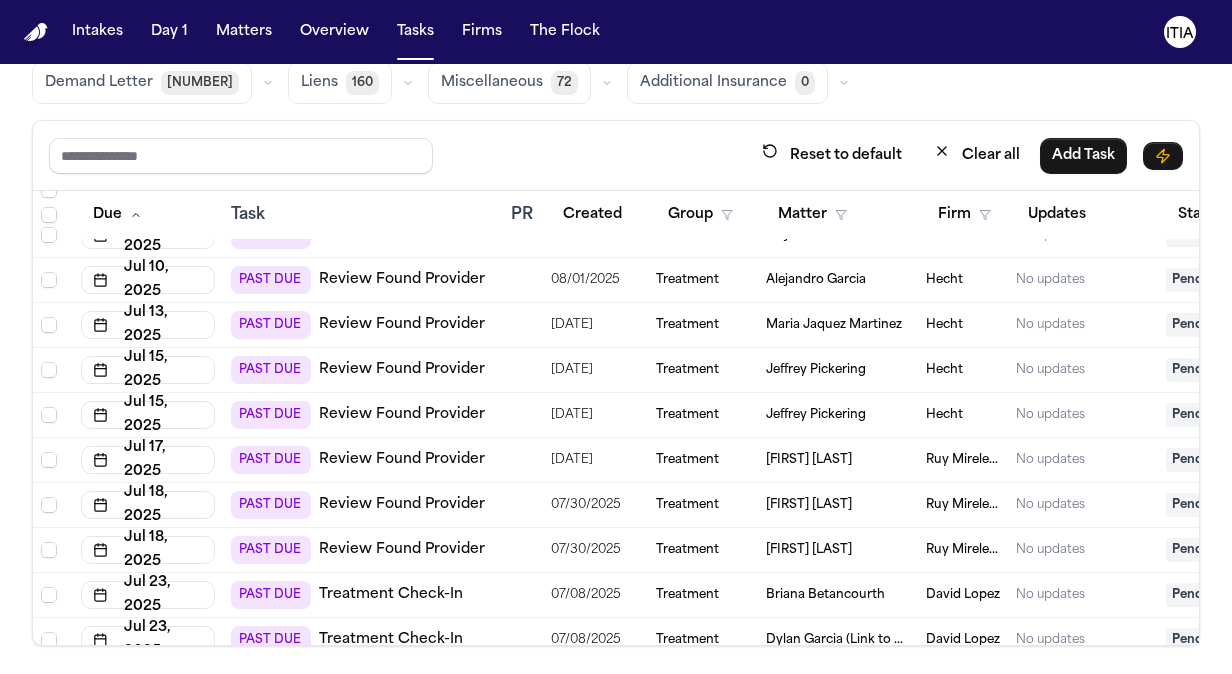 click on "Linda Parson" at bounding box center [809, 460] 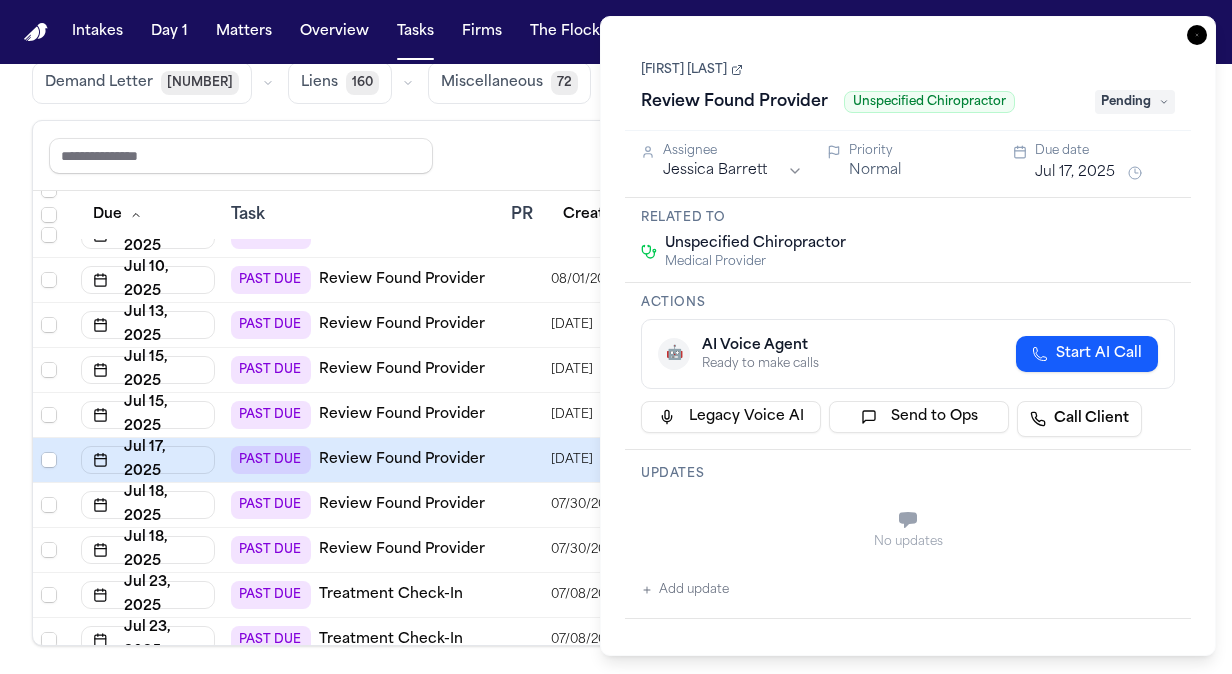 type 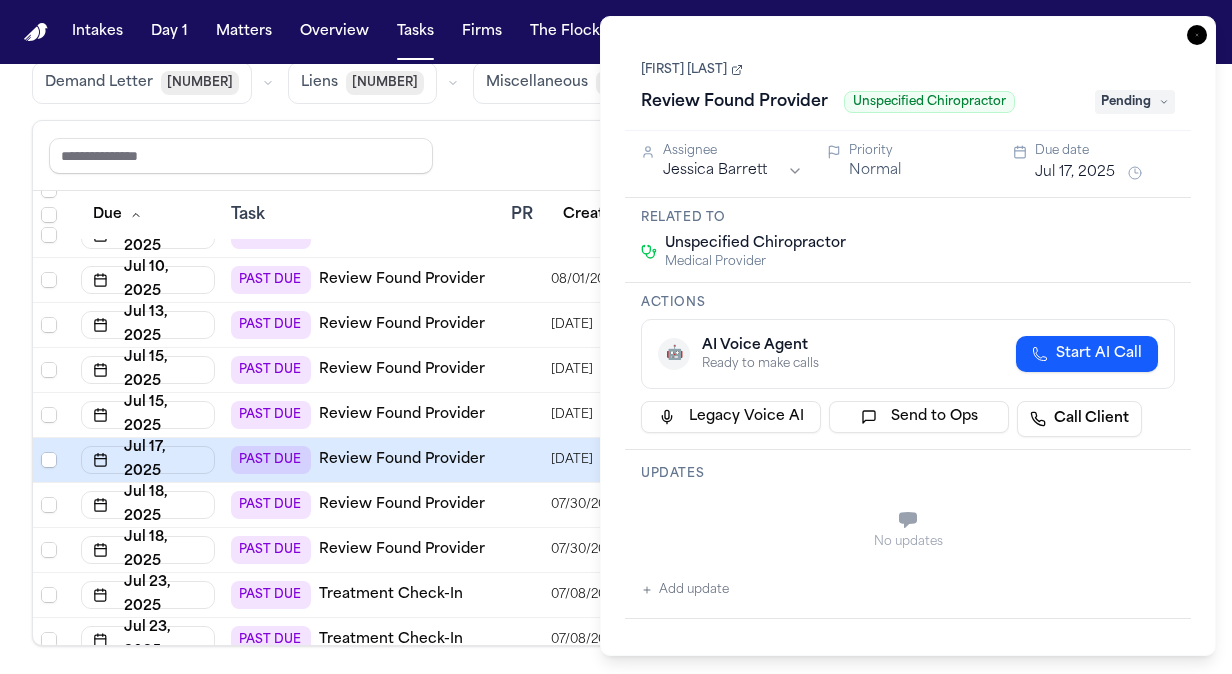 click on "Linda Parson" at bounding box center [692, 70] 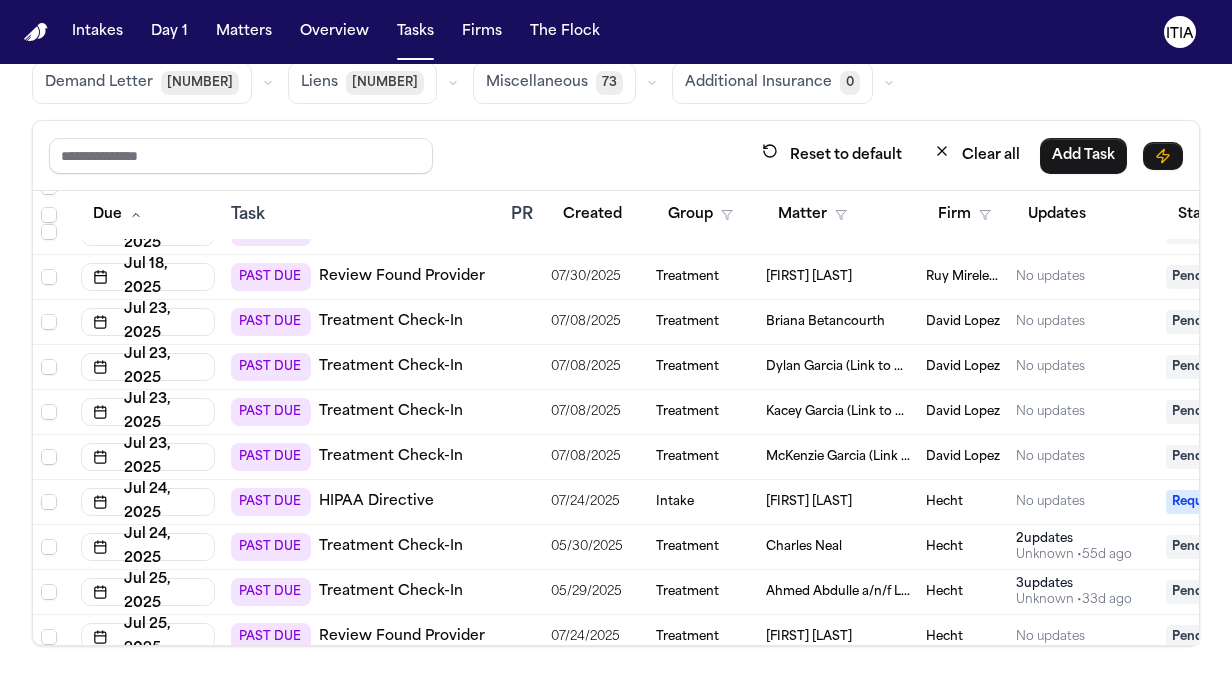 scroll, scrollTop: 396, scrollLeft: 0, axis: vertical 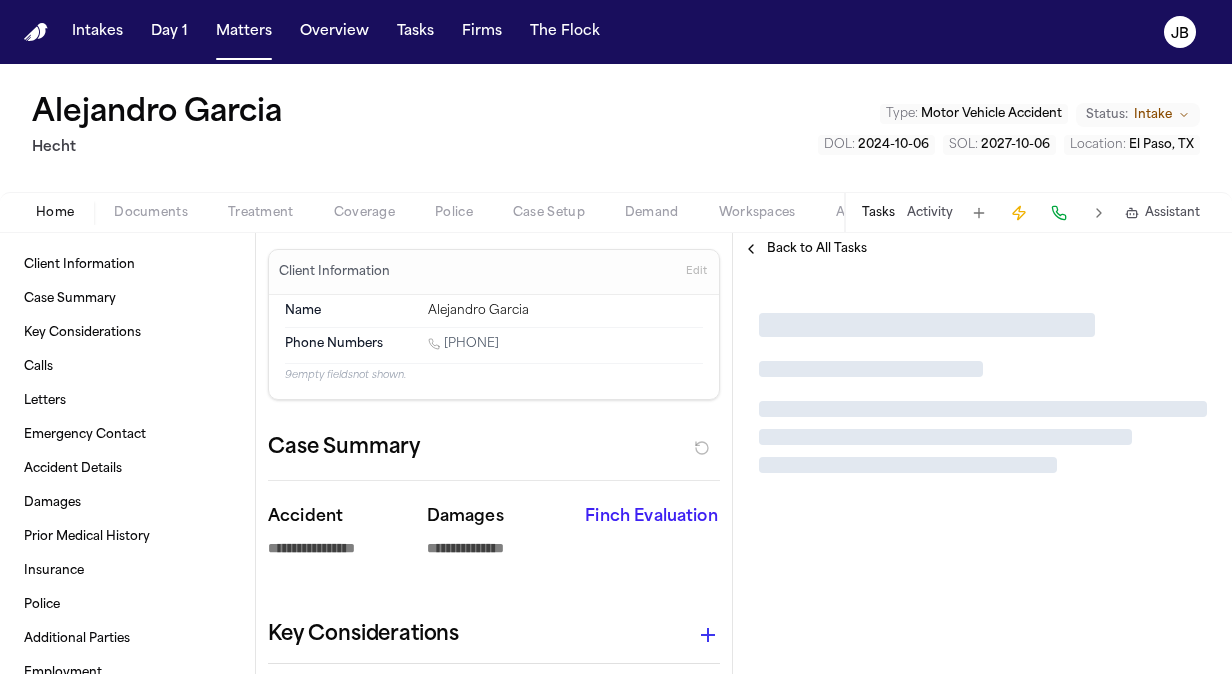 type on "*" 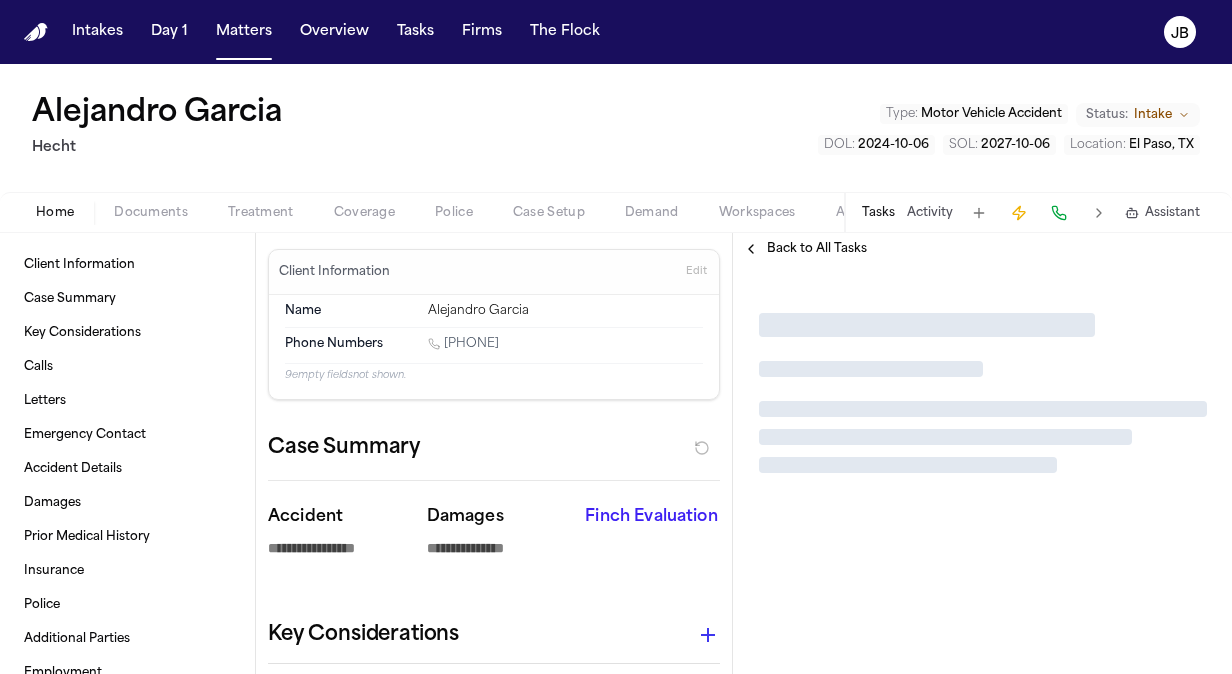 type on "*" 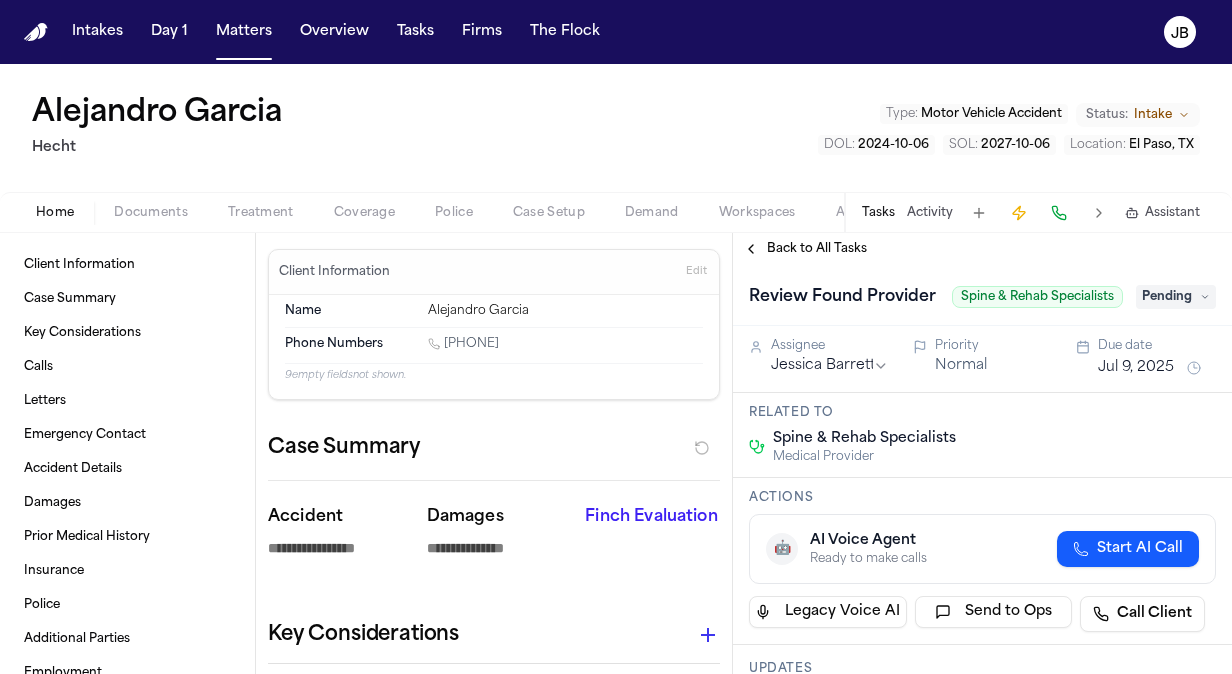 type on "*" 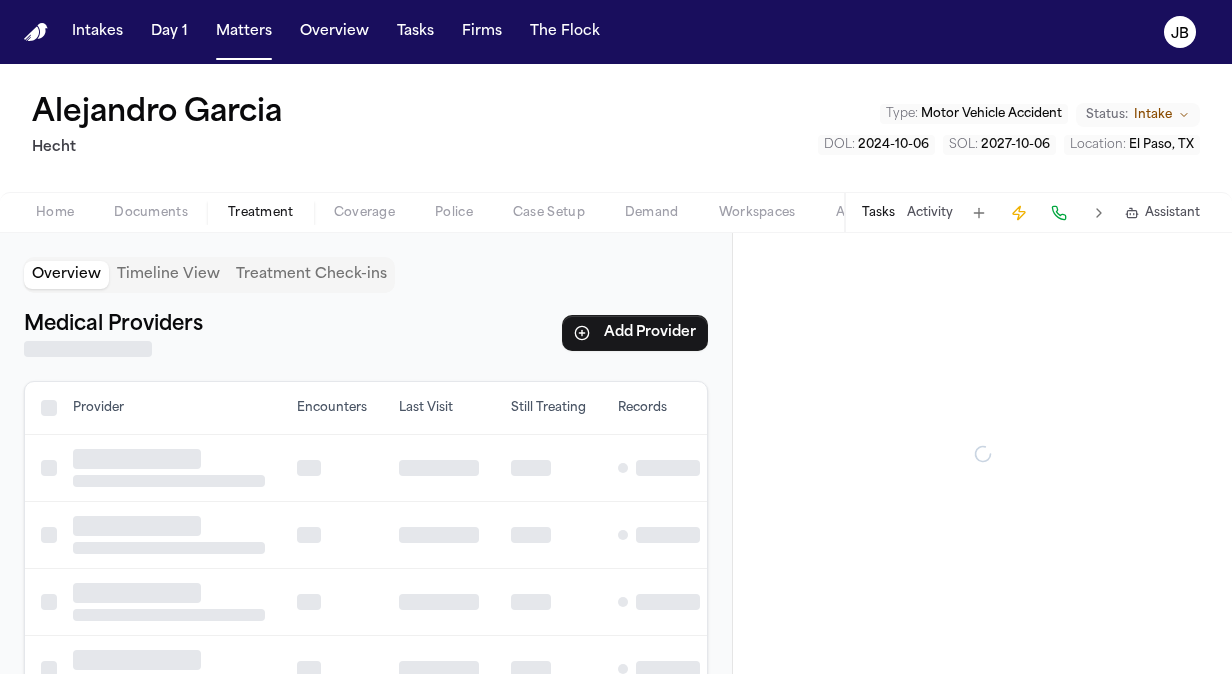 click on "Treatment" at bounding box center (261, 213) 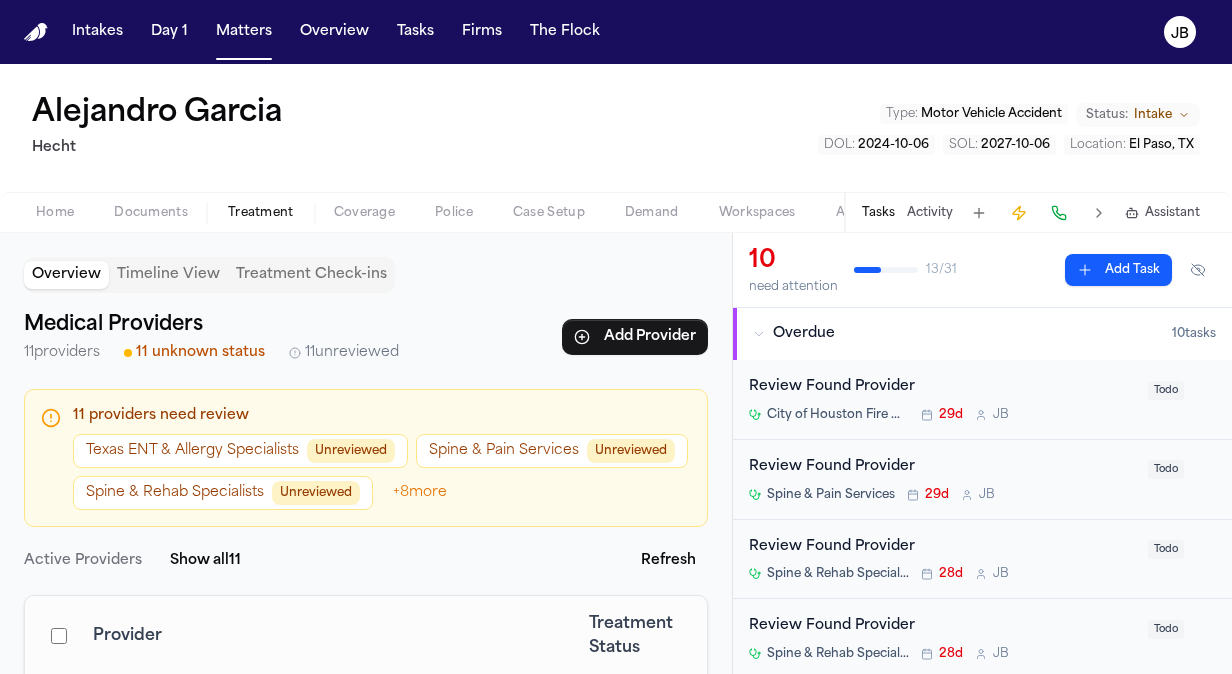 scroll, scrollTop: 123, scrollLeft: 0, axis: vertical 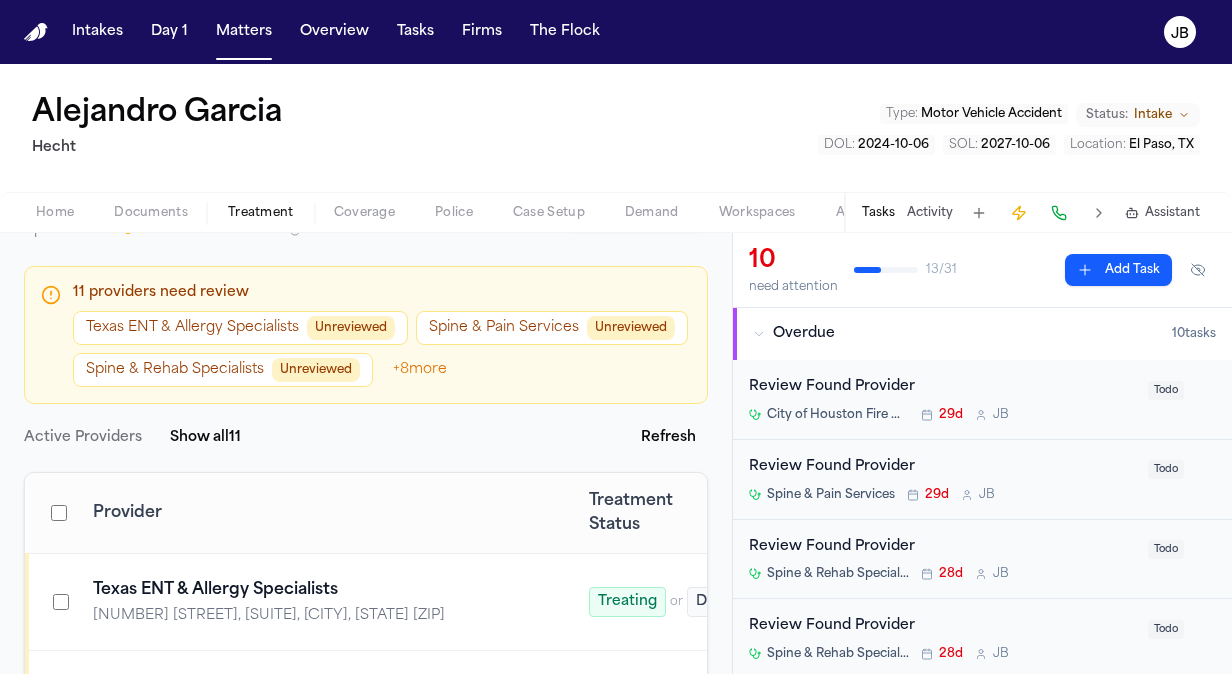 click on "Unreviewed" at bounding box center (351, 328) 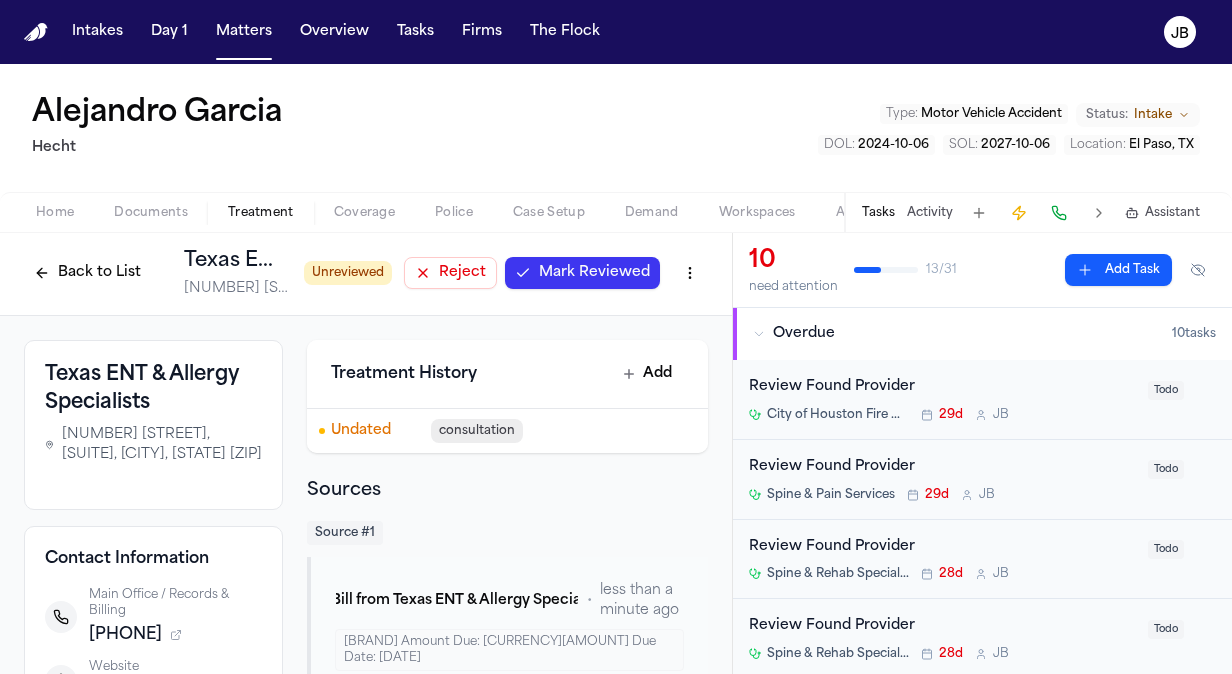 scroll, scrollTop: 4, scrollLeft: 0, axis: vertical 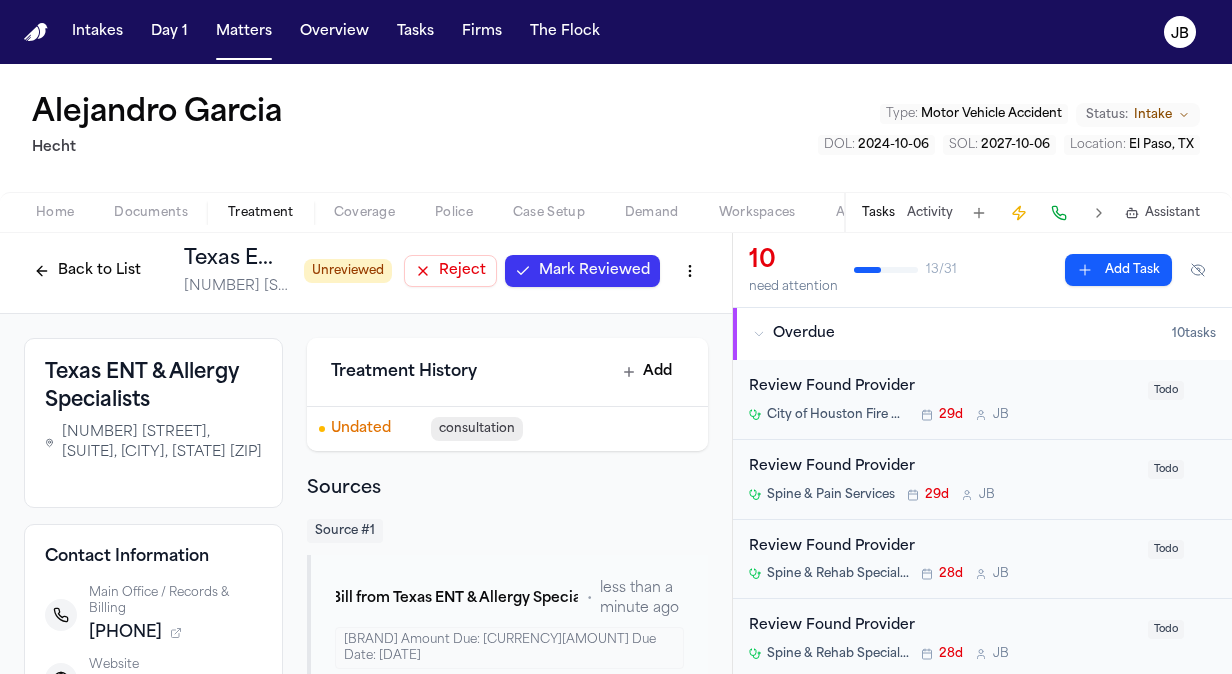 click on "Mark Reviewed" at bounding box center (594, 271) 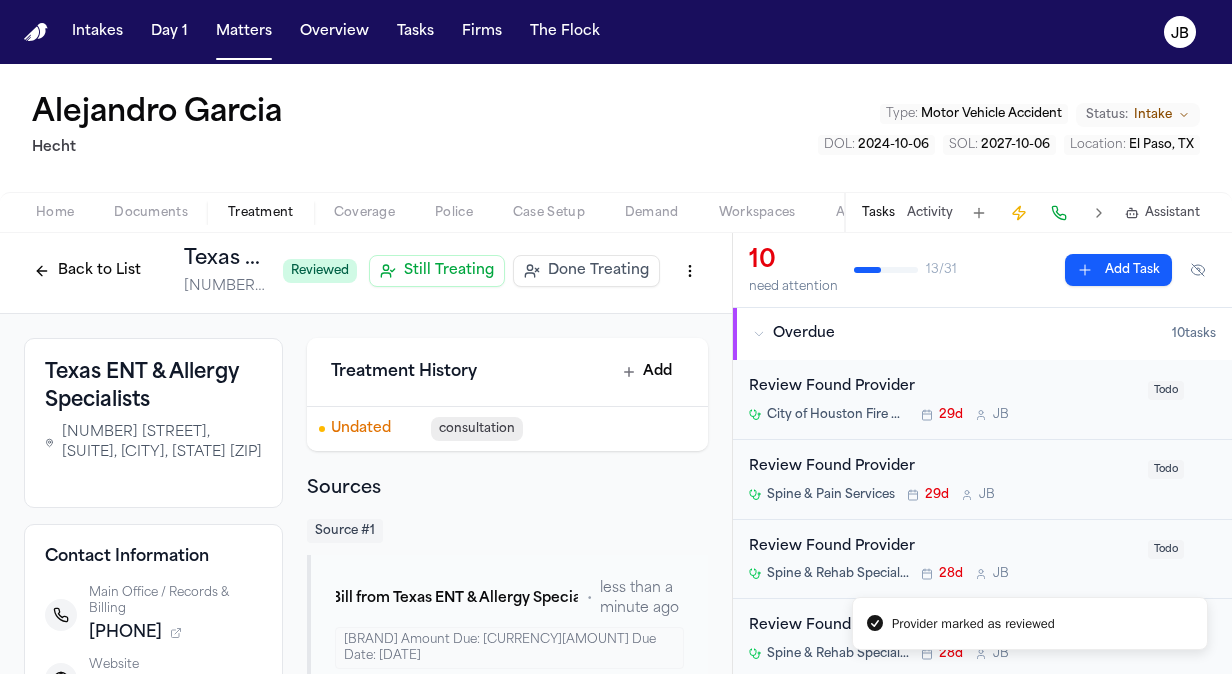 click on "Back to List" at bounding box center [87, 271] 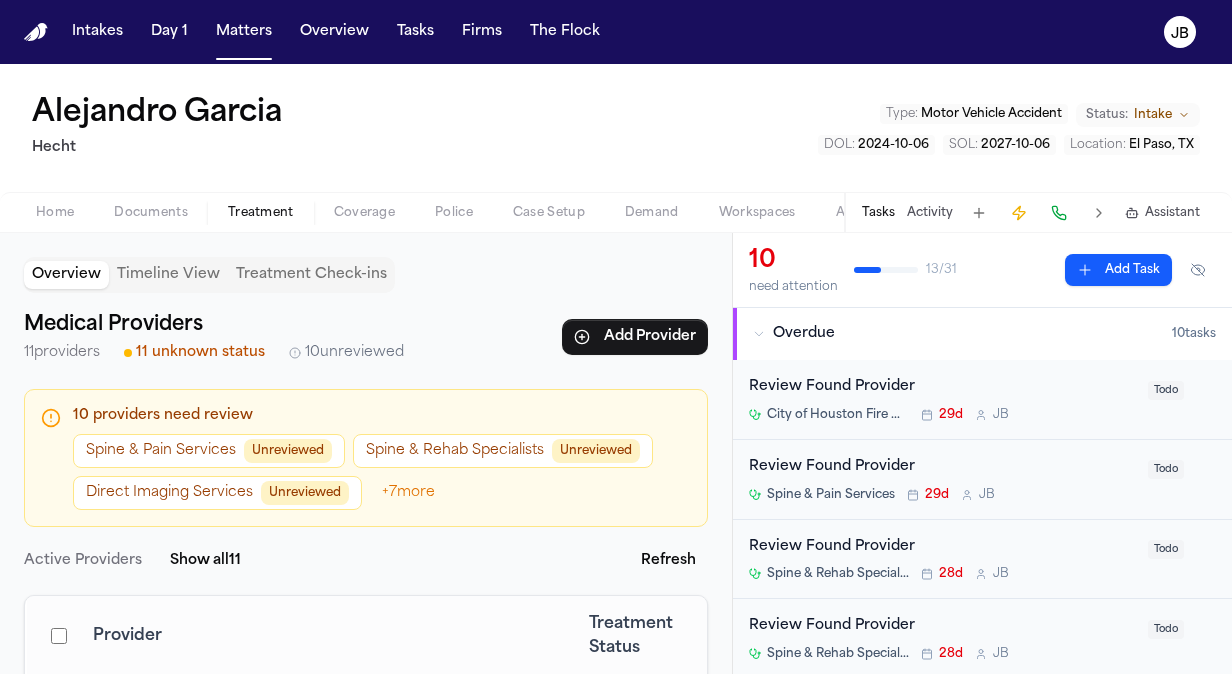 click on "Unreviewed" at bounding box center [288, 451] 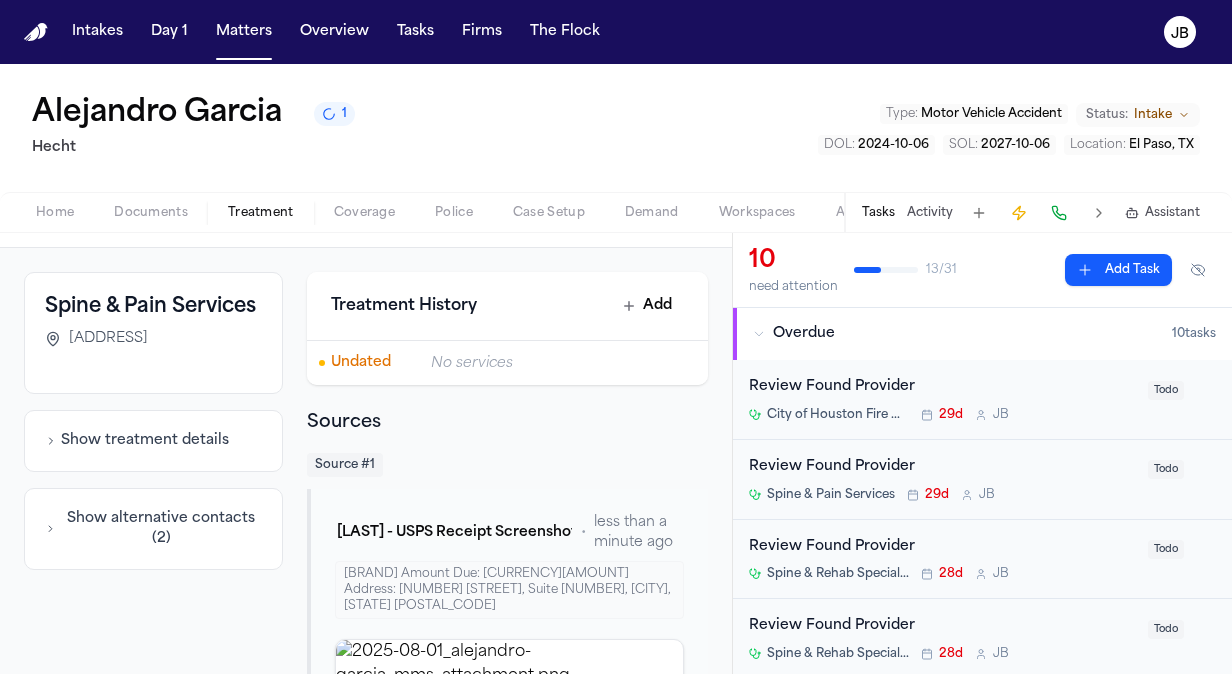 scroll, scrollTop: 72, scrollLeft: 0, axis: vertical 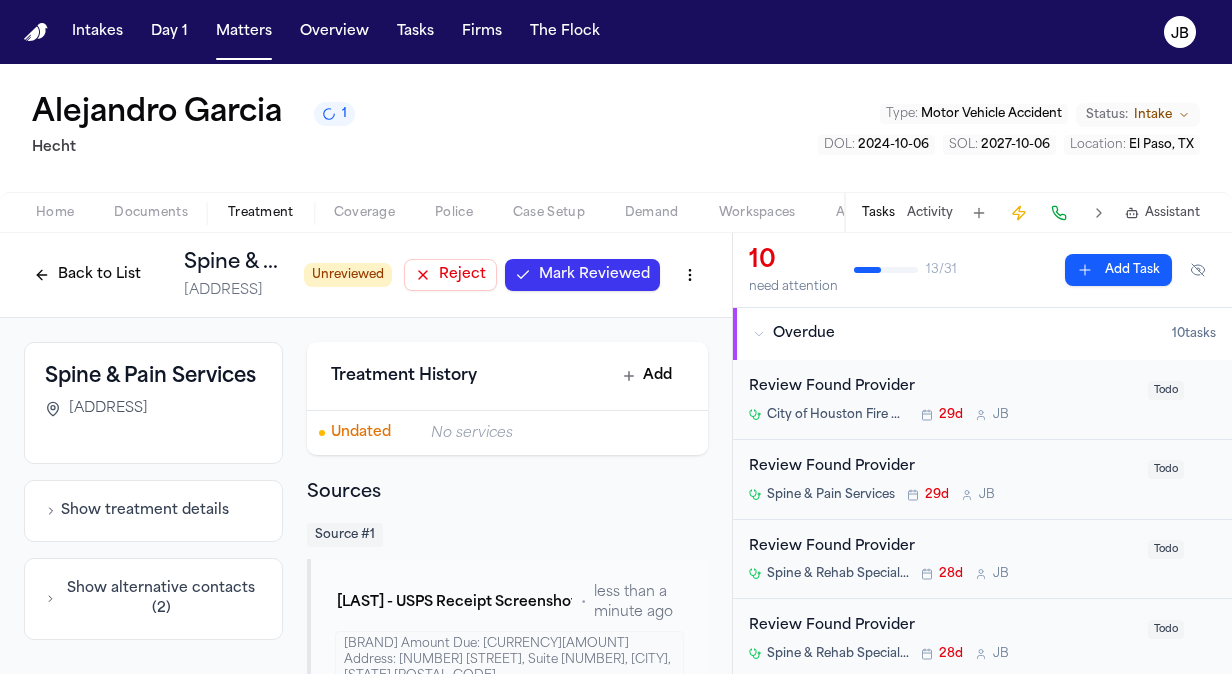click on "Back to List" at bounding box center (87, 275) 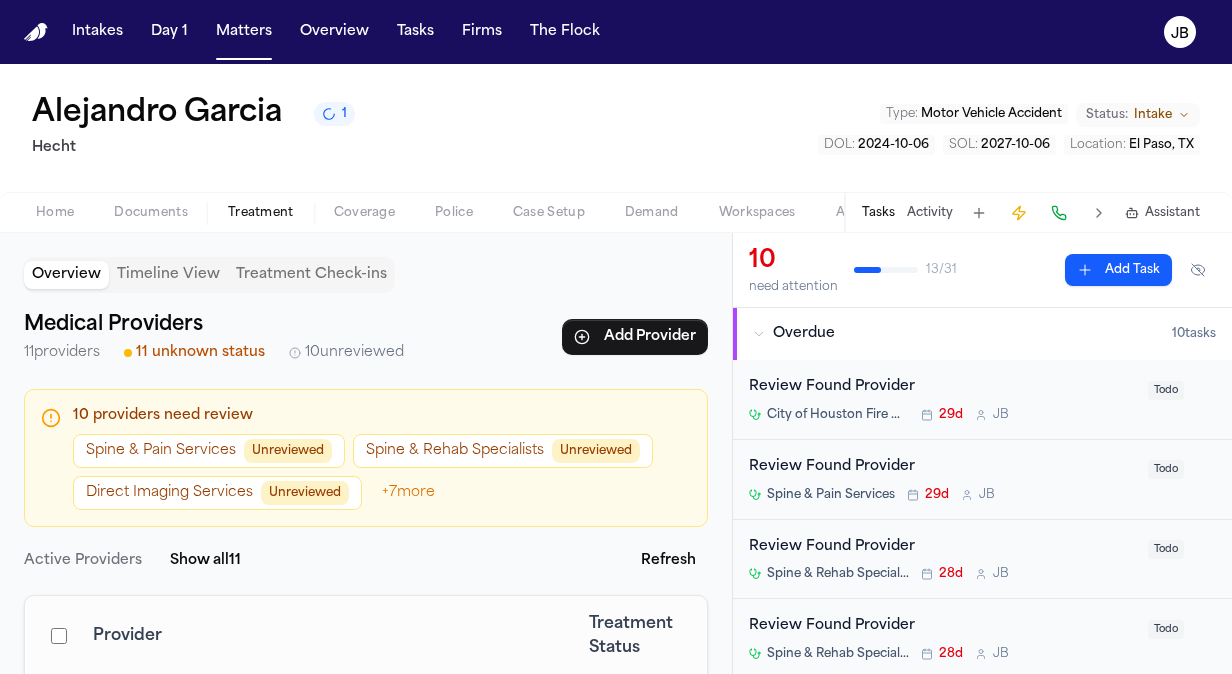 click on "Unreviewed" at bounding box center [596, 451] 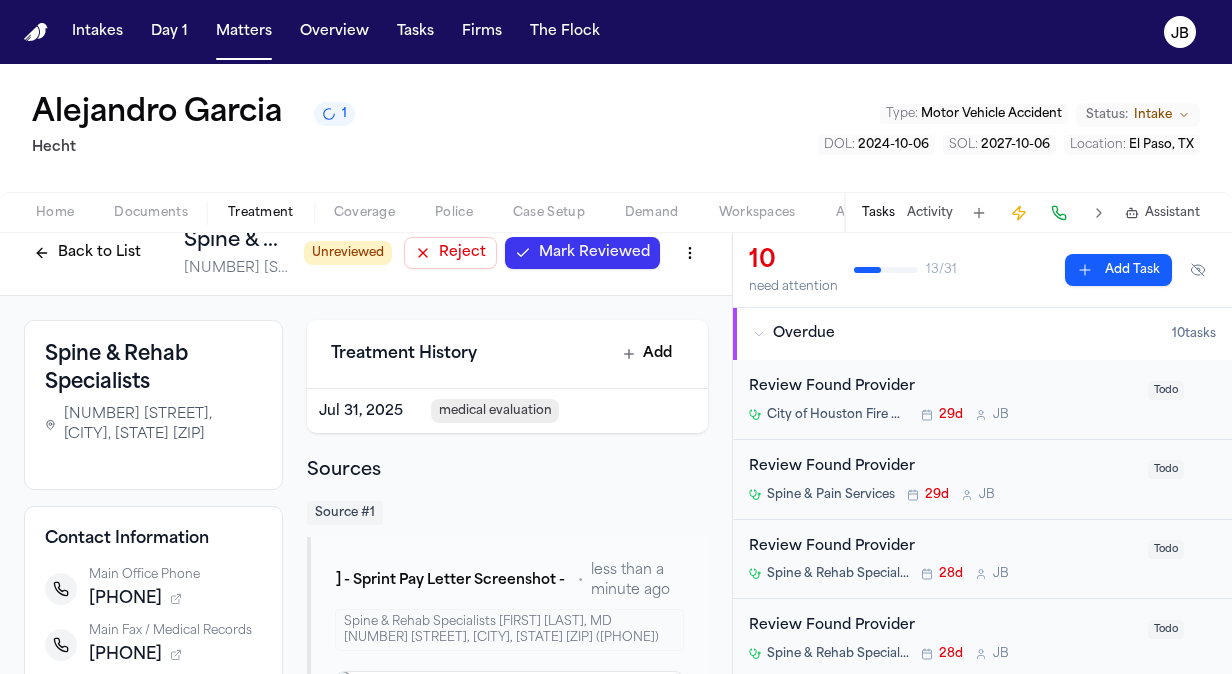 scroll, scrollTop: 0, scrollLeft: 0, axis: both 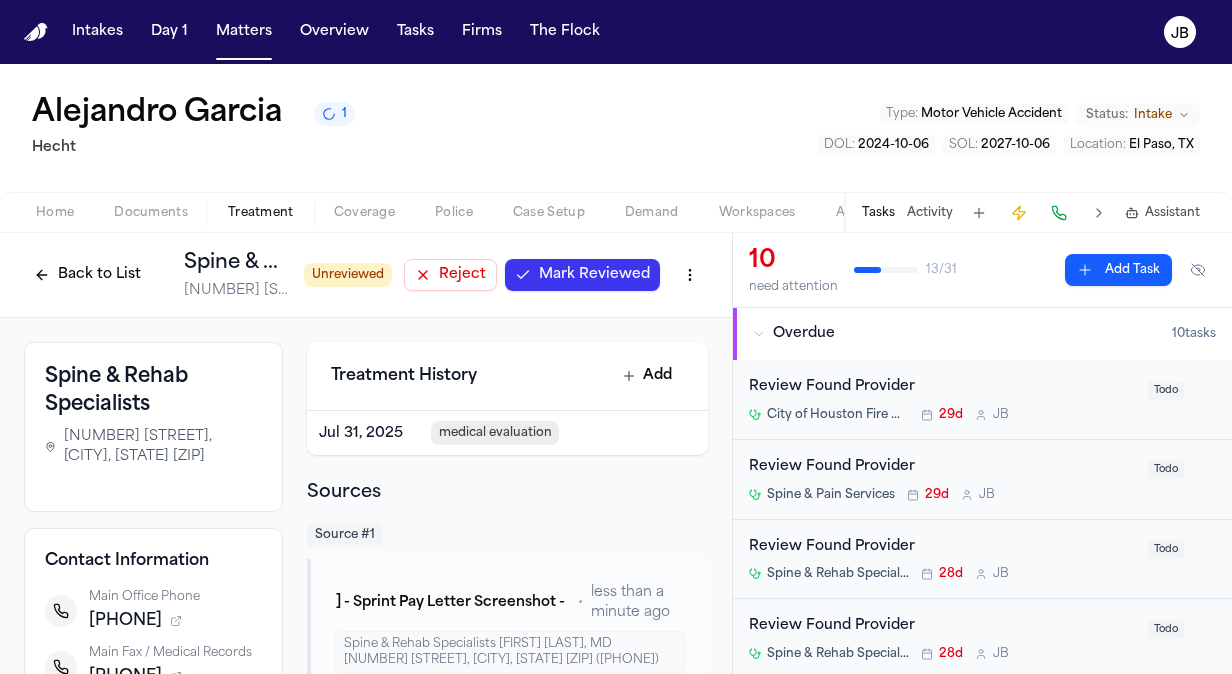 click on "Mark Reviewed" at bounding box center [594, 275] 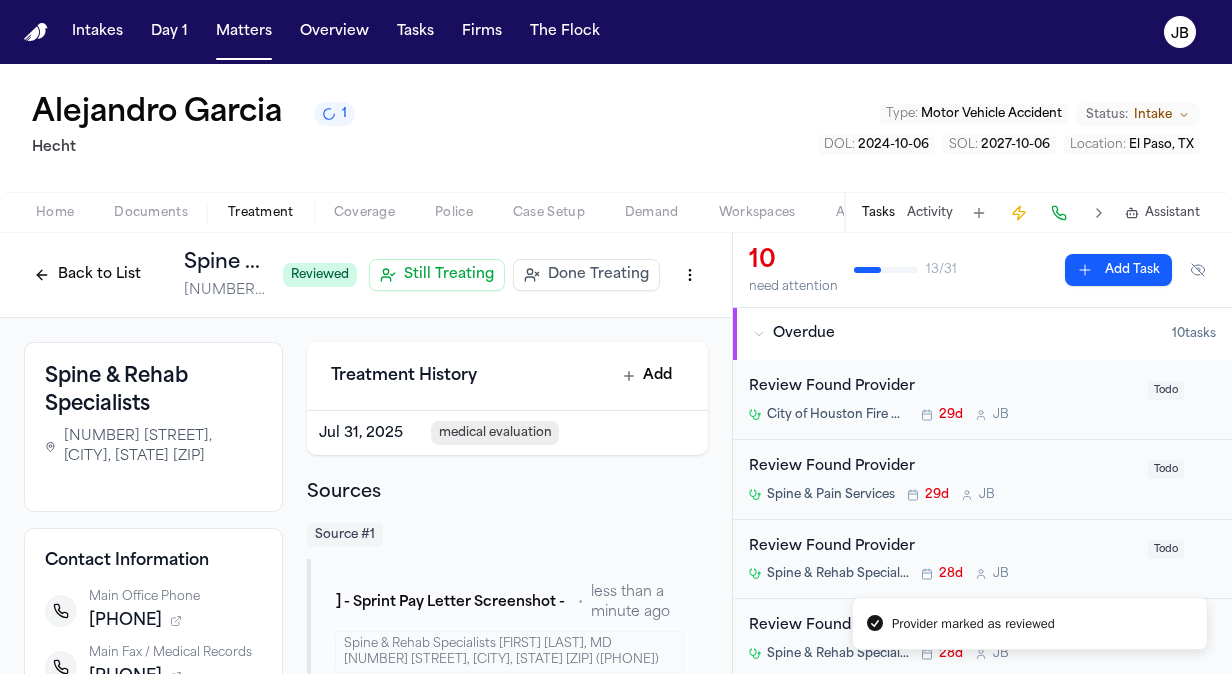 click on "Back to List" at bounding box center (87, 275) 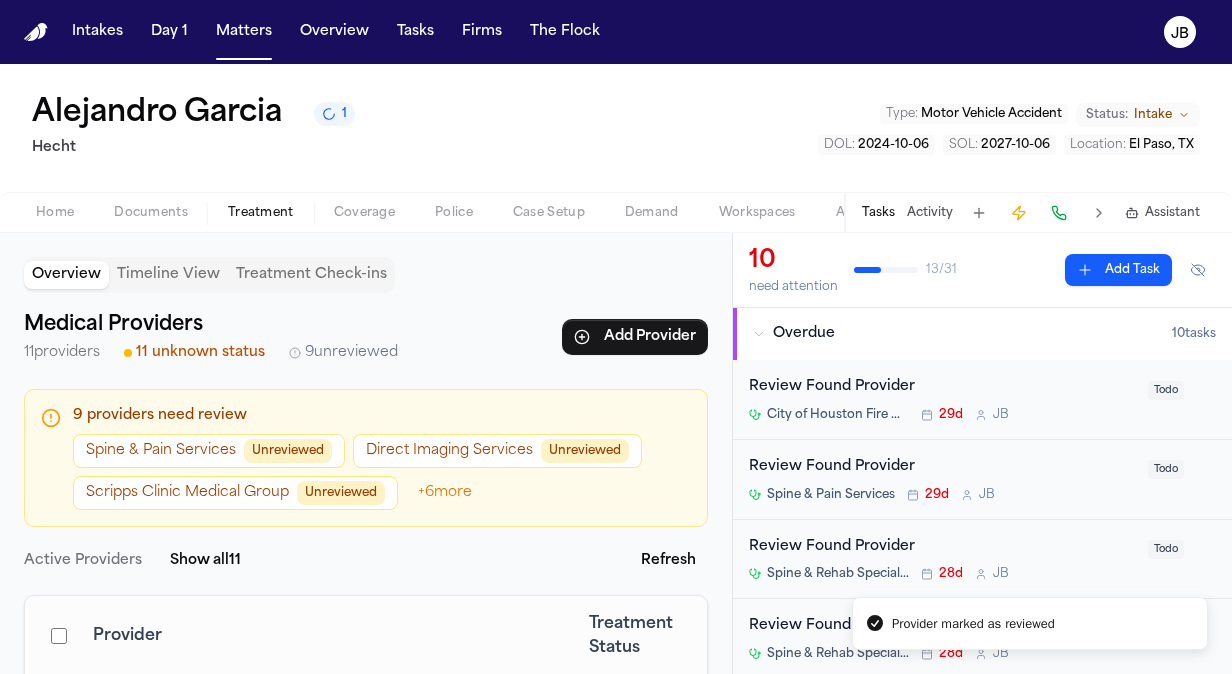 click on "Unreviewed" at bounding box center [288, 451] 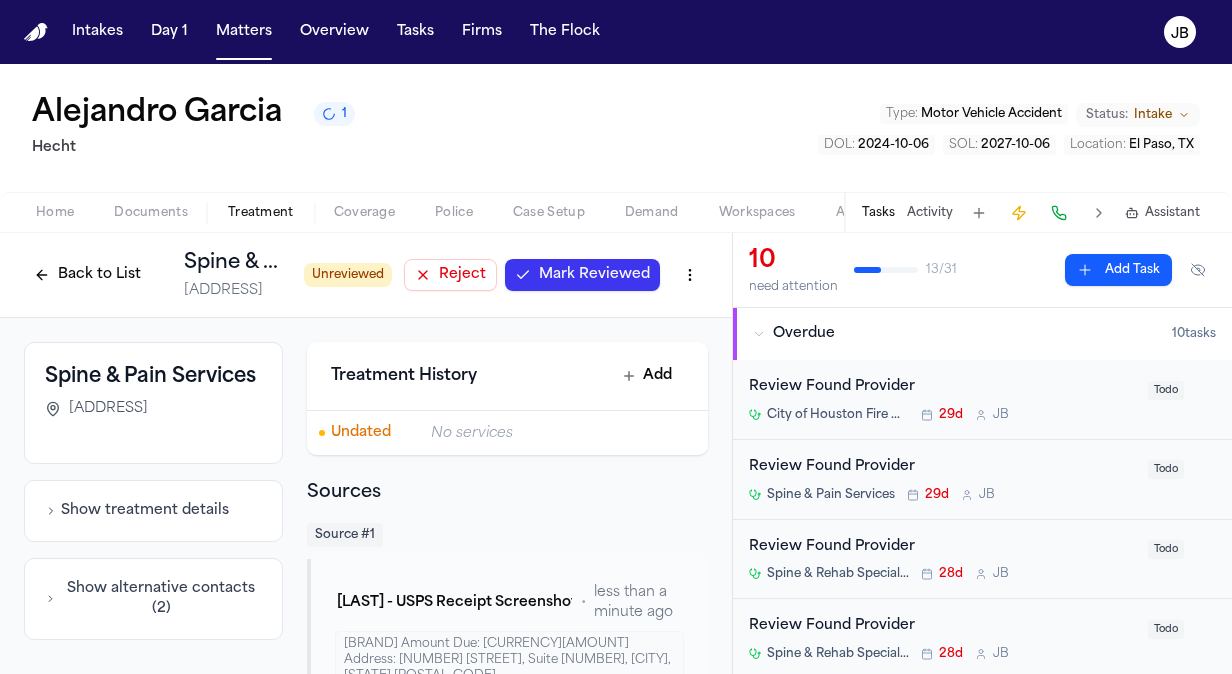 click on "Mark Reviewed" at bounding box center [594, 275] 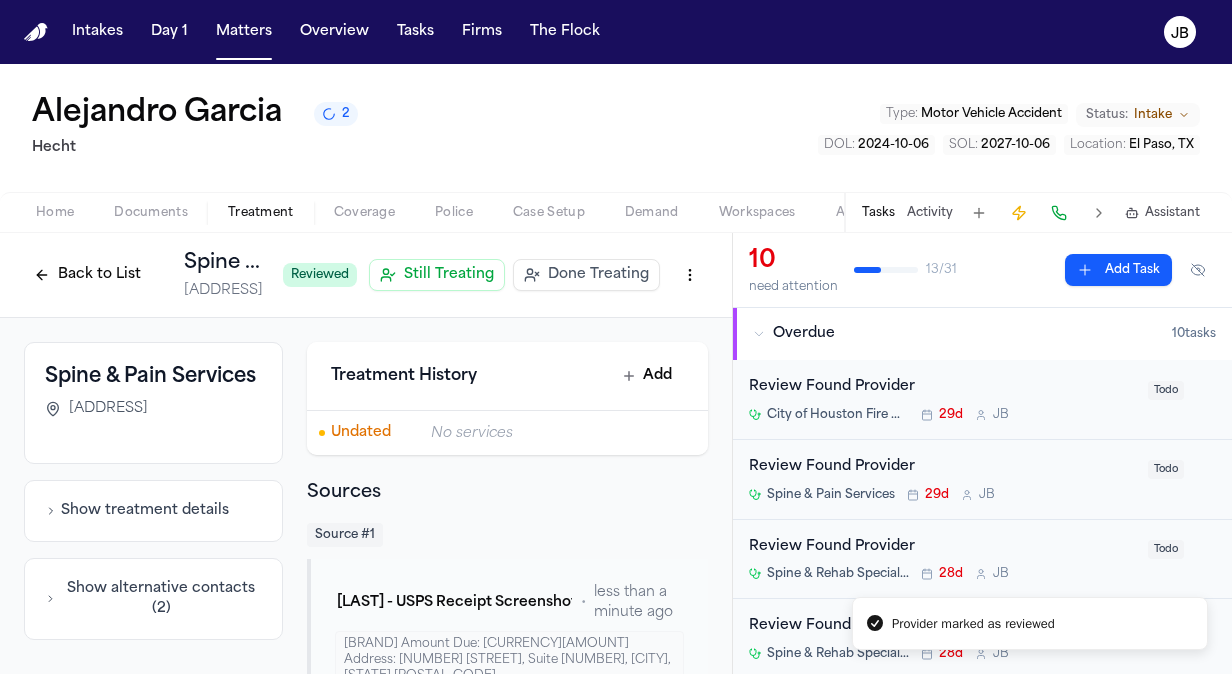click on "Back to List" at bounding box center (87, 275) 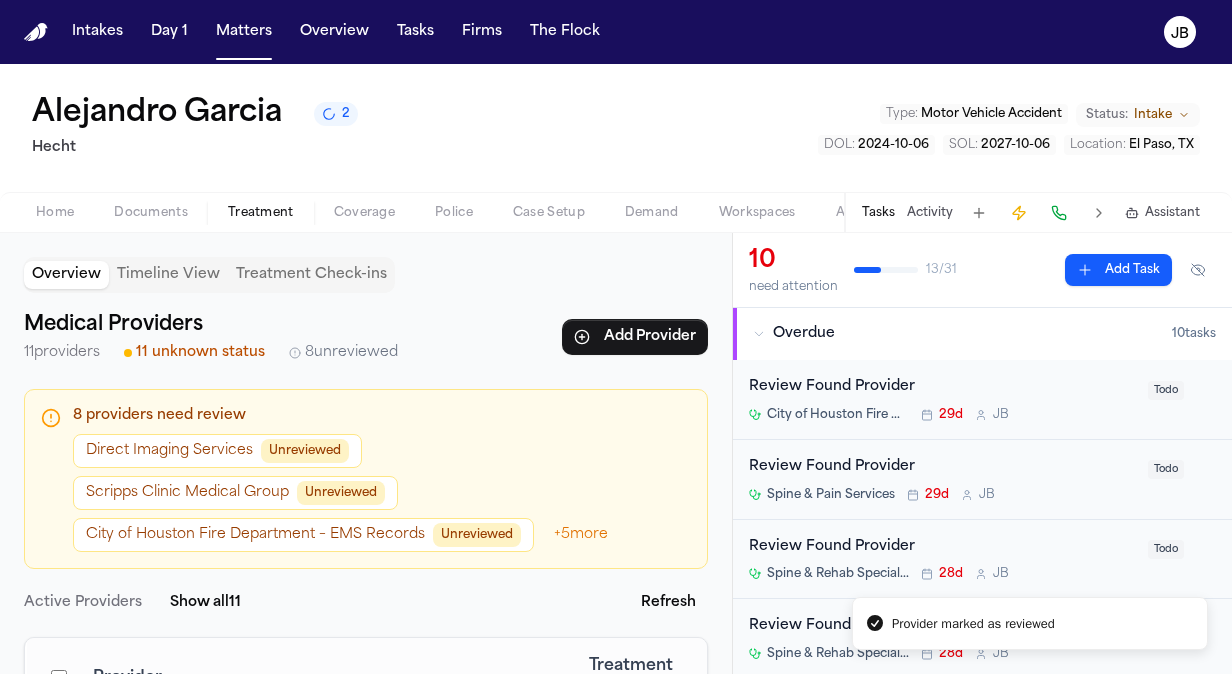 click on "Unreviewed" at bounding box center (305, 451) 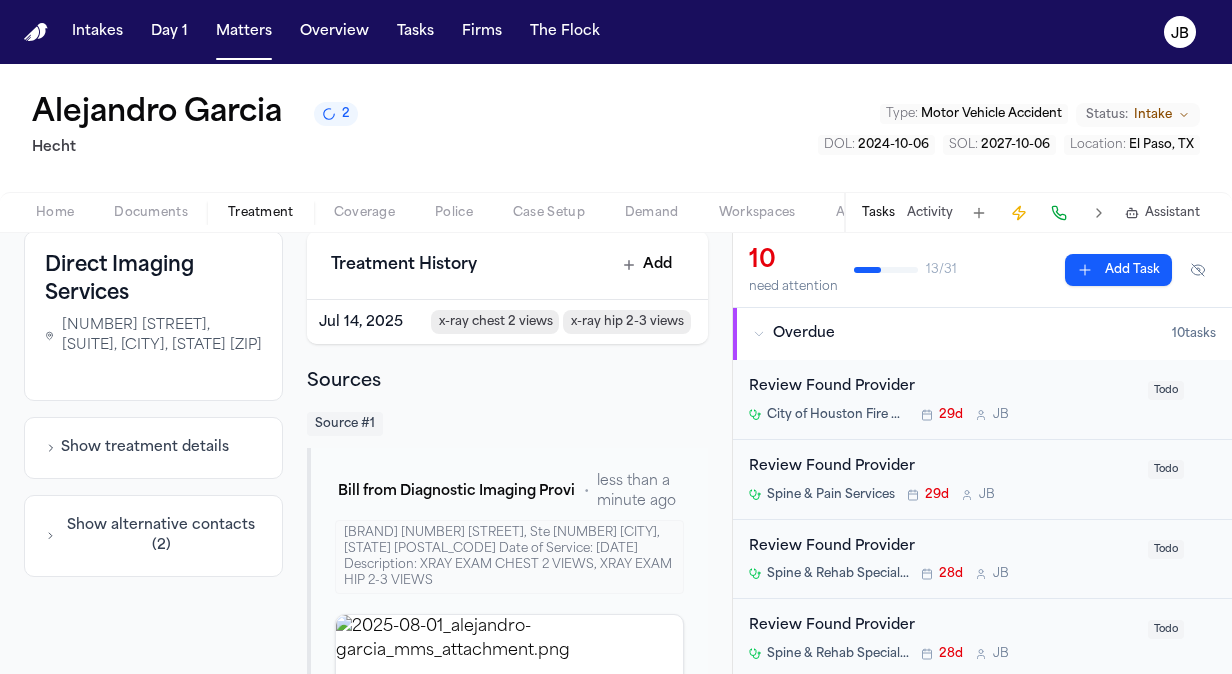 scroll, scrollTop: 0, scrollLeft: 0, axis: both 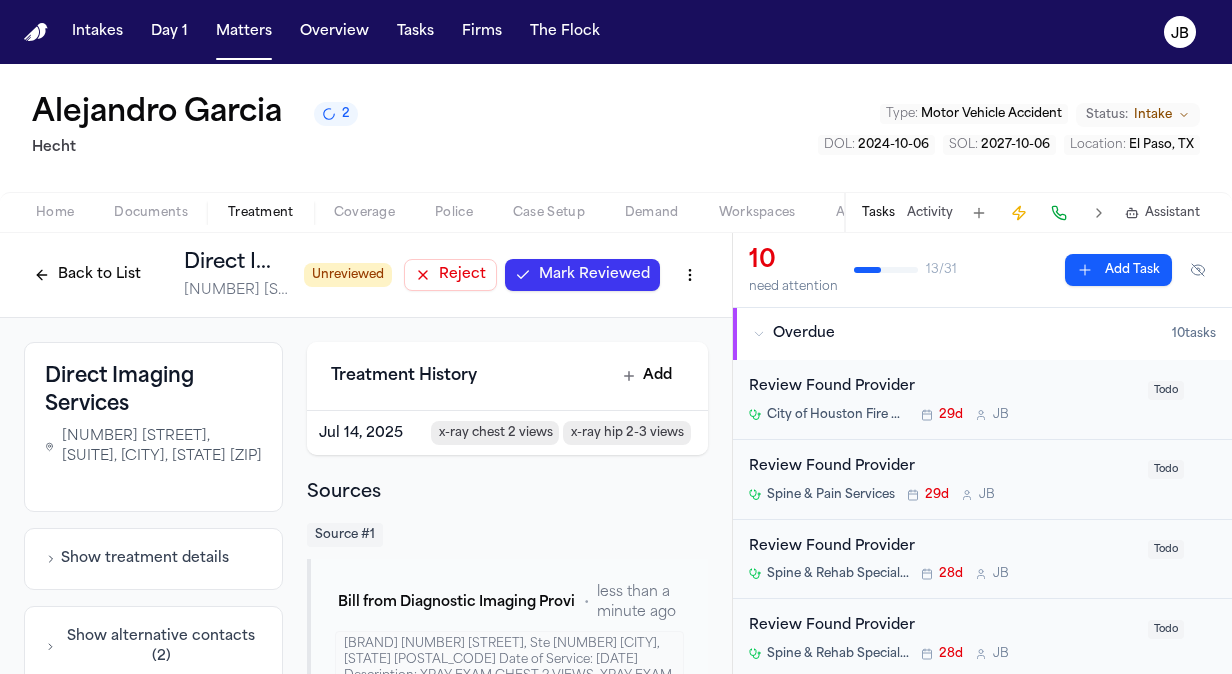 click on "Mark Reviewed" at bounding box center [594, 275] 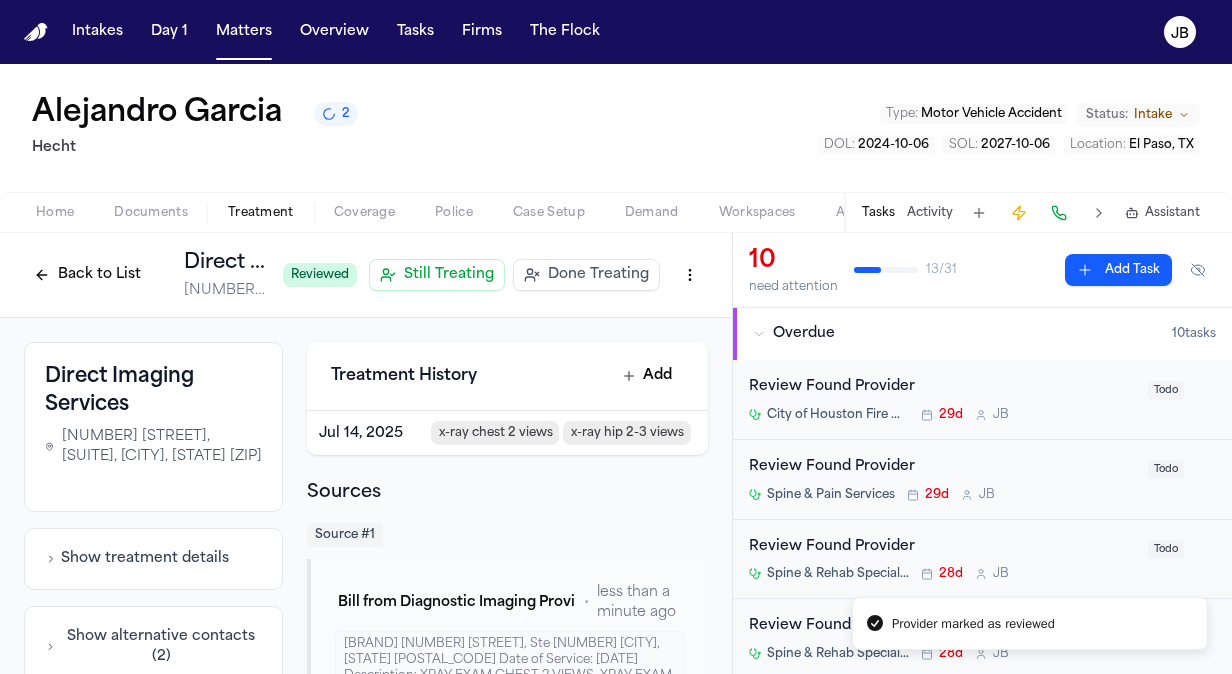 click on "Back to List" at bounding box center [87, 275] 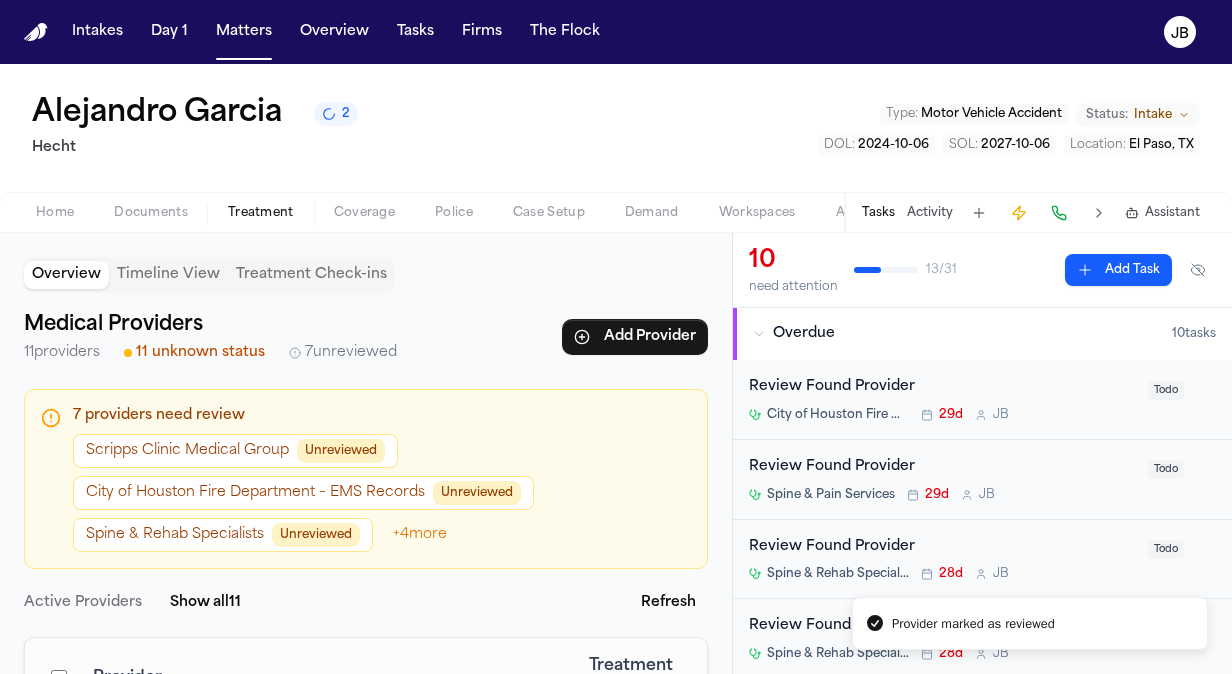 click on "Unreviewed" at bounding box center [341, 451] 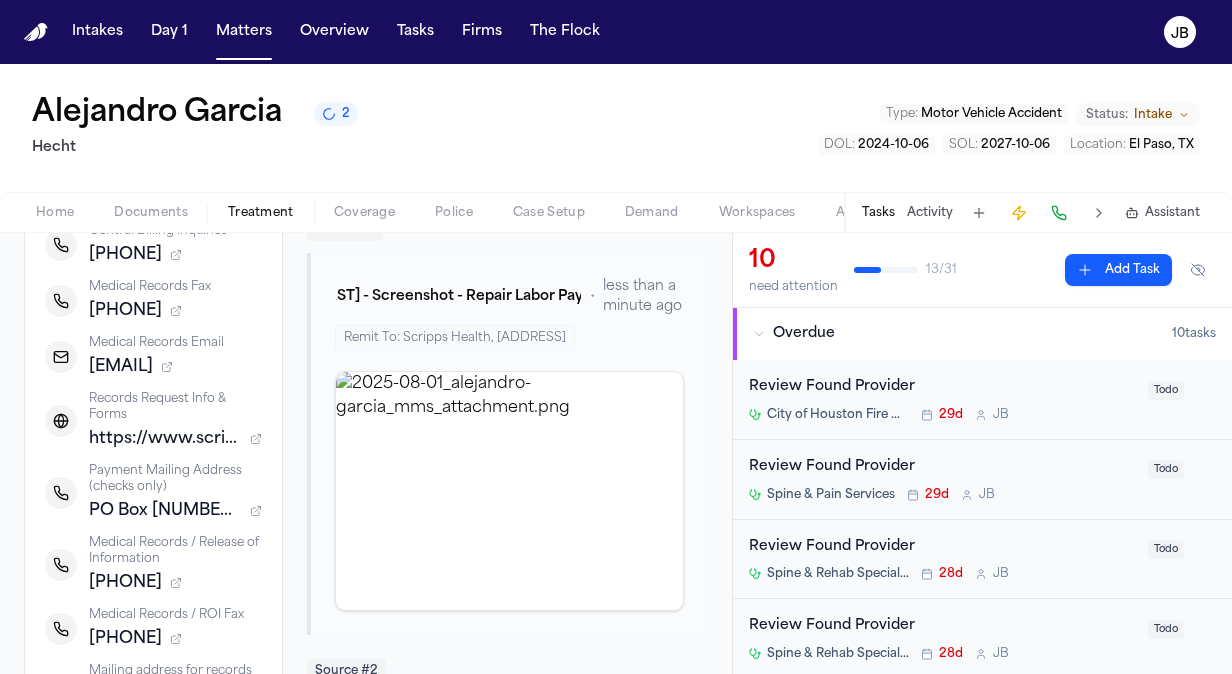 scroll, scrollTop: 366, scrollLeft: 0, axis: vertical 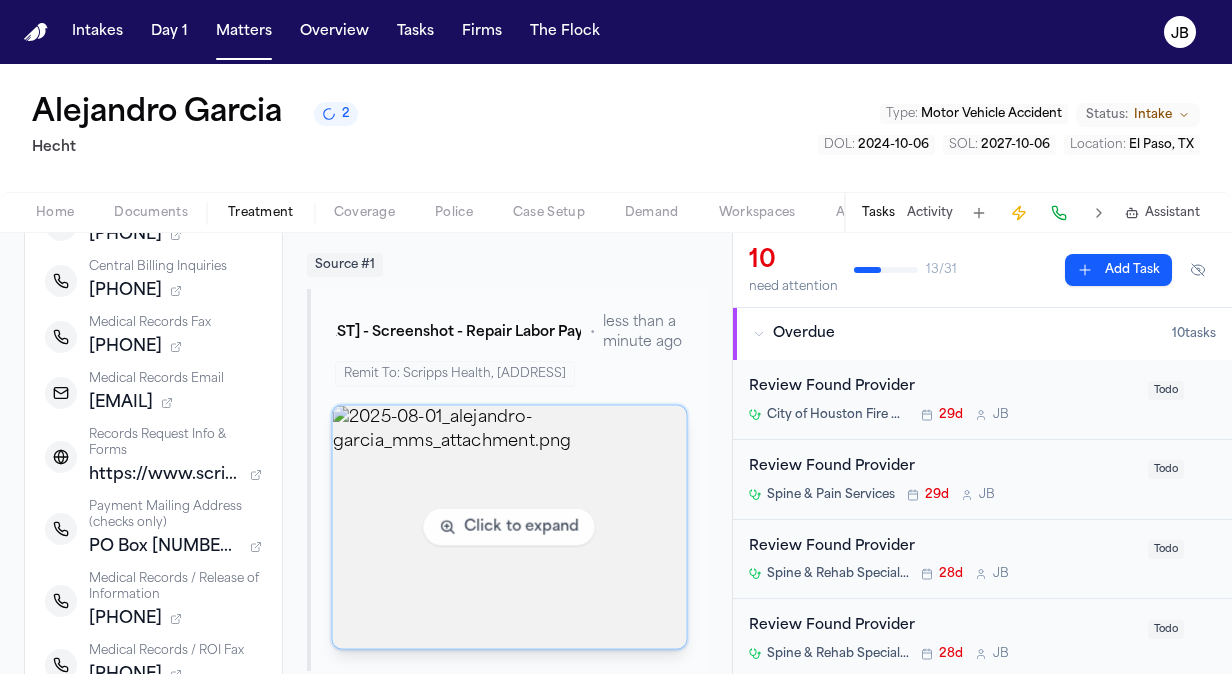 click at bounding box center (510, 527) 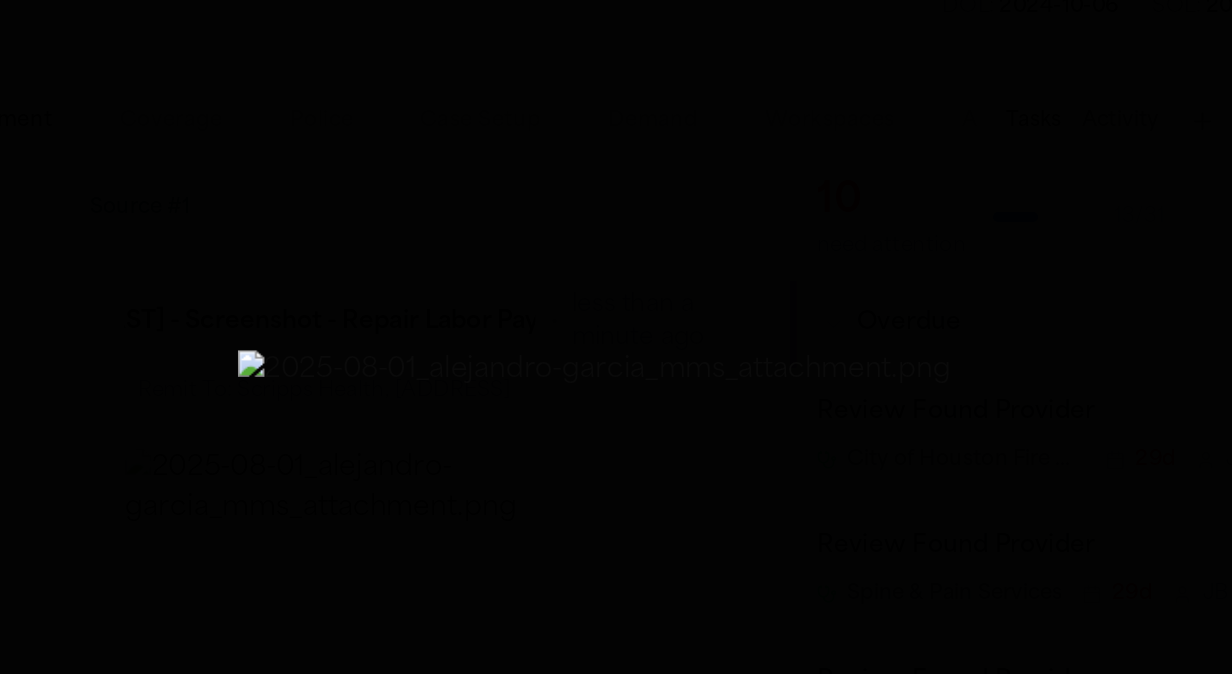 click at bounding box center (616, 336) 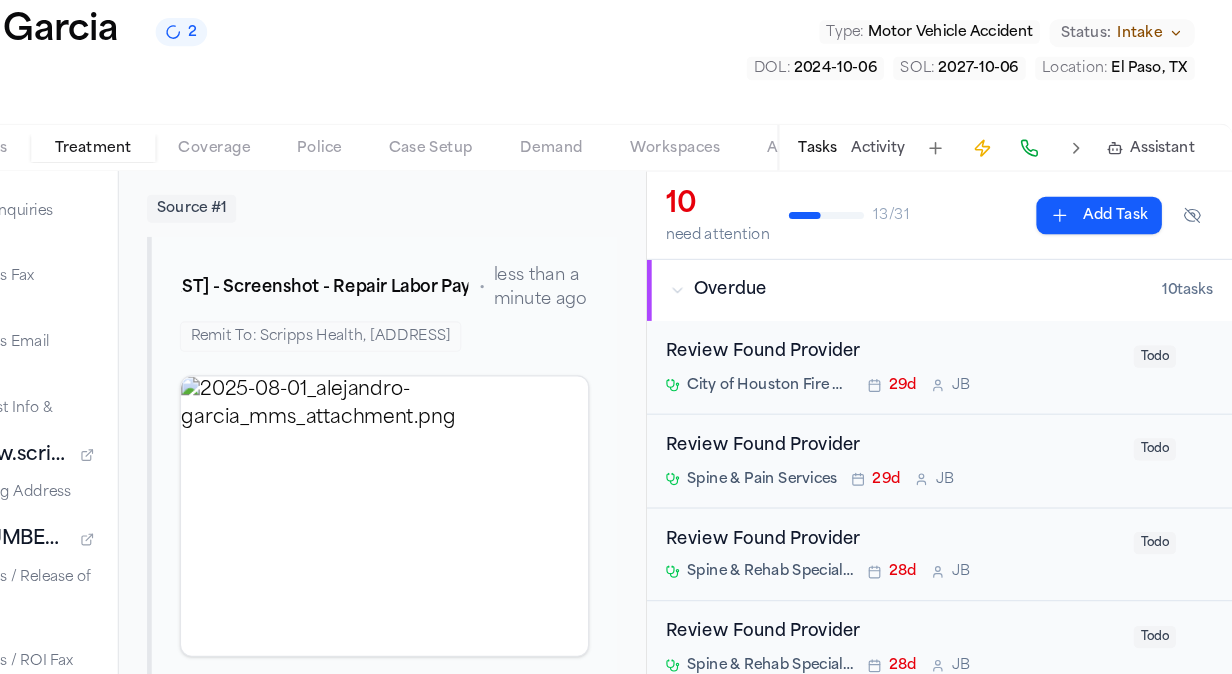 scroll, scrollTop: 0, scrollLeft: 0, axis: both 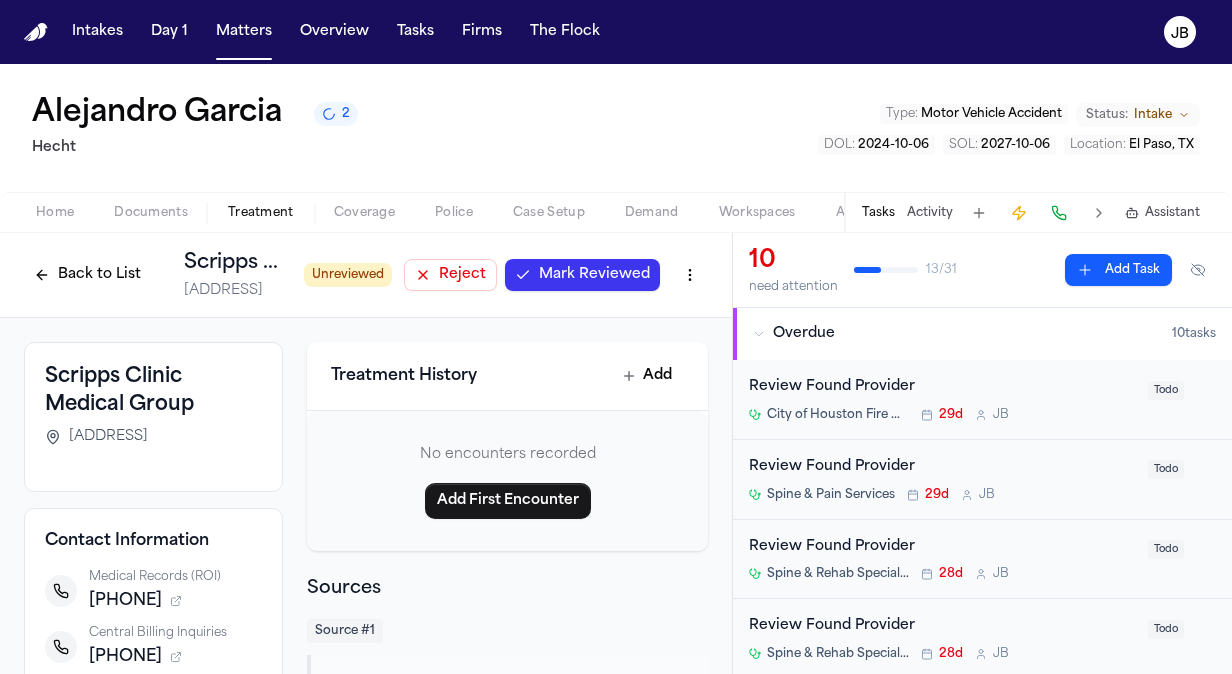 click on "Back to List" at bounding box center [87, 275] 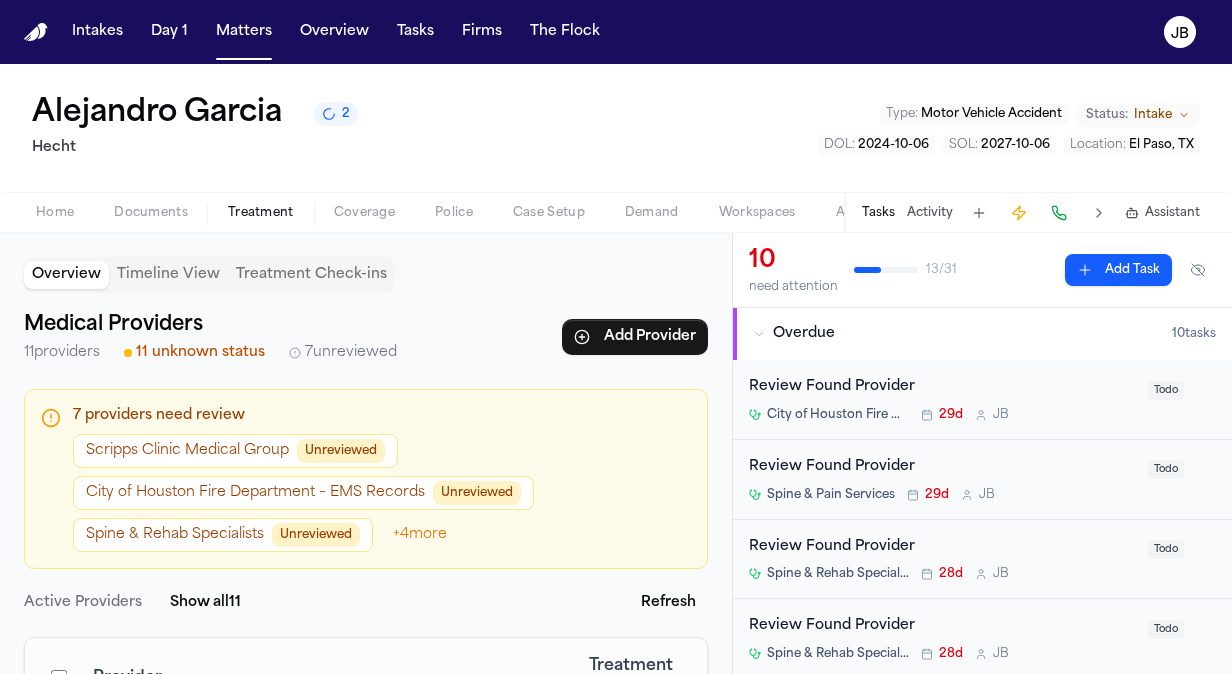 click on "Unreviewed" at bounding box center [477, 493] 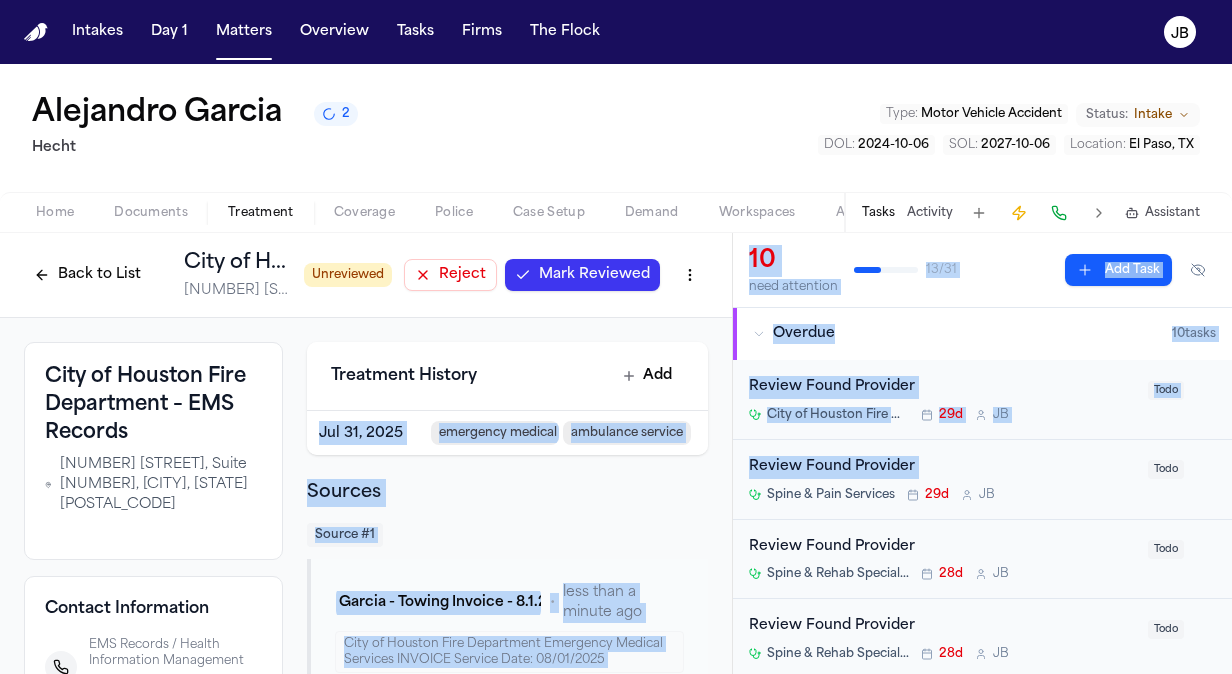 drag, startPoint x: 715, startPoint y: 366, endPoint x: 760, endPoint y: 498, distance: 139.45967 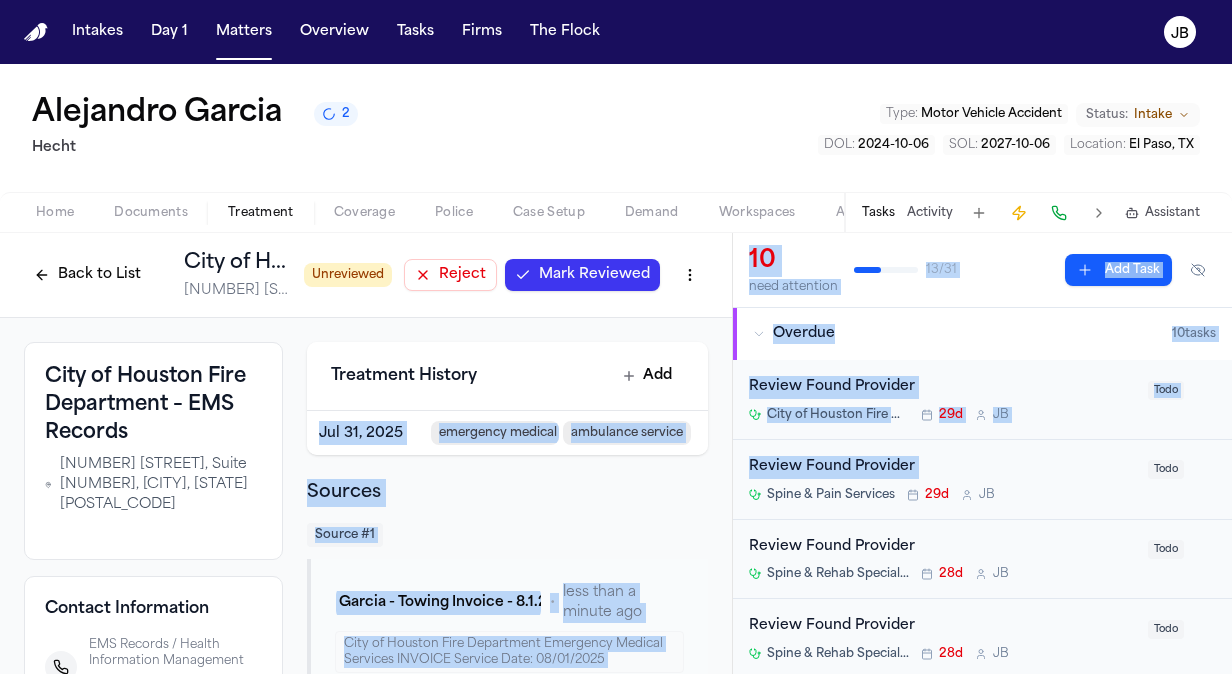 click on "Back to List City of Houston Fire Department – EMS Records 500 Jefferson St., Suite 1970, Houston, TX 77002 Unreviewed Reject Mark Reviewed City of Houston Fire Department – EMS Records 500 Jefferson St., Suite 1970, Houston, TX 77002 Contact Information EMS Records / Health Information Management +18323946860 Patient Billing Inquiries +18776590481 EMS Records Fax +18323946882 EMS Records Email hfdfireemsrecords@houstontx.gov Show treatment details Show alternative contacts ( 1 ) Treatment History Add Jul 31, 2025 emergency medical transportation ambulance service Sources Source # 1 A. Garcia - Towing Invoice - 8.1.25 • less than a minute ago City of Houston Fire Department Emergency Medical Services INVOICE Service Date: 08/01/2025 Click to expand 10 need attention 13 / 31 Add Task Overdue 10  task s Review Found Provider City of Houston Fire Department – EMS Records 29d J B Todo Review Found Provider Spine & Pain Services 29d J B Todo Review Found Provider Spine & Rehab Specialists 28d J B Todo 28d" at bounding box center [616, 453] 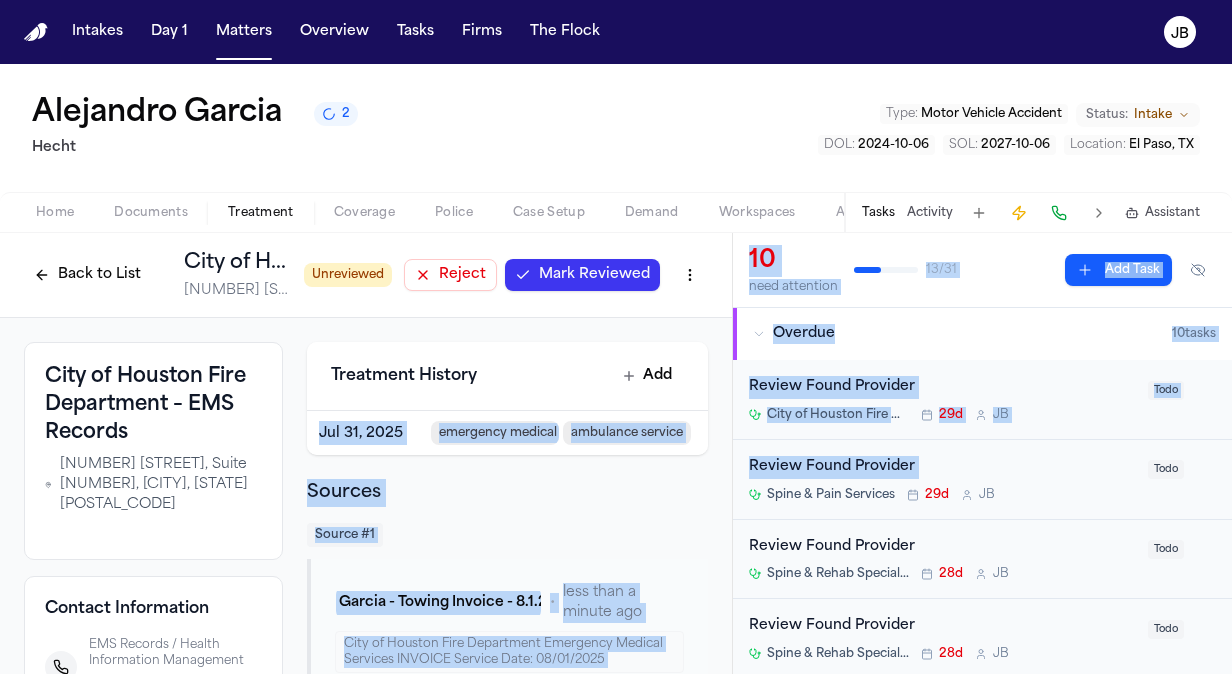 drag, startPoint x: 760, startPoint y: 498, endPoint x: 706, endPoint y: 450, distance: 72.249565 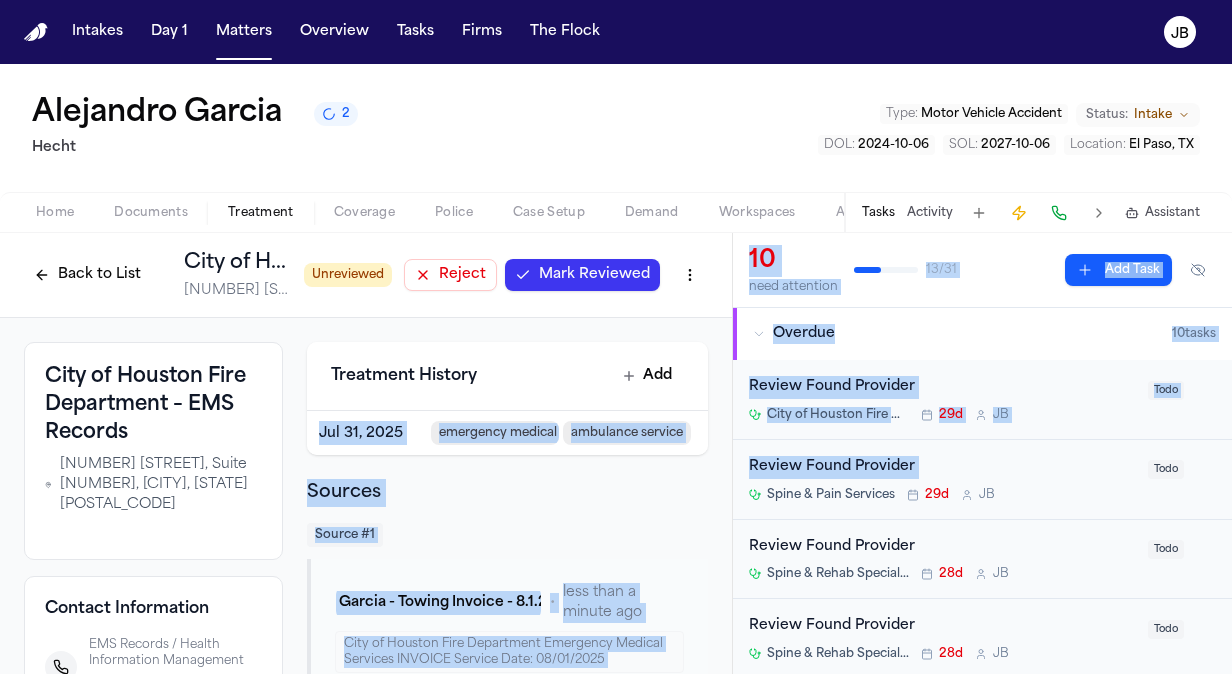 click on "City of Houston Fire Department – EMS Records 500 Jefferson St., Suite 1970, Houston, TX 77002 Contact Information EMS Records / Health Information Management +18323946860 Patient Billing Inquiries +18776590481 EMS Records Fax +18323946882 EMS Records Email hfdfireemsrecords@houstontx.gov Show treatment details Show alternative contacts ( 1 ) Treatment History Add Jul 31, 2025 emergency medical transportation ambulance service Sources Source # 1 A. Garcia - Towing Invoice - 8.1.25 • less than a minute ago City of Houston Fire Department Emergency Medical Services INVOICE Service Date: 08/01/2025 Click to expand" at bounding box center [366, 702] 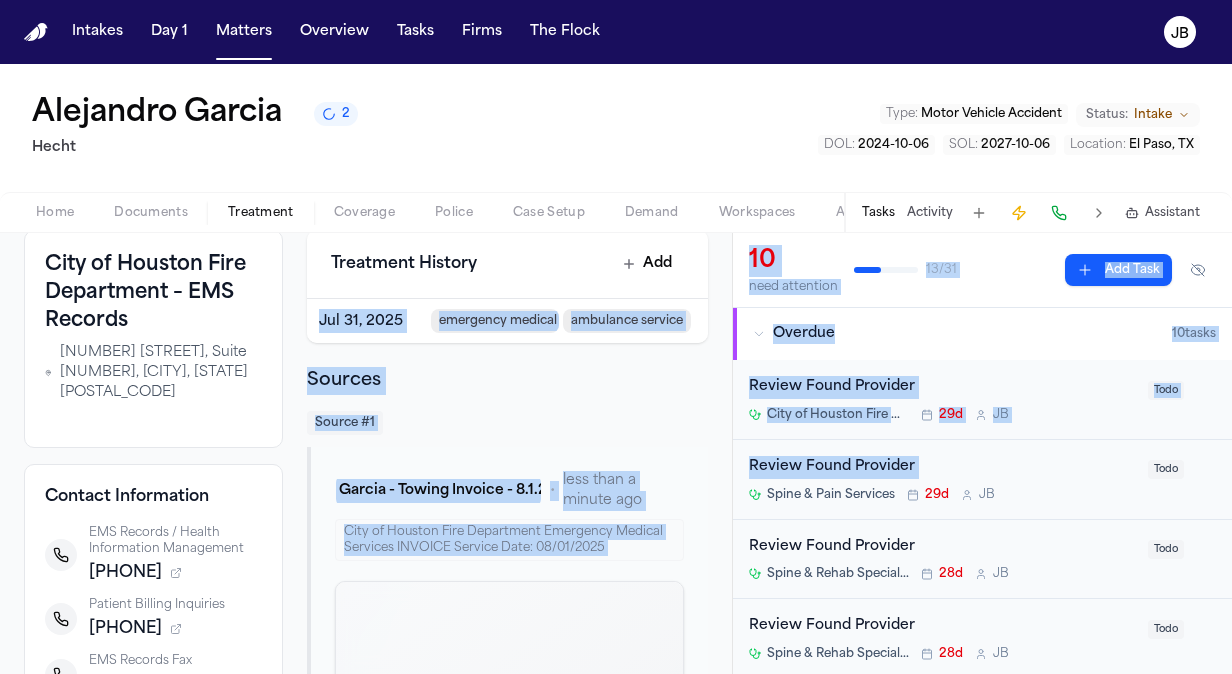 scroll, scrollTop: 113, scrollLeft: 0, axis: vertical 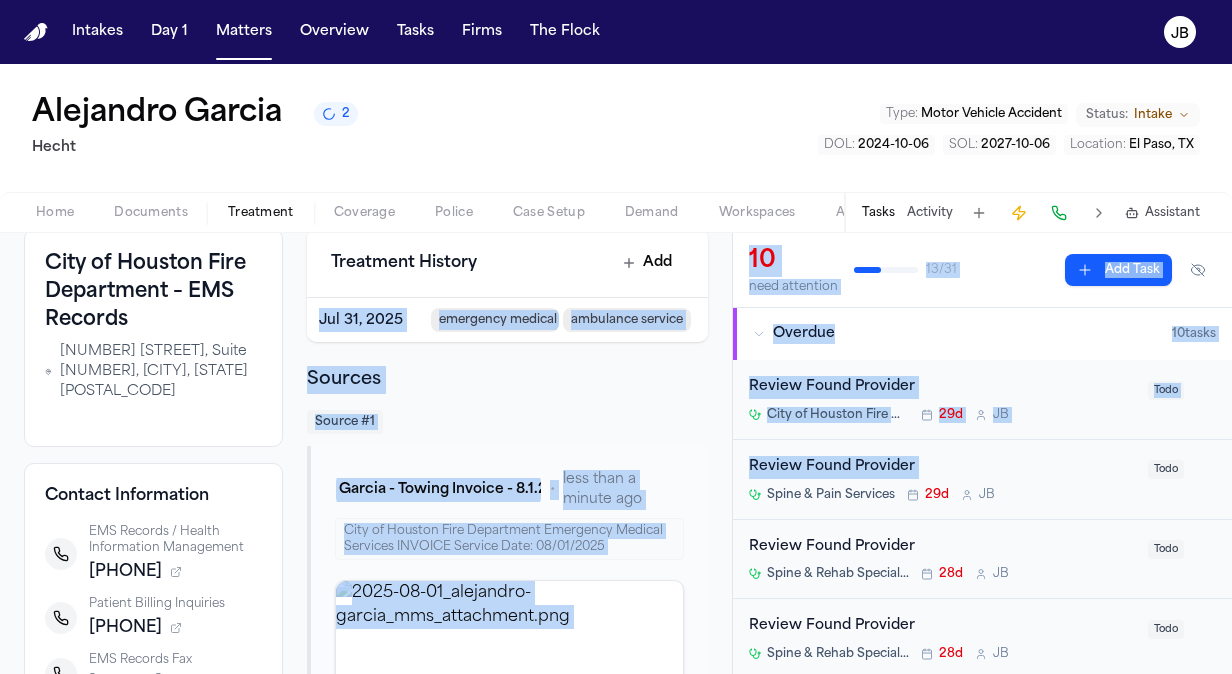 click on "Source # 1 A. Garcia - Towing Invoice - 8.1.25 • less than a minute ago City of Houston Fire Department Emergency Medical Services INVOICE Service Date: 08/01/2025 Click to expand" at bounding box center (507, 627) 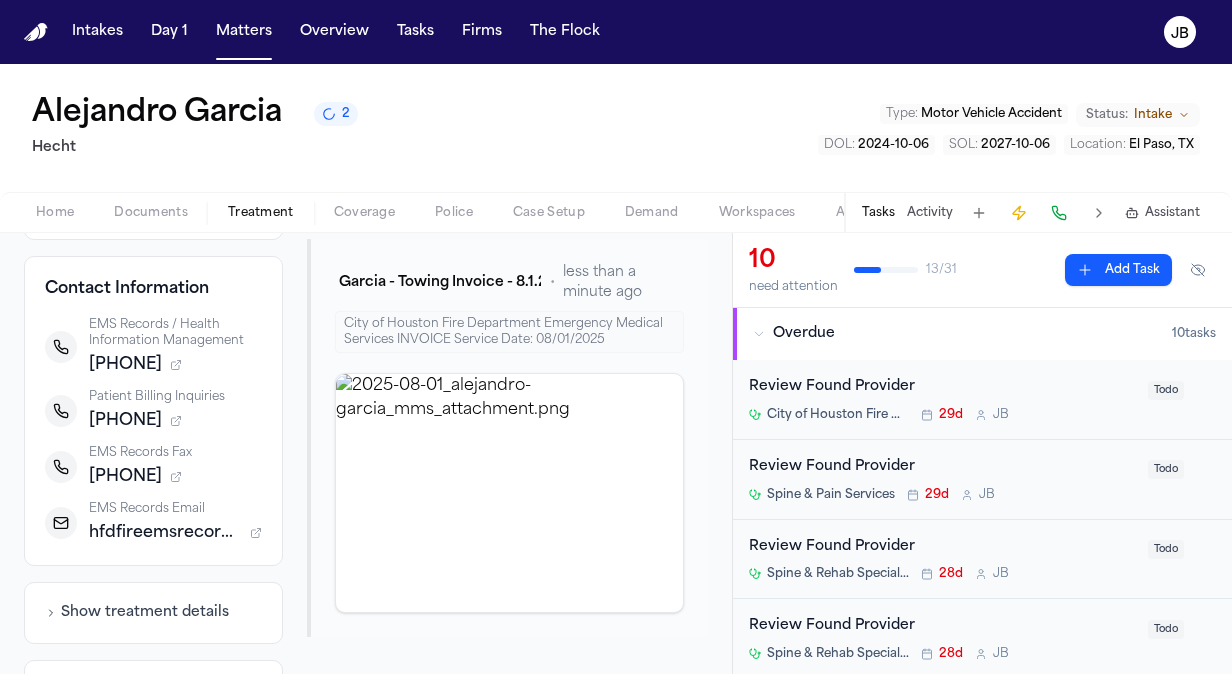 scroll, scrollTop: 318, scrollLeft: 0, axis: vertical 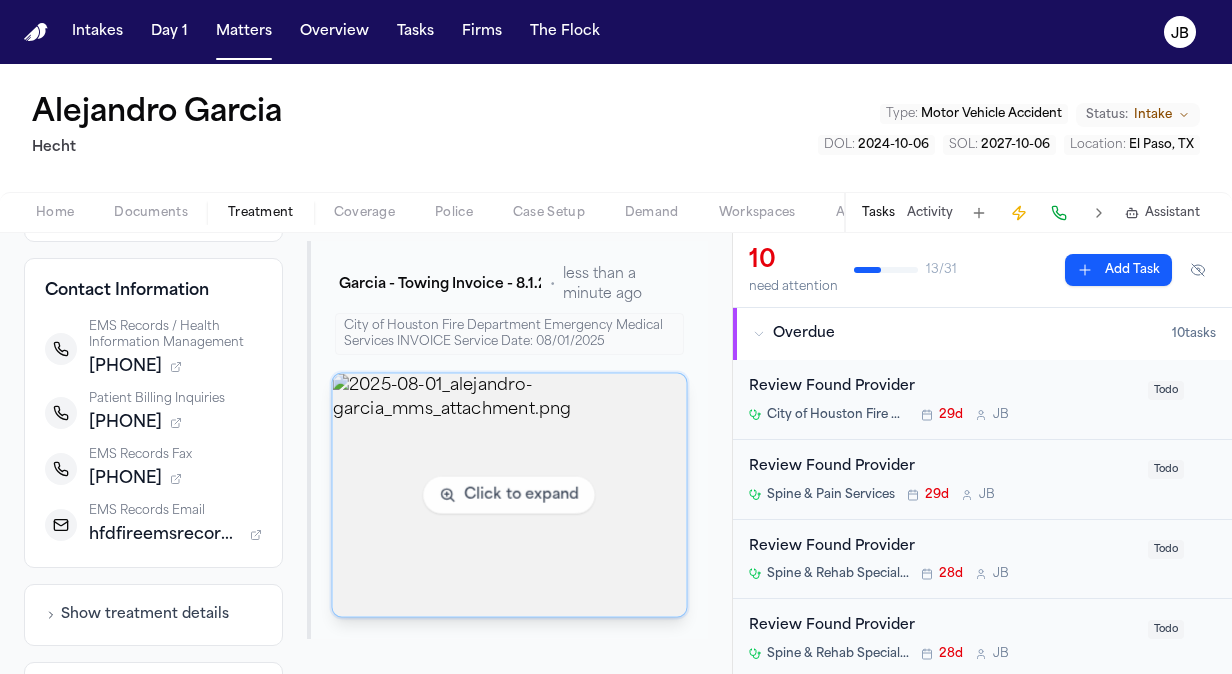 click at bounding box center [510, 495] 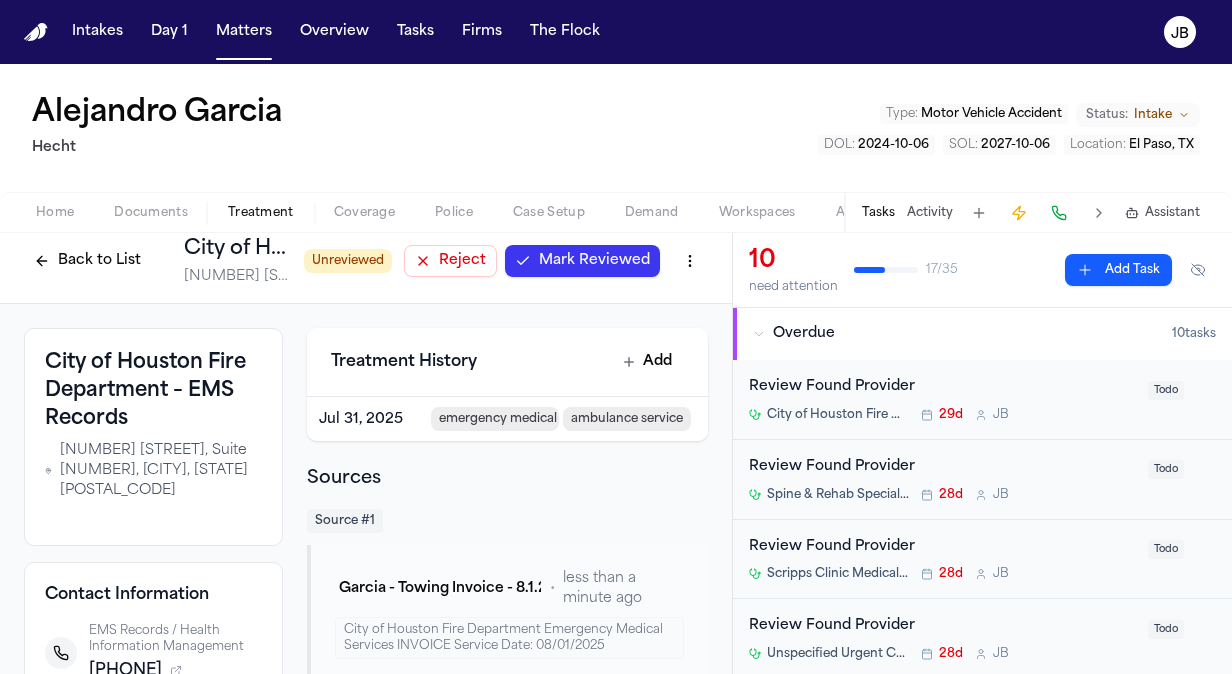 scroll, scrollTop: 0, scrollLeft: 0, axis: both 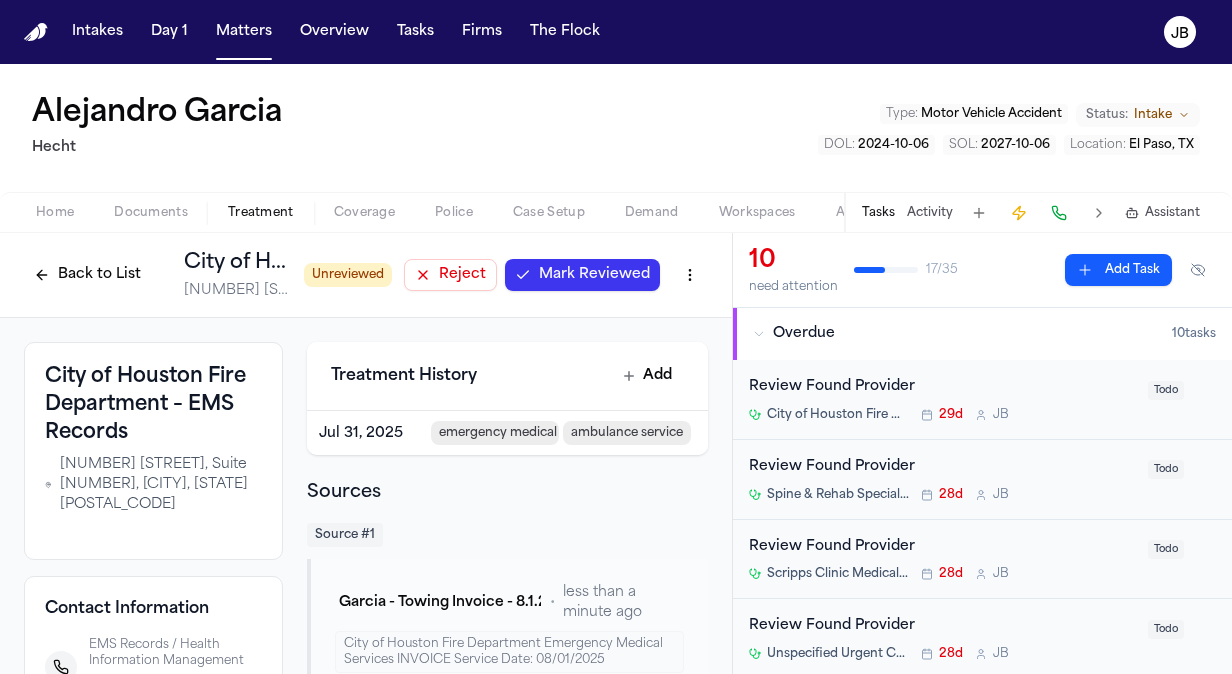 click on "Mark Reviewed" at bounding box center (594, 275) 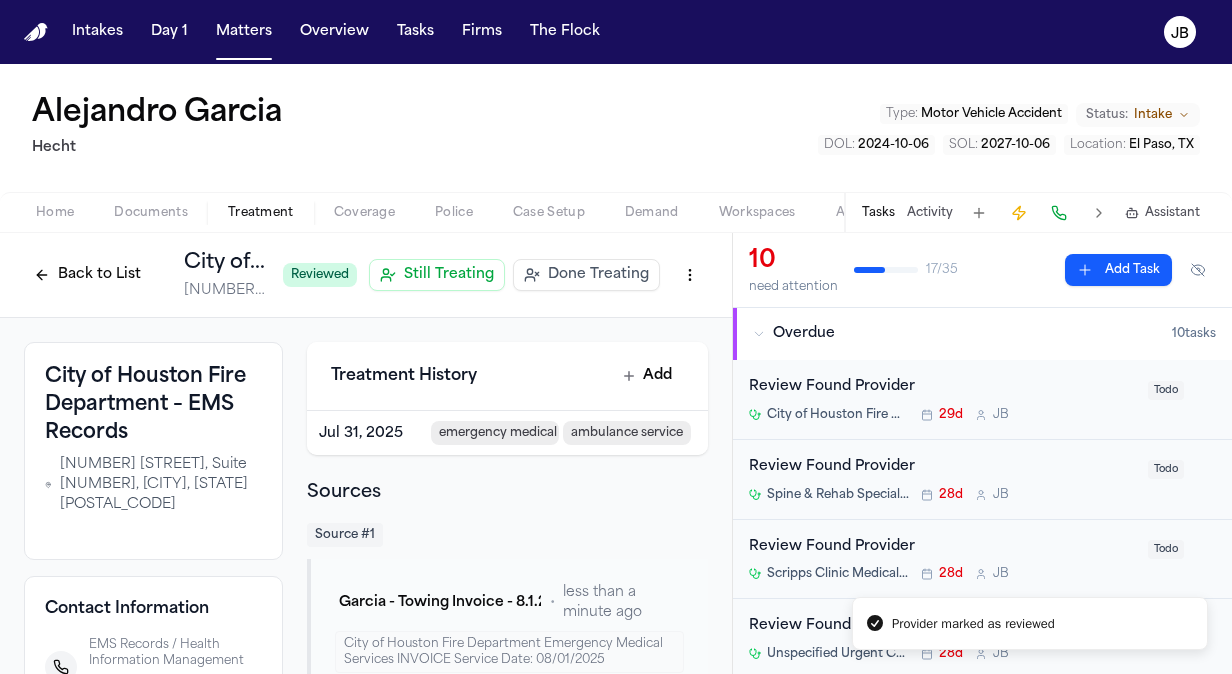 click on "Back to List" at bounding box center (87, 275) 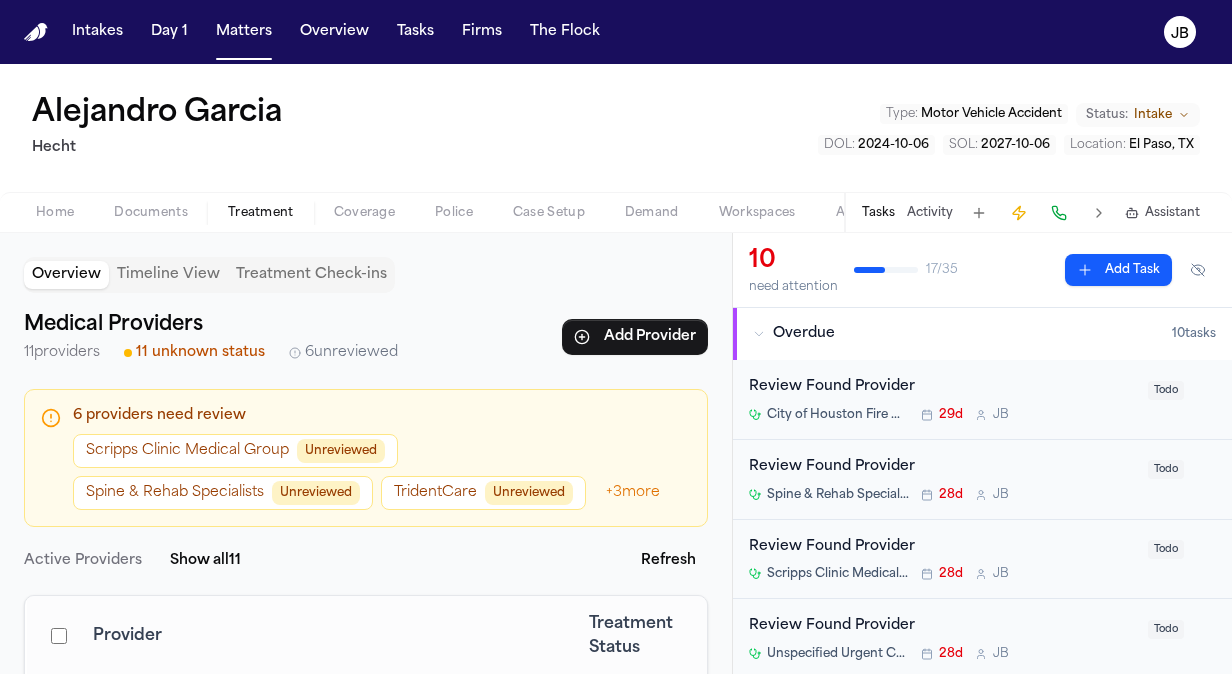 click on "Unreviewed" at bounding box center (316, 493) 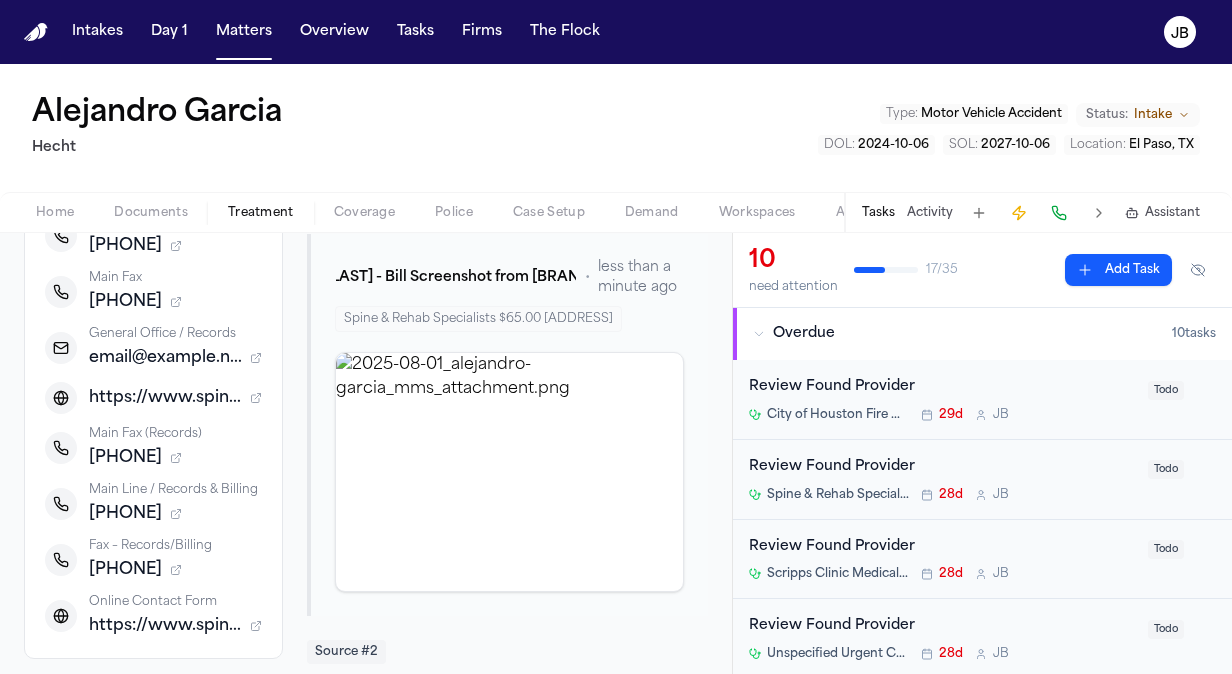 scroll, scrollTop: 0, scrollLeft: 0, axis: both 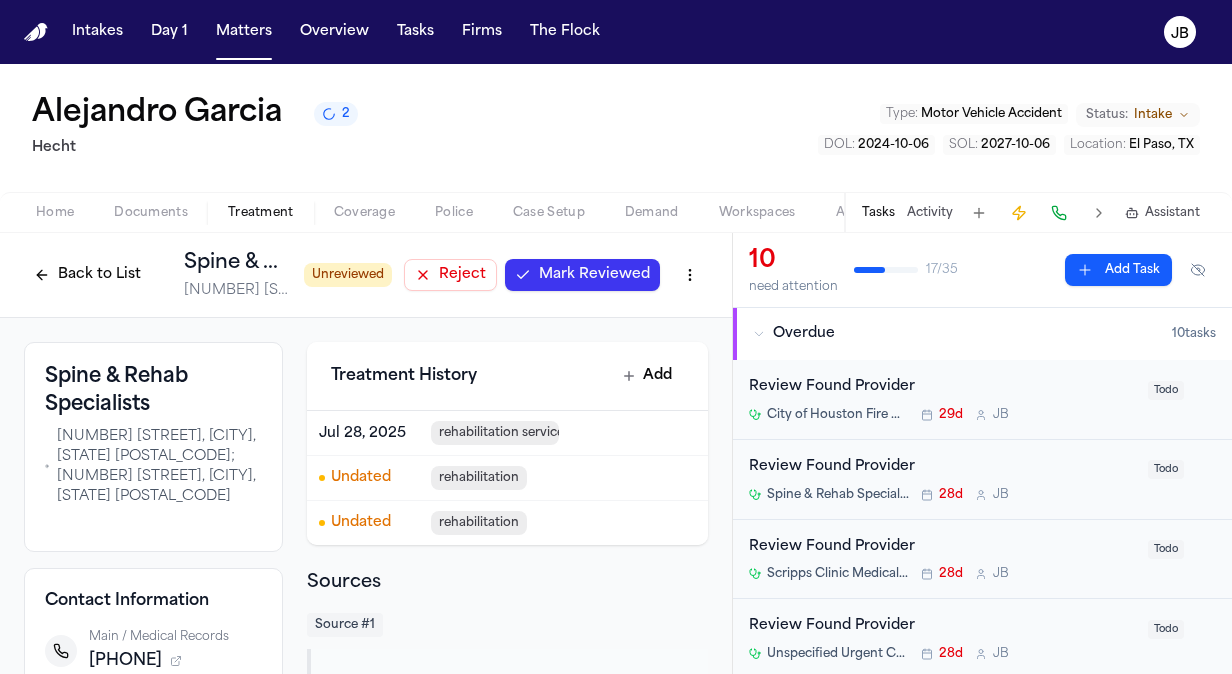 click on "Mark Reviewed" at bounding box center [594, 275] 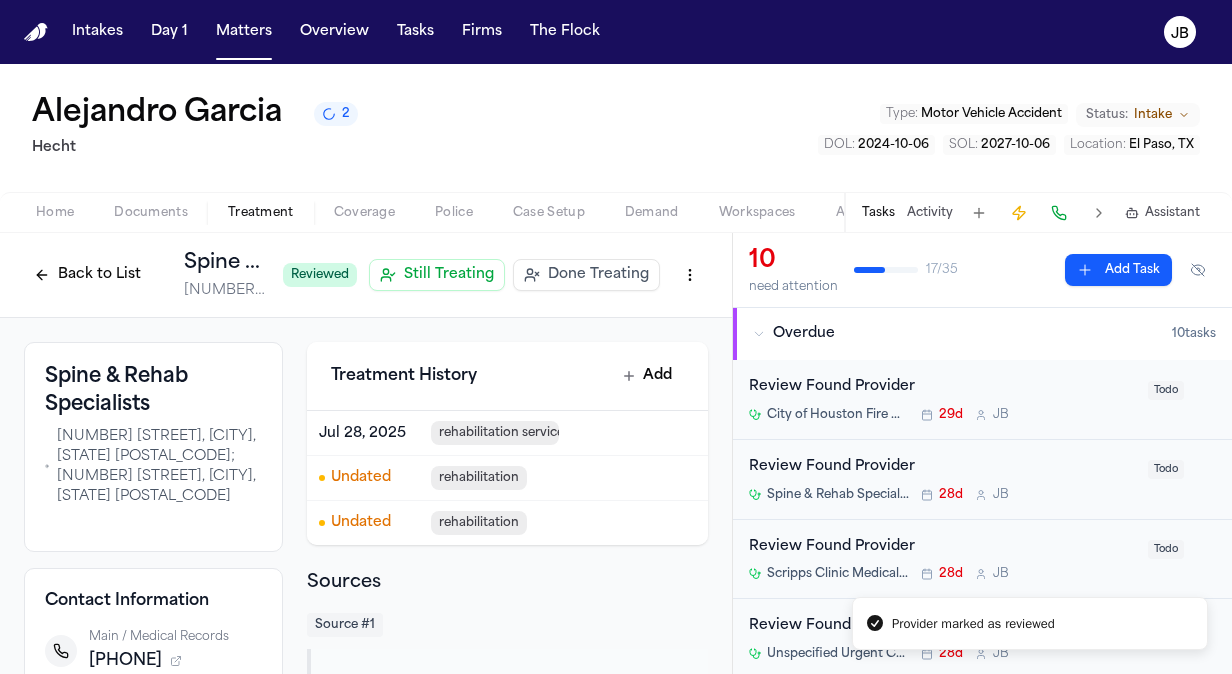 click on "Back to List" at bounding box center [87, 275] 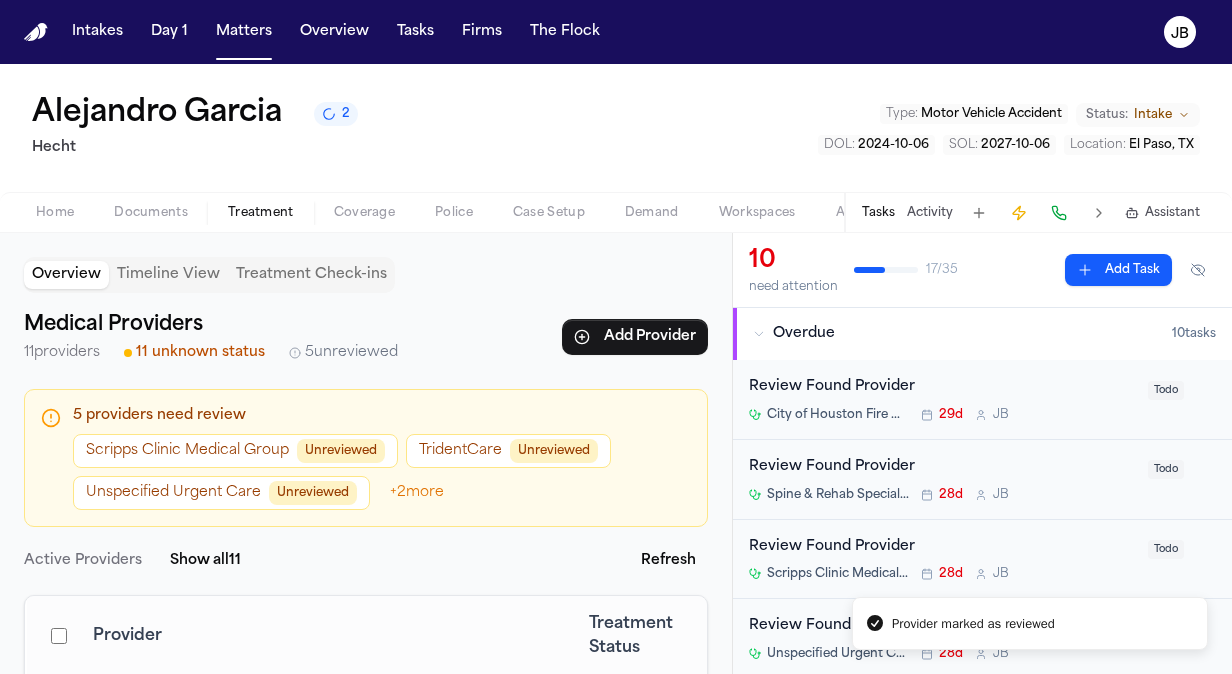 click on "Unreviewed" at bounding box center (313, 493) 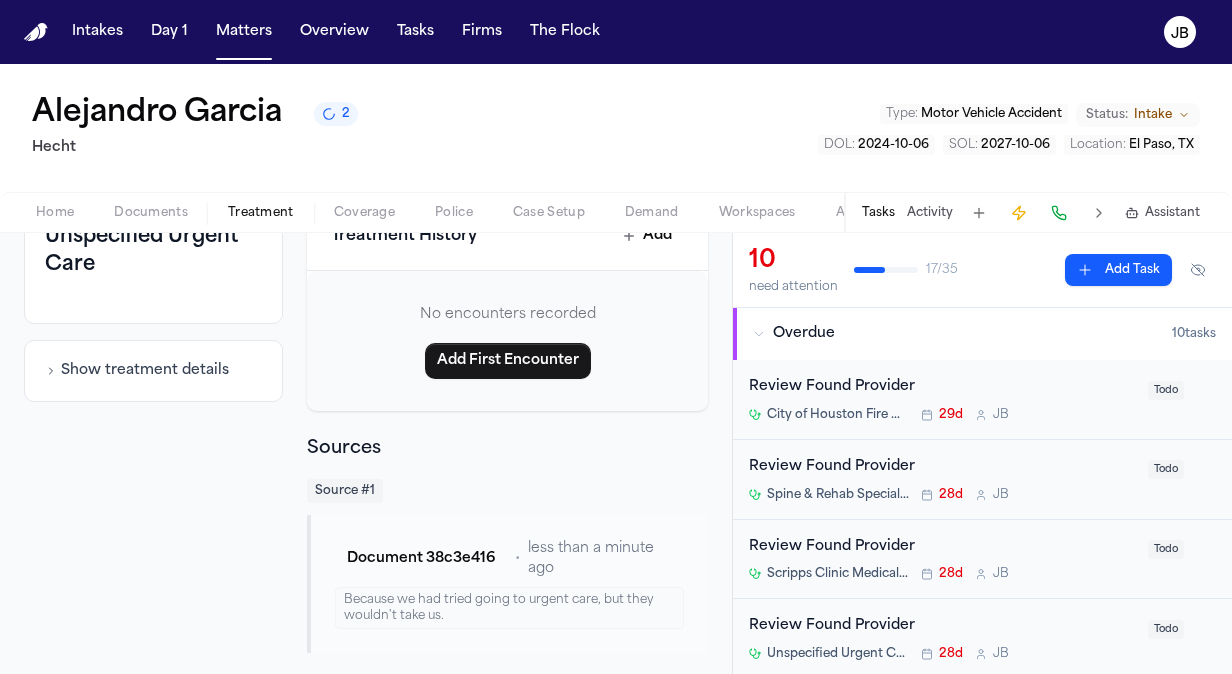scroll, scrollTop: 0, scrollLeft: 0, axis: both 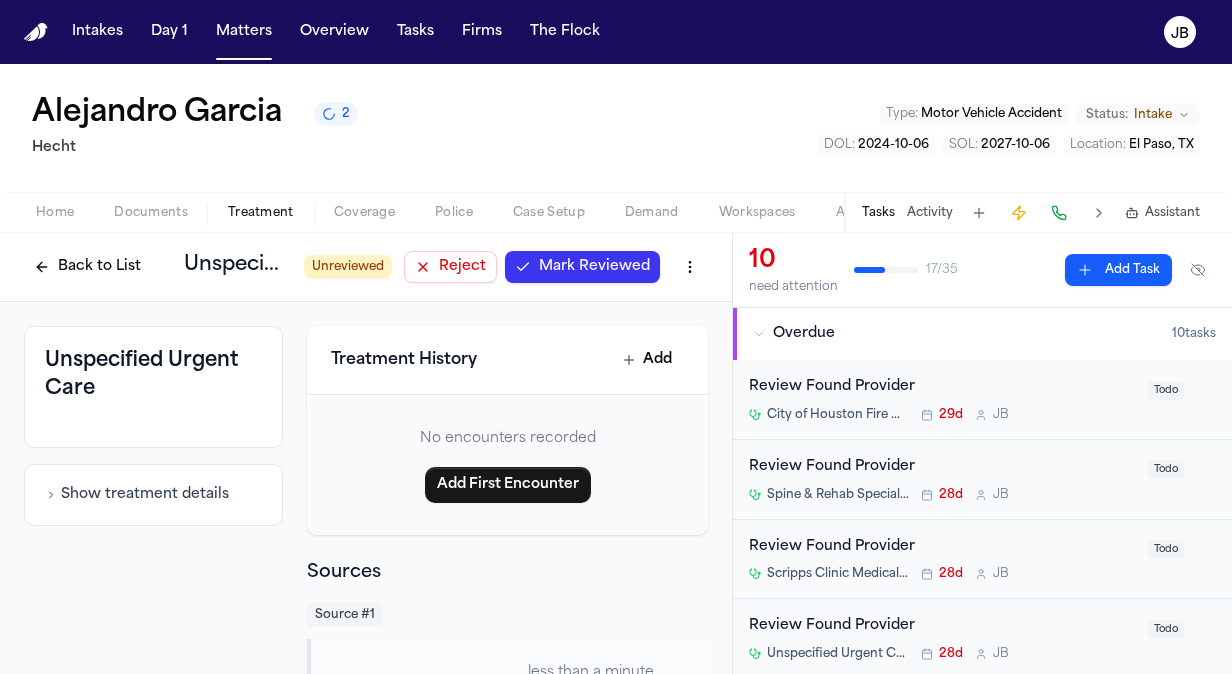 click on "Reject" at bounding box center [462, 267] 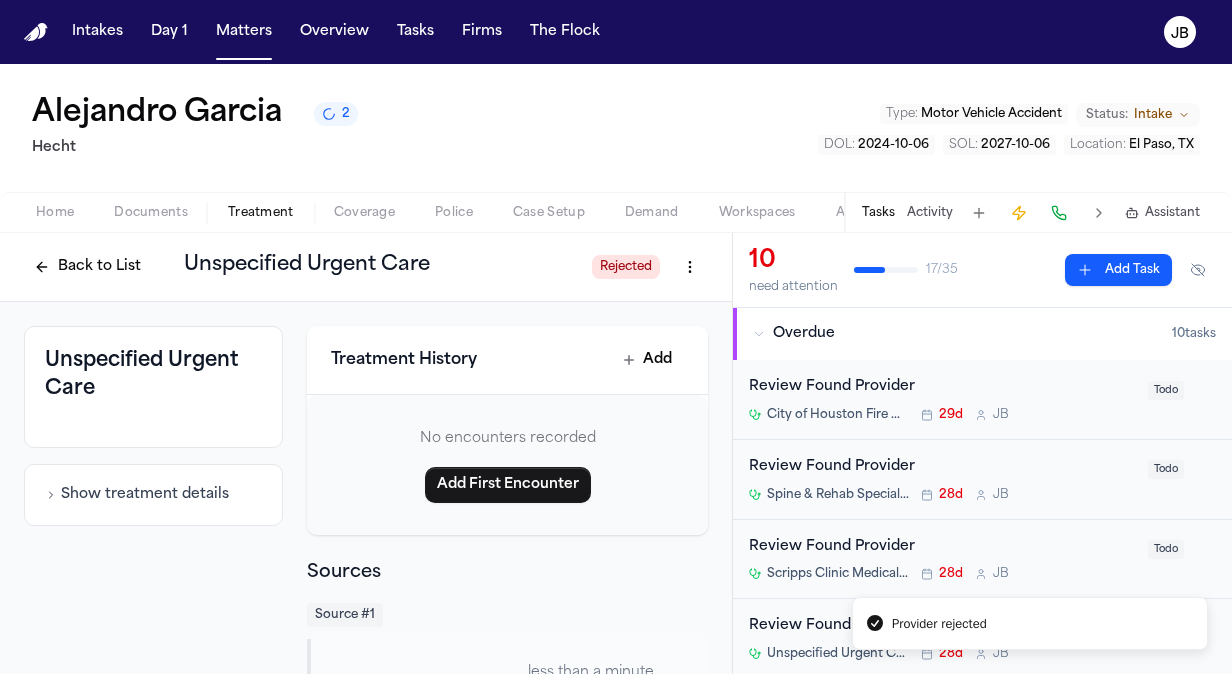 click on "Provider rejected Intakes Day 1 Matters Overview Tasks Firms The Flock JB Alejandro Garcia 2 Hecht Type :   Motor Vehicle Accident Status: Intake DOL :   2024-10-06 SOL :   2027-10-06 Location :   El Paso, TX Home Documents Treatment Coverage Police Case Setup Demand Workspaces Artifacts Tasks Activity Assistant Back to List Unspecified Urgent Care Rejected Unspecified Urgent Care Show treatment details Treatment History Add No encounters recorded Add First Encounter Sources Source # 1 Document 38c3e416 • less than a minute ago Because we had tried going to urgent care, but they wouldn't take us. 10 need attention 17 / 35 Add Task Overdue 10  task s Review Found Provider City of Houston Fire Department – EMS Records 29d J B Todo Review Found Provider Spine & Rehab Specialists 28d J B Todo Review Found Provider Scripps Clinic Medical Group 28d J B Todo Review Found Provider Unspecified Urgent Care 28d J B Todo Review Found Provider Unspecified Primary Care Provider 28d J B Todo TridentCare 28d J" at bounding box center (616, 337) 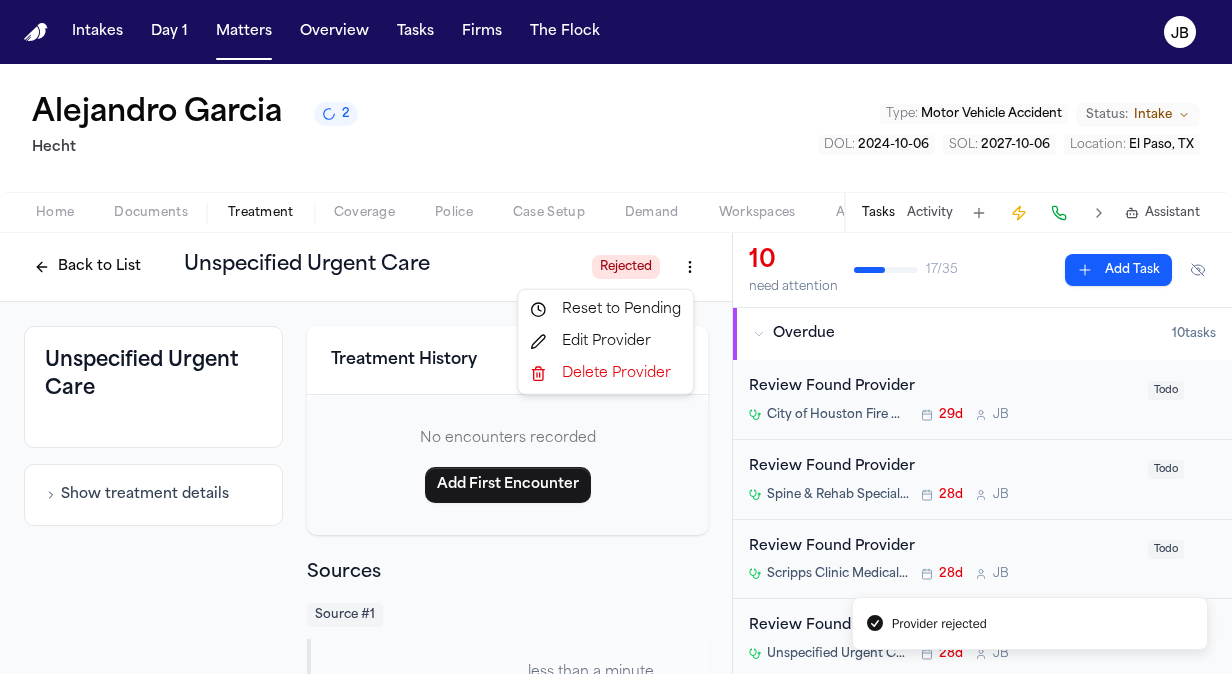 click on "Delete Provider" at bounding box center [605, 374] 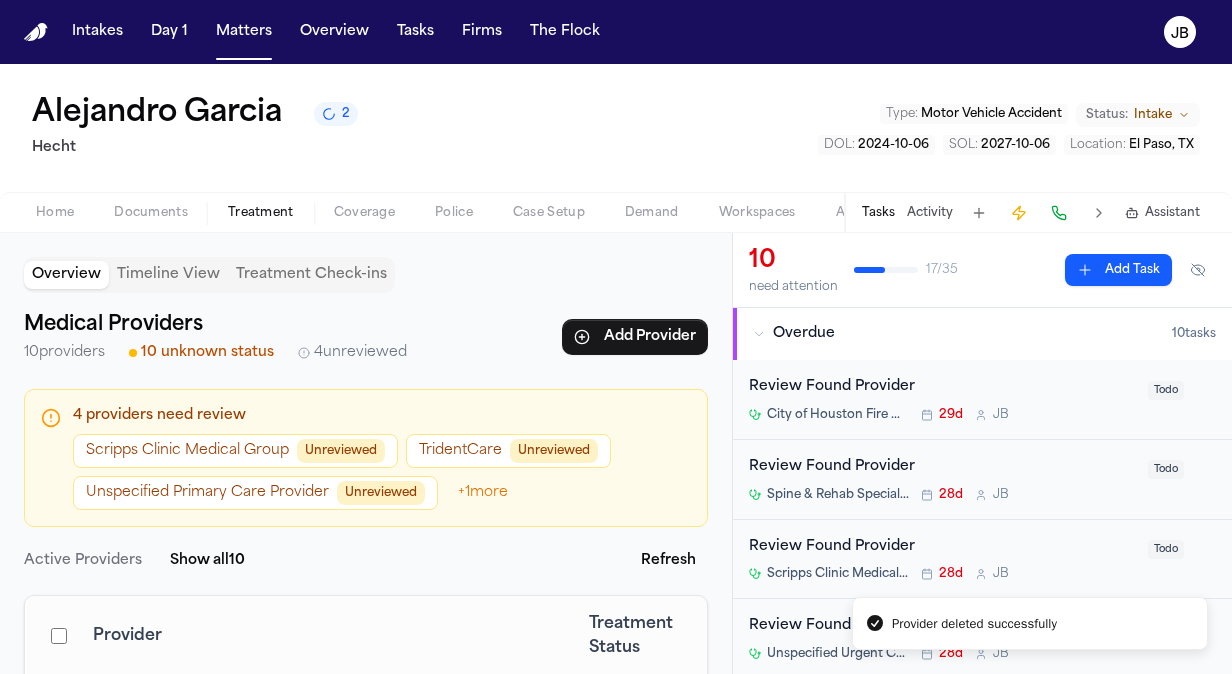 click on "Unreviewed" at bounding box center (381, 493) 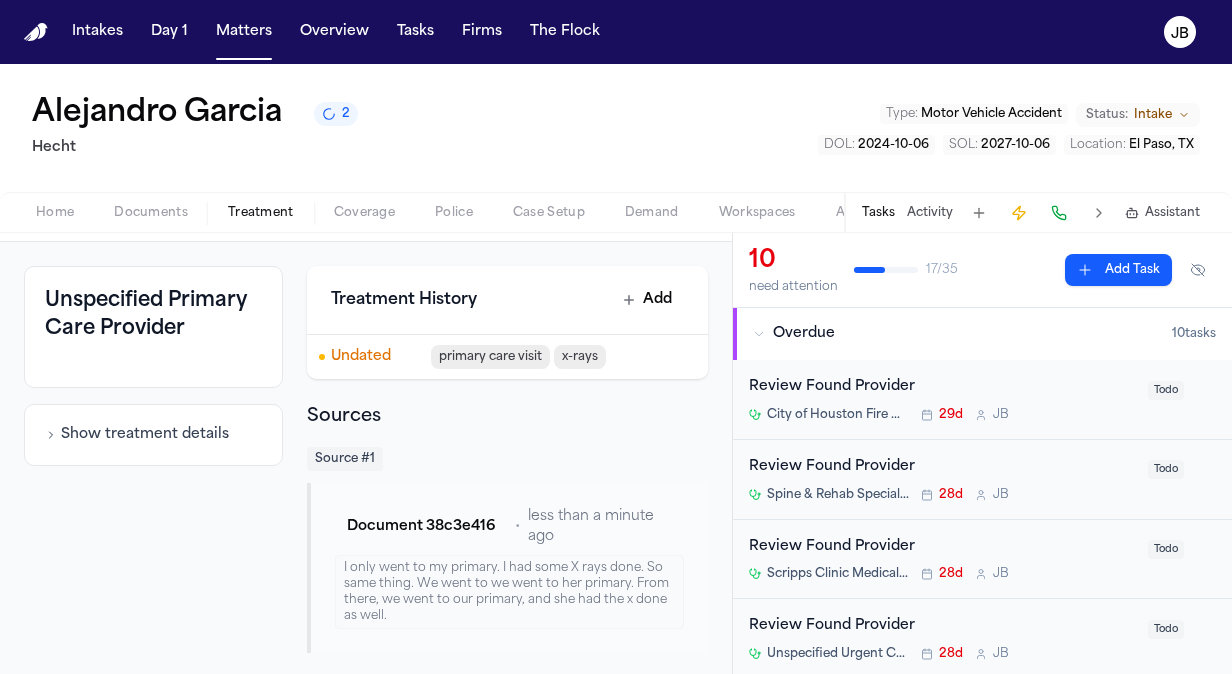 scroll, scrollTop: 0, scrollLeft: 0, axis: both 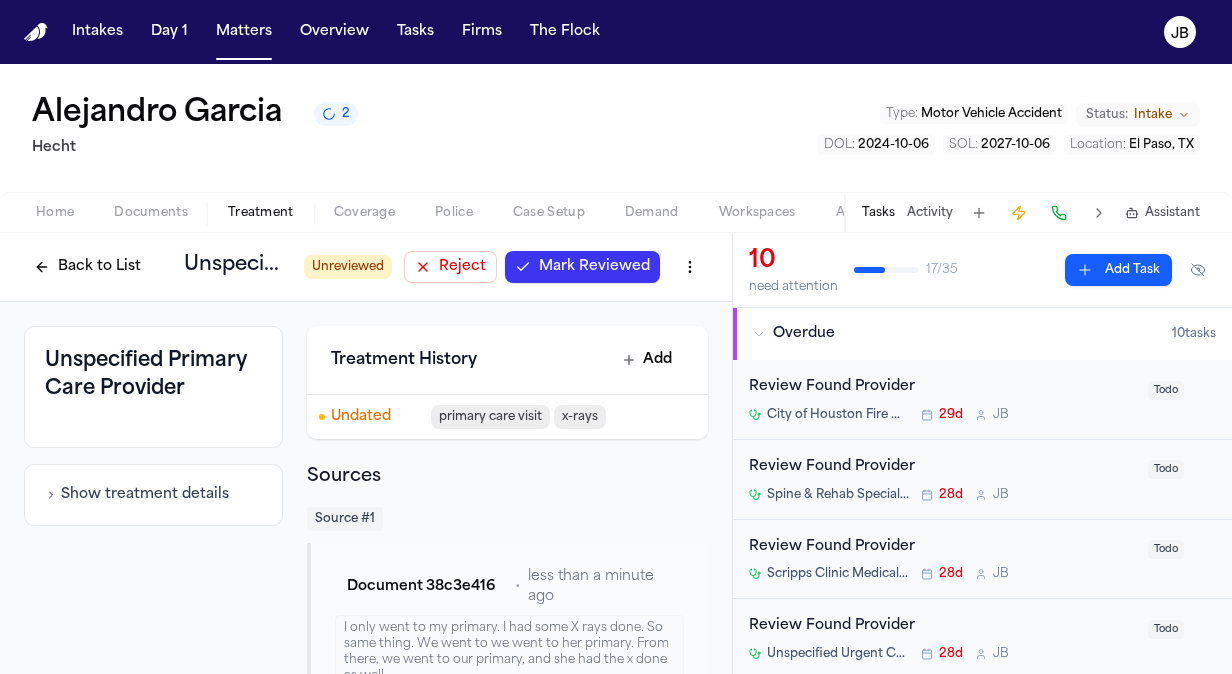 click on "Back to List" at bounding box center (87, 267) 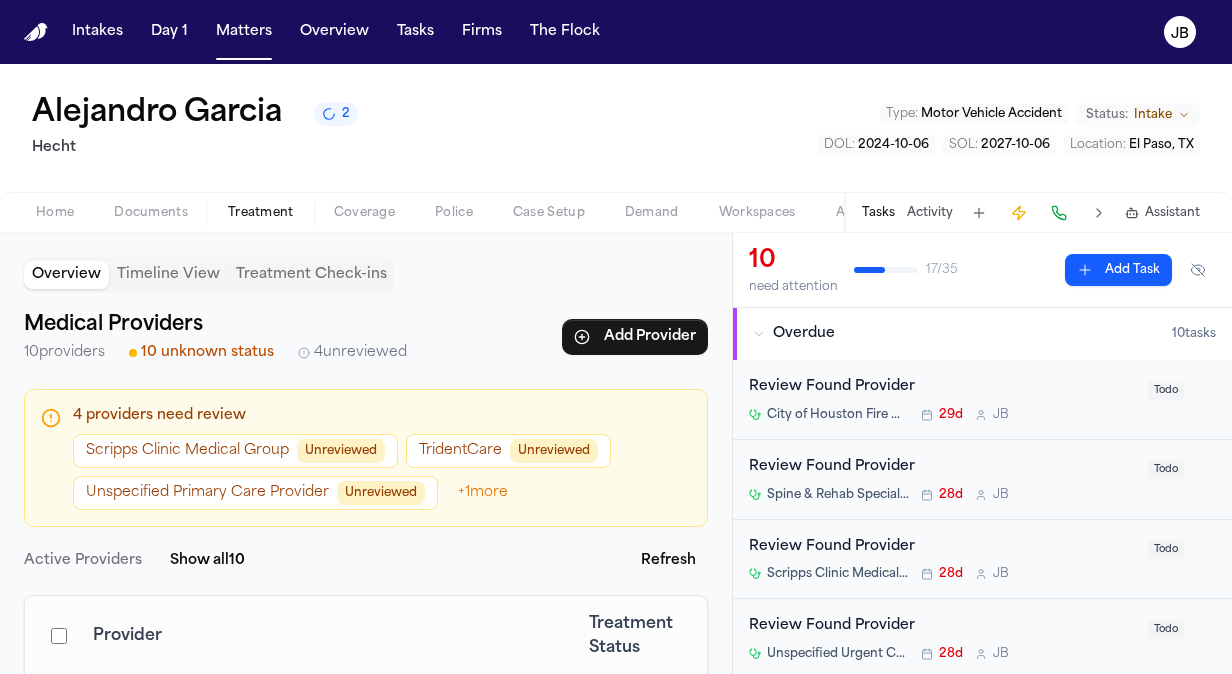 click on "+ 1  more" at bounding box center [483, 493] 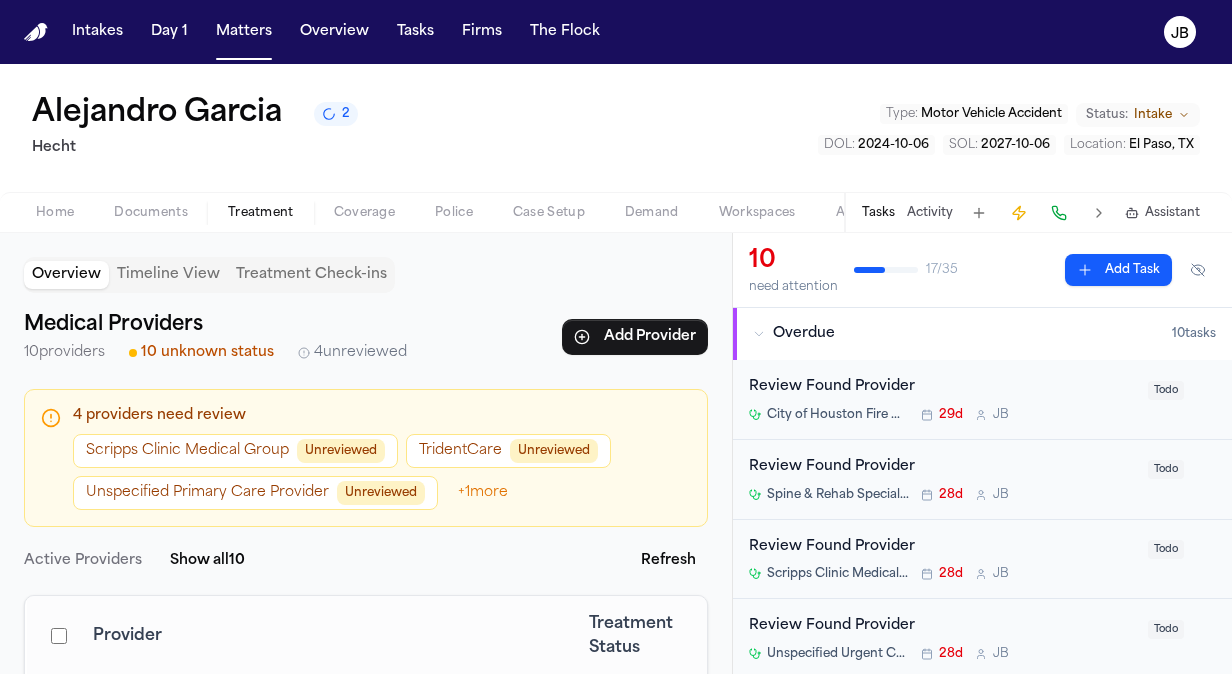 click on "+ 1  more" at bounding box center (483, 493) 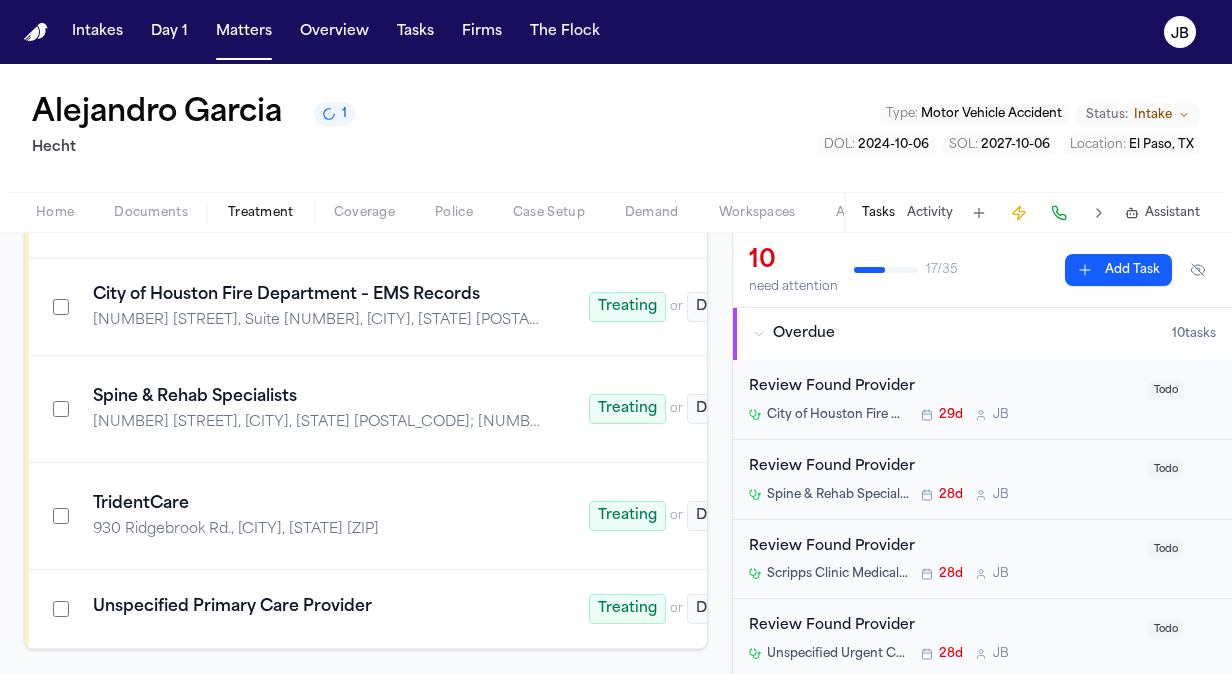 scroll, scrollTop: 0, scrollLeft: 0, axis: both 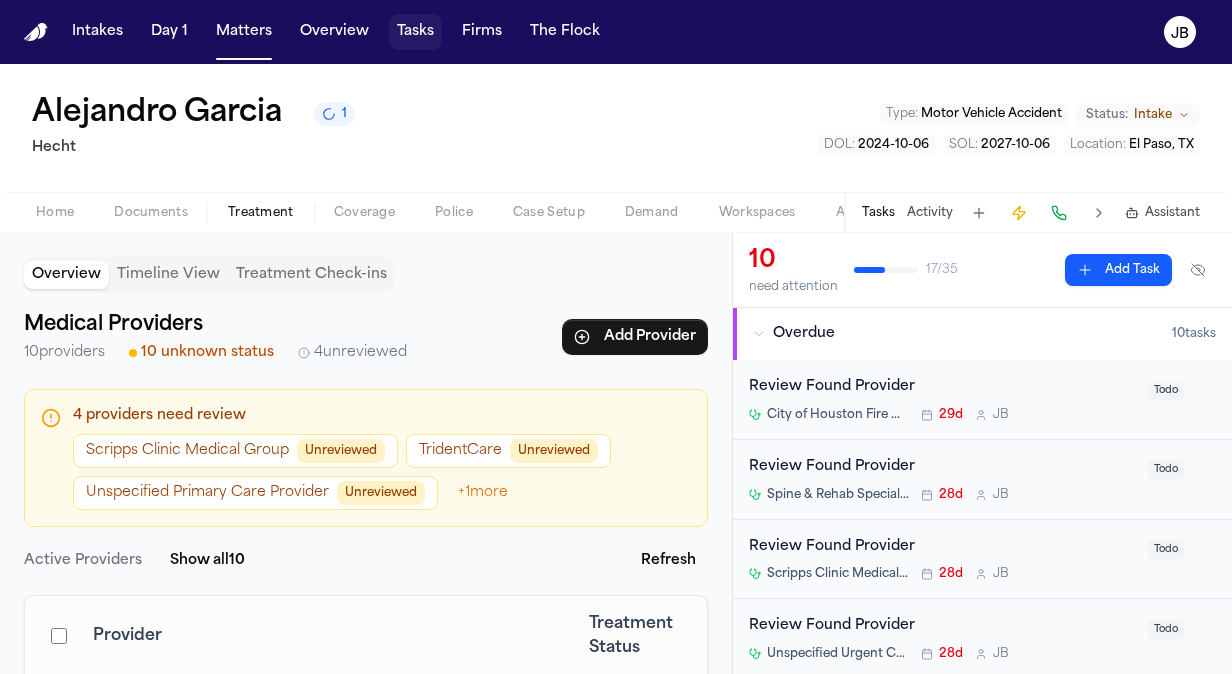 click on "Tasks" at bounding box center (415, 32) 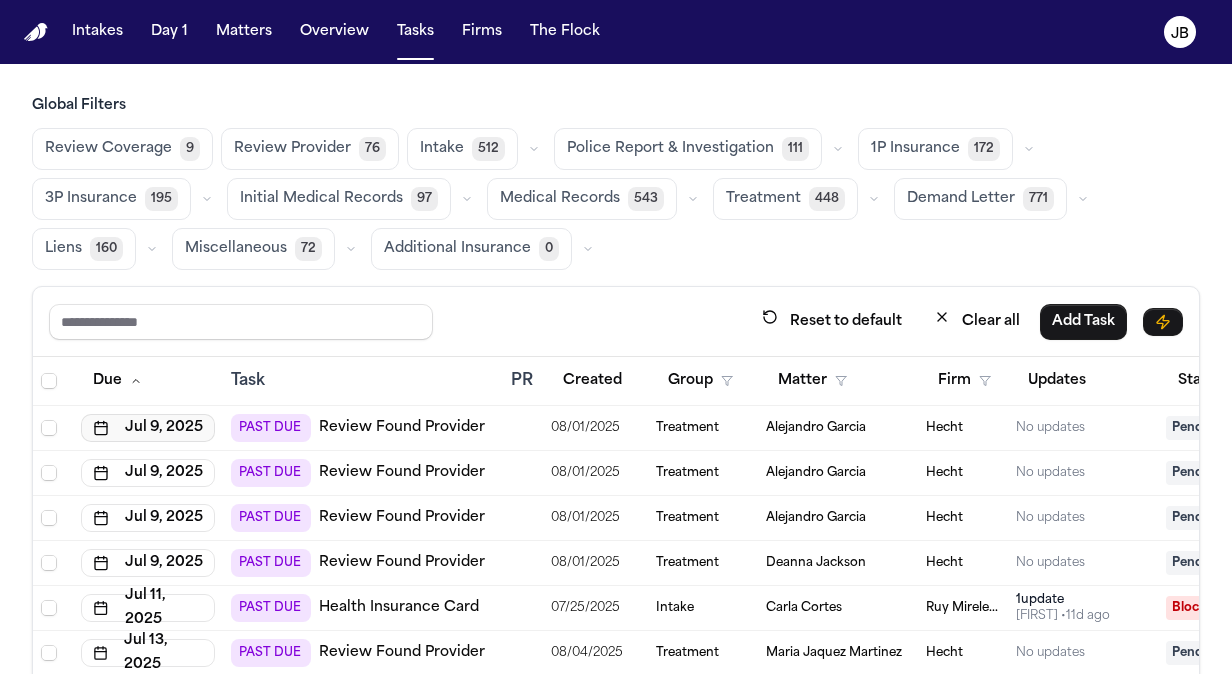 click on "Jul 9, 2025" at bounding box center [148, 428] 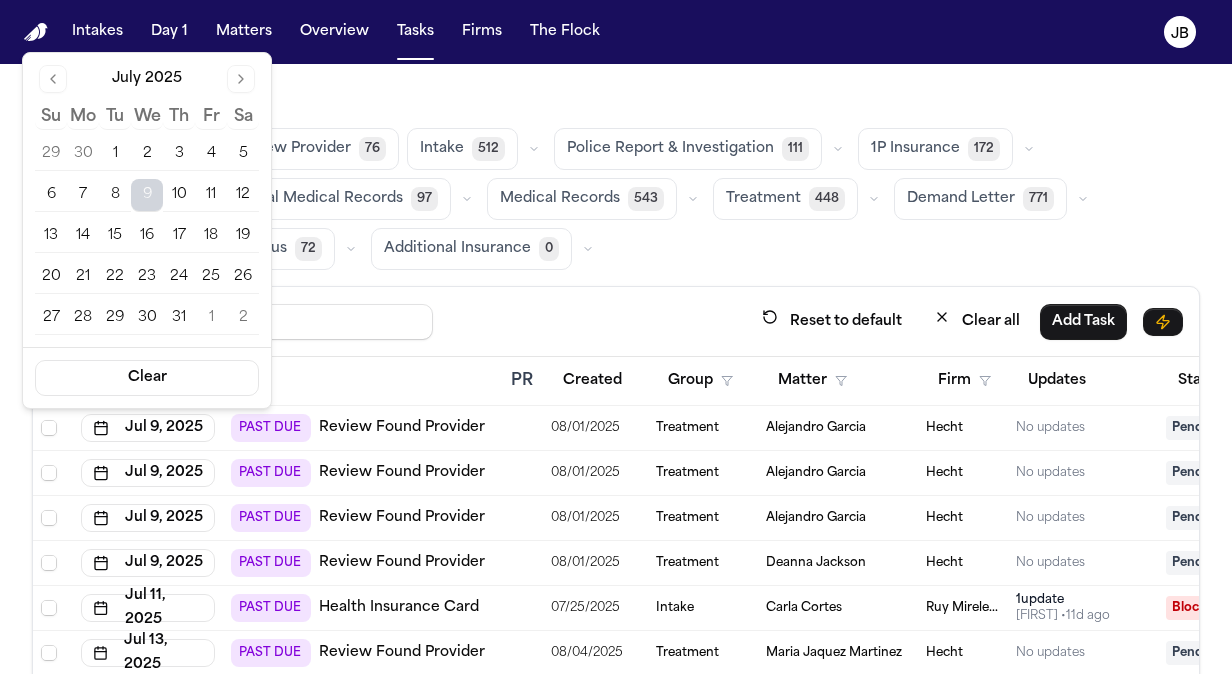 click on "10" at bounding box center [179, 195] 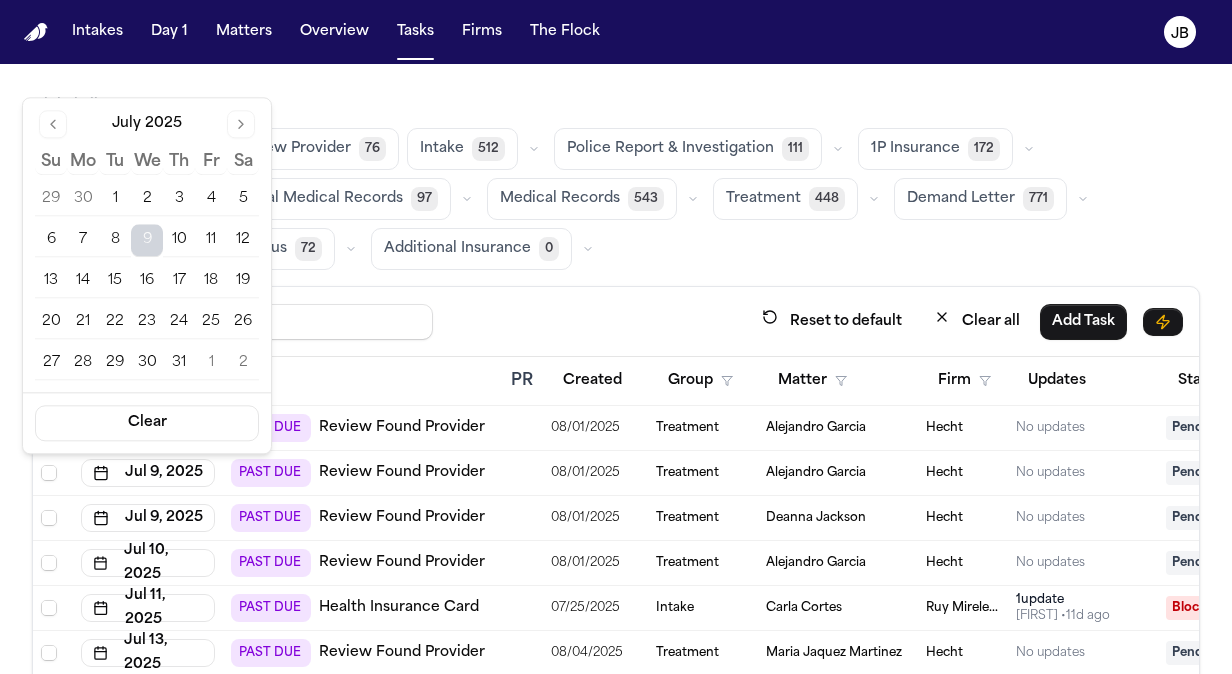 click on "10" at bounding box center (179, 240) 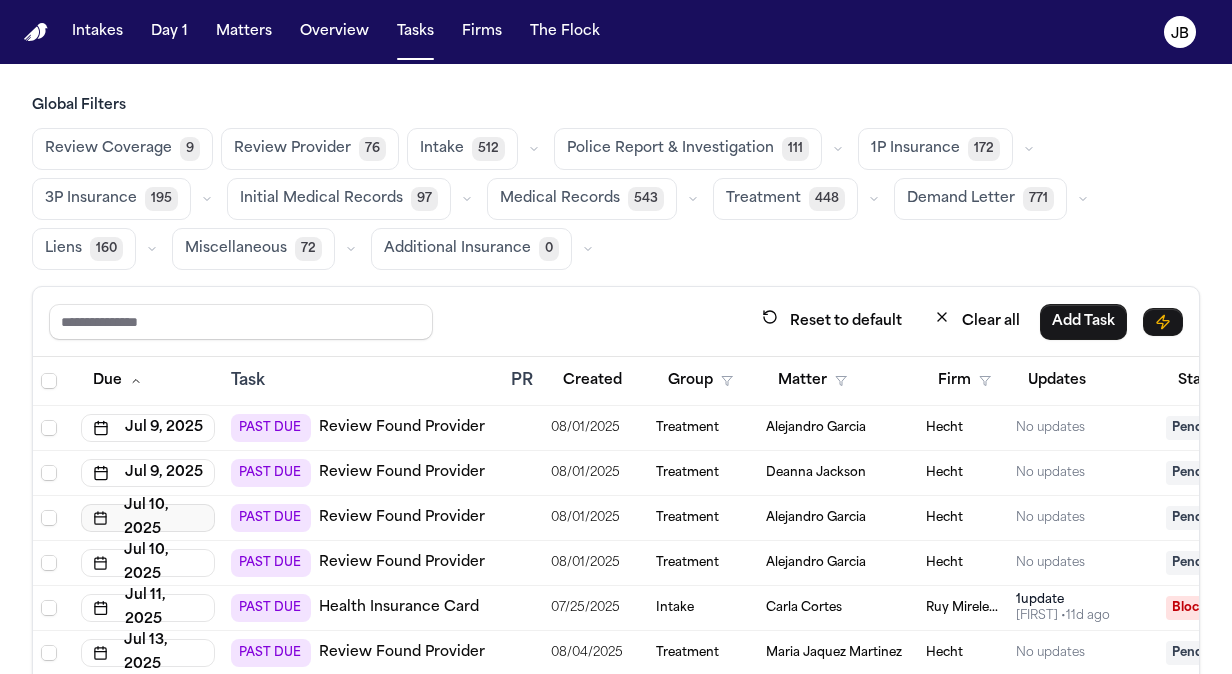 click on "Jul 10, 2025" at bounding box center (148, 518) 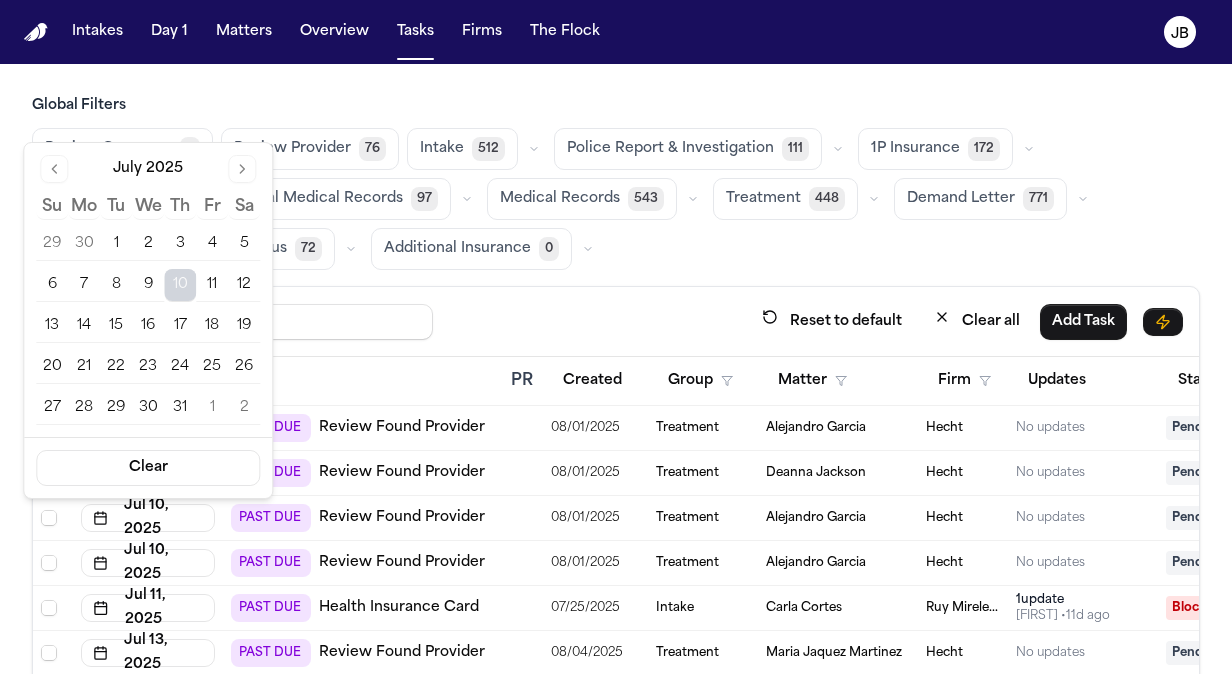 click on "10" at bounding box center (180, 285) 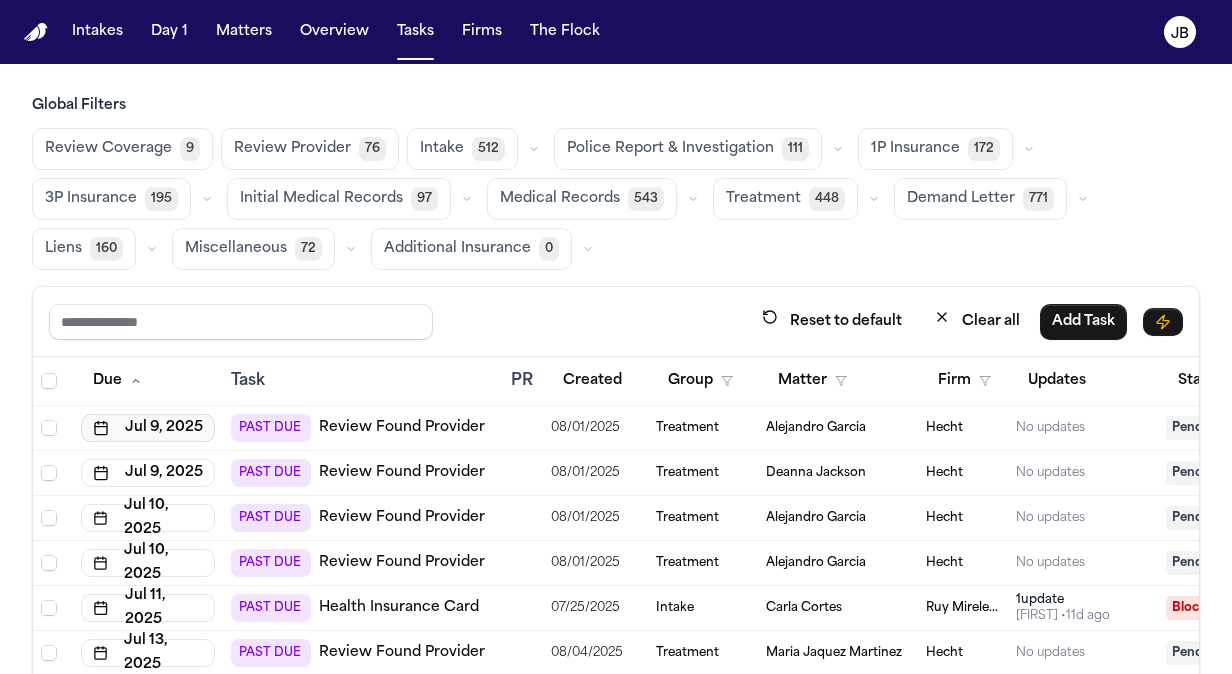 click on "Jul 9, 2025" at bounding box center [148, 428] 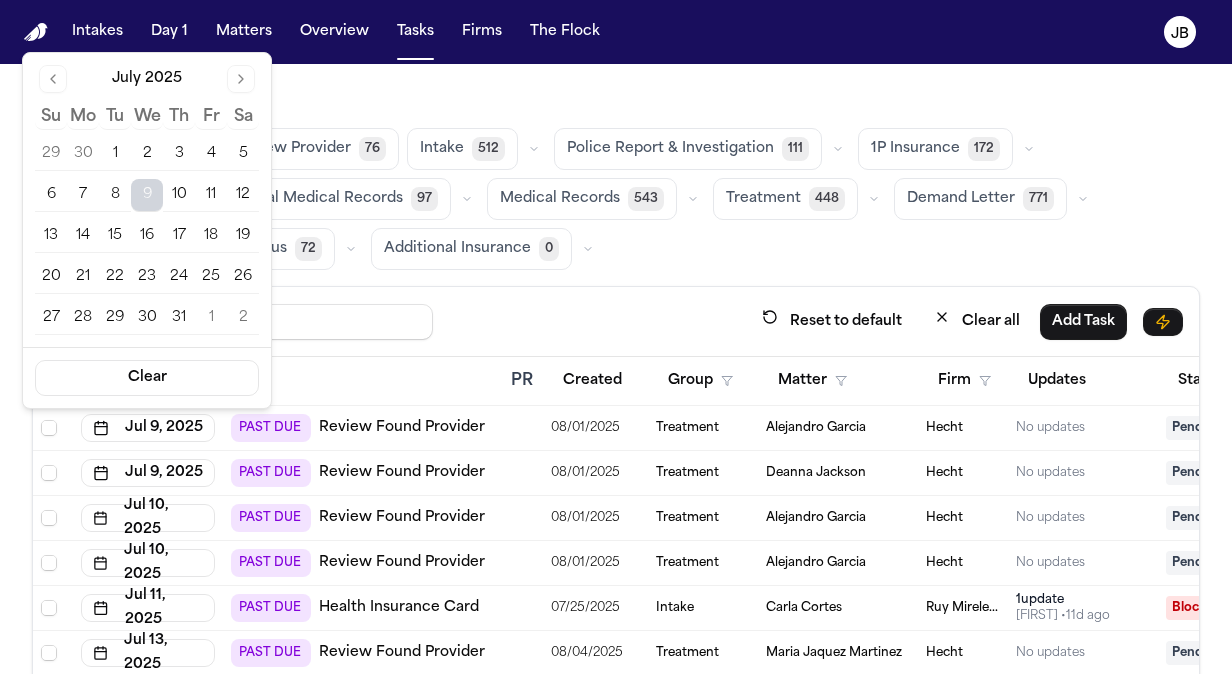 click on "10" at bounding box center [179, 195] 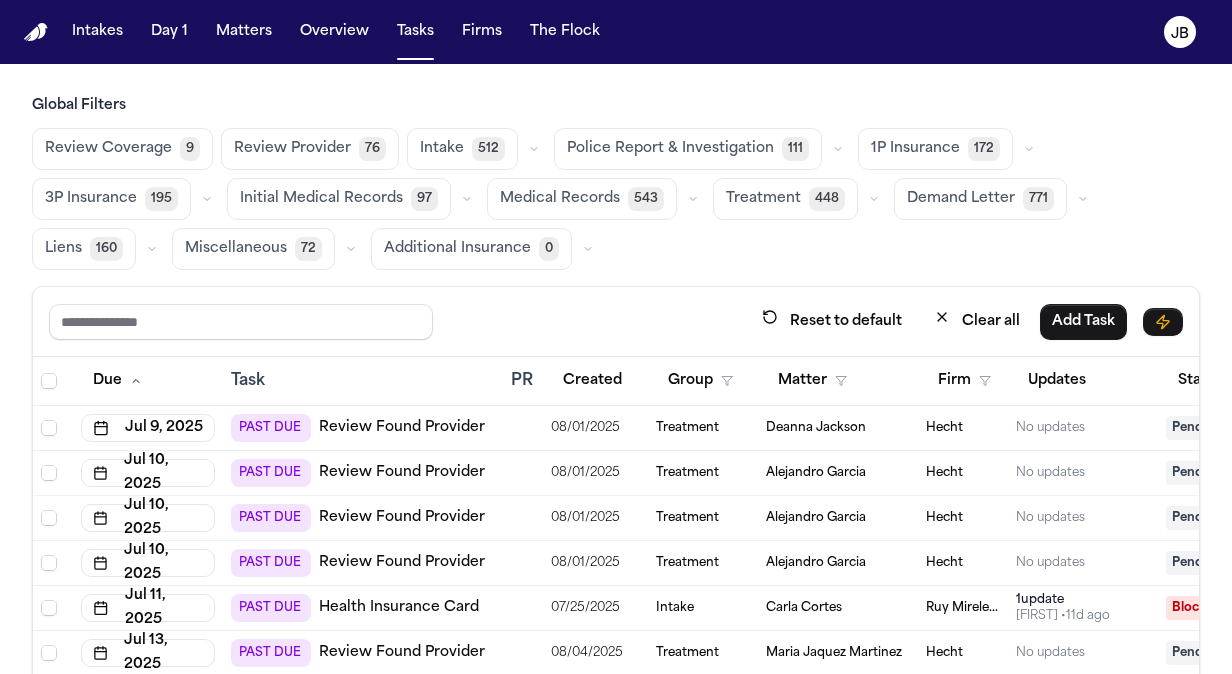 click on "Deanna Jackson" at bounding box center [816, 428] 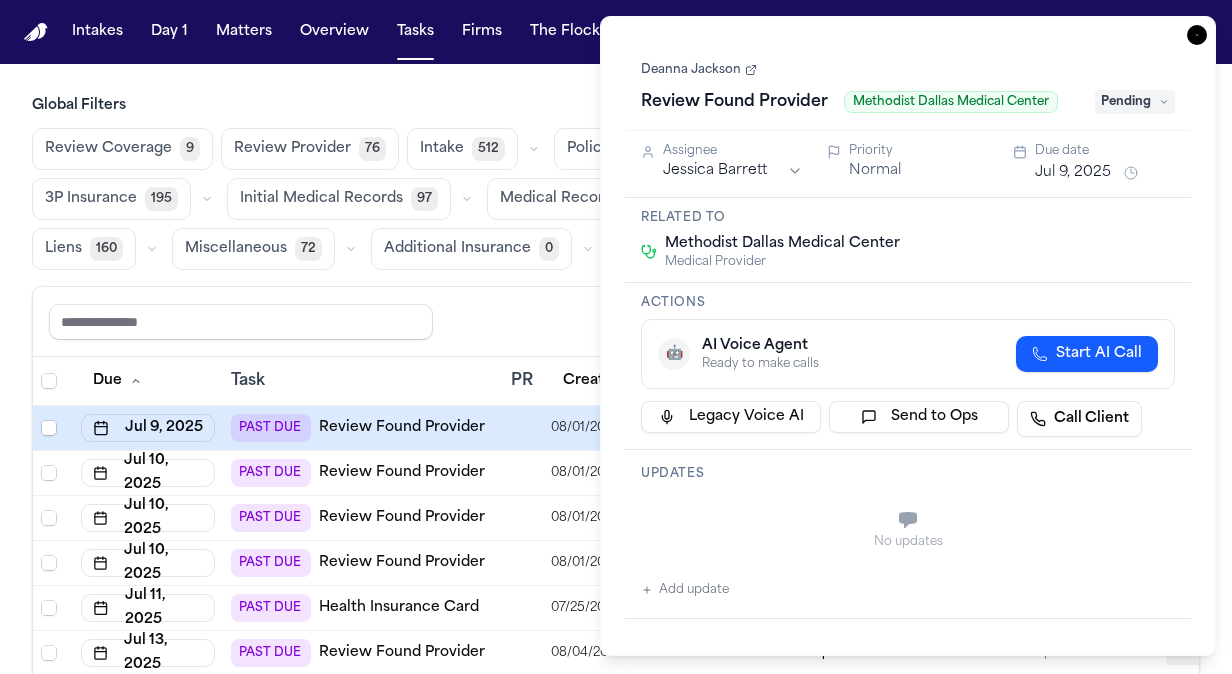 click on "Deanna Jackson" at bounding box center (699, 70) 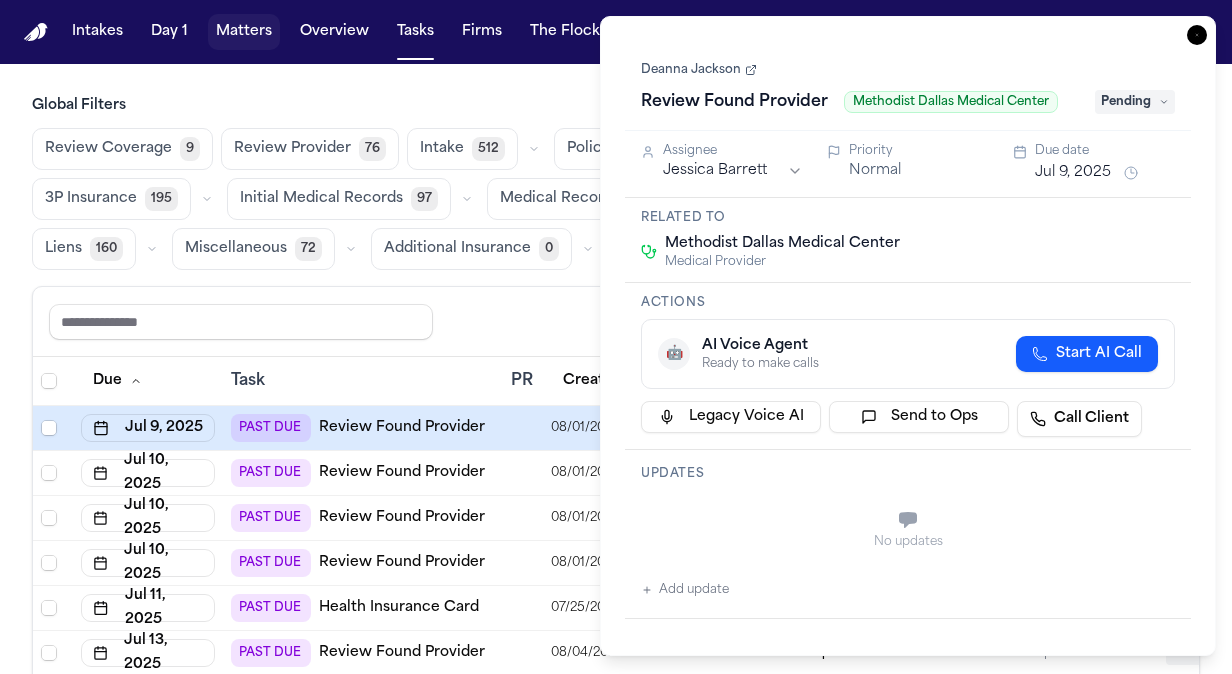 click on "Matters" at bounding box center [244, 32] 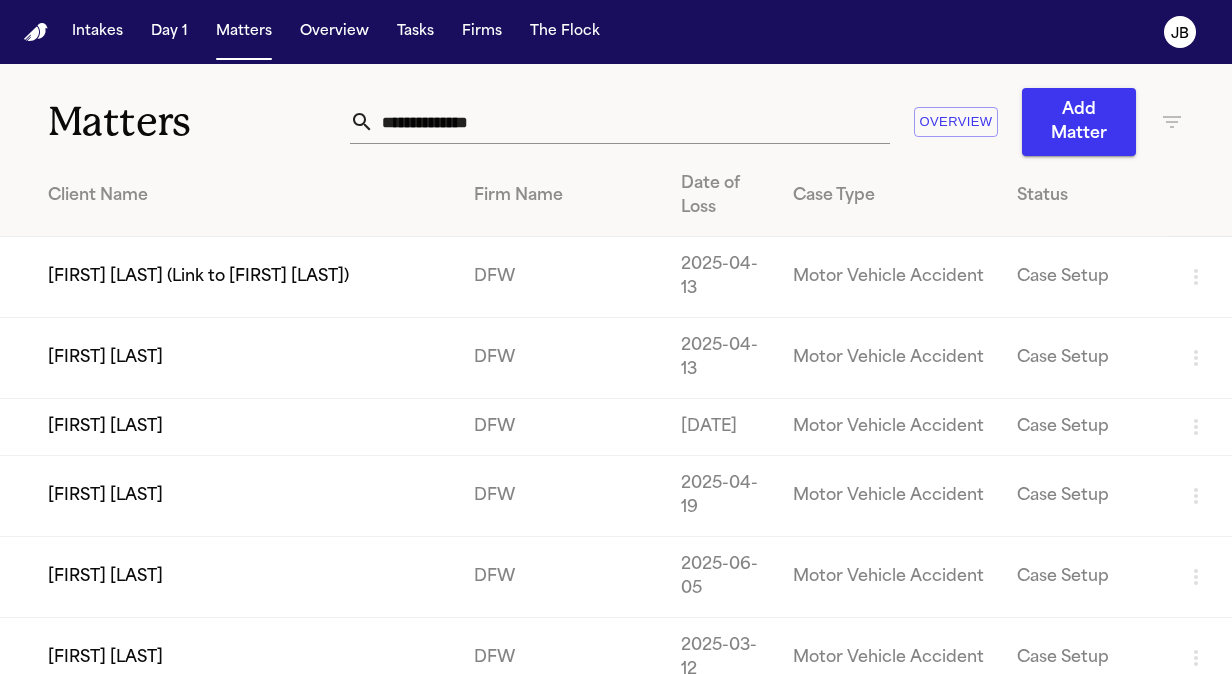 click at bounding box center [632, 122] 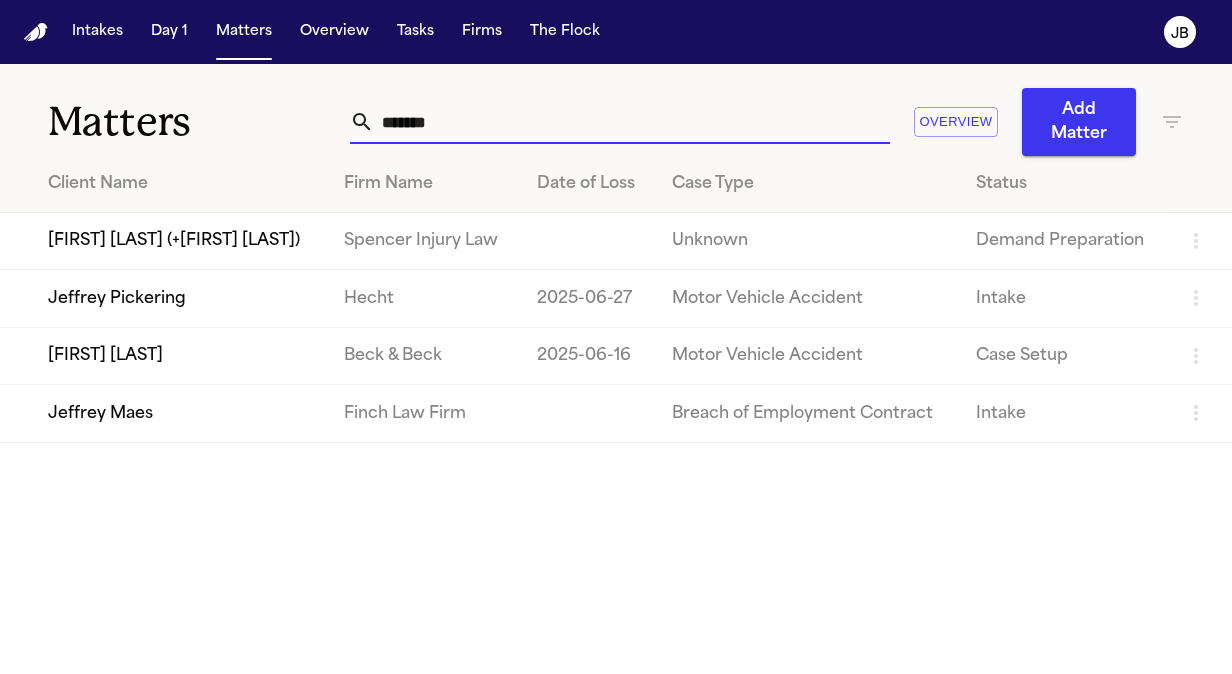 click on "Jeffrey Pickering" at bounding box center (164, 298) 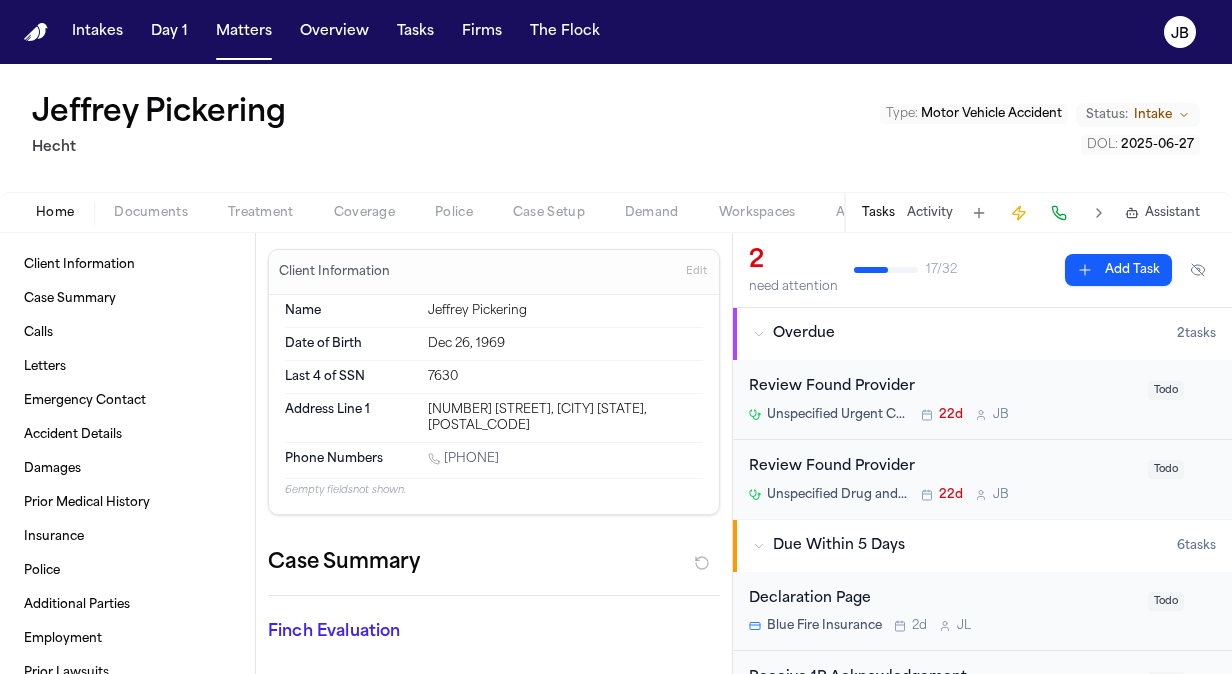 click on "Activity" at bounding box center [930, 213] 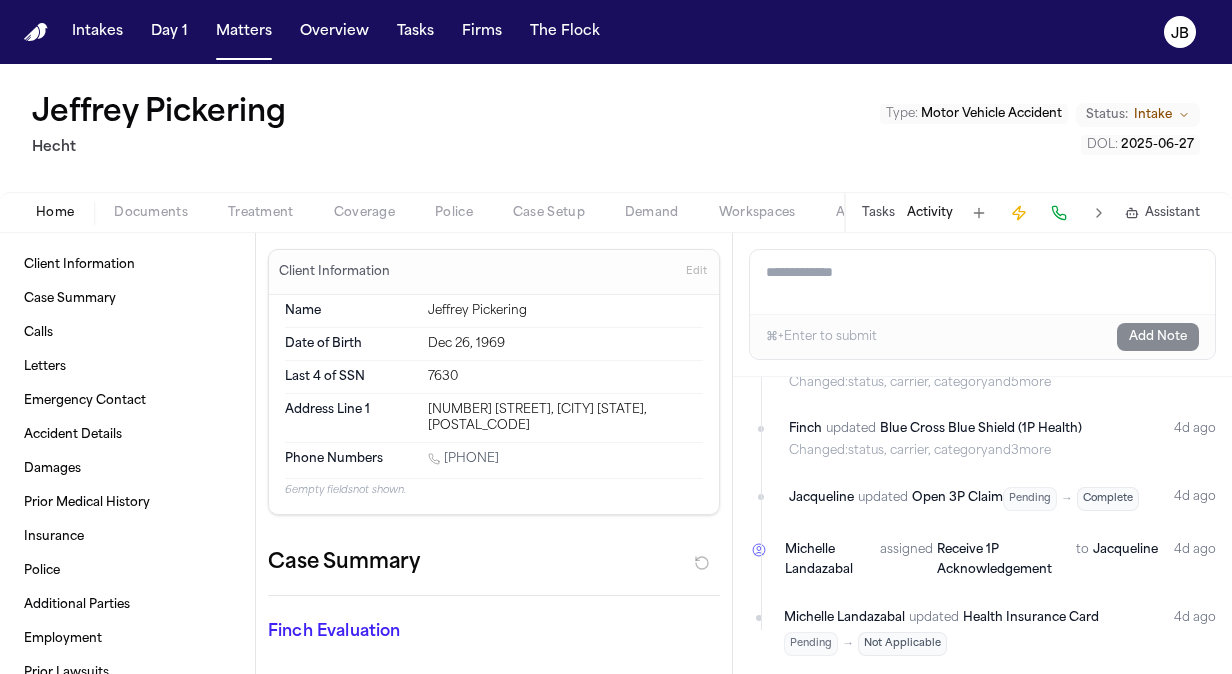 scroll, scrollTop: 0, scrollLeft: 0, axis: both 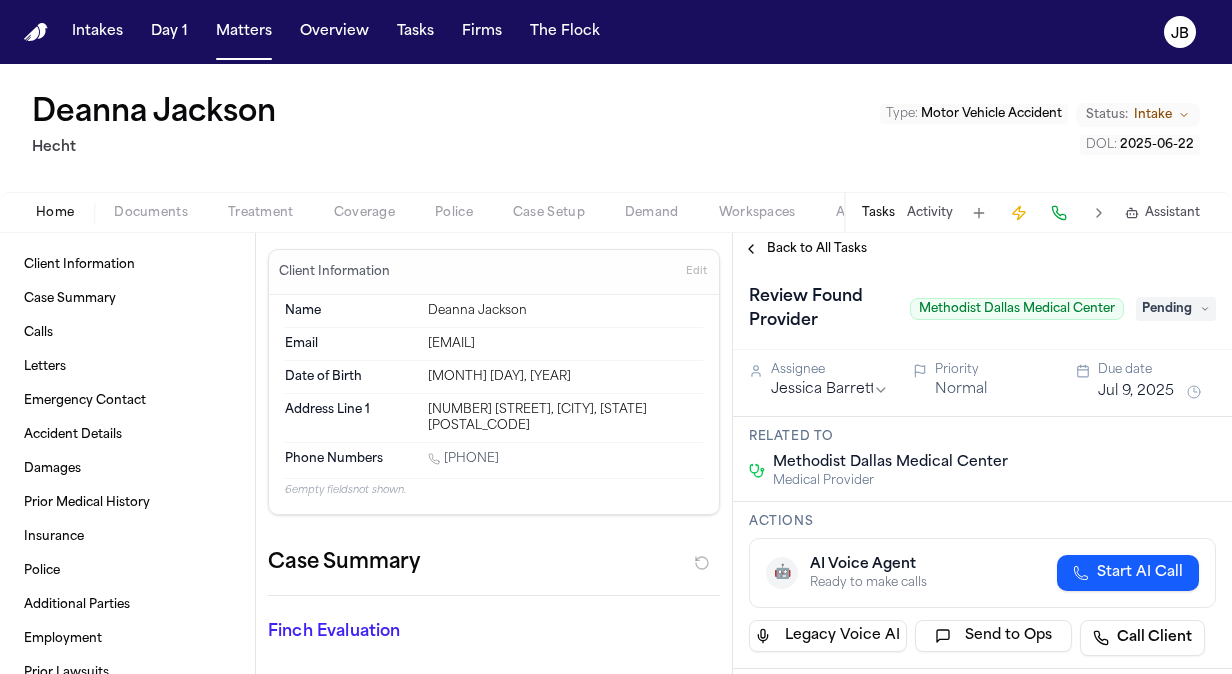 drag, startPoint x: 550, startPoint y: 442, endPoint x: 446, endPoint y: 438, distance: 104.0769 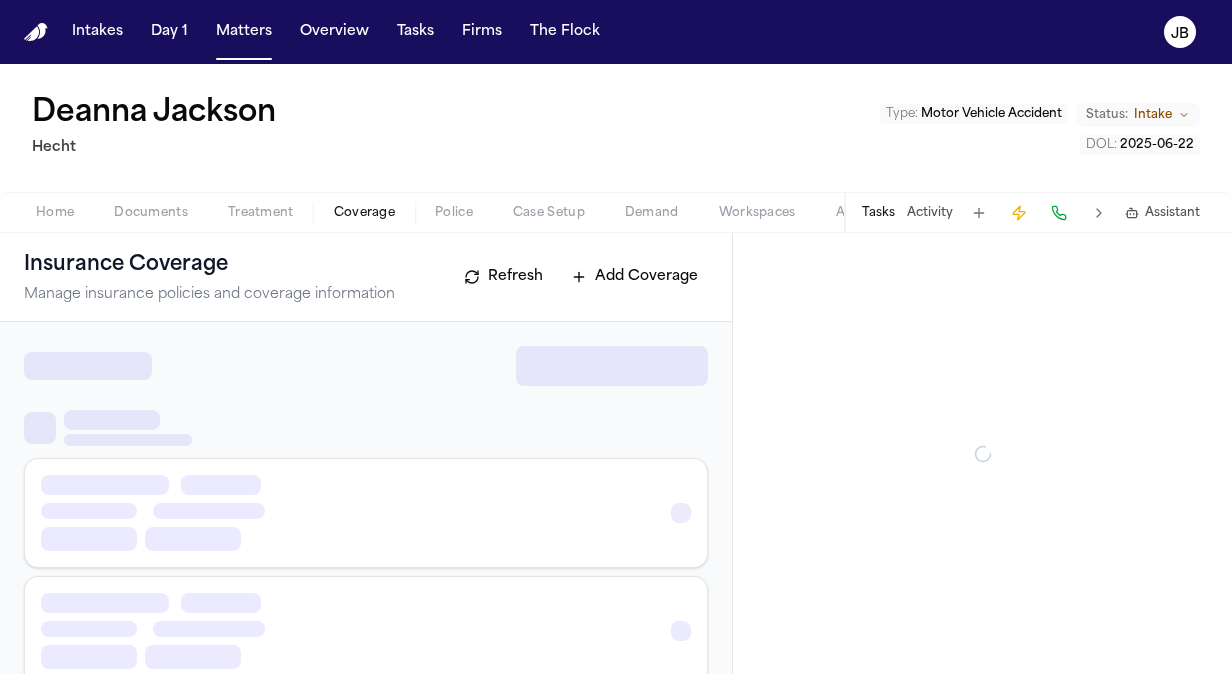 click on "Coverage" at bounding box center (364, 213) 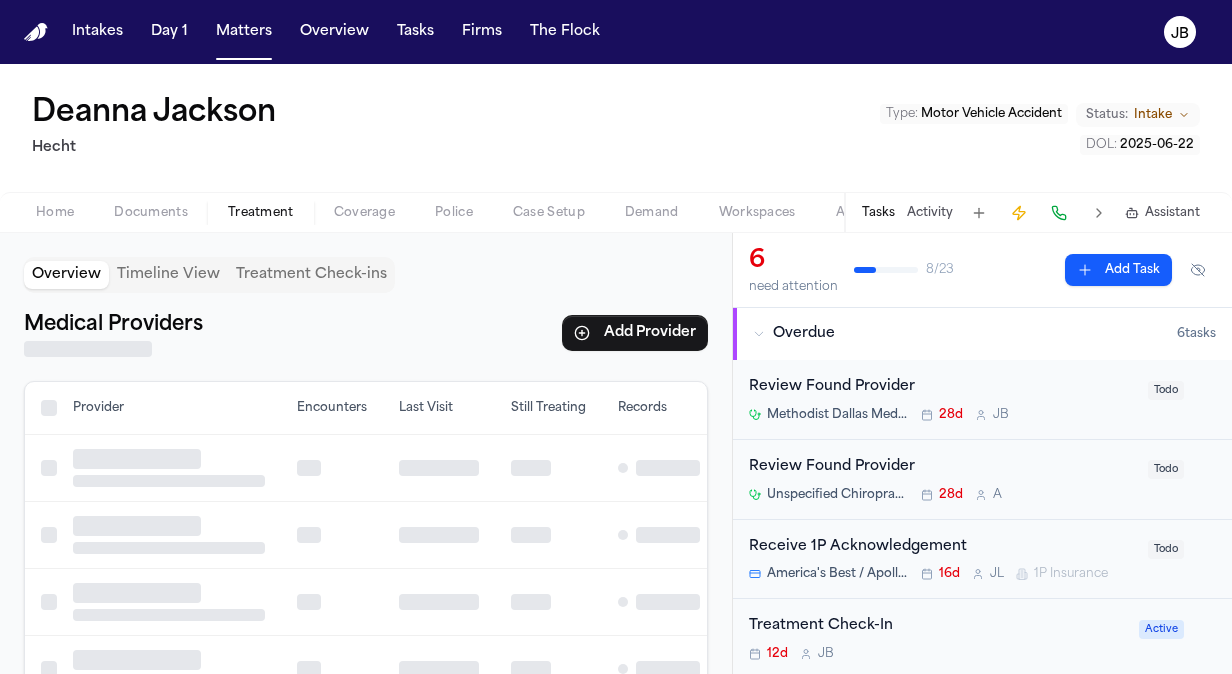 click on "Treatment" at bounding box center (261, 213) 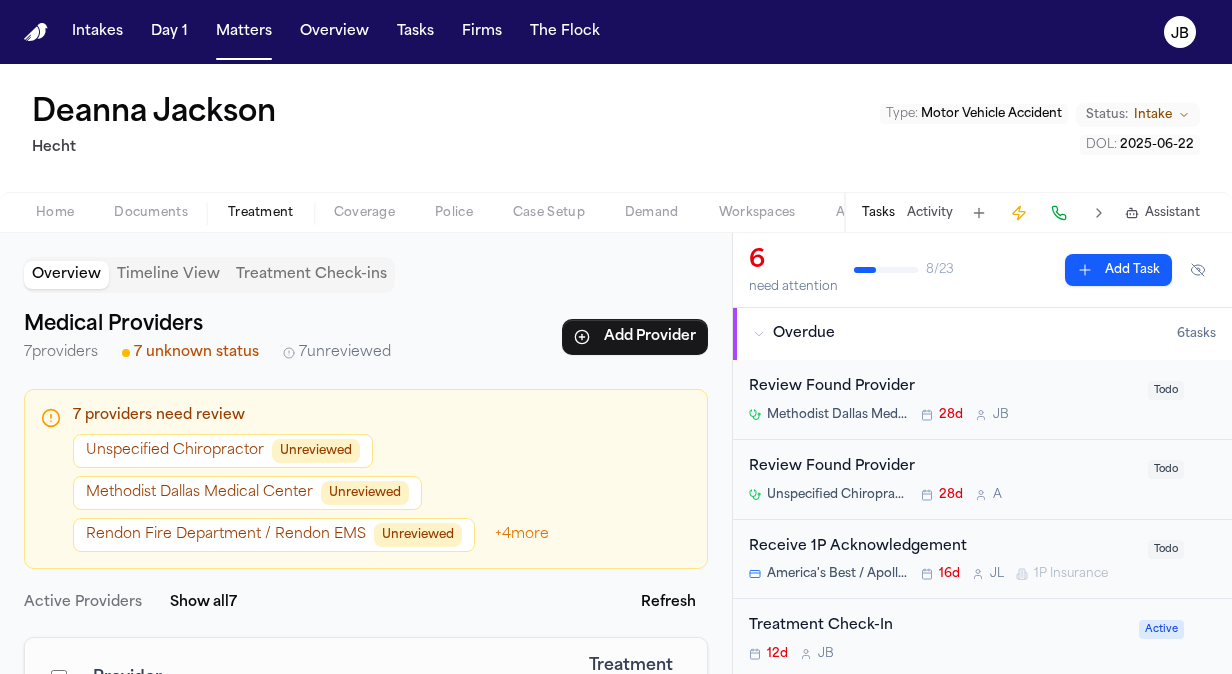click on "Unreviewed" at bounding box center [316, 451] 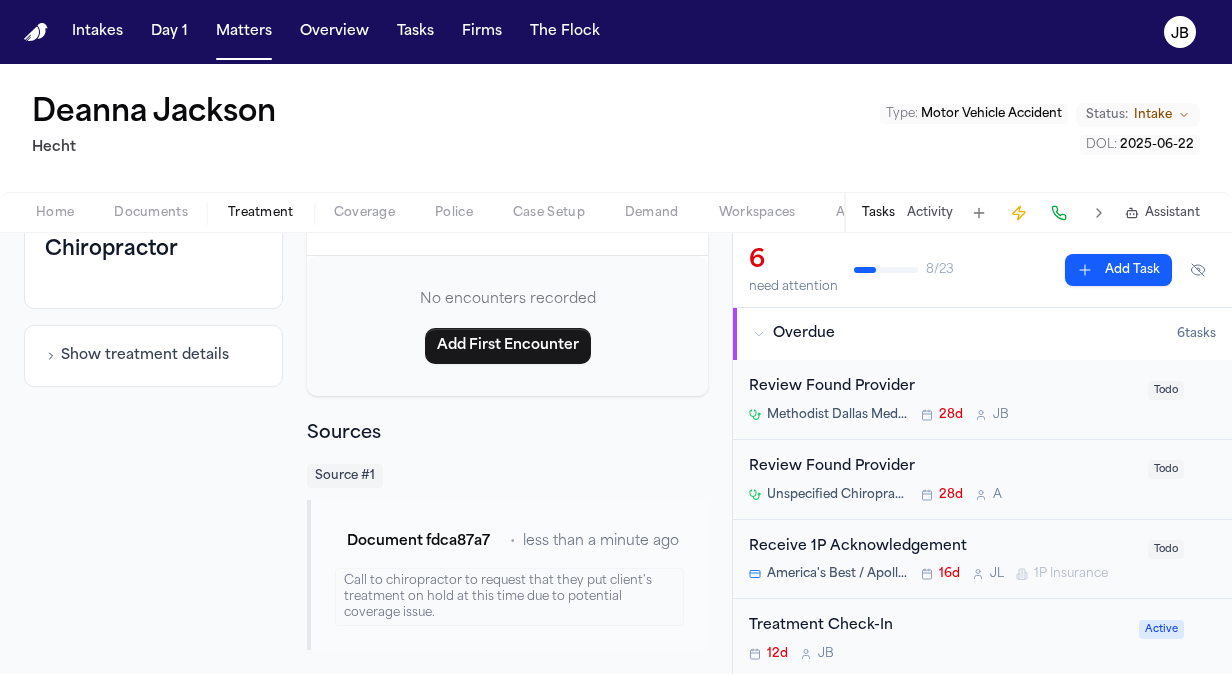 scroll, scrollTop: 0, scrollLeft: 0, axis: both 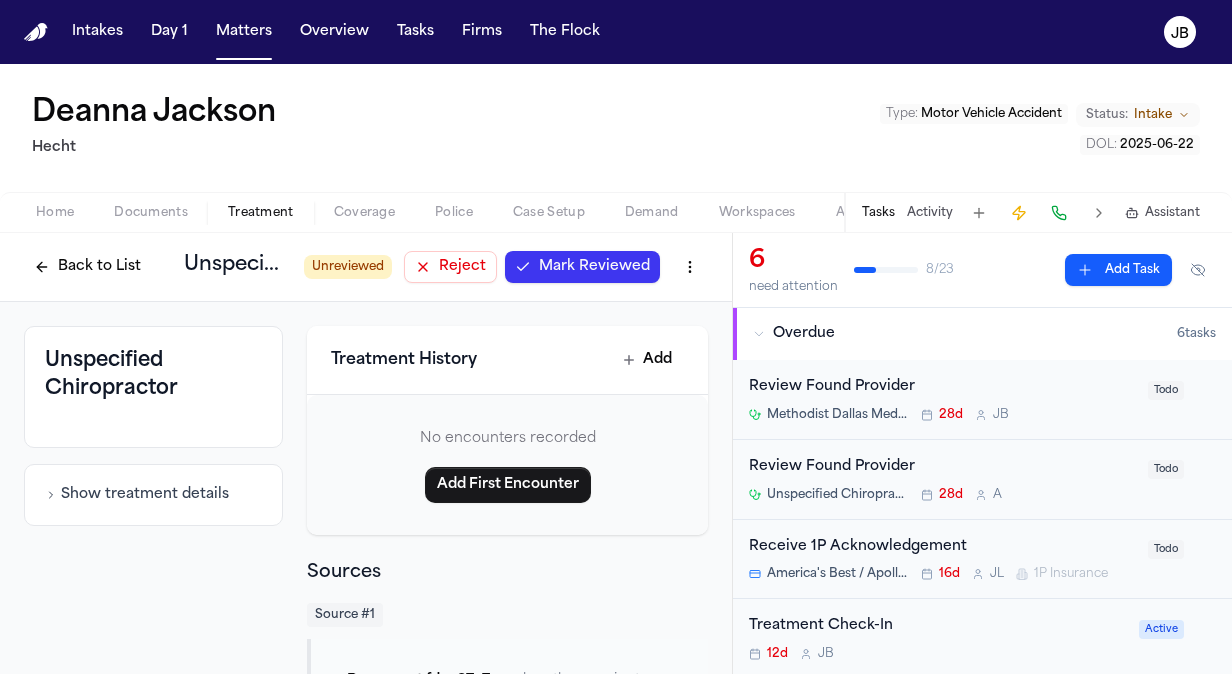 click on "Back to List" at bounding box center [87, 267] 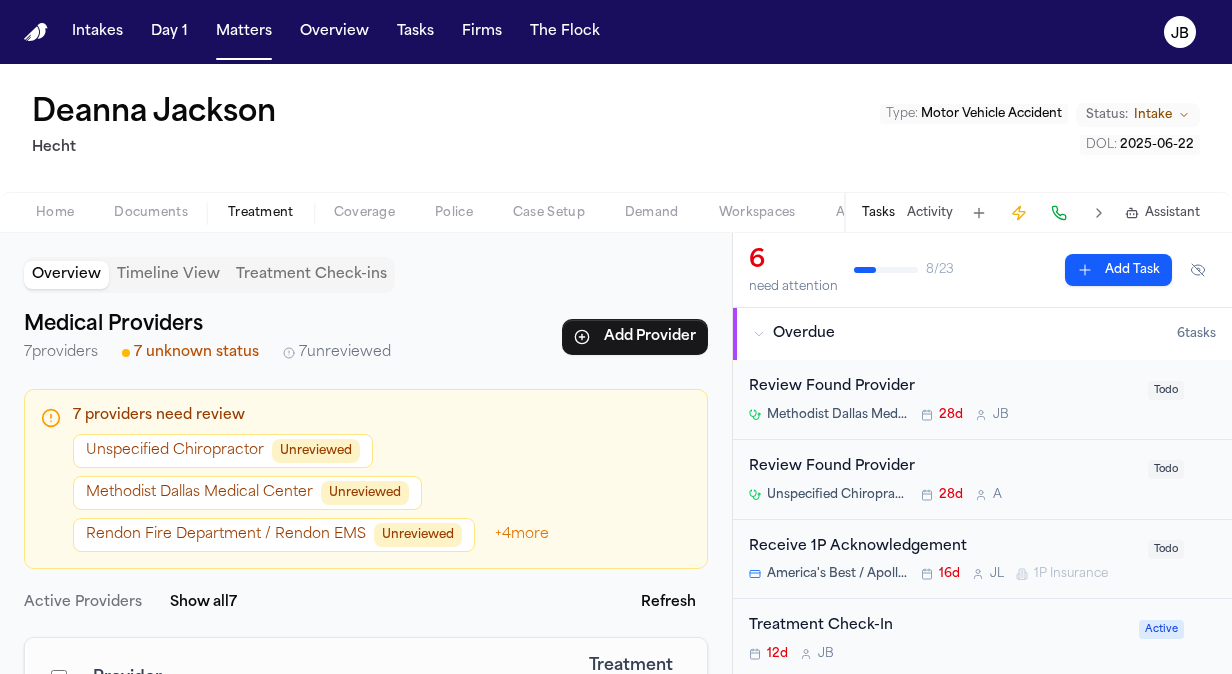 click on "Unreviewed" at bounding box center (365, 493) 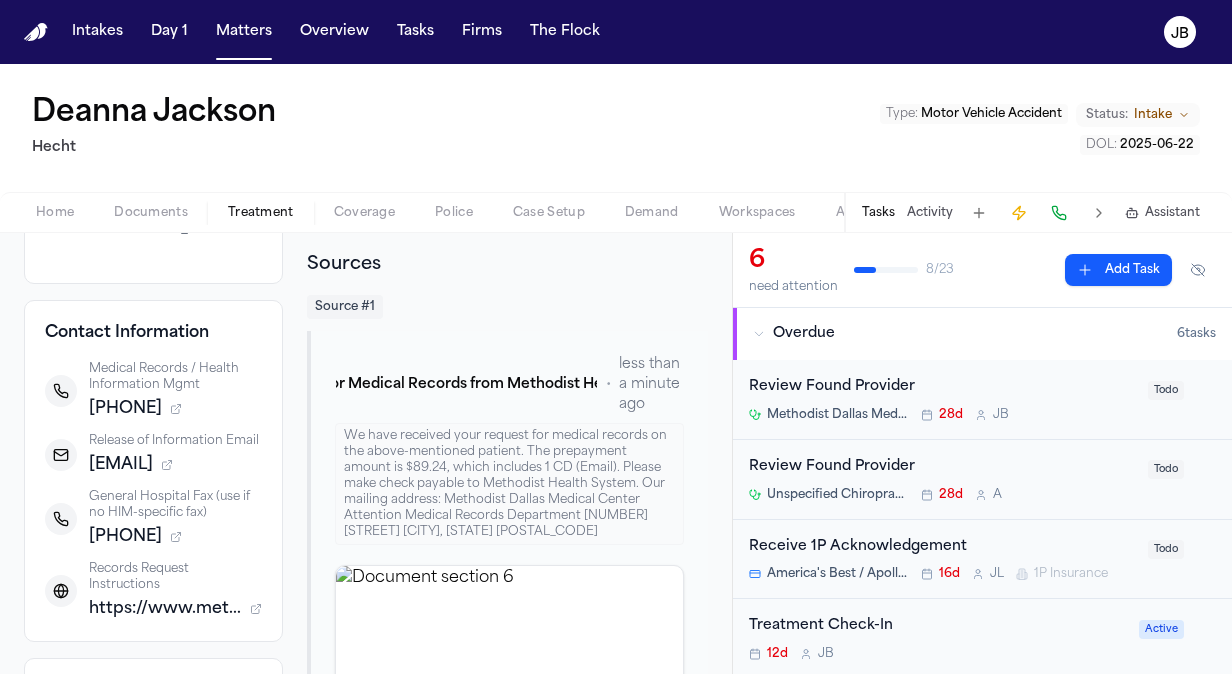 scroll, scrollTop: 230, scrollLeft: 0, axis: vertical 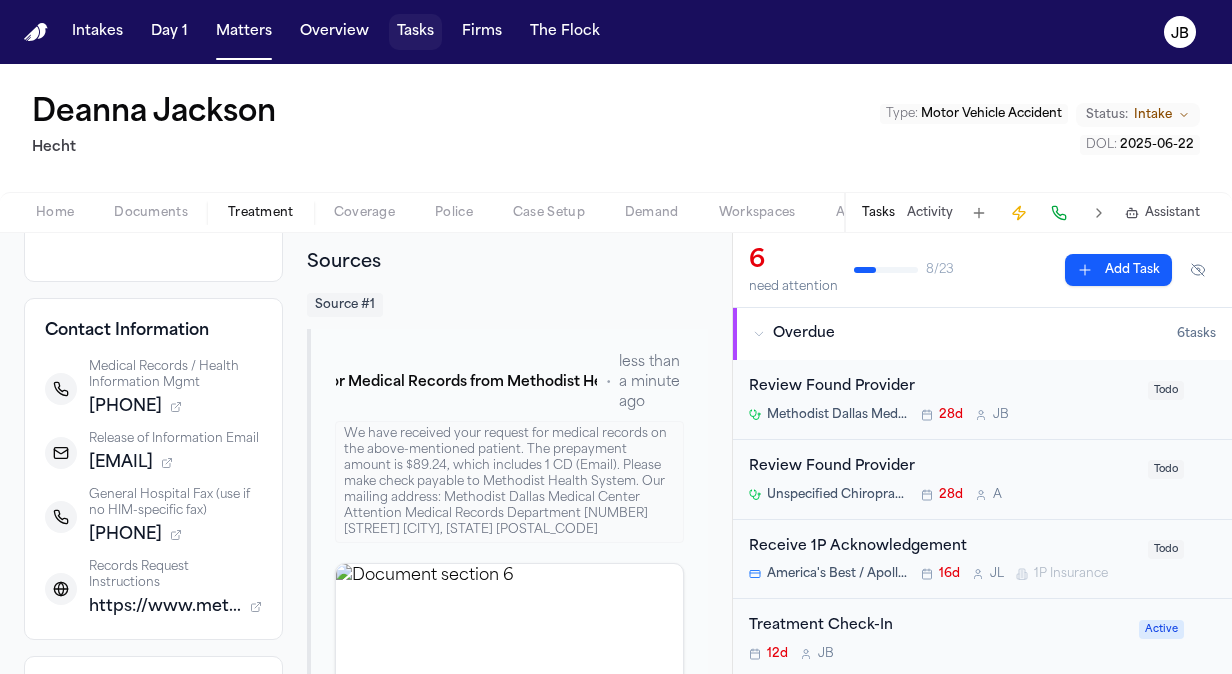click on "Tasks" at bounding box center (415, 32) 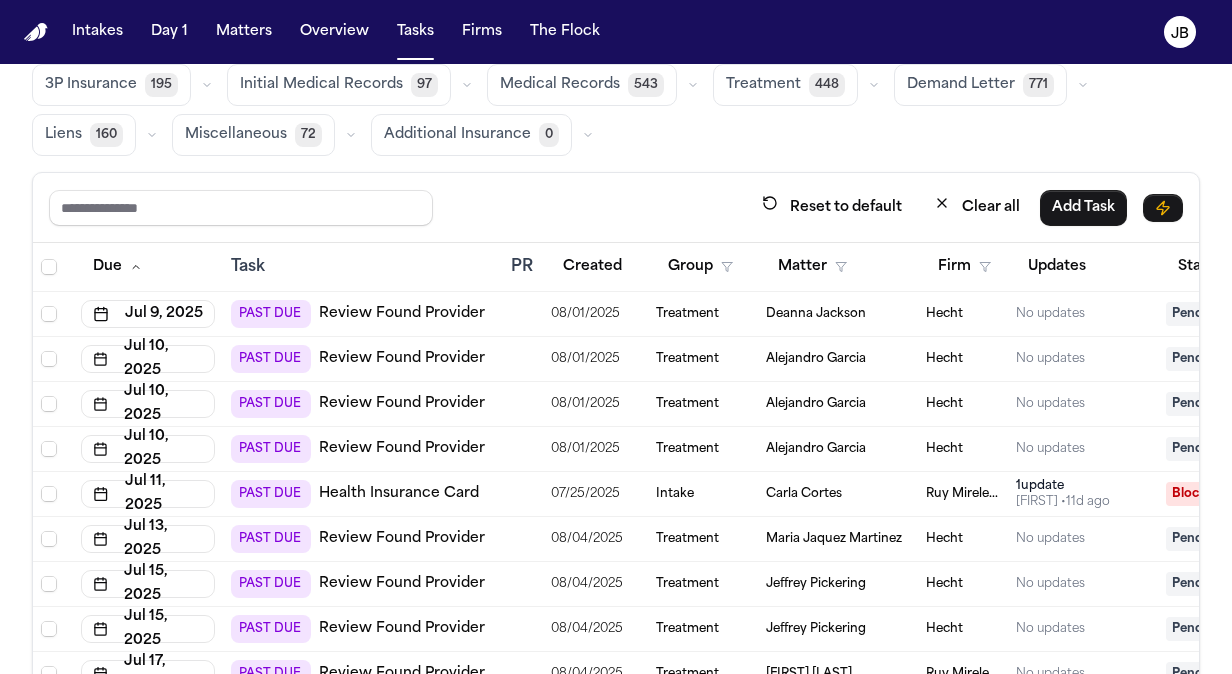 scroll, scrollTop: 166, scrollLeft: 0, axis: vertical 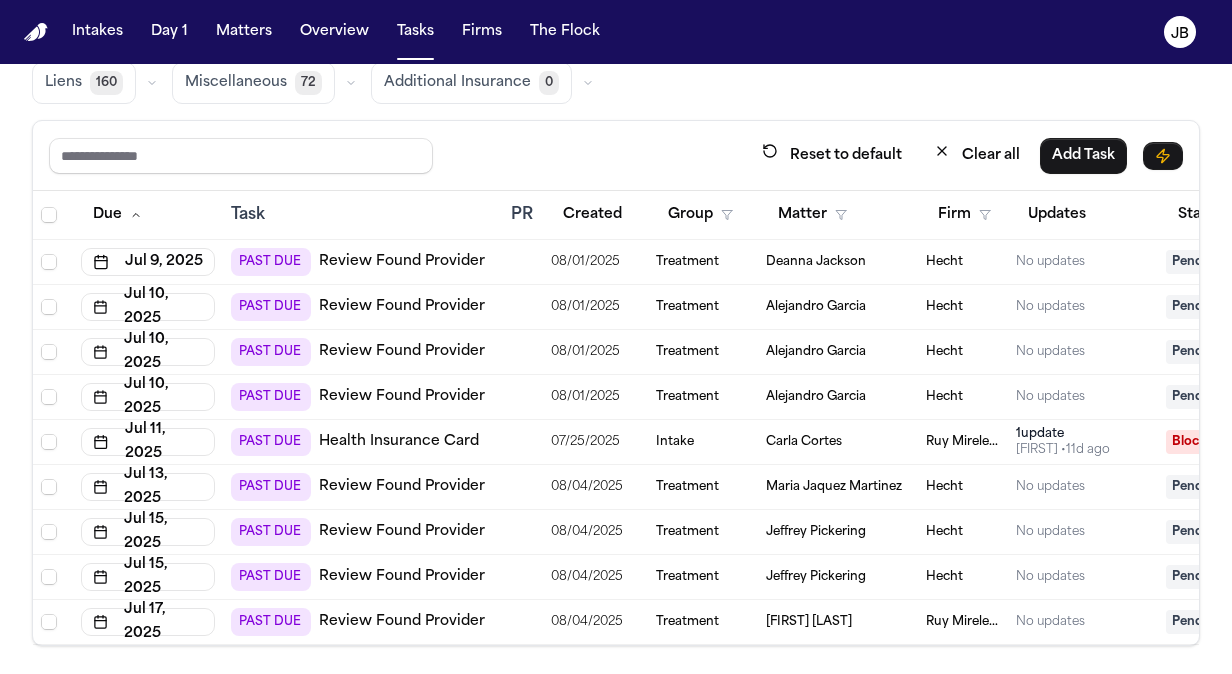 click on "Global Filters Review Coverage 9 Review Provider 76 Intake 512 Police Report & Investigation 111 1P Insurance 172 3P Insurance 195 Initial Medical Records 97 Medical Records 543 Treatment 448 Demand Letter 771 Liens 160 Miscellaneous 72 Additional Insurance 0 Reset to default Clear all Add Task Due Task PR Created Group Matter Firm Updates Status 3 Assignee 2 Jul 9, 2025 PAST DUE Review Found Provider 08/01/2025 Treatment Deanna Jackson Hecht No updates Pending JB Jul 10, 2025 PAST DUE Review Found Provider 08/01/2025 Treatment Alejandro Garcia Hecht No updates Pending JB Jul 10, 2025 PAST DUE Review Found Provider 08/01/2025 Treatment Alejandro Garcia Hecht No updates Pending JB Jul 10, 2025 PAST DUE Review Found Provider 08/01/2025 Treatment Alejandro Garcia Hecht No updates Pending JB Jul 11, 2025 PAST DUE Health Insurance Card 07/25/2025 Intake Carla Cortes Ruy Mireles Law Firm 1  update Lissbeth   •  11d ago Blocked JB Jul 13, 2025 PAST DUE Review Found Provider 08/04/2025 Treatment Hecht No updates JB" at bounding box center (616, 288) 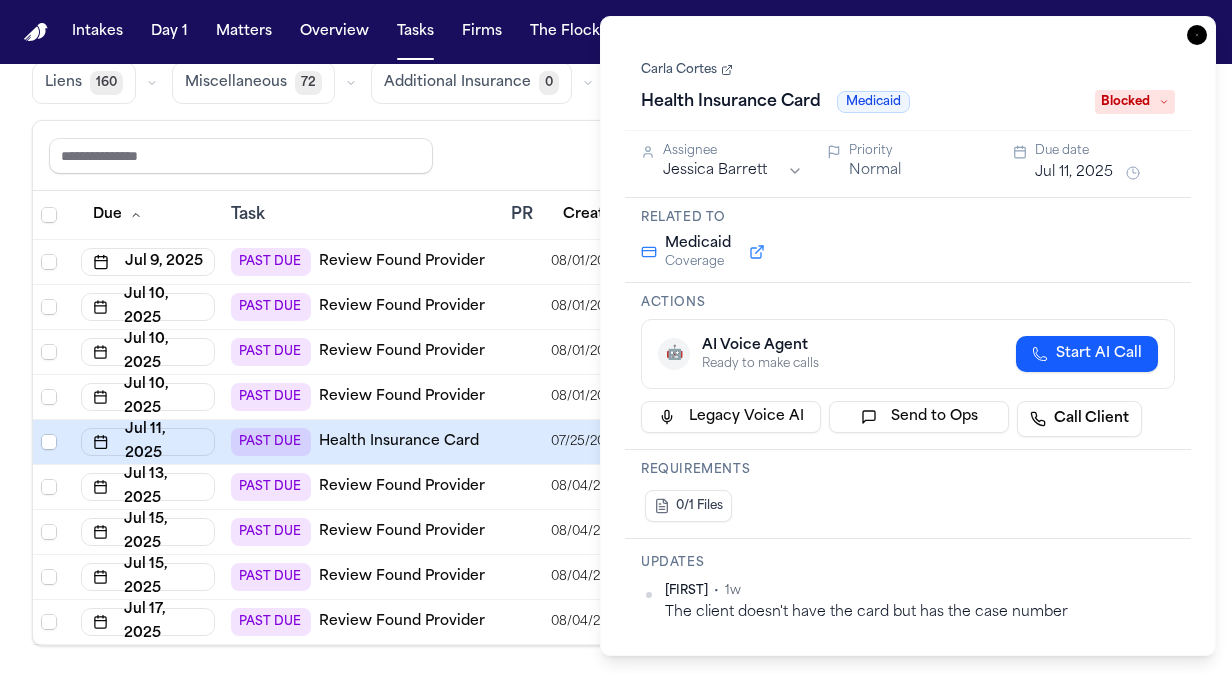 click on "Carla Cortes" at bounding box center (687, 70) 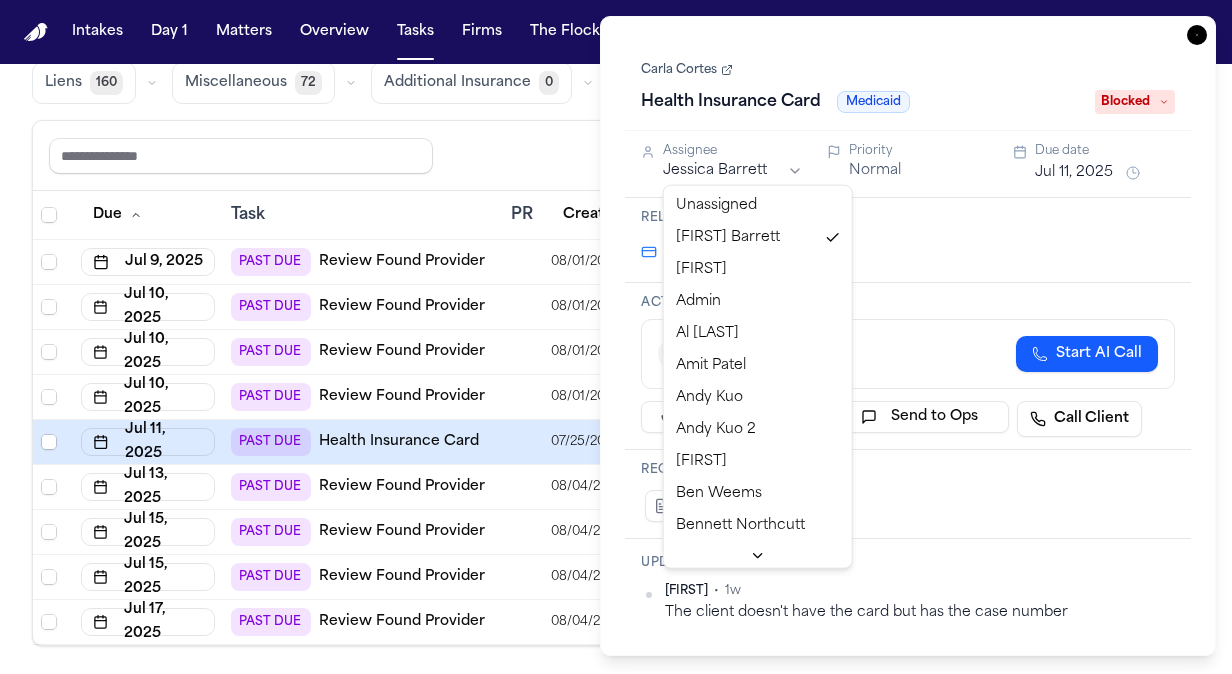 scroll, scrollTop: 608, scrollLeft: 0, axis: vertical 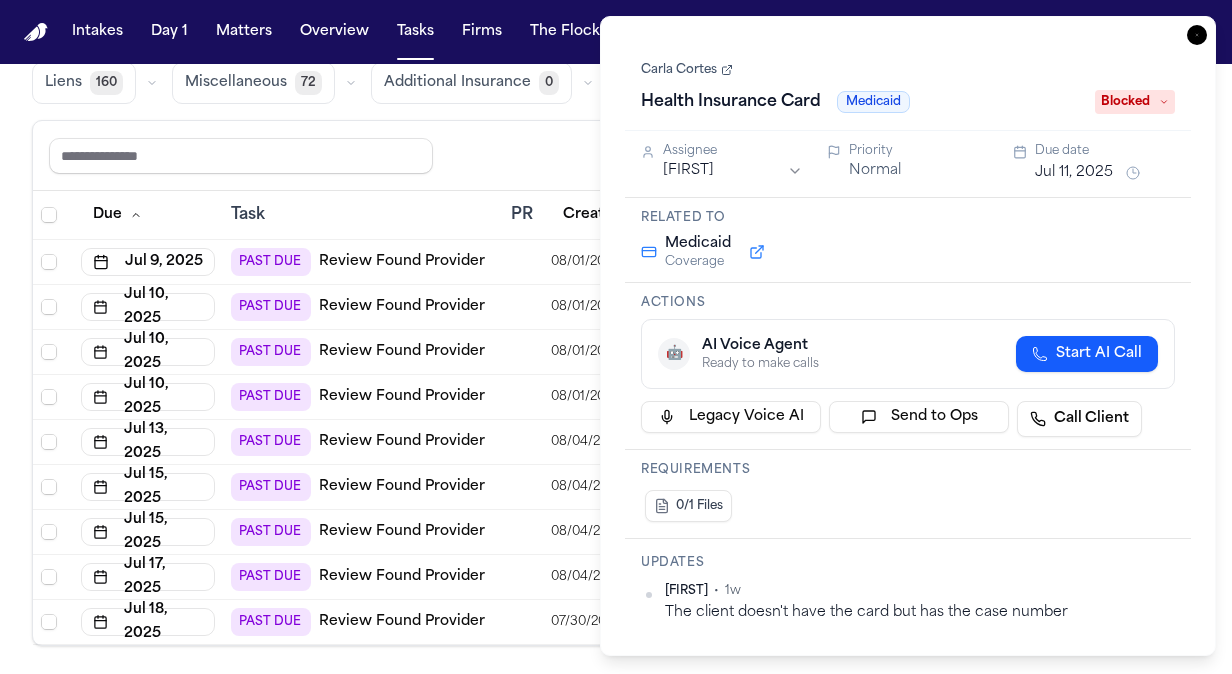 click 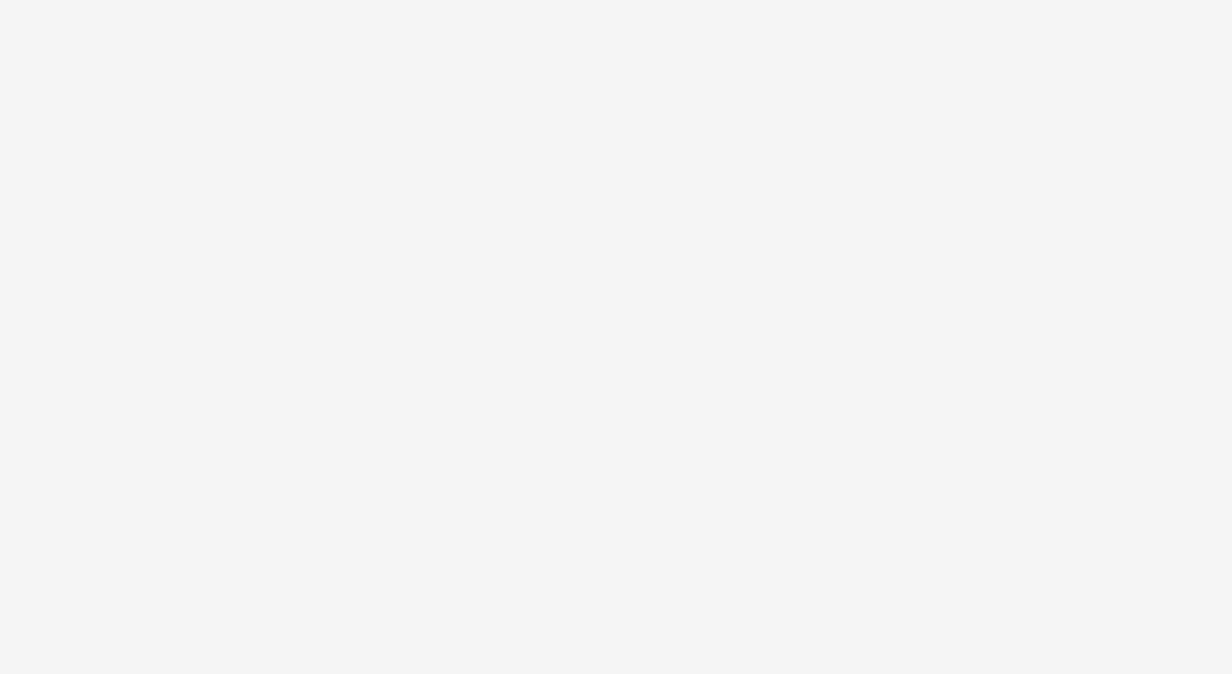 scroll, scrollTop: 0, scrollLeft: 0, axis: both 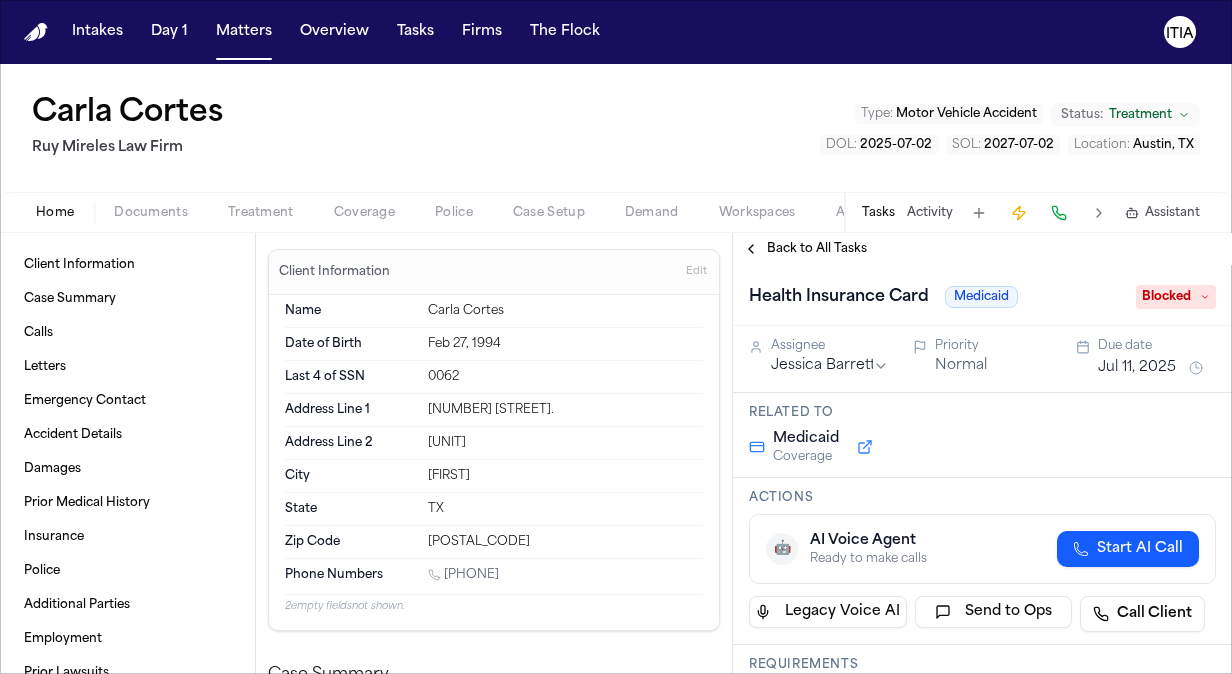 click on "Documents" at bounding box center [151, 213] 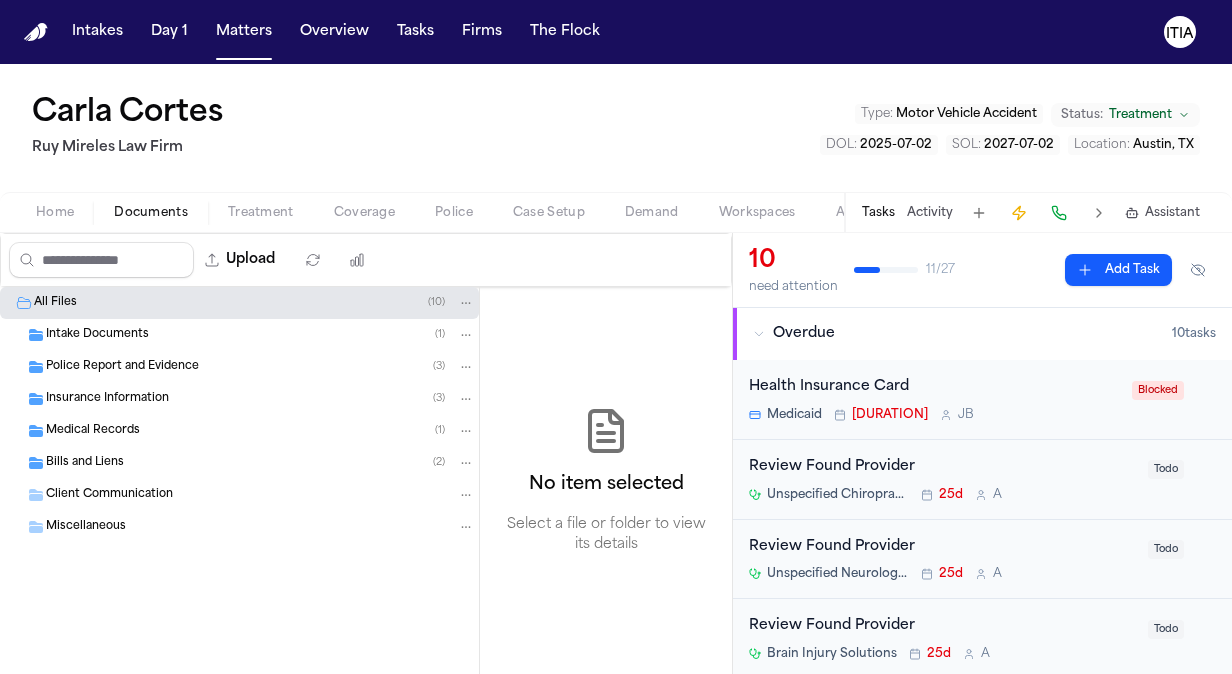 click on "Bills and Liens" at bounding box center (85, 463) 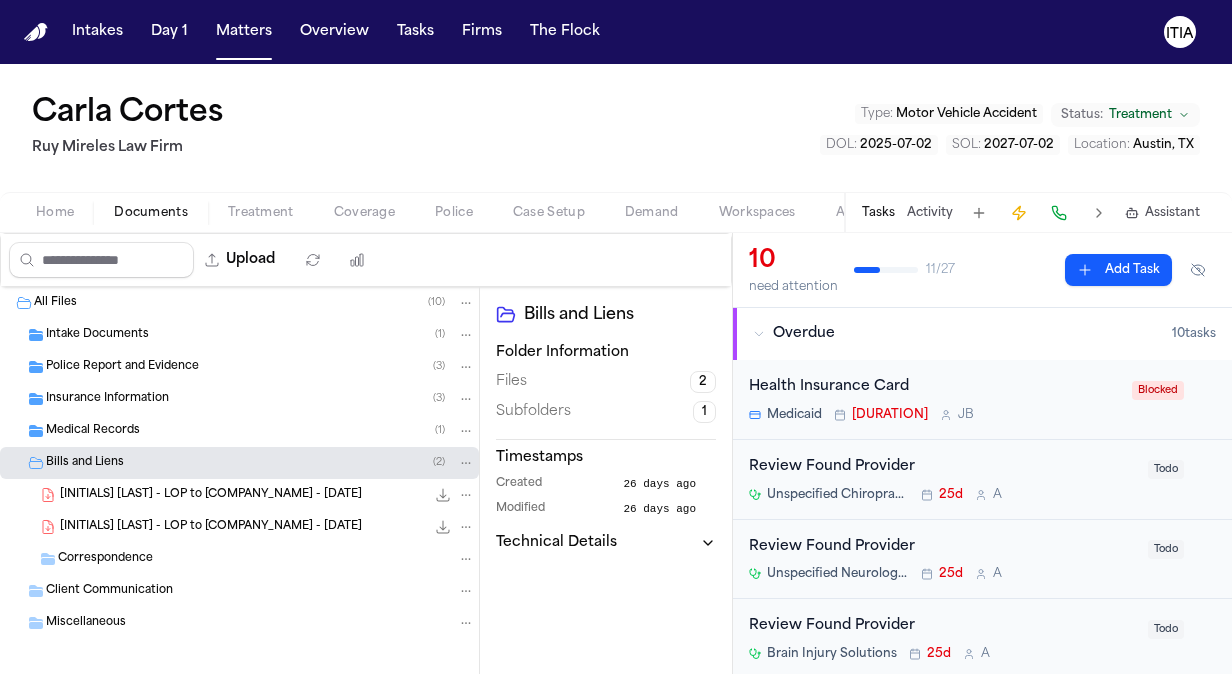 click on "Intake Documents" at bounding box center [97, 335] 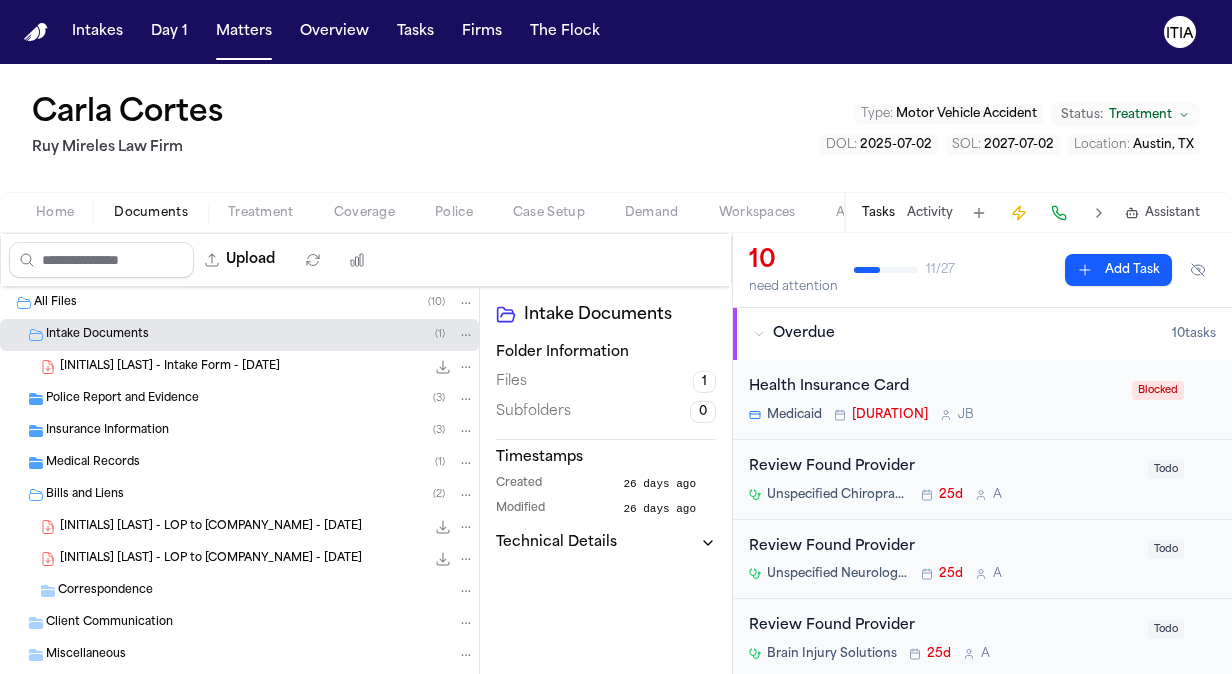click on "Insurance Information ( 3 )" at bounding box center [239, 431] 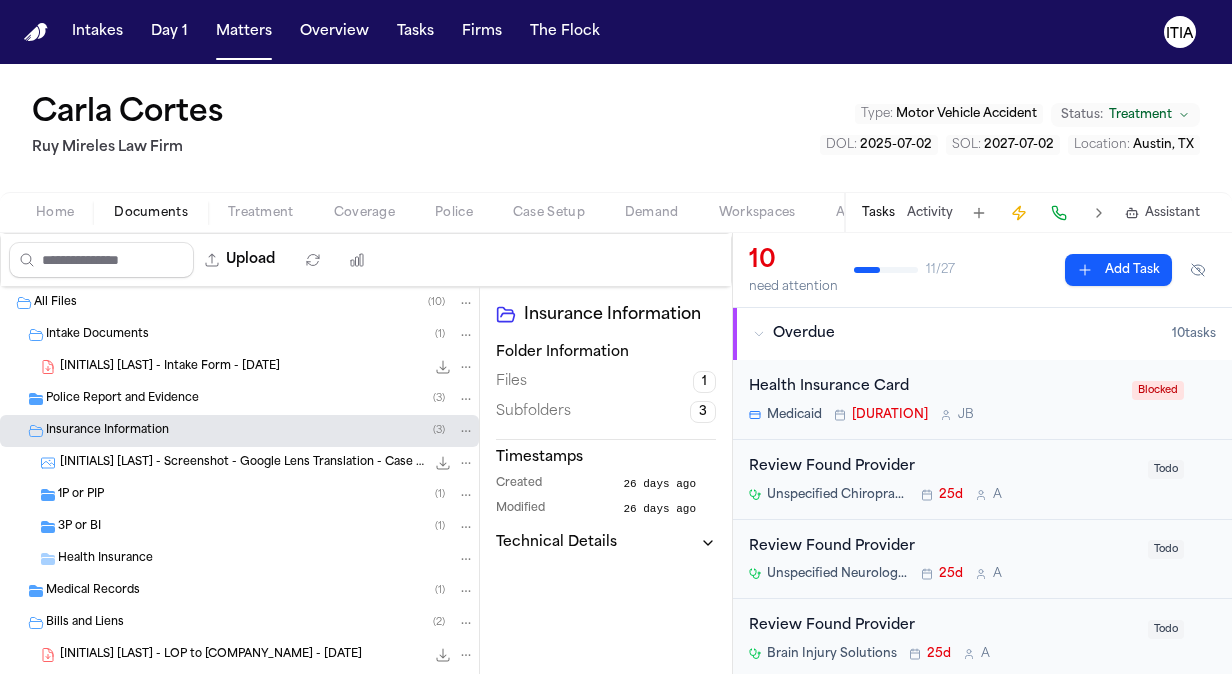 click on "C. Cortes - Screenshot - Google Lens Translation - Case Alert - 7.14.25" at bounding box center (242, 463) 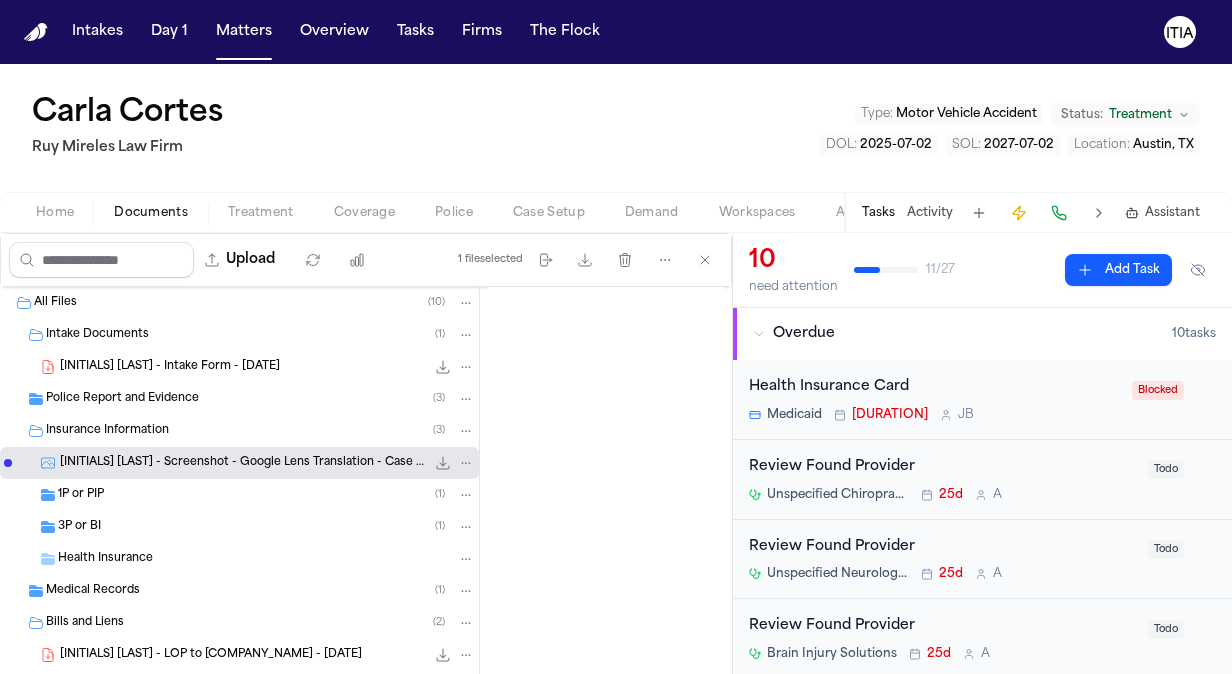 scroll, scrollTop: 138, scrollLeft: 0, axis: vertical 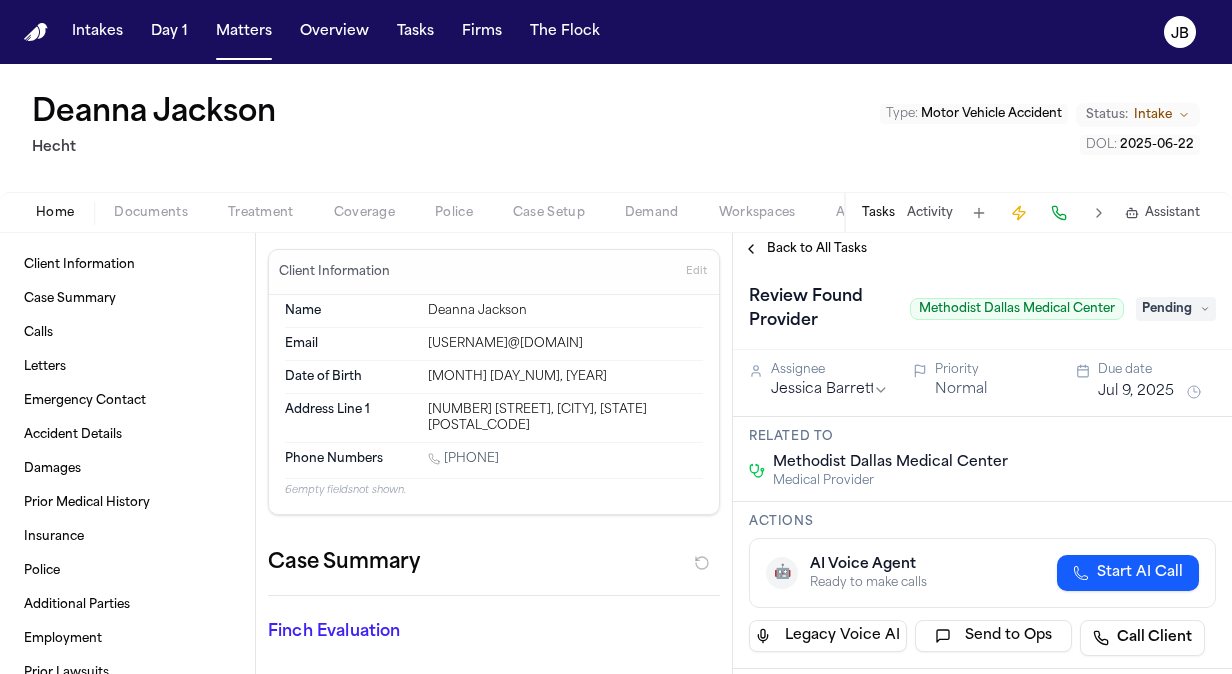 click on "Activity" at bounding box center (930, 213) 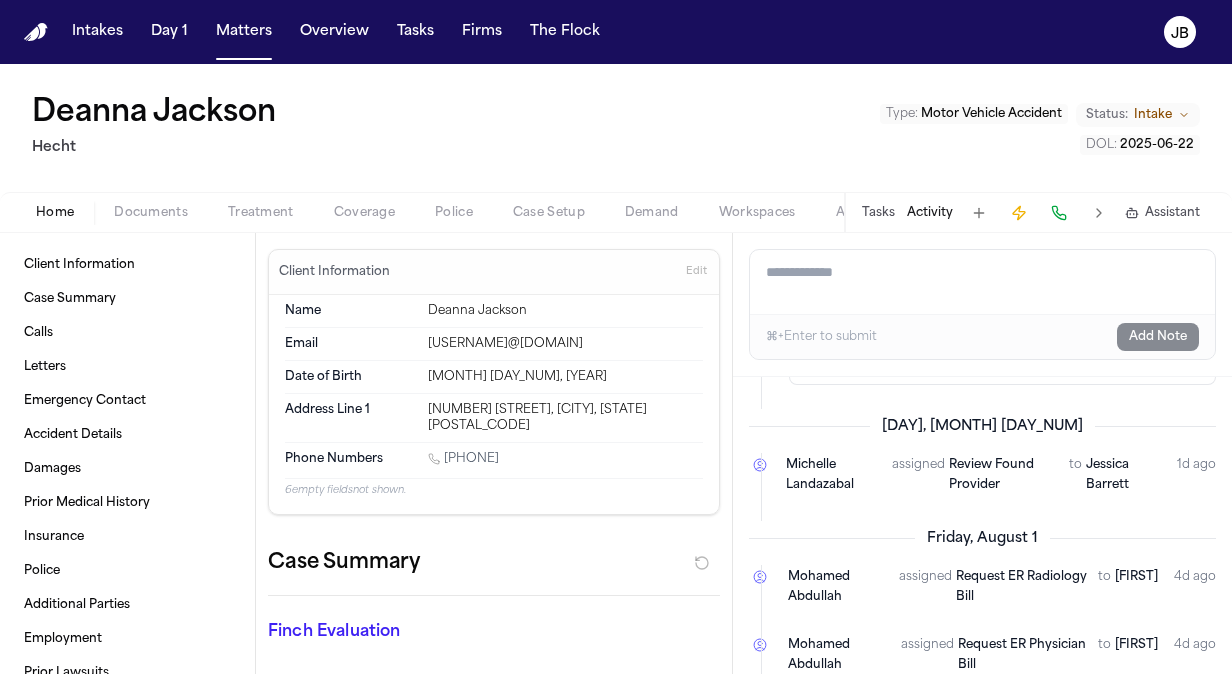 scroll, scrollTop: 0, scrollLeft: 0, axis: both 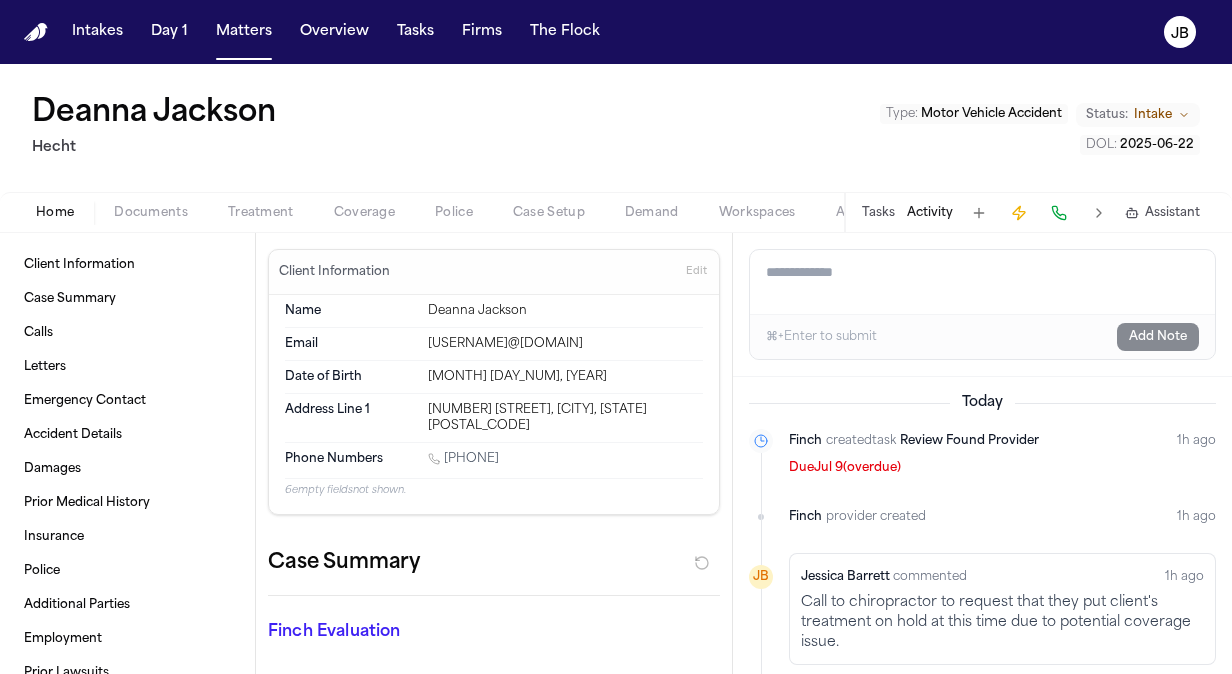 click on "Add a note to this matter" at bounding box center [982, 282] 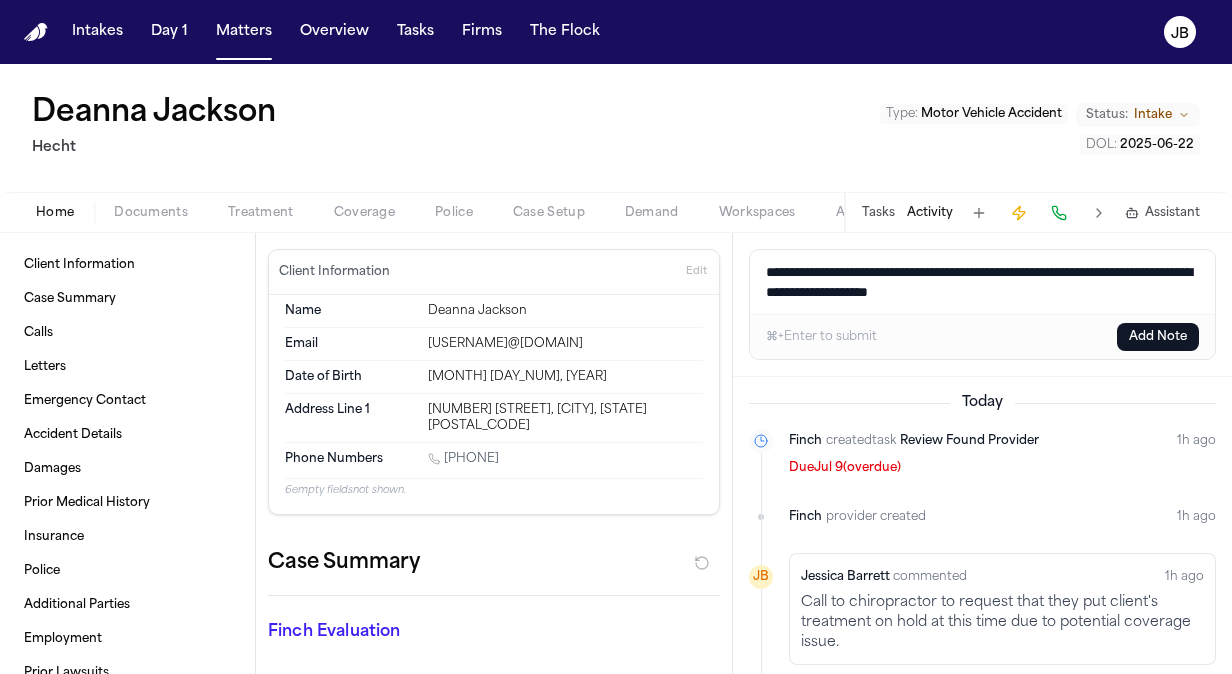 type on "**********" 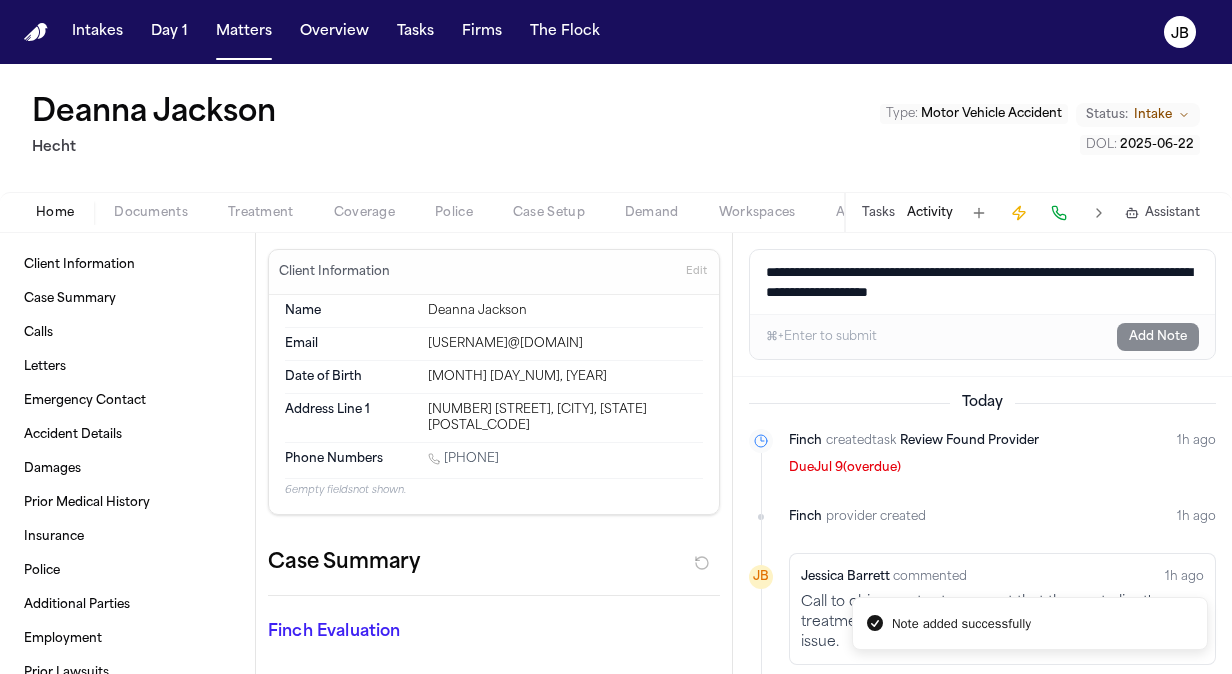 type 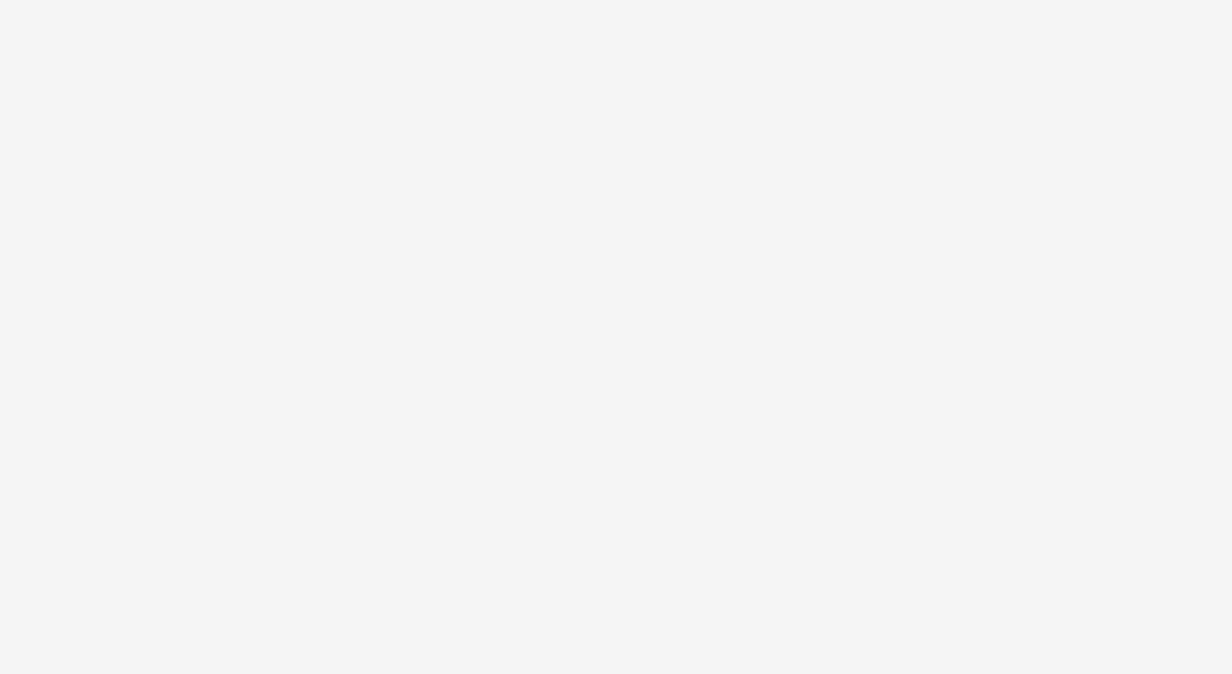 scroll, scrollTop: 0, scrollLeft: 0, axis: both 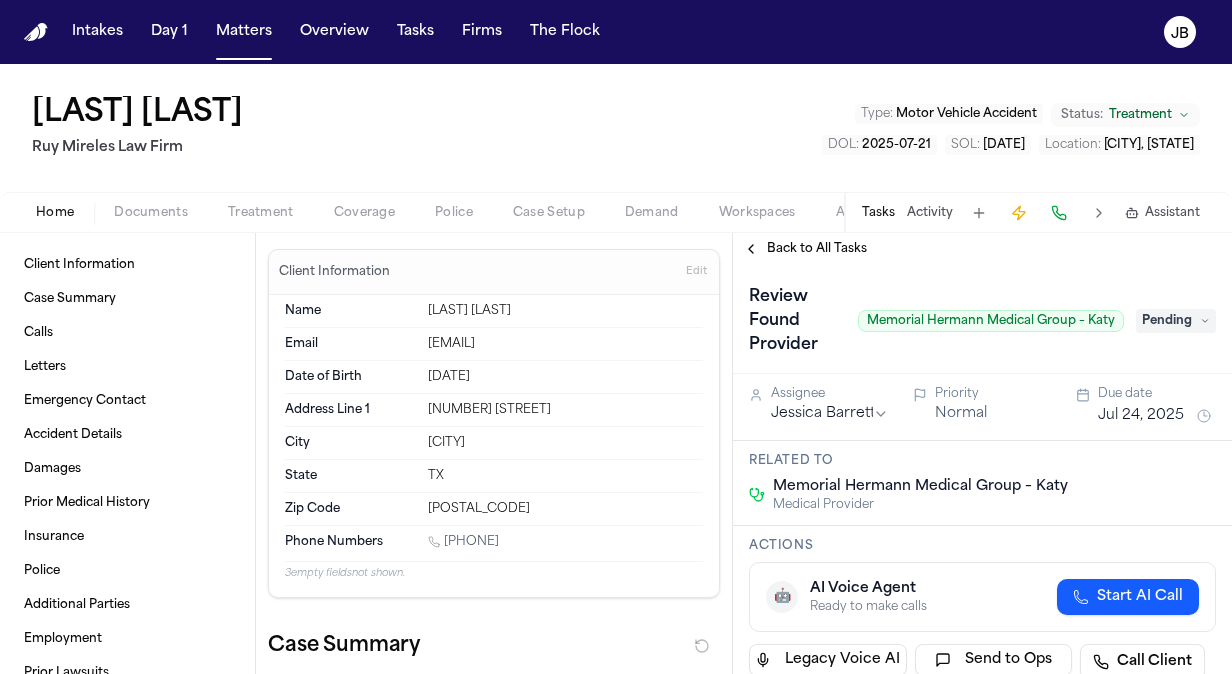 click on "[LAST] [LAST] Law Firm Type :   Motor Vehicle Accident Status: Treatment DOL :   [DATE] SOL :   [DATE] Location :   [CITY], [STATE]" at bounding box center (616, 128) 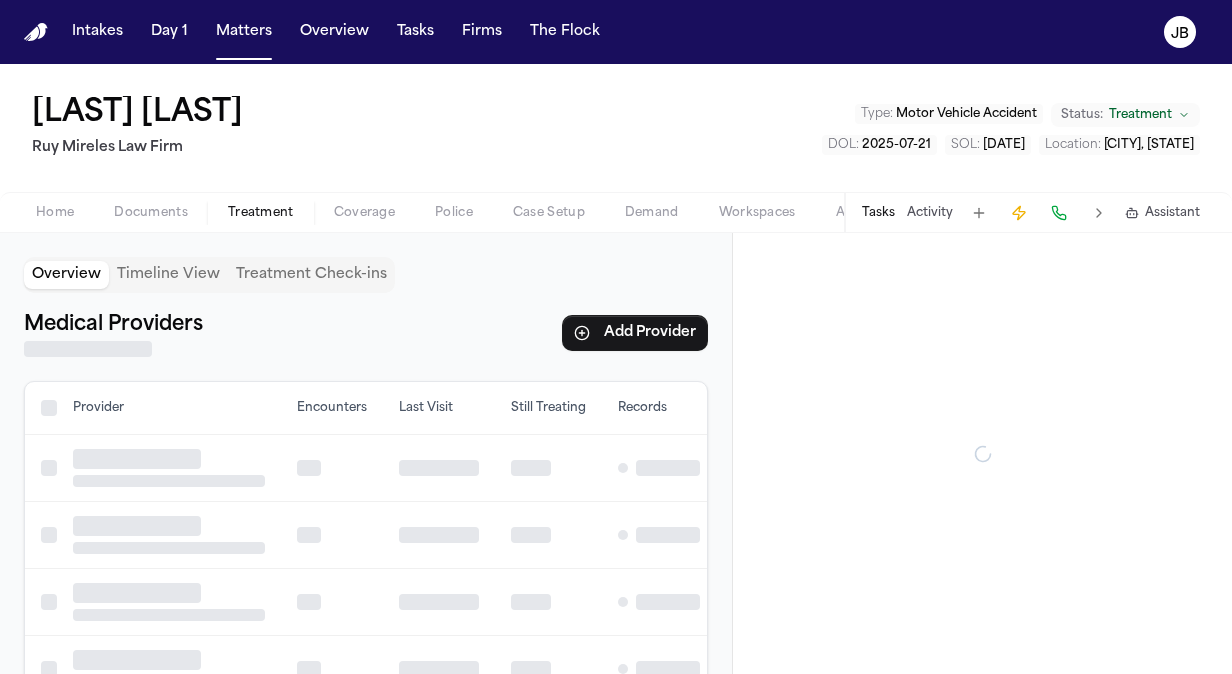 click on "Treatment" at bounding box center (261, 213) 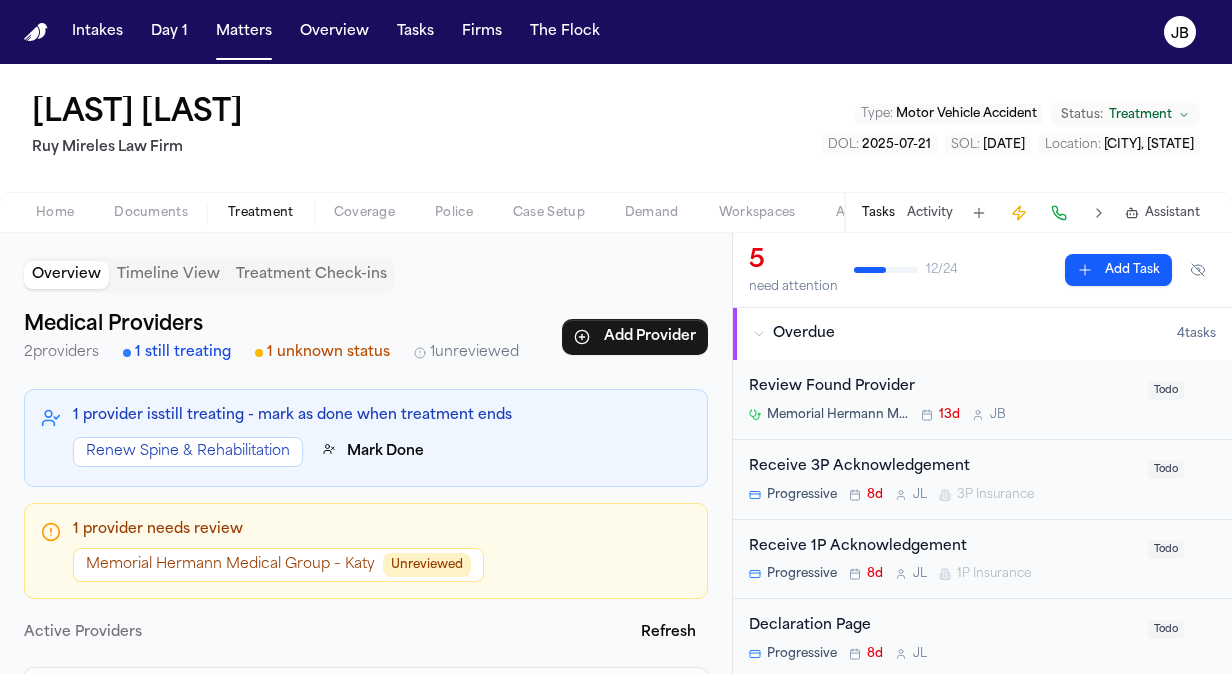 click on "Unreviewed" at bounding box center [427, 565] 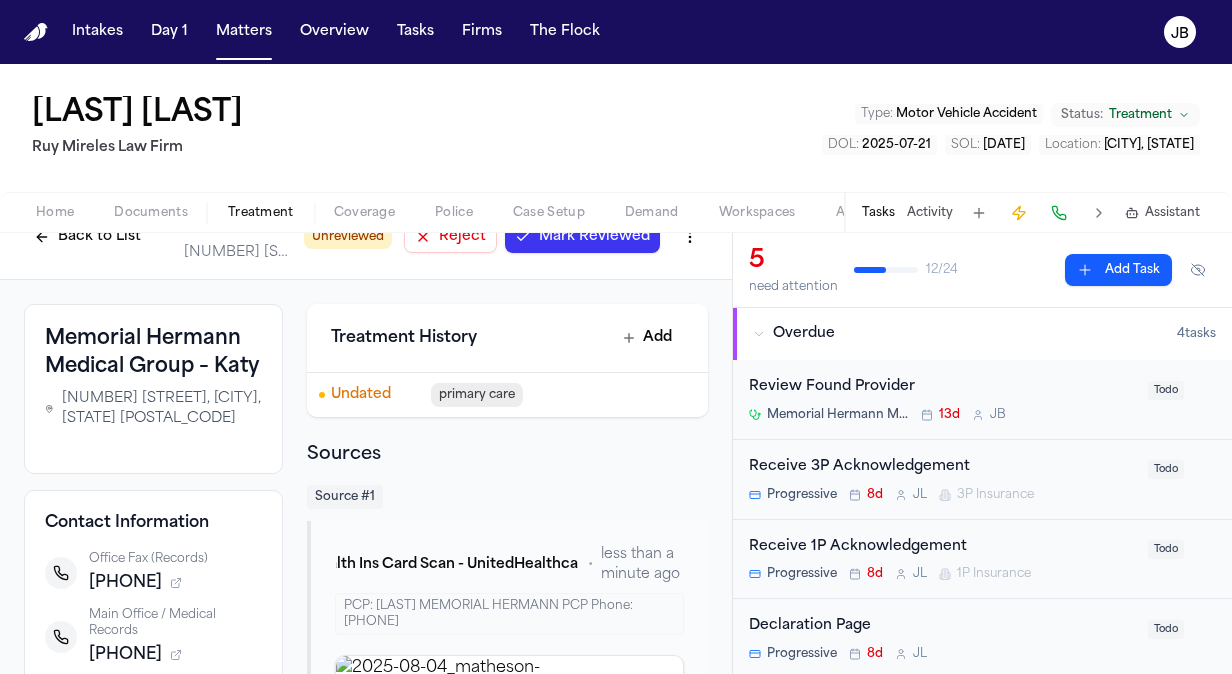 scroll, scrollTop: 0, scrollLeft: 0, axis: both 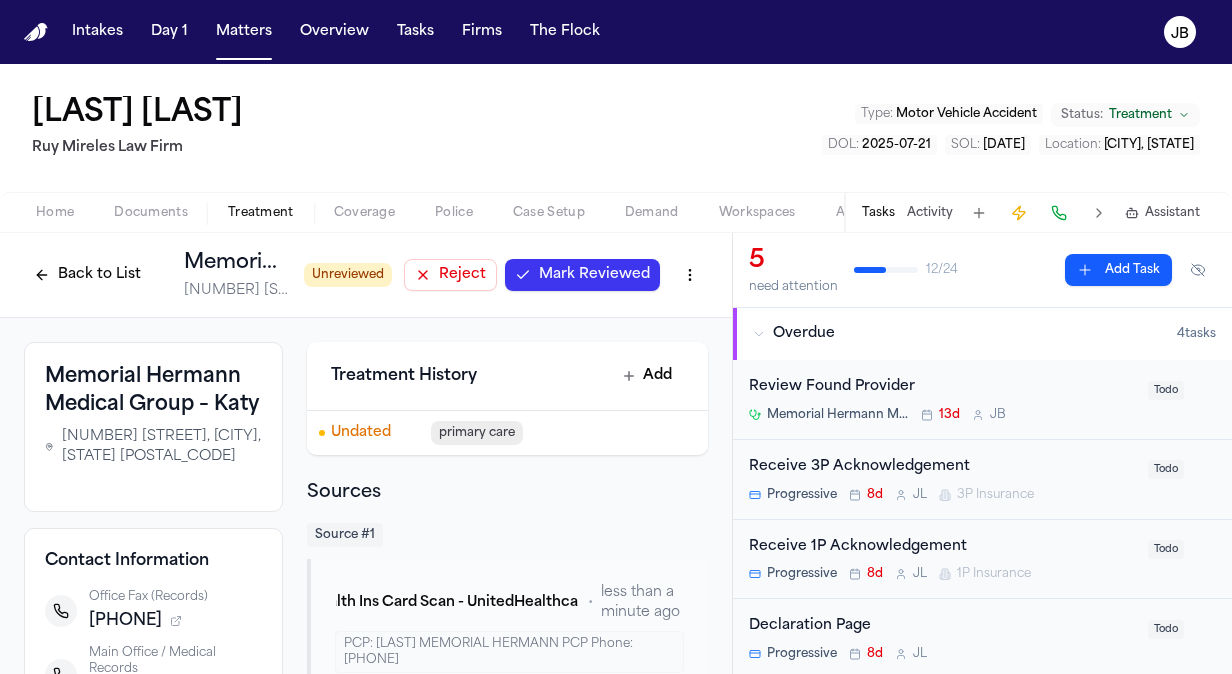 click on "Back to List Memorial Hermann Medical Group – Katy [NUMBER] [STREET], [CITY], [STATE] [POSTAL_CODE]" at bounding box center (156, 275) 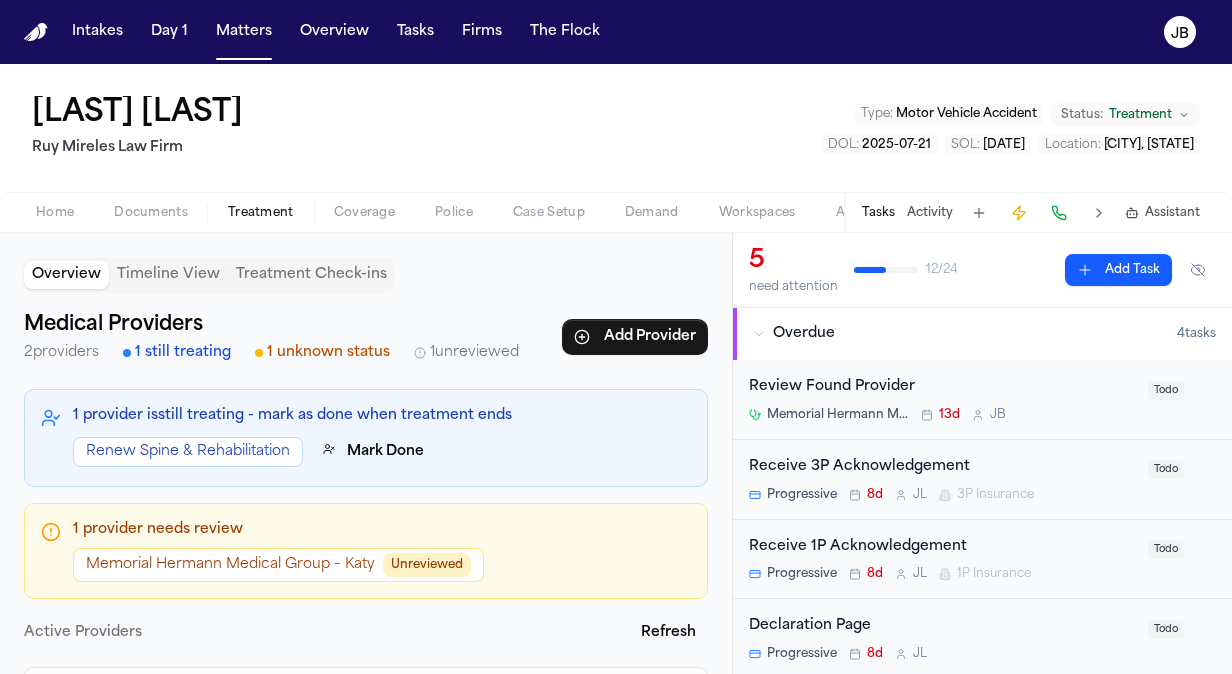 click on "Unreviewed" at bounding box center (427, 565) 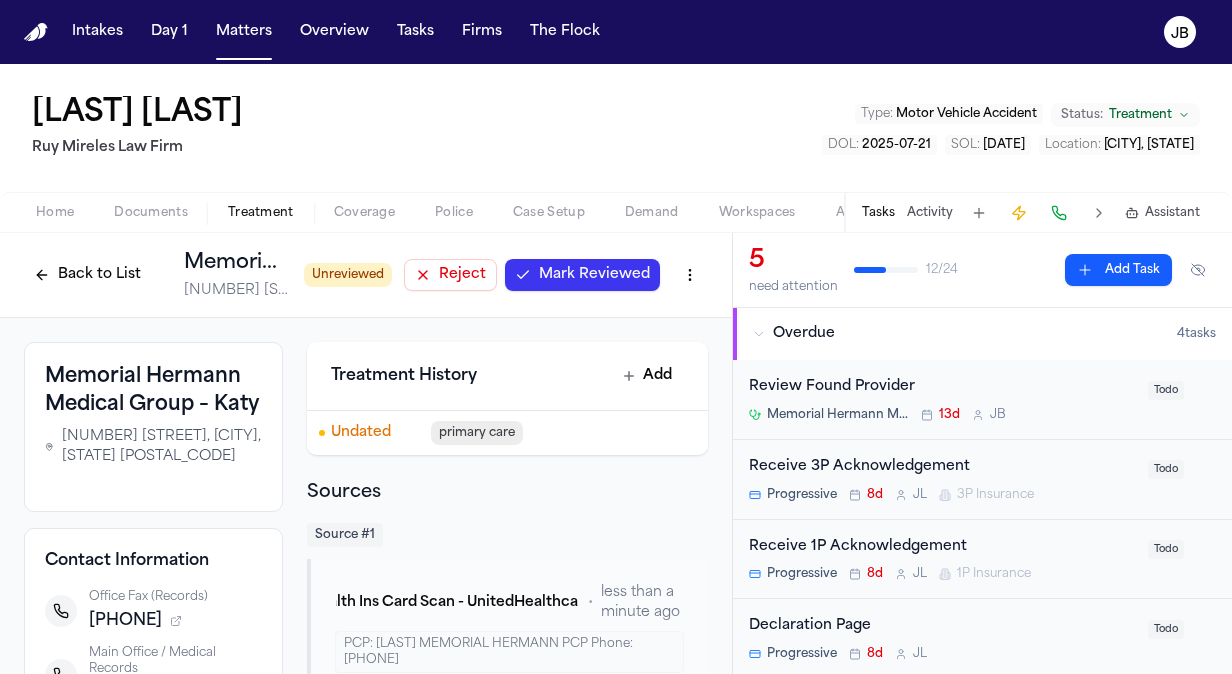 click on "Reject" at bounding box center (450, 275) 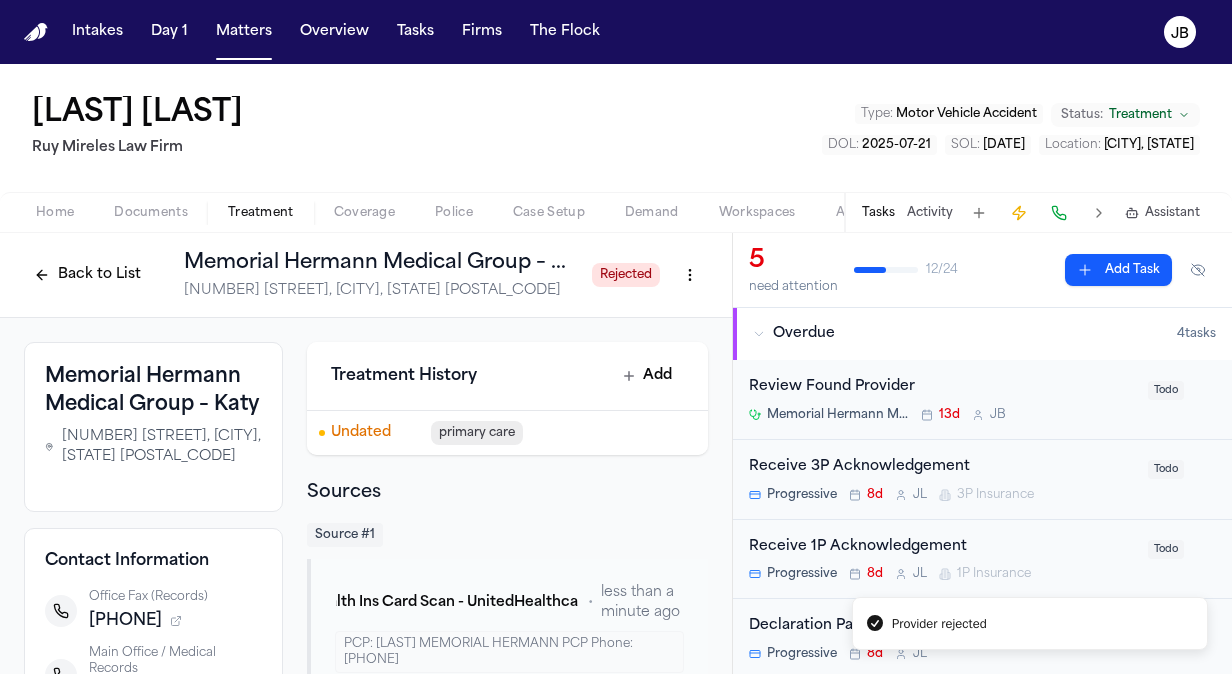 click on "Back to List" at bounding box center [87, 275] 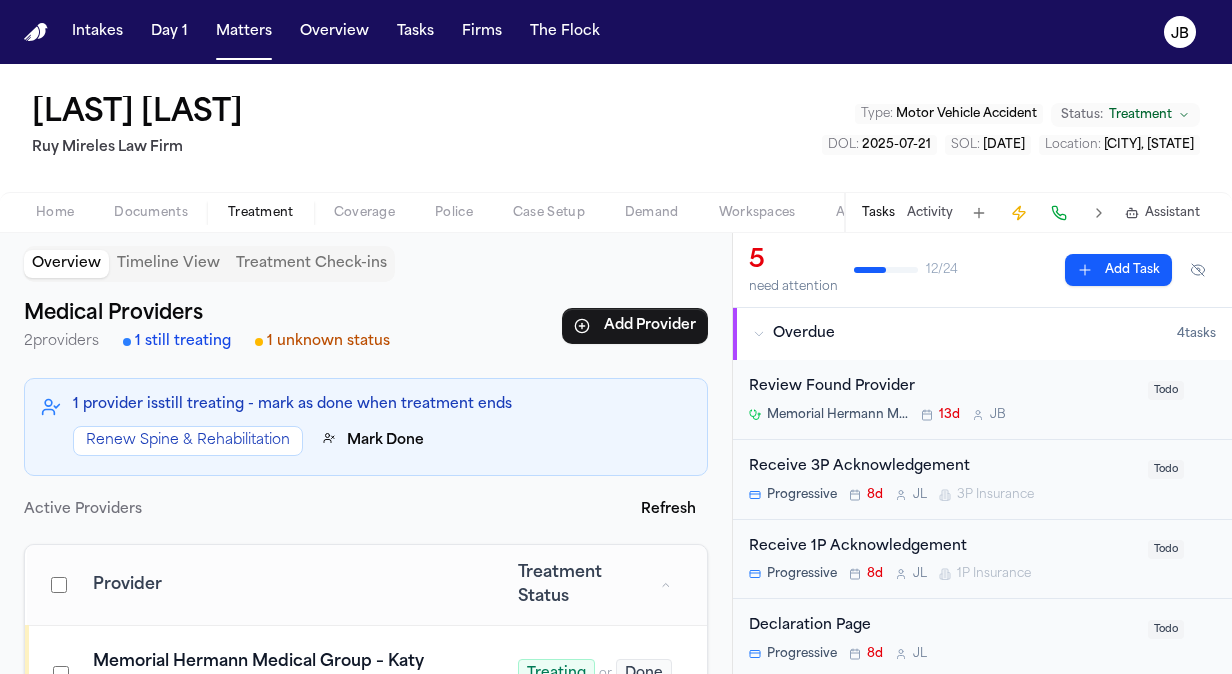 scroll, scrollTop: 0, scrollLeft: 0, axis: both 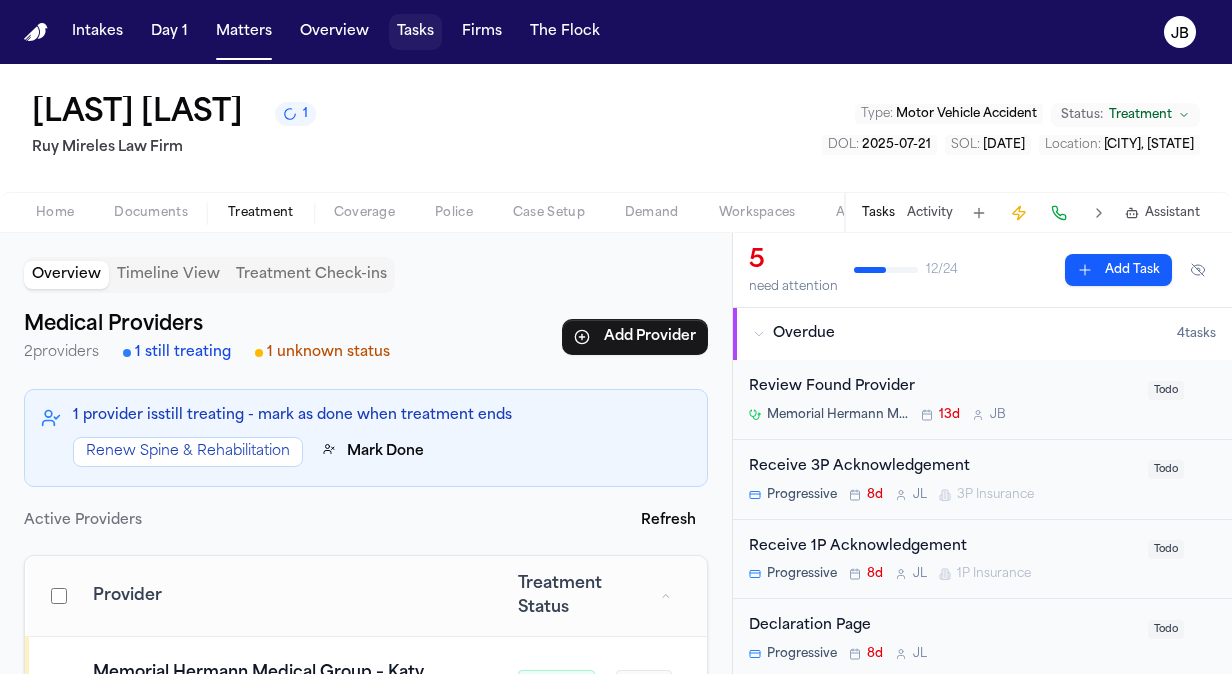 click on "Tasks" at bounding box center [415, 32] 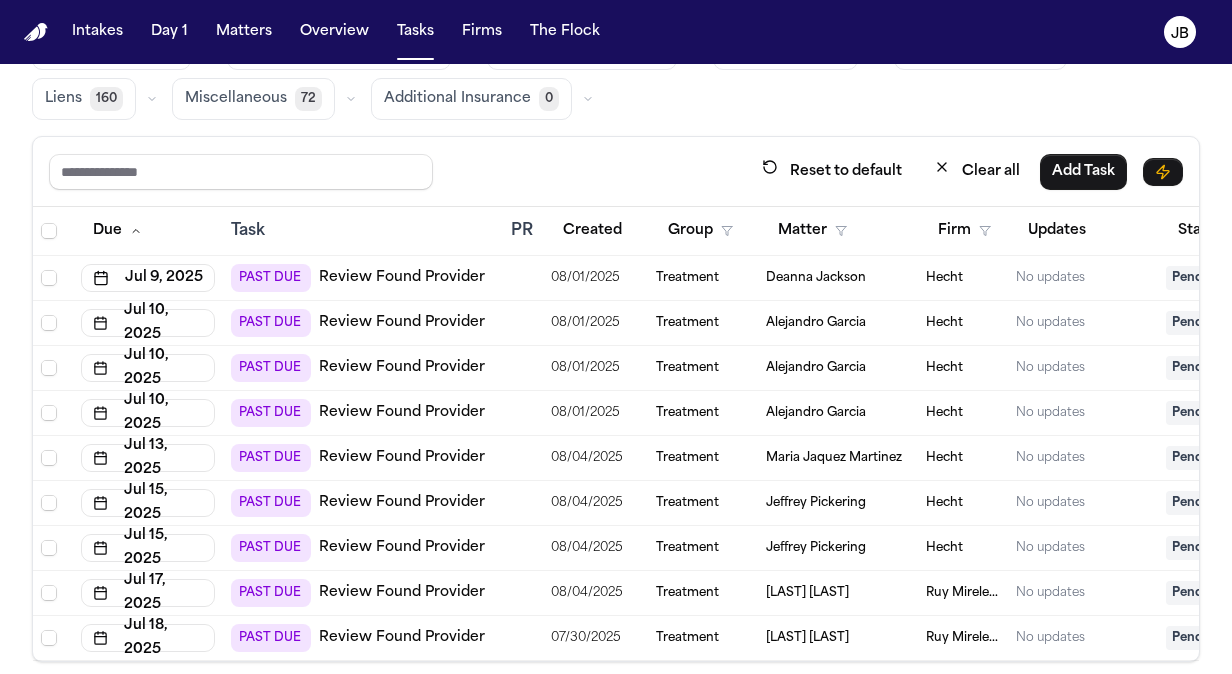 scroll, scrollTop: 150, scrollLeft: 0, axis: vertical 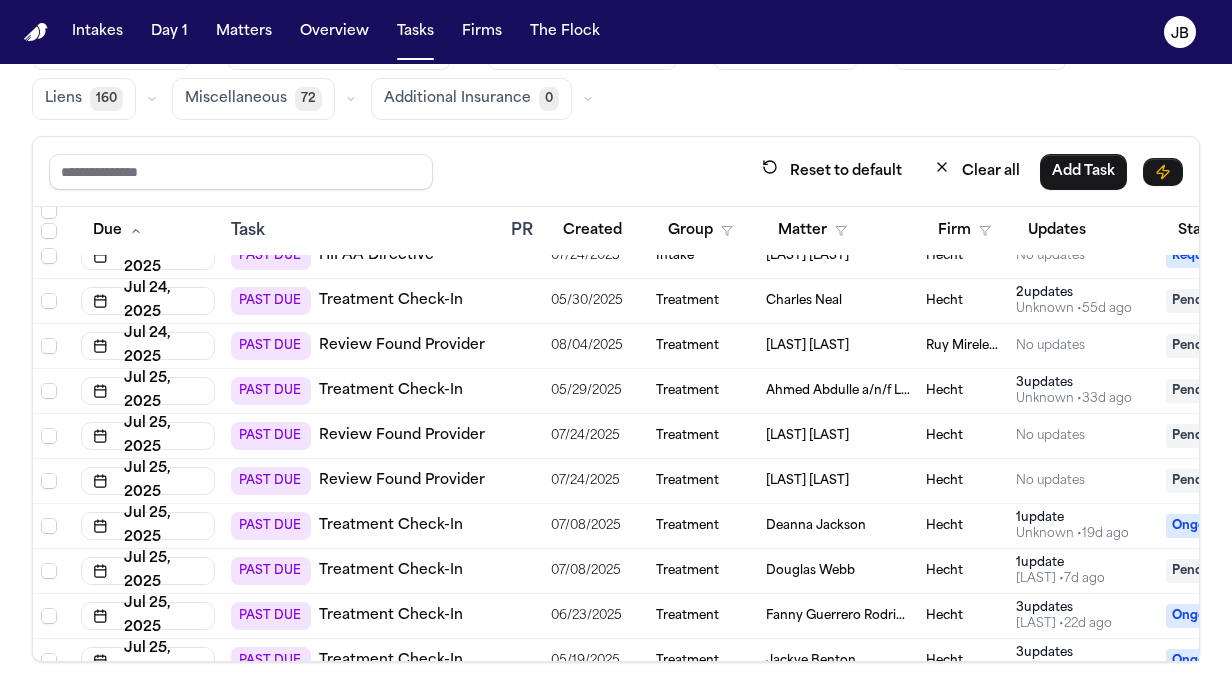 click on "Ruy Mireles Law Firm" at bounding box center (963, 346) 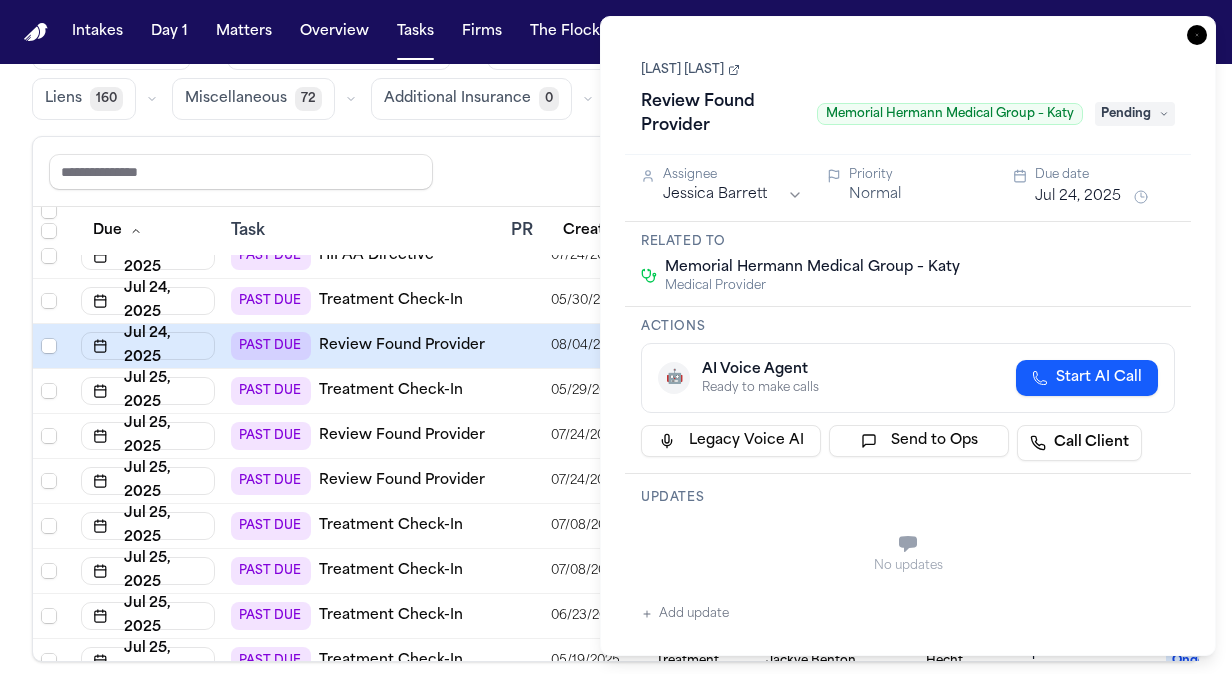 click on "[FIRST] [LAST]" at bounding box center [690, 70] 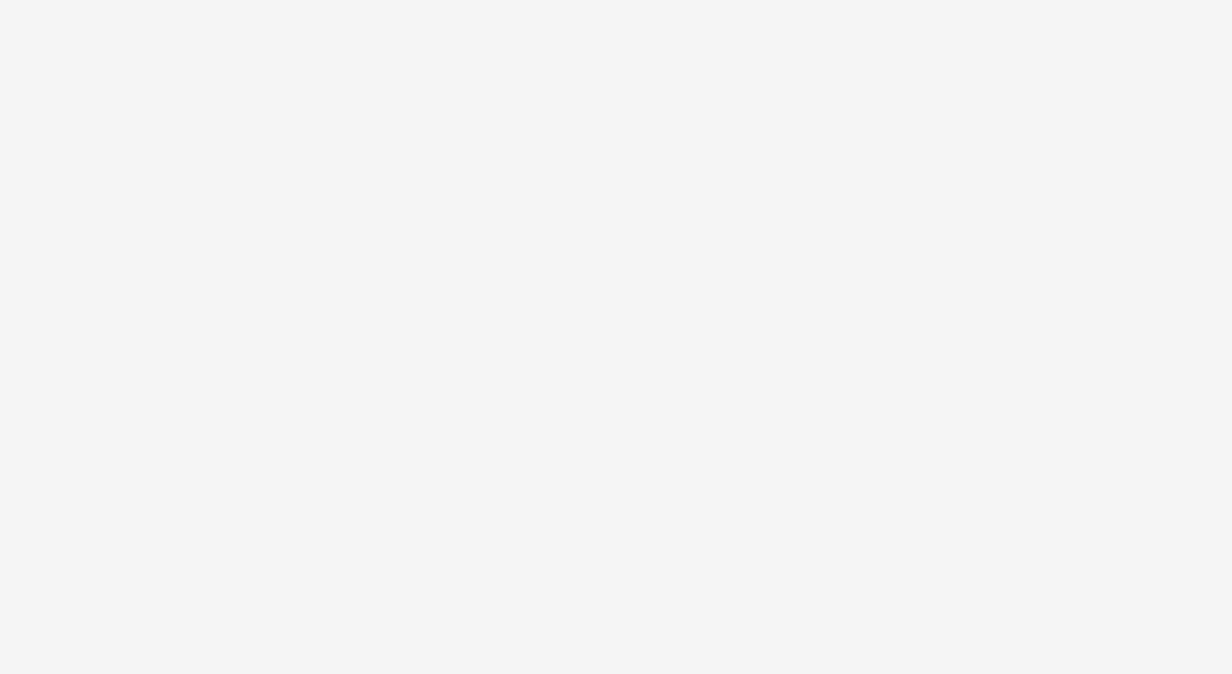 scroll, scrollTop: 0, scrollLeft: 0, axis: both 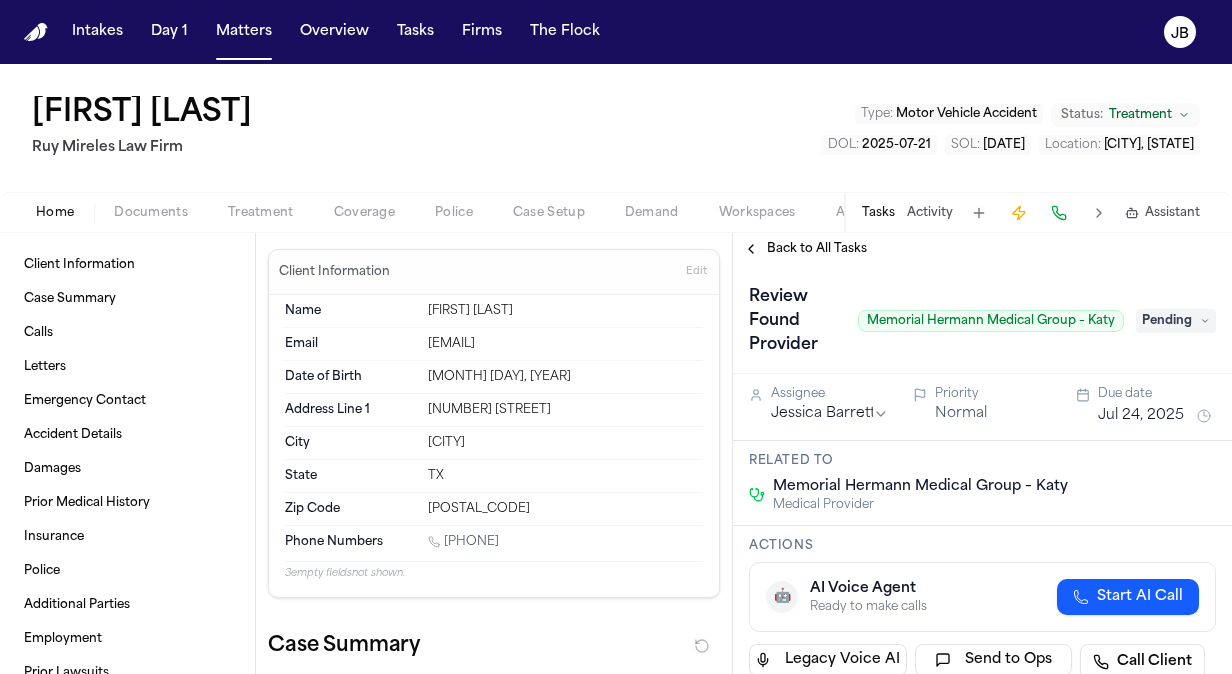 click on "Treatment" at bounding box center (261, 213) 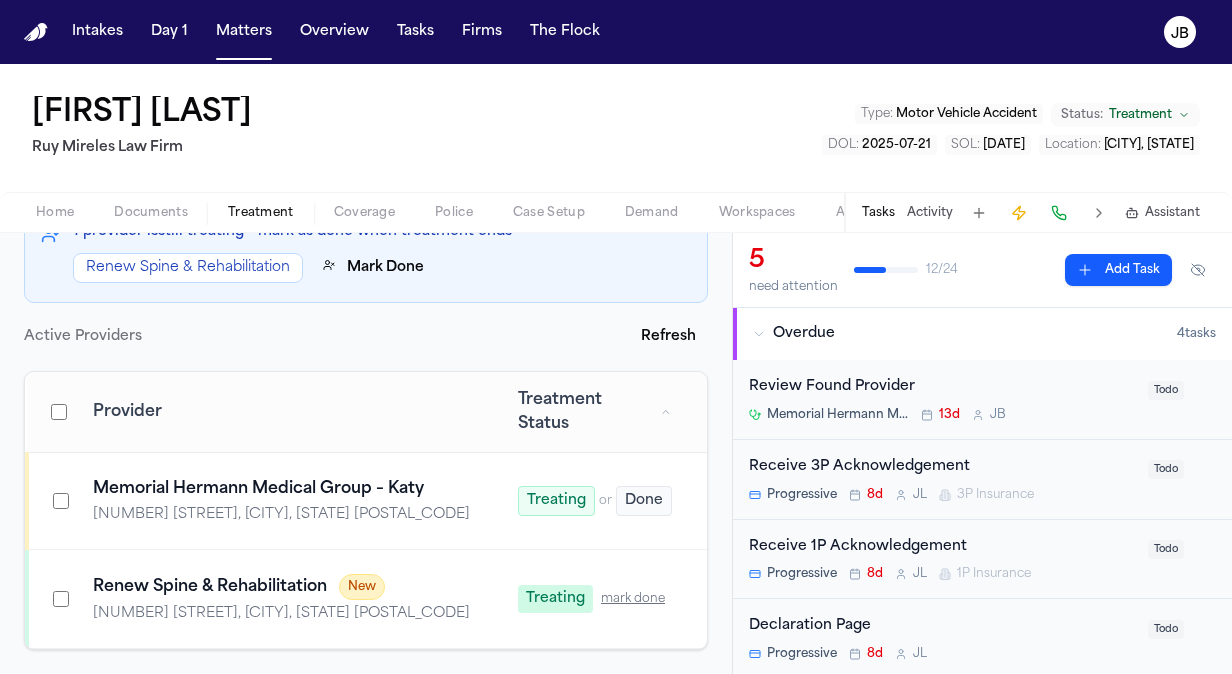 scroll, scrollTop: 228, scrollLeft: 0, axis: vertical 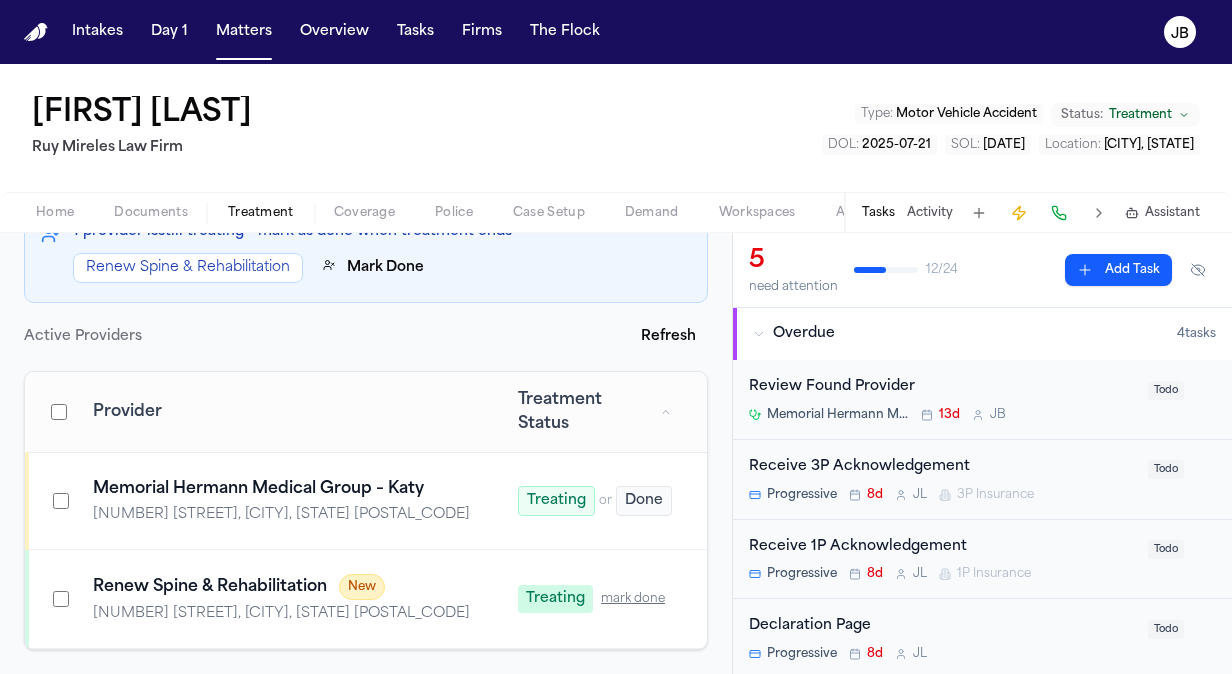 click on "Renew Spine & Rehabilitation New" at bounding box center (281, 587) 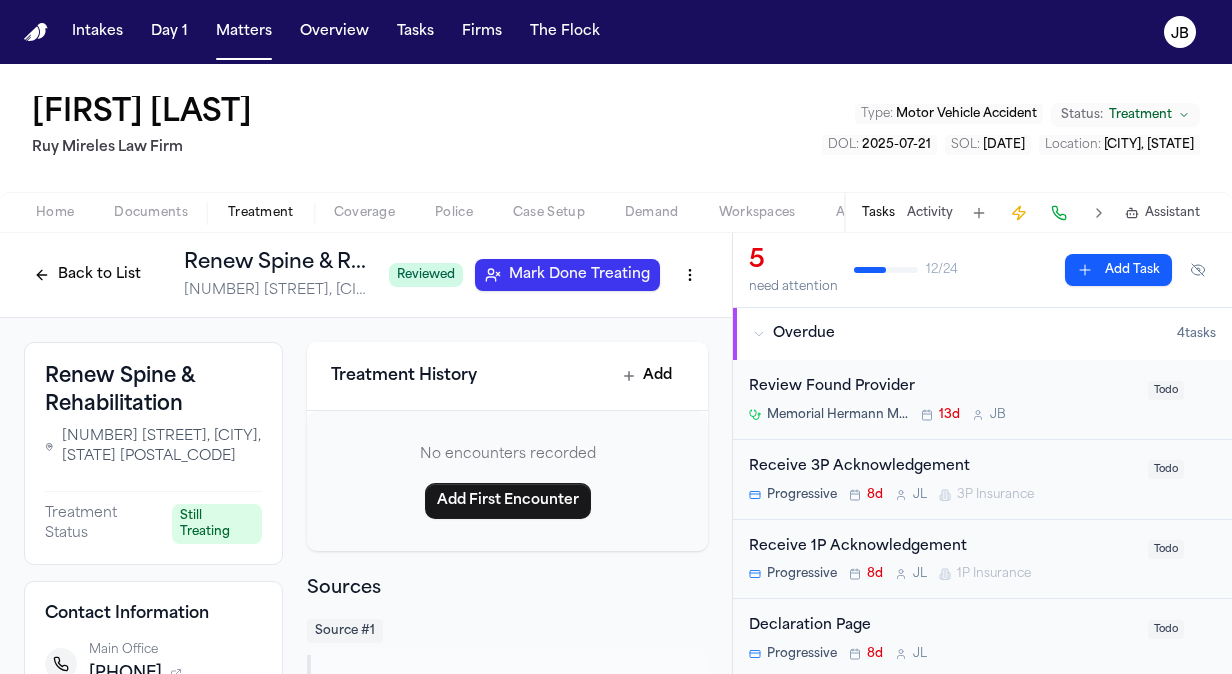 click on "Intakes Day 1 Matters Overview Tasks Firms The Flock JB [FIRST] [LAST] [LAST] Law Firm Type :   Motor Vehicle Accident Status: Treatment DOL :   [DATE] SOL :   [DATE] Location :   [CITY], [STATE] Home Documents Treatment Coverage Police Case Setup Demand Workspaces Artifacts Tasks Activity Assistant Back to List Renew Spine & Rehabilitation [NUMBER] [STREET], [CITY], [STATE] [POSTAL_CODE] Reviewed Mark Done Treating Renew Spine & Rehabilitation [NUMBER] [STREET], [CITY], [STATE] [POSTAL_CODE] Treatment Status Still Treating Contact Information Main Office [PHONE] Website https://renewspineandrehab.com Alt. Office Line (listing) [PHONE] Contact Web Form https://renewspineandrehab.com/contact-us/ Show treatment details Treatment History Add No encounters recorded Add First Encounter Sources Source # 1 [INITIAL]. [LAST] - Intake Summary and Retainer Agreement - [DATE] • less than a minute ago Please reach out to Renew Spine & Rehabilitation, [NUMBER] [STREET], [CITY], [STATE] [POSTAL_CODE] and send them our LOP. 5 12 / 24" at bounding box center [616, 337] 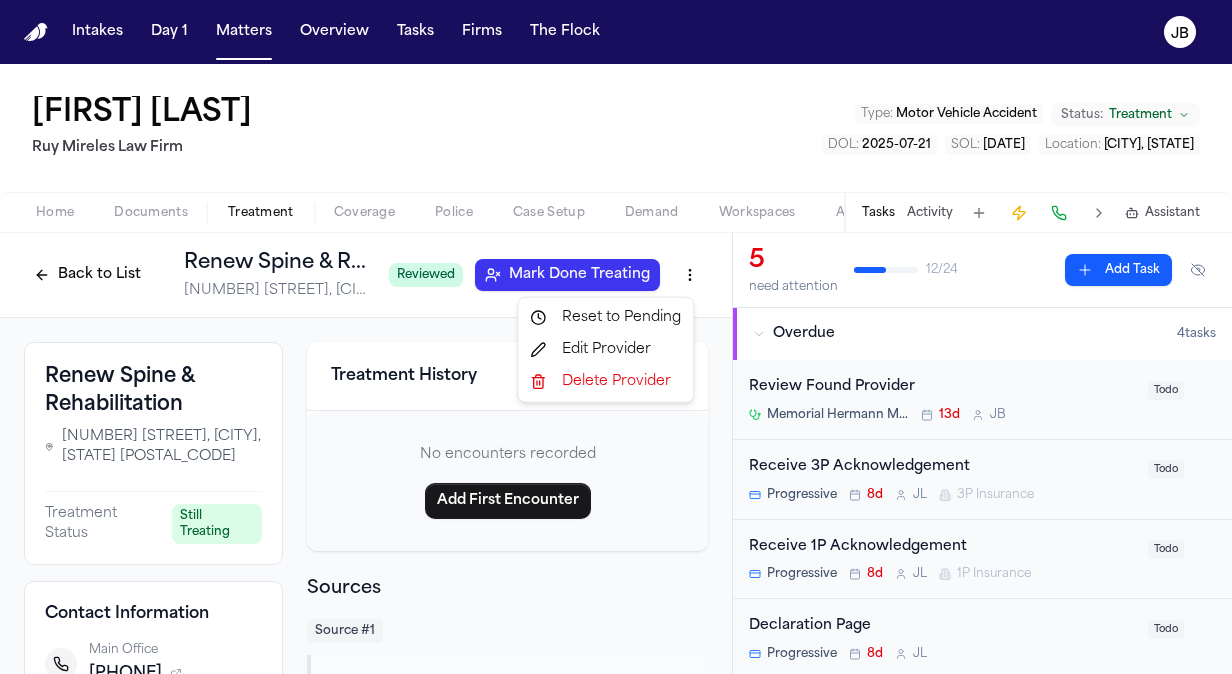 click on "Delete Provider" at bounding box center [605, 382] 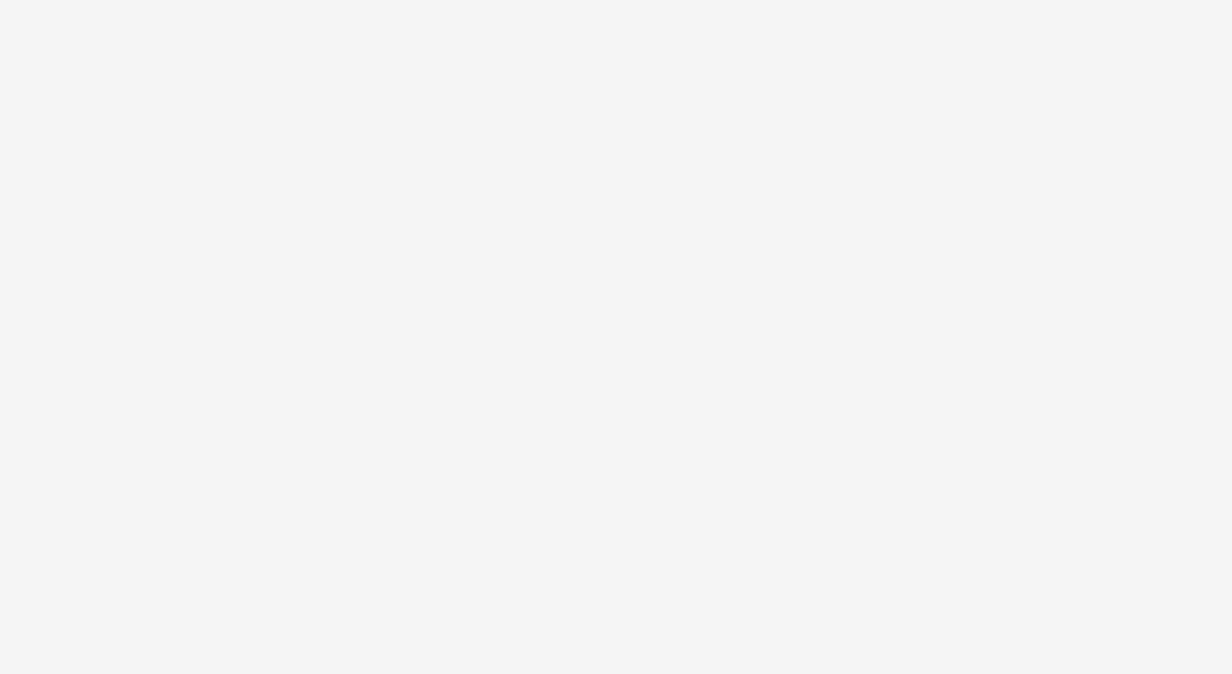 scroll, scrollTop: 0, scrollLeft: 0, axis: both 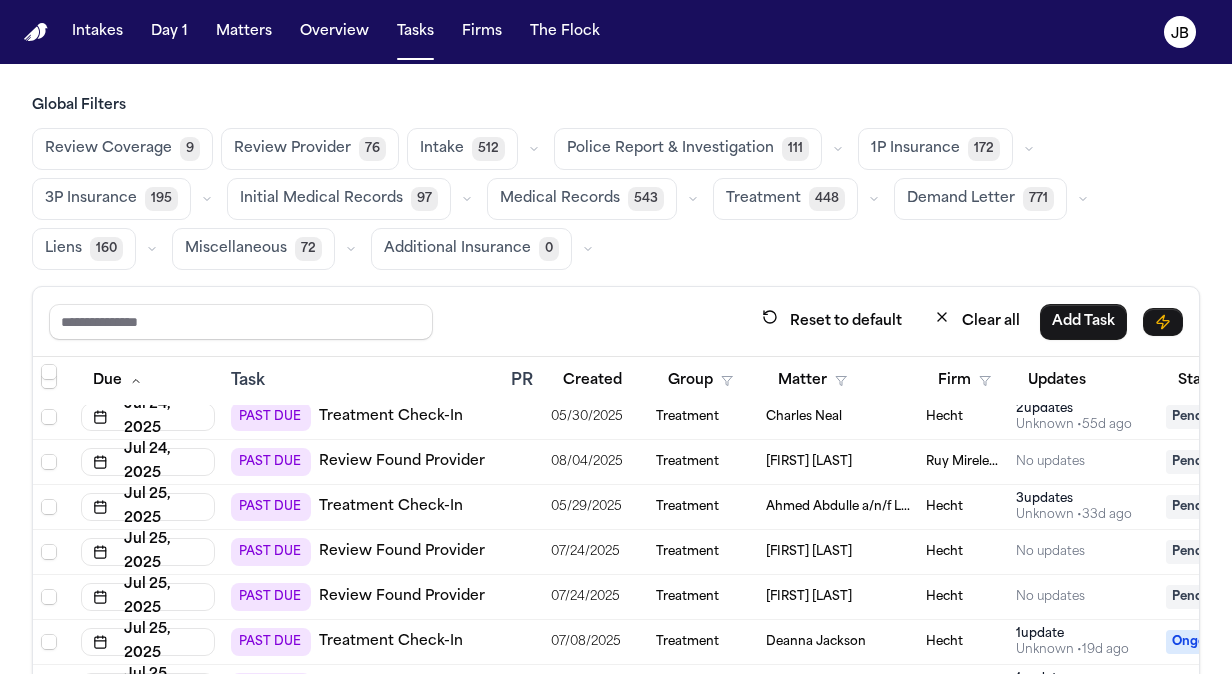 click on "Ruy Mireles Law Firm" at bounding box center (963, 462) 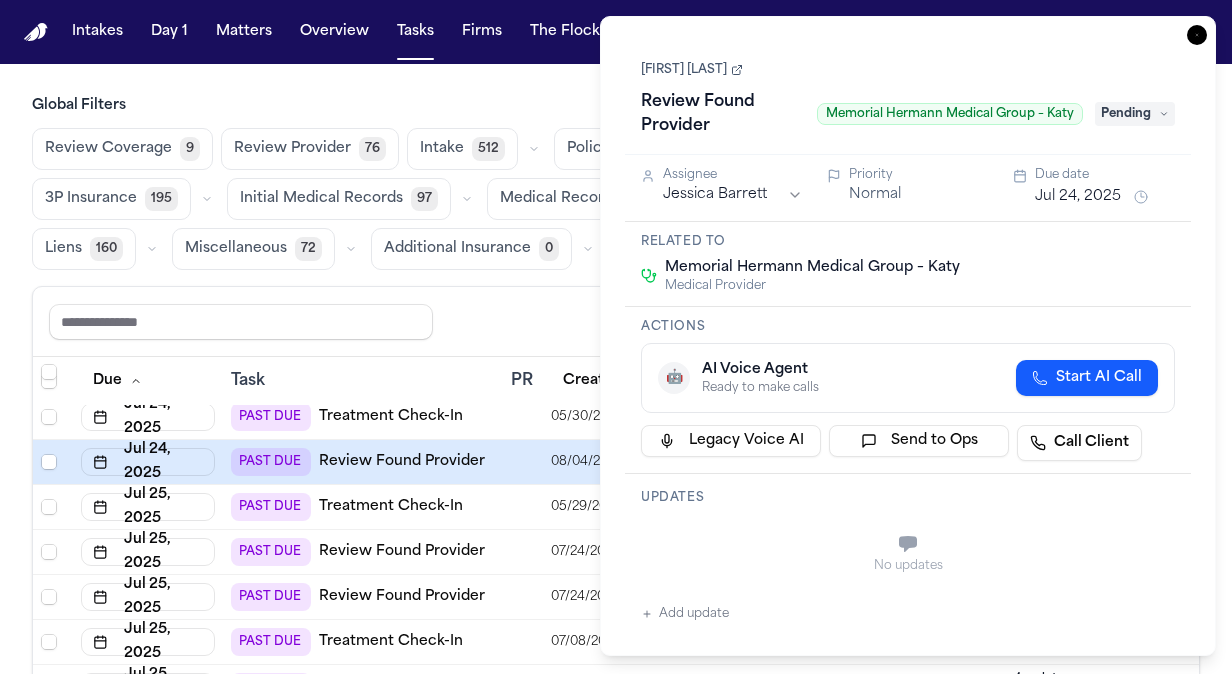 click on "Pending" at bounding box center [1135, 114] 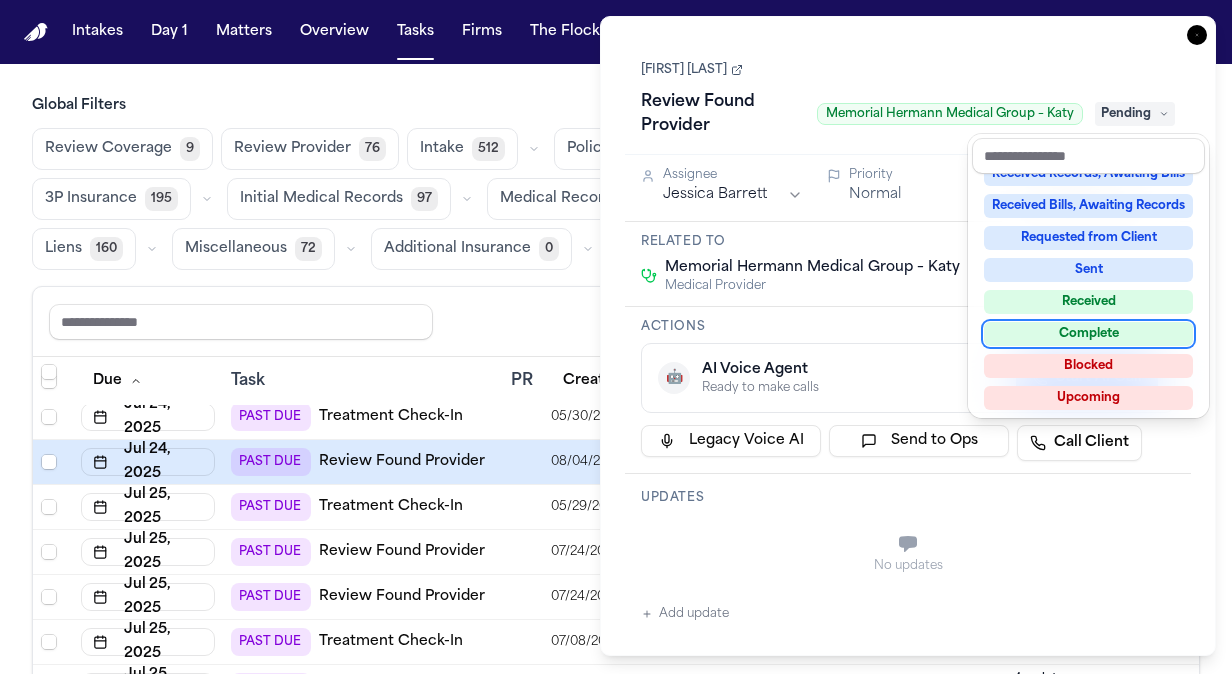 click on "Complete" at bounding box center [1088, 334] 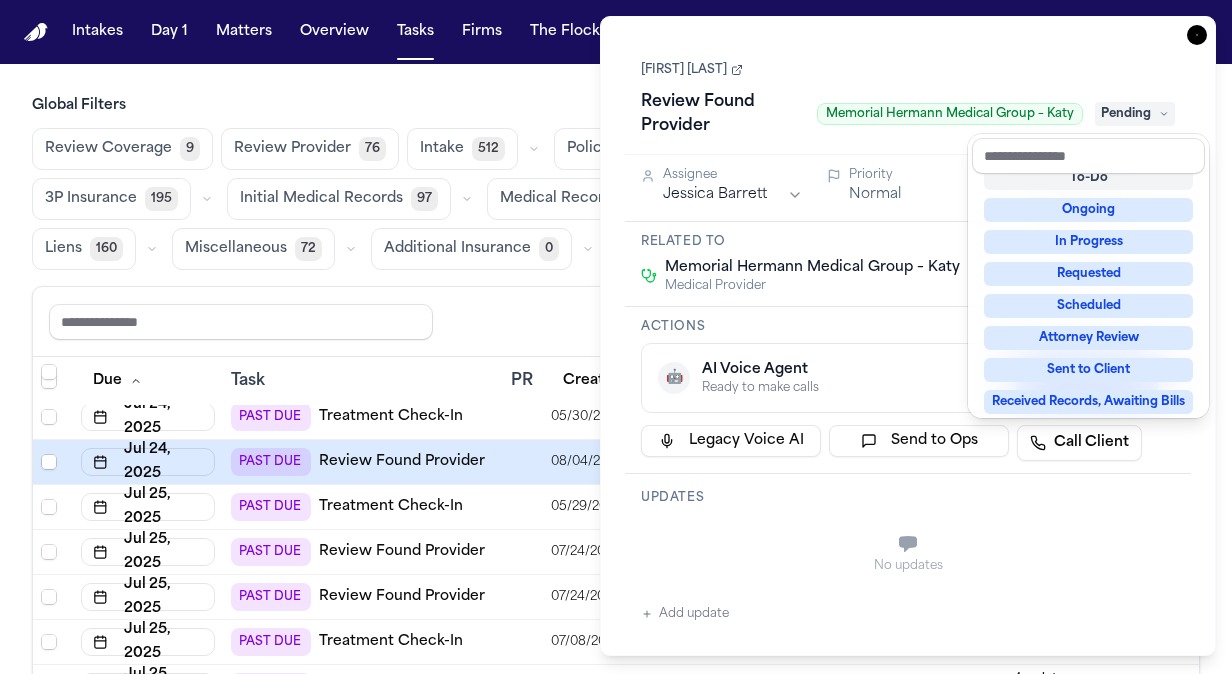 scroll, scrollTop: 8, scrollLeft: 0, axis: vertical 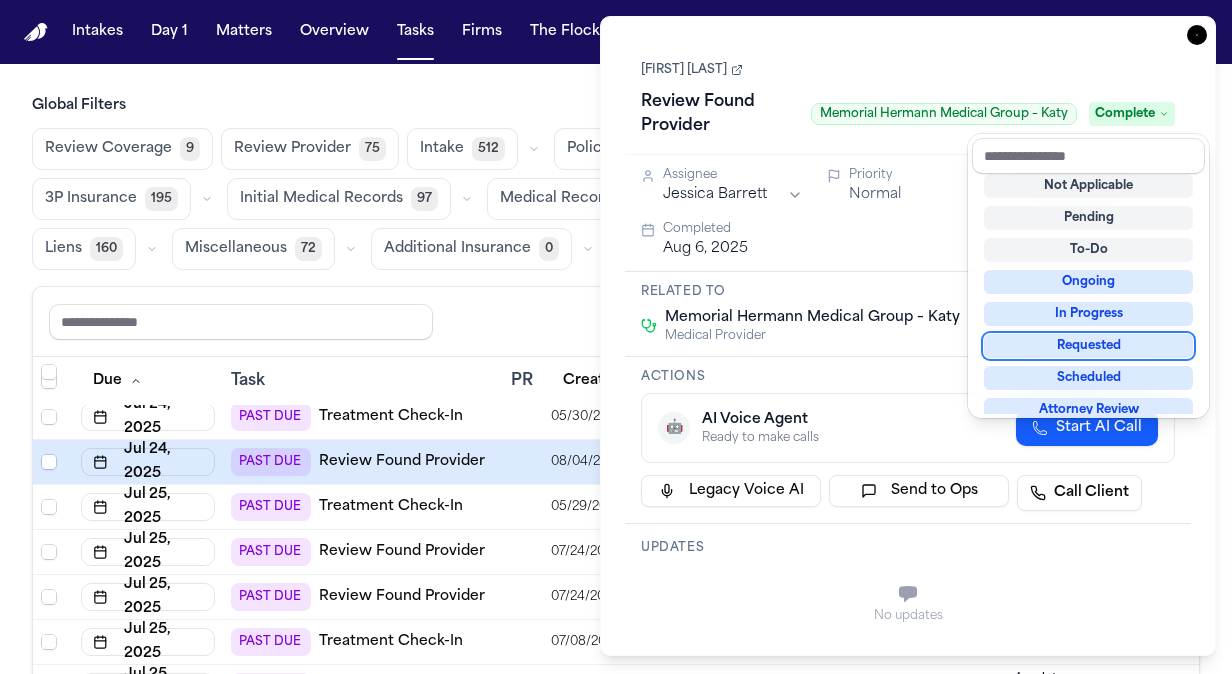 click on "Reset to default Clear all Add Task" at bounding box center [616, 321] 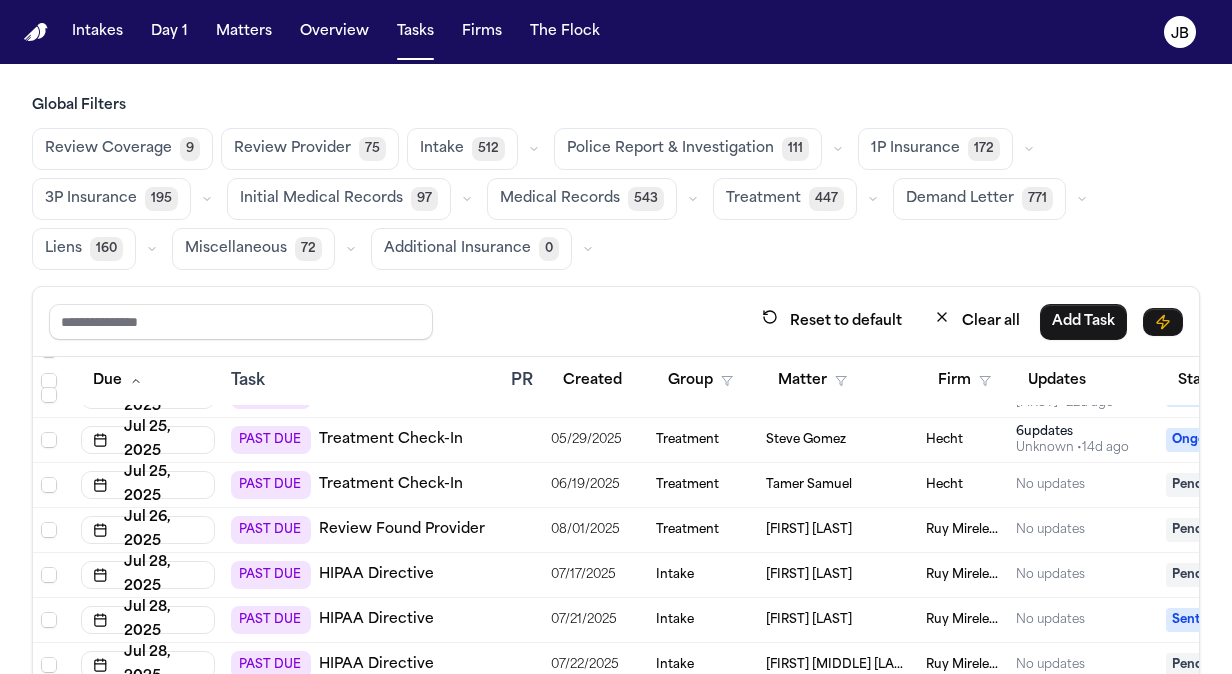 scroll, scrollTop: 1140, scrollLeft: 0, axis: vertical 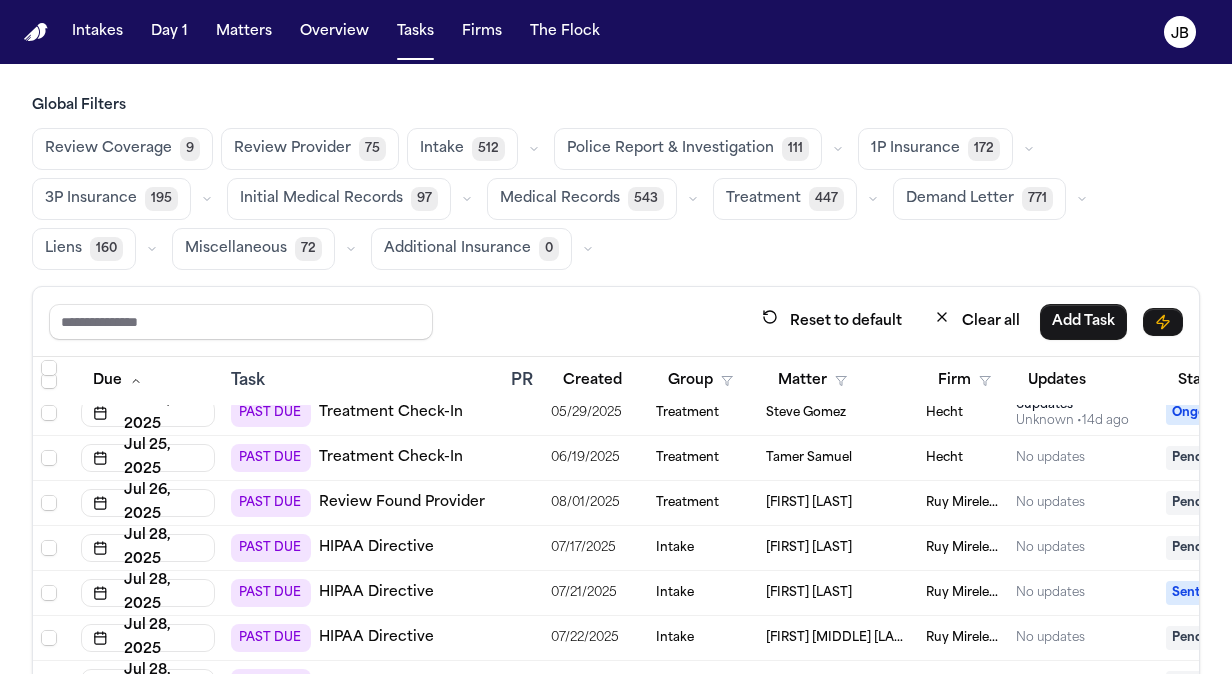 click on "Ruy Mireles Law Firm" at bounding box center (963, 503) 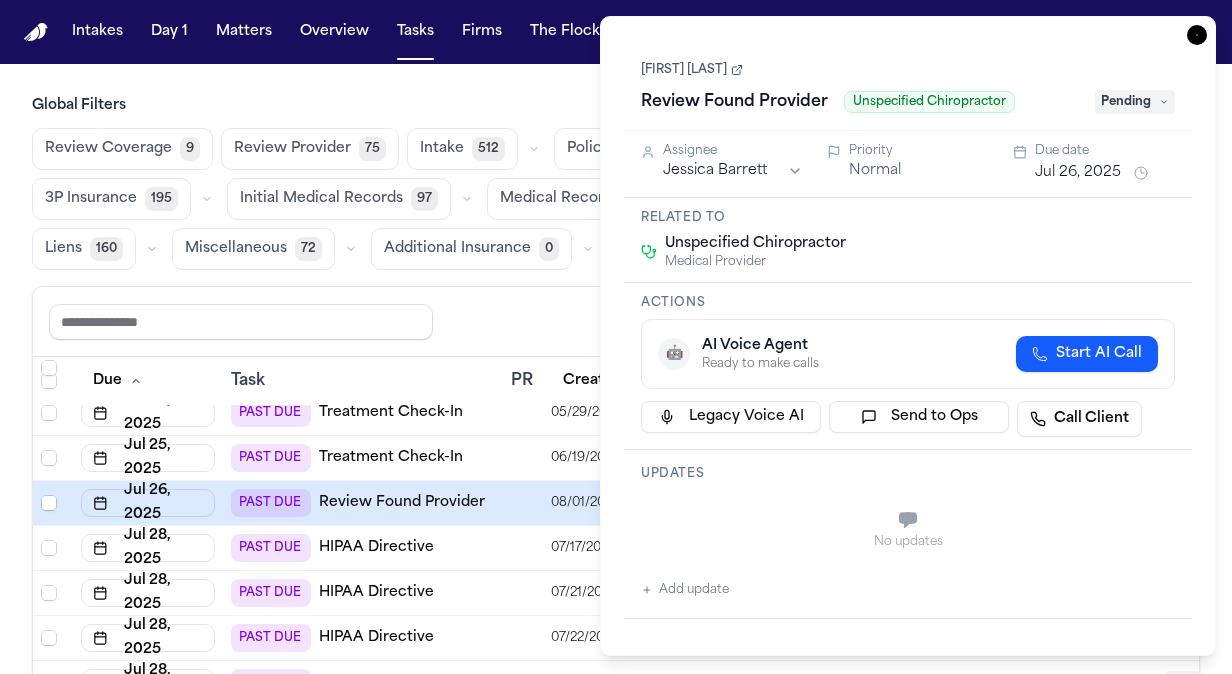 type 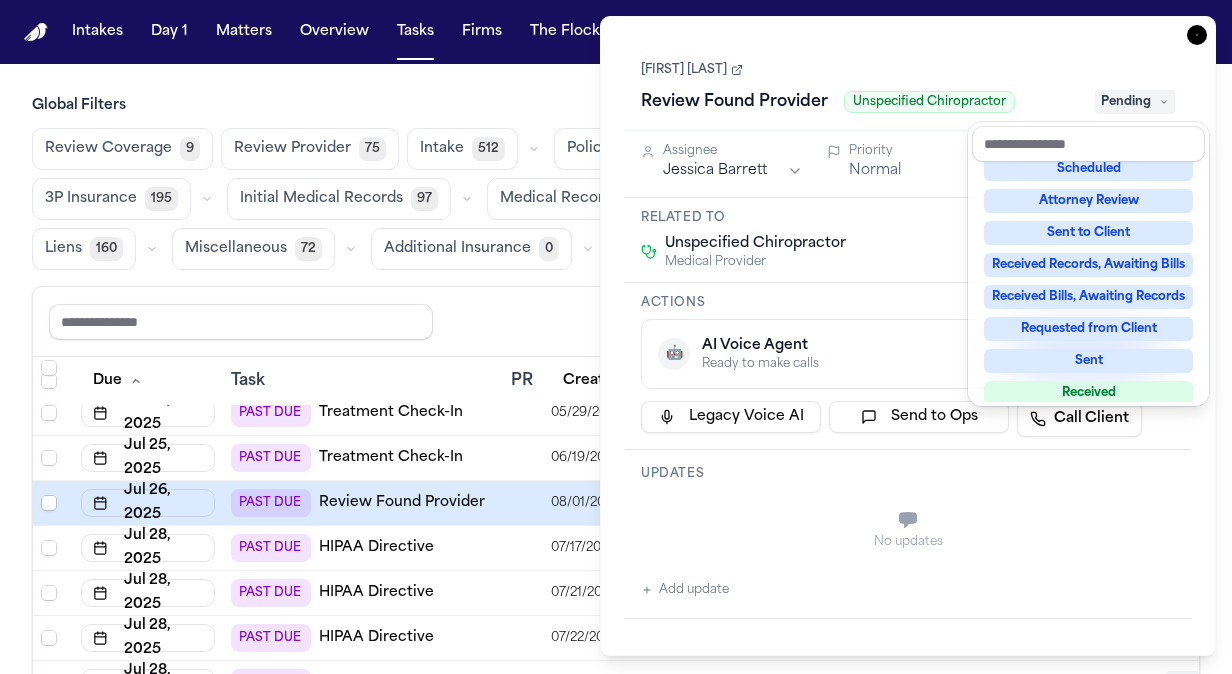 scroll, scrollTop: 296, scrollLeft: 0, axis: vertical 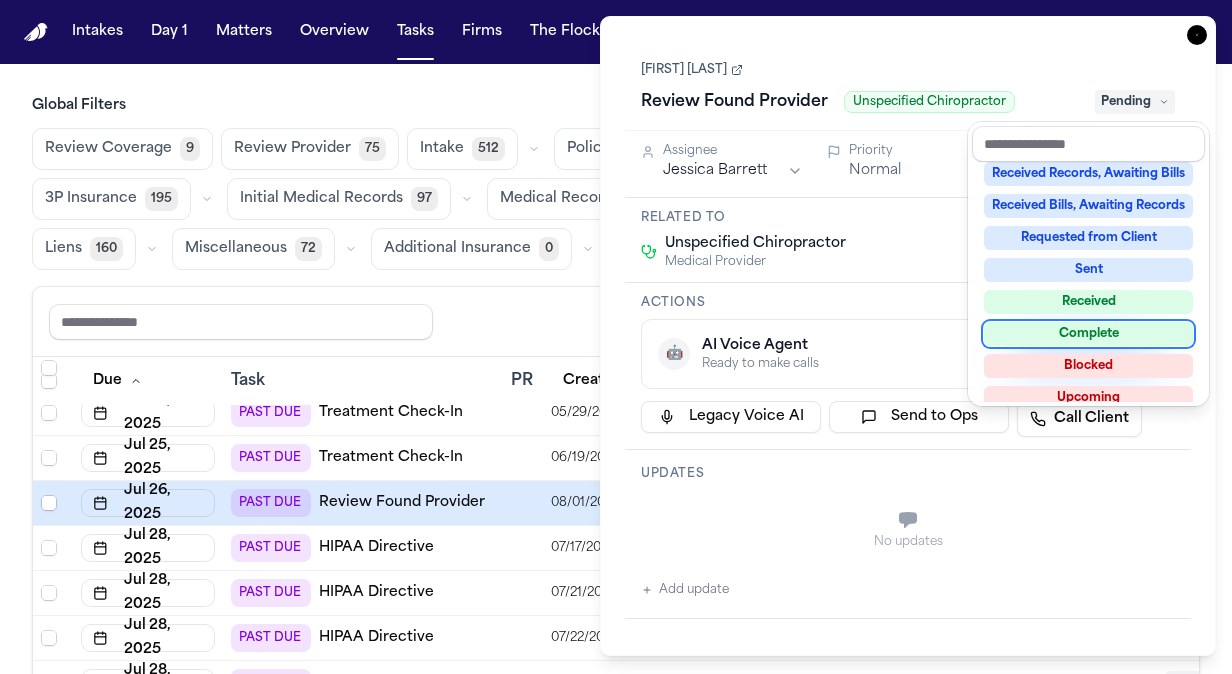 click on "Complete" at bounding box center [1088, 334] 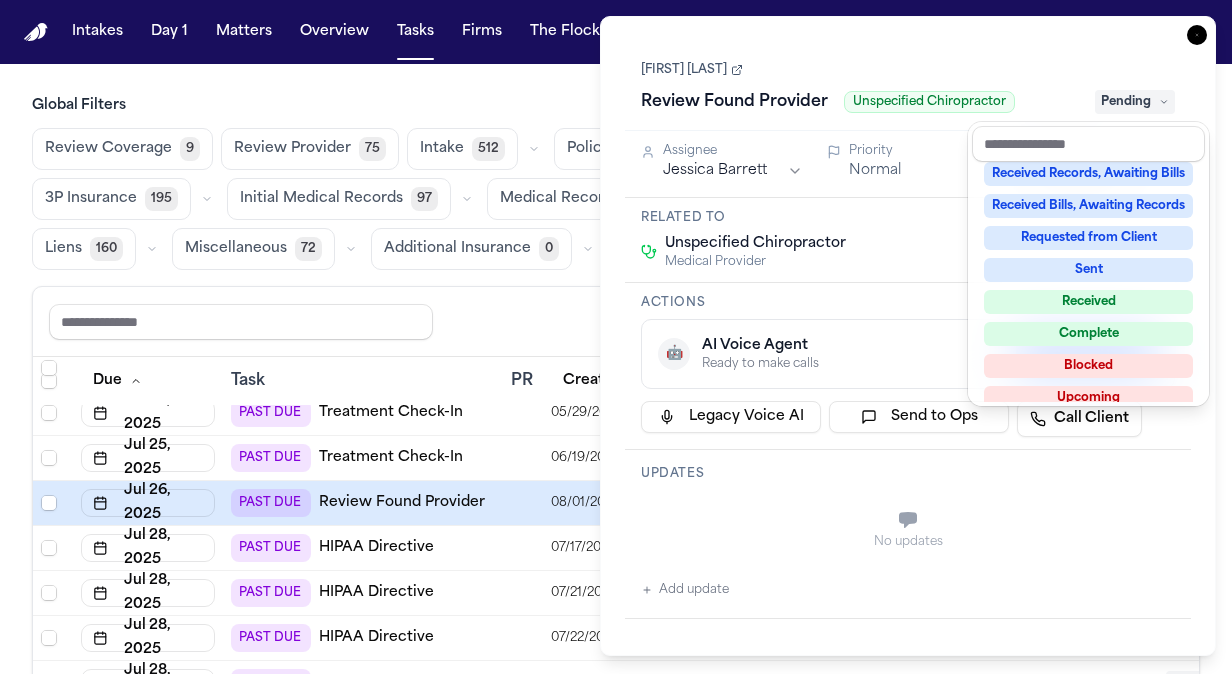 scroll, scrollTop: 55, scrollLeft: 0, axis: vertical 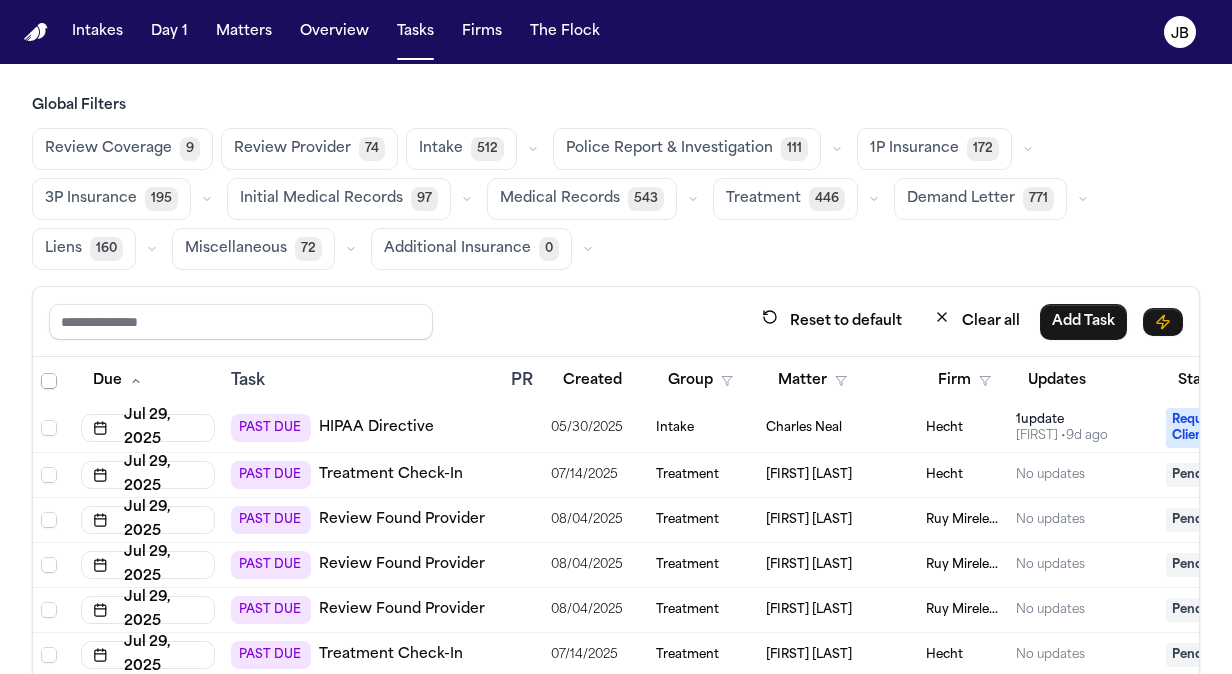 click on "Orvia Bowerman" at bounding box center [809, 520] 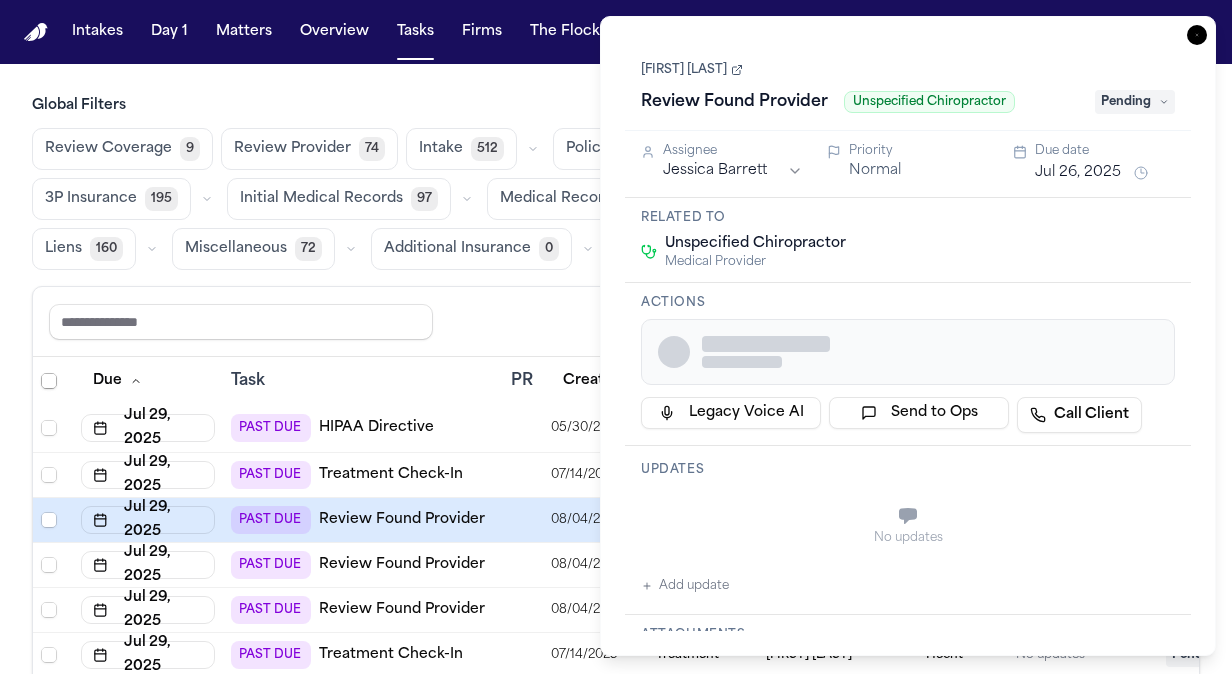 type on "**********" 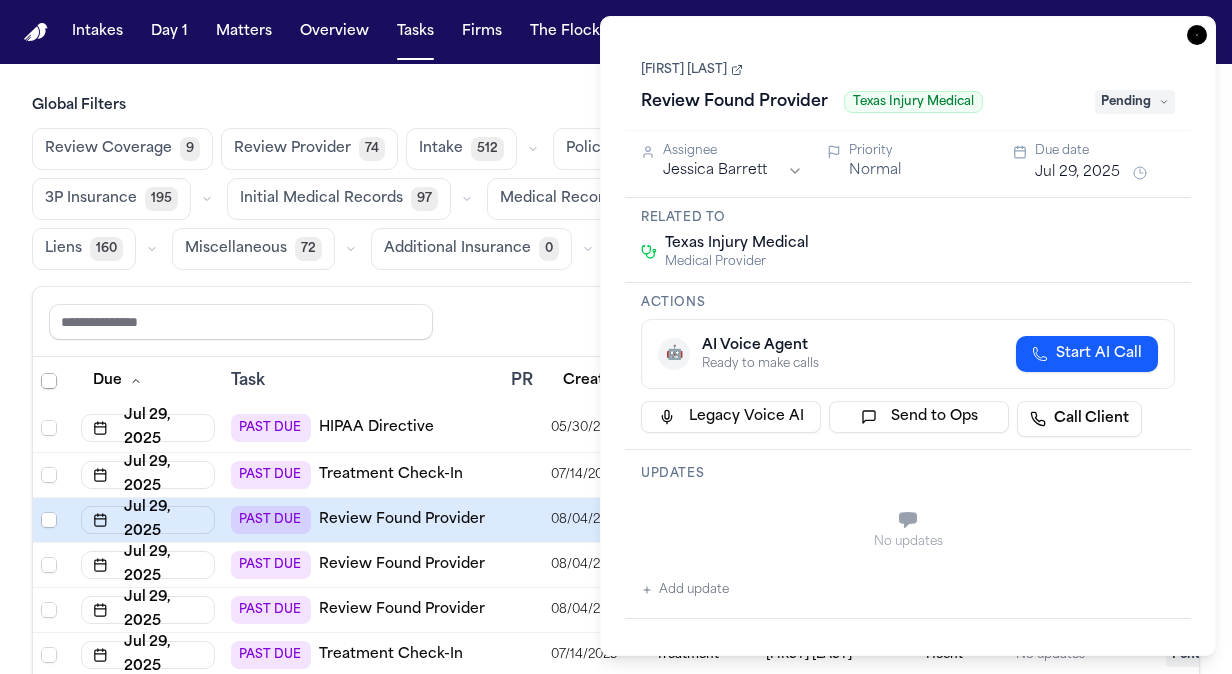 type 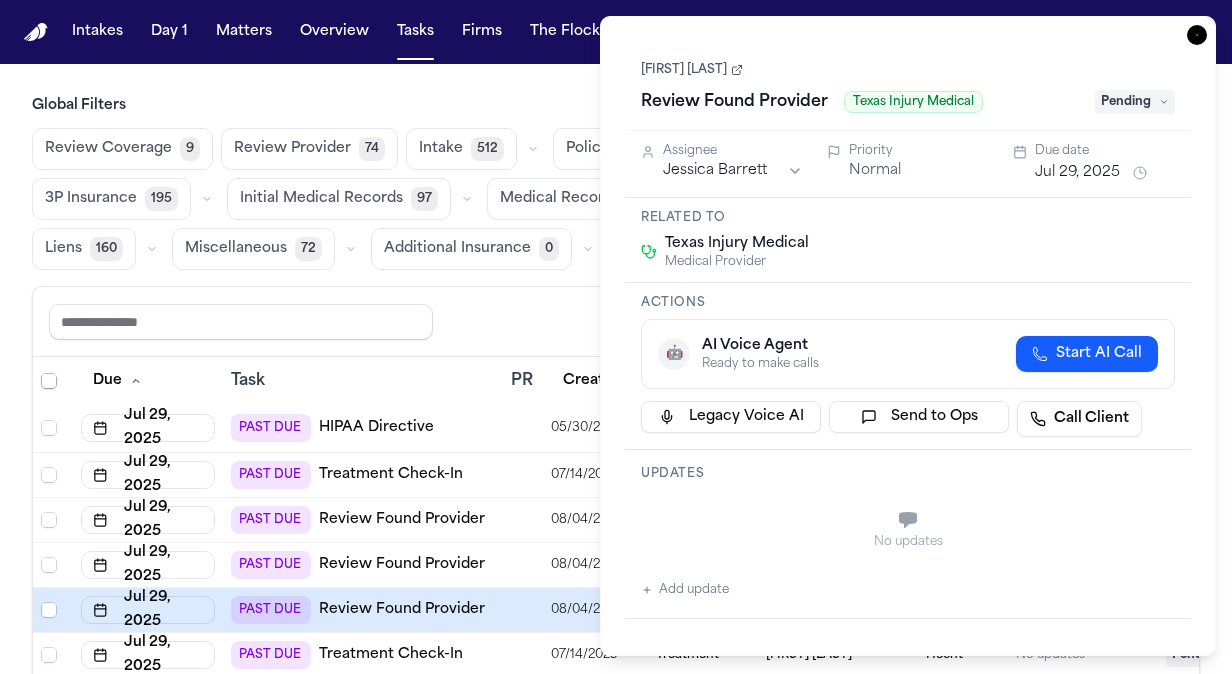 click on "Orvia Bowerman Review Found Provider Texas Injury Medical Pending" at bounding box center [908, 87] 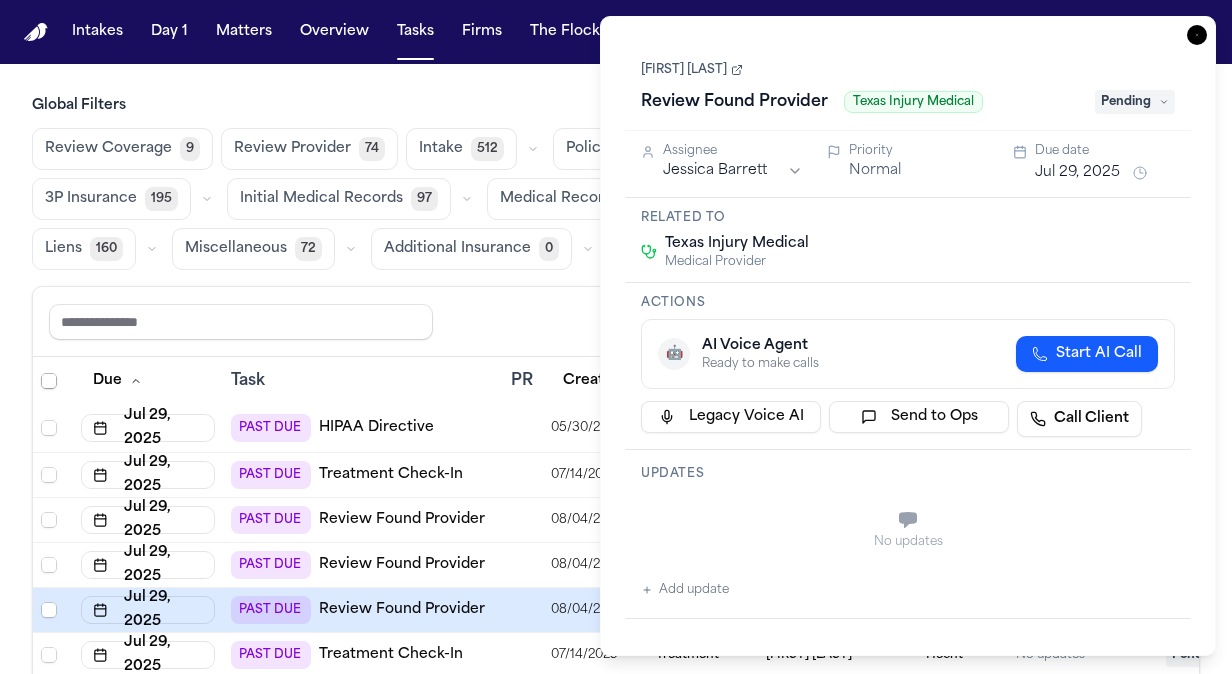 click on "Pending" at bounding box center [1135, 102] 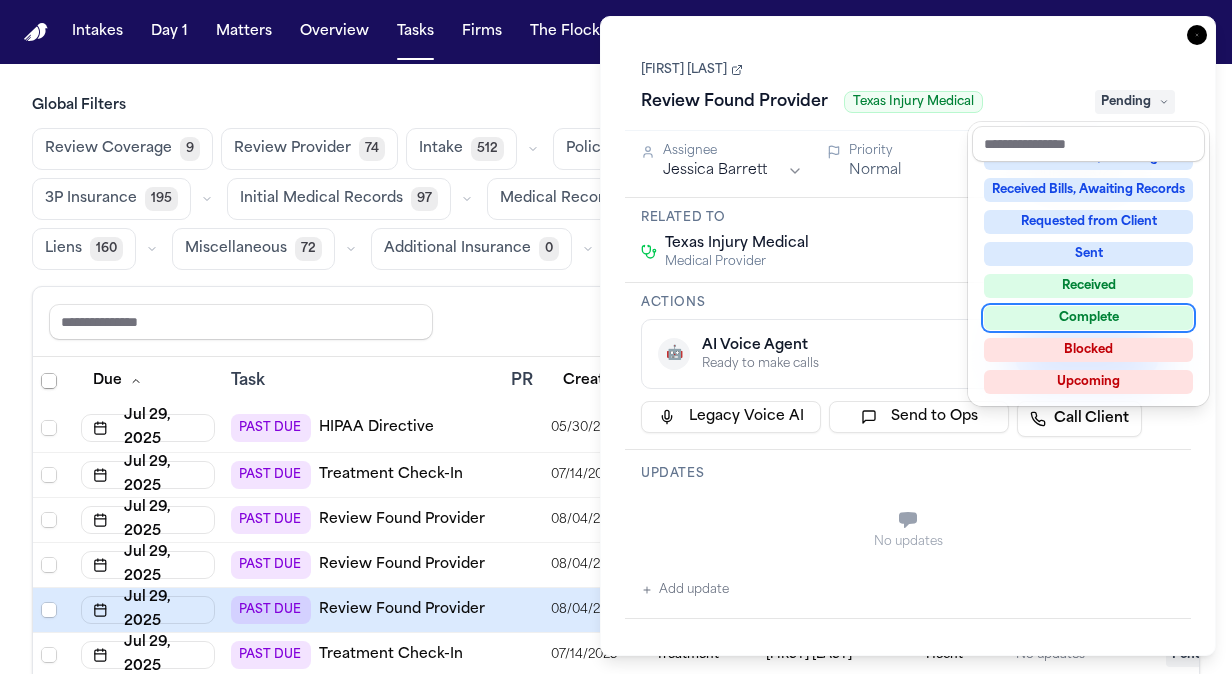 click on "Complete" at bounding box center (1088, 318) 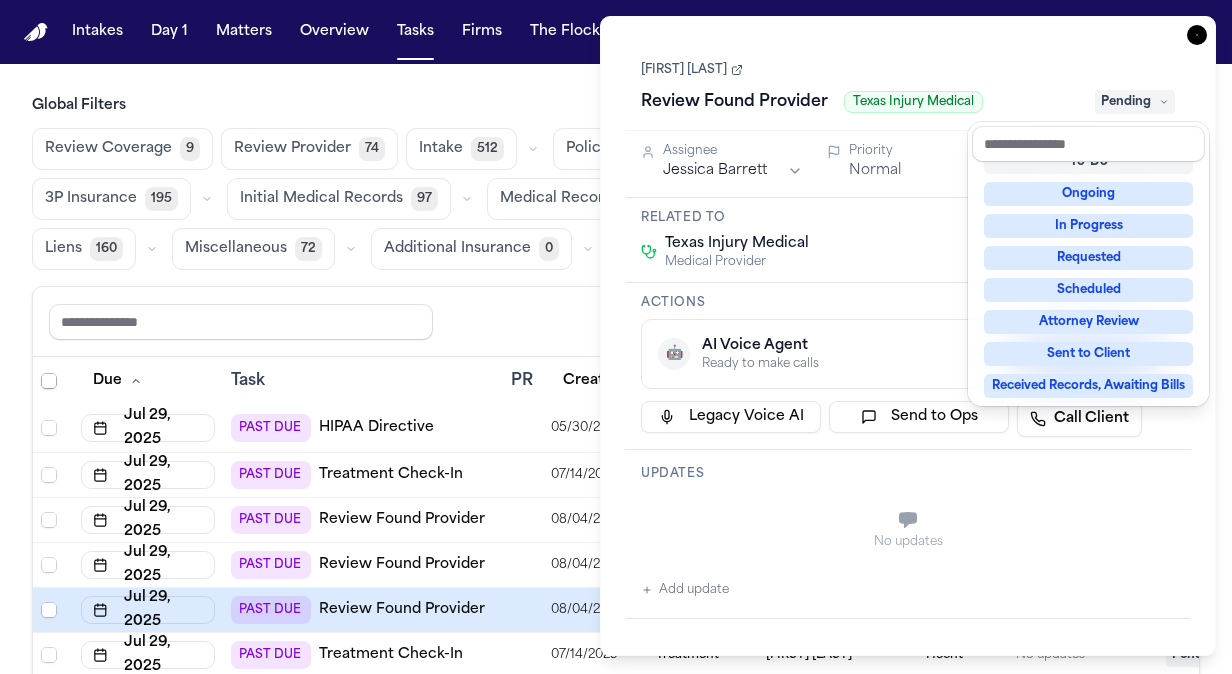scroll, scrollTop: 8, scrollLeft: 0, axis: vertical 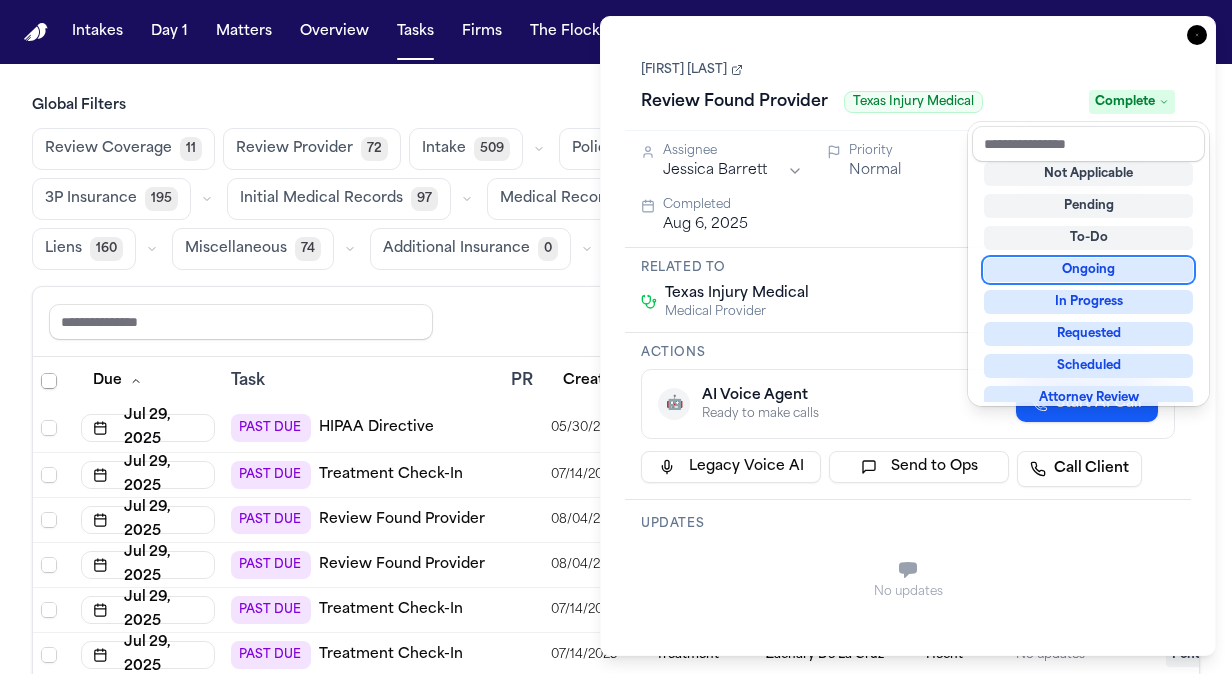 click on "Task Details Orvia Bowerman Review Found Provider Texas Injury Medical Complete Assignee Jessica Barrett Priority Normal Due date Jul 29, 2025 Completed Aug 6, 2025 Related to Texas Injury Medical Medical Provider Actions 🤖 AI Voice Agent Ready to make calls Start AI Call Legacy Voice AI Send to Ops Call Client Updates No updates Add update Attachments No attachments yet Add Attachment Notes Saving... These notes are only visible to your team and will not be shared with attorneys. Schedules Schedule Voice AI Call No Scheduled Calls You haven't set up any scheduled calls for this task yet. Create a schedule to automatically run this task at specific times. Delete Task Close" at bounding box center [908, 336] 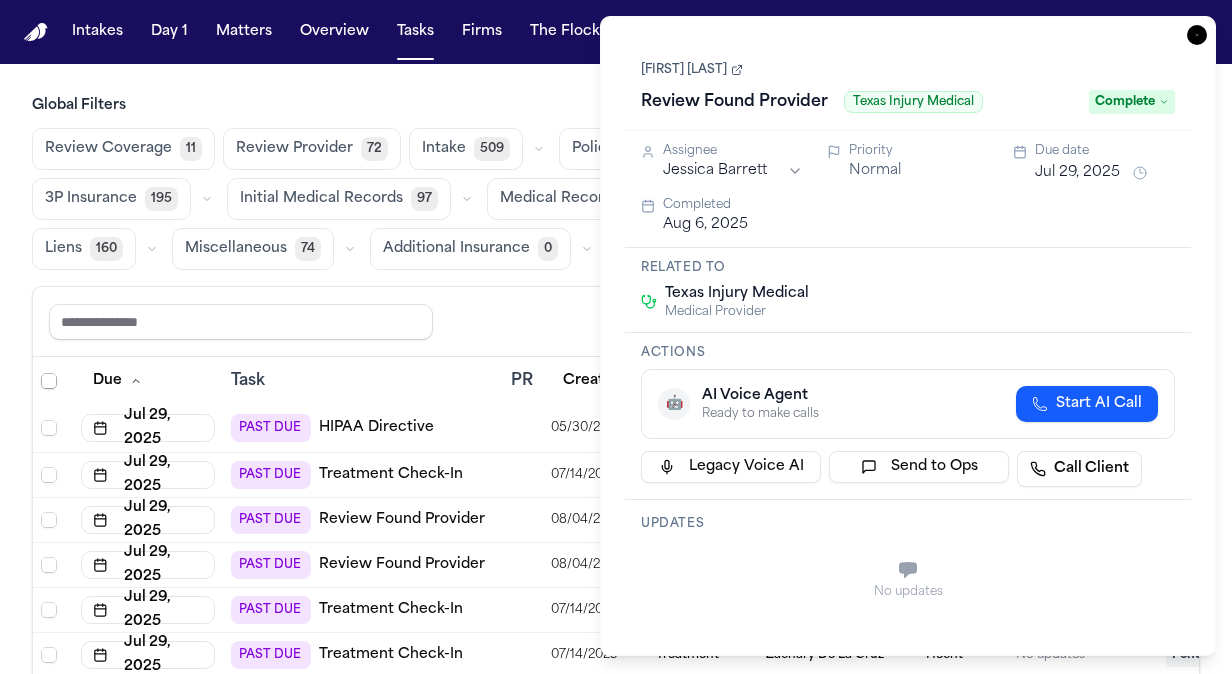 click 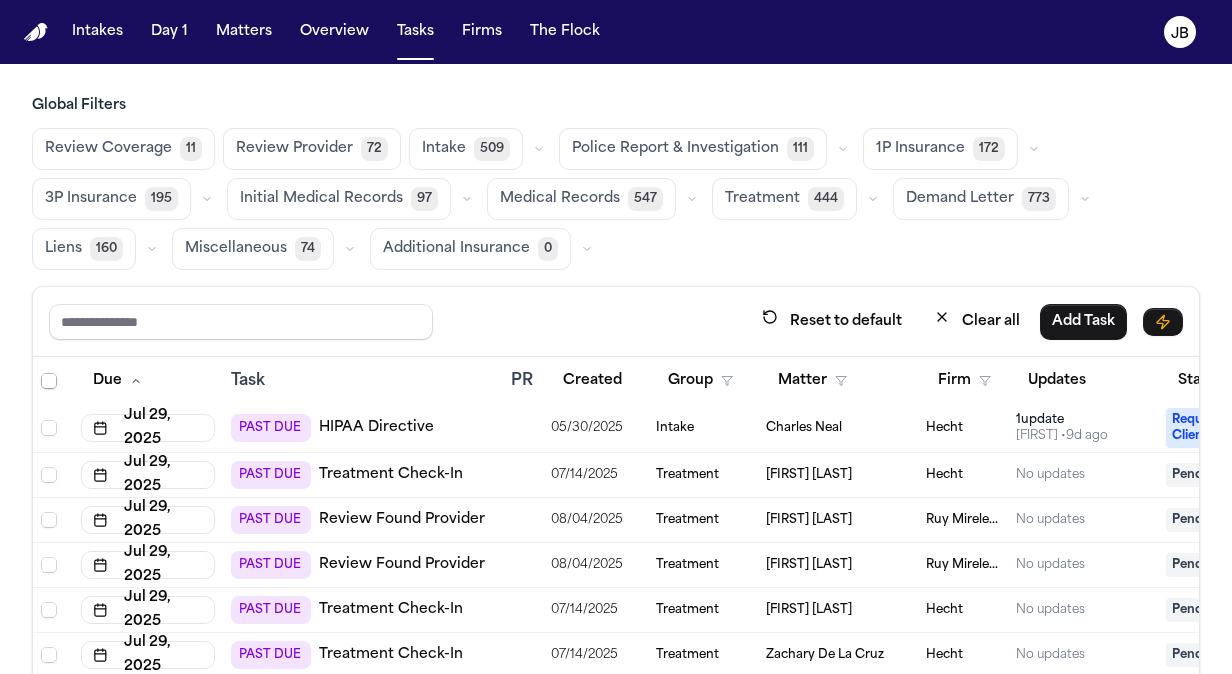 click on "Orvia Bowerman" at bounding box center [809, 520] 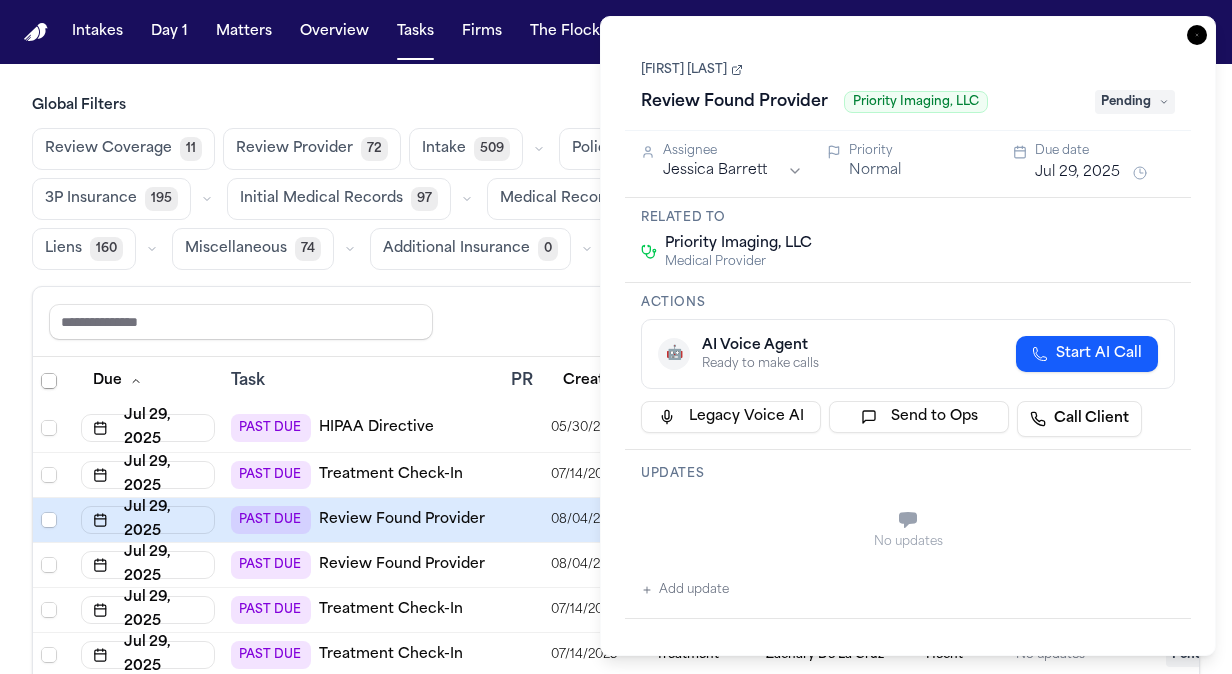type 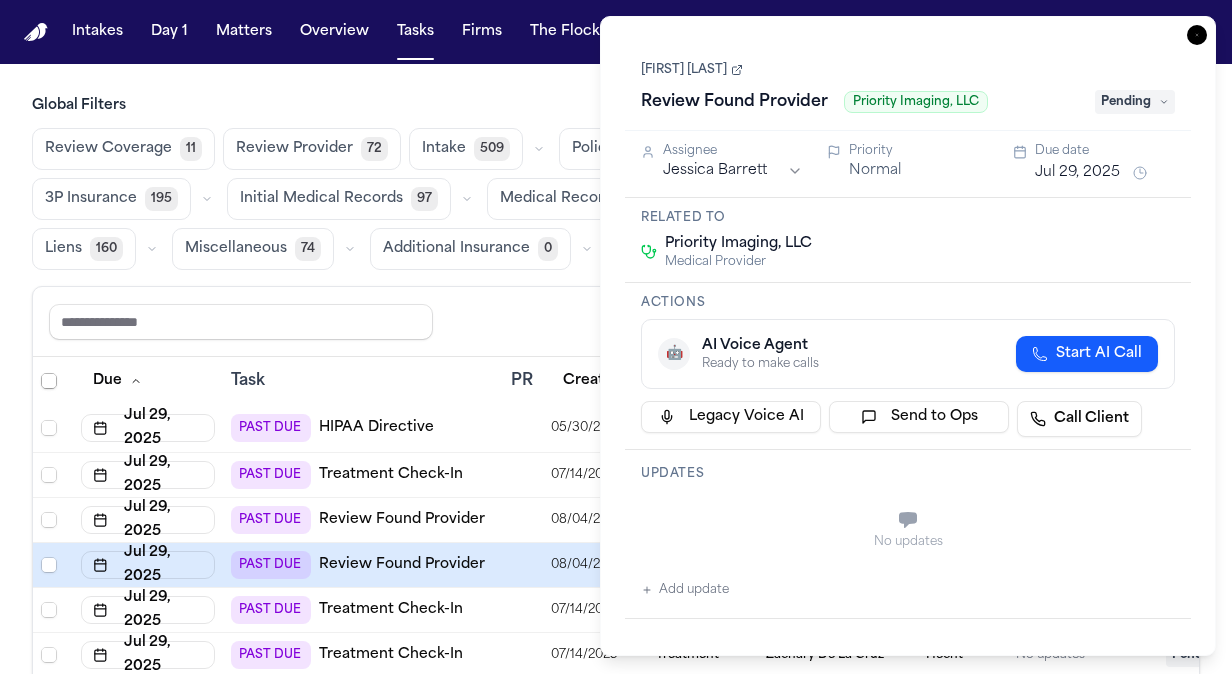 click on "Pending" at bounding box center [1135, 102] 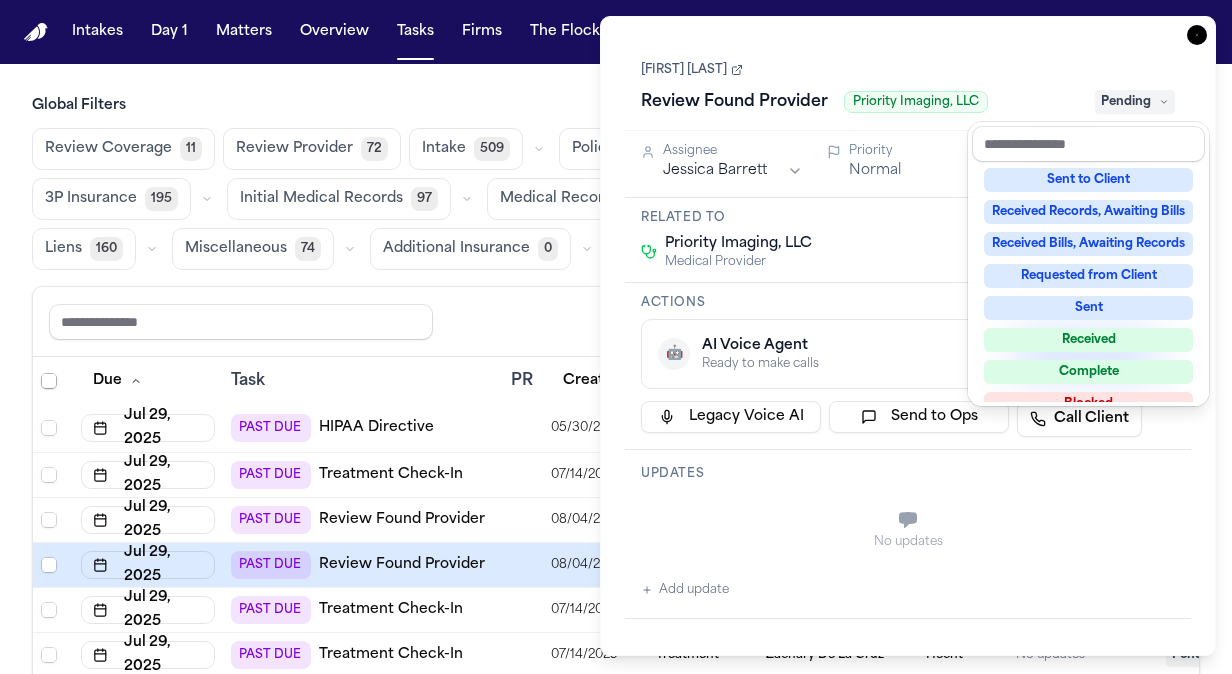scroll, scrollTop: 308, scrollLeft: 0, axis: vertical 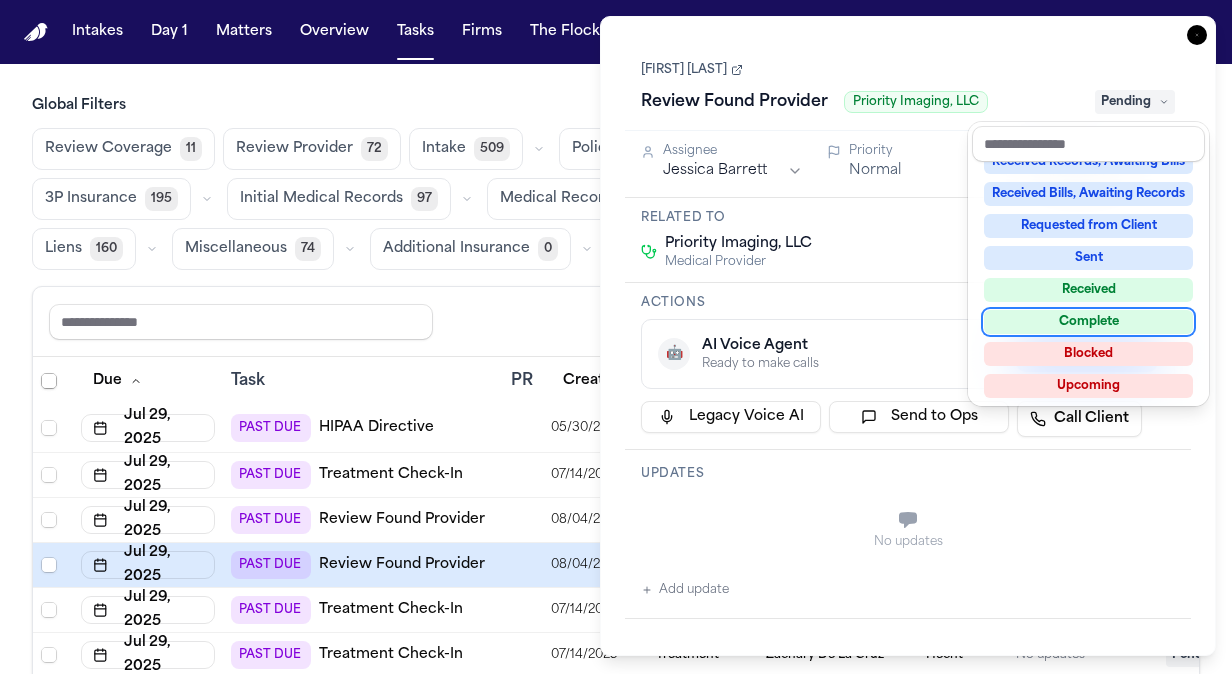 click on "Complete" at bounding box center (1088, 322) 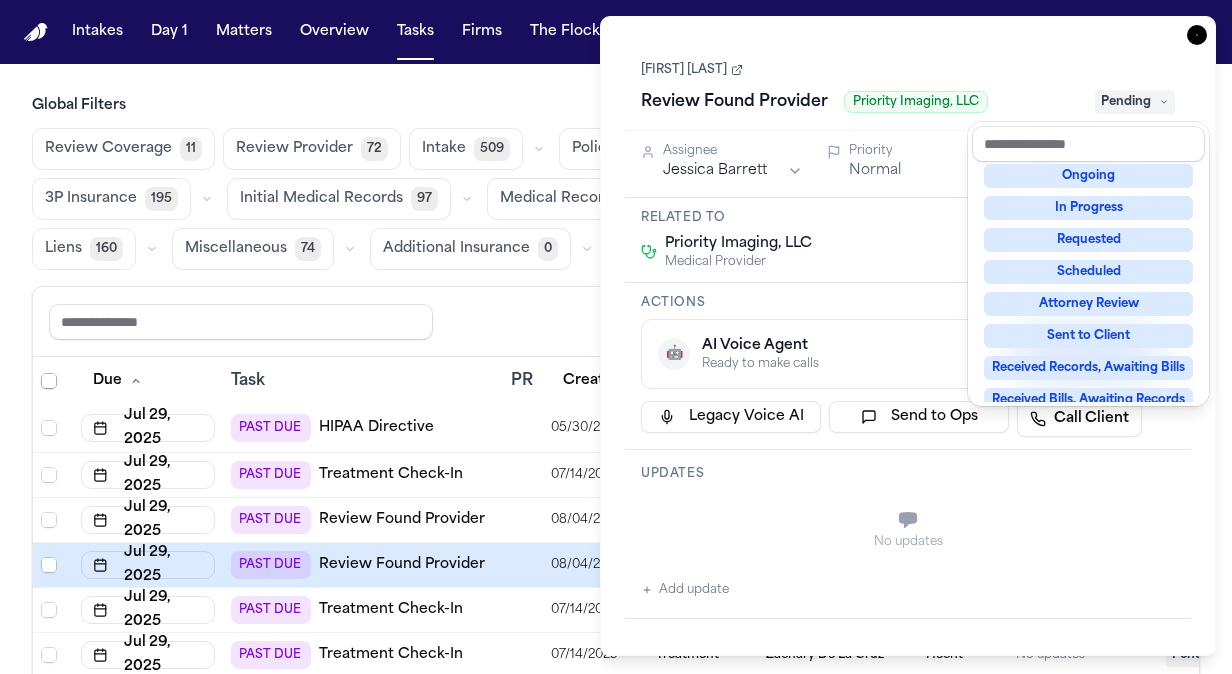 scroll, scrollTop: 8, scrollLeft: 0, axis: vertical 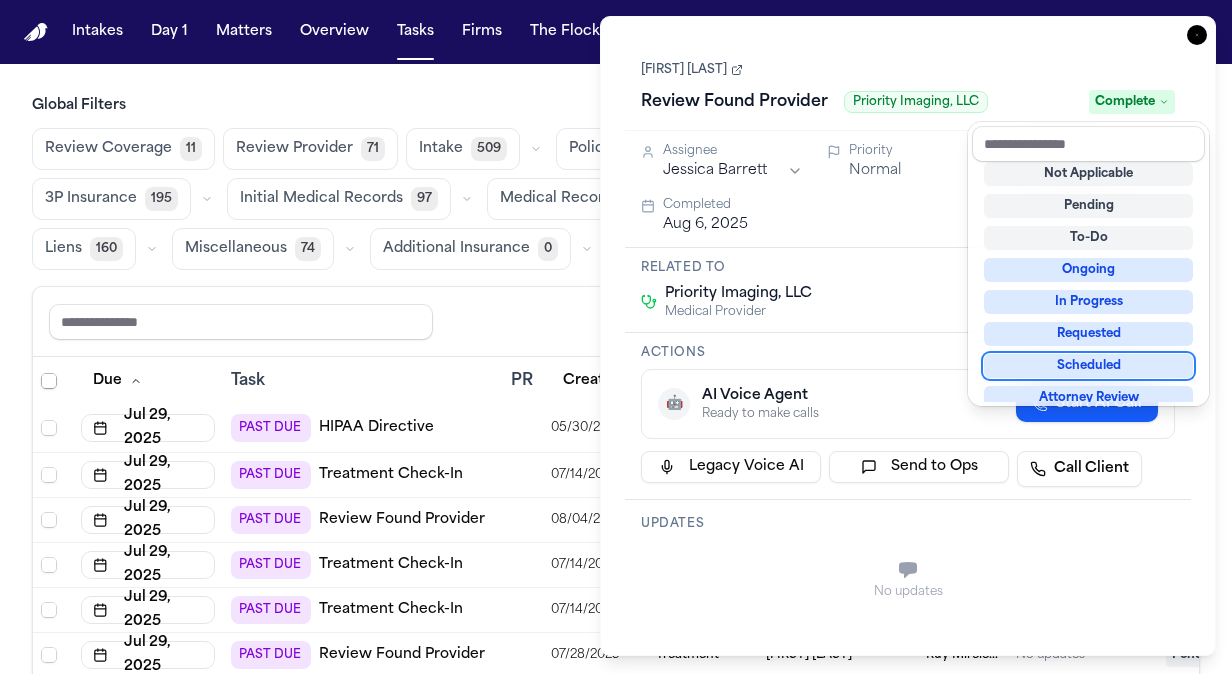 click on "Reset to default Clear all Add Task" at bounding box center [616, 321] 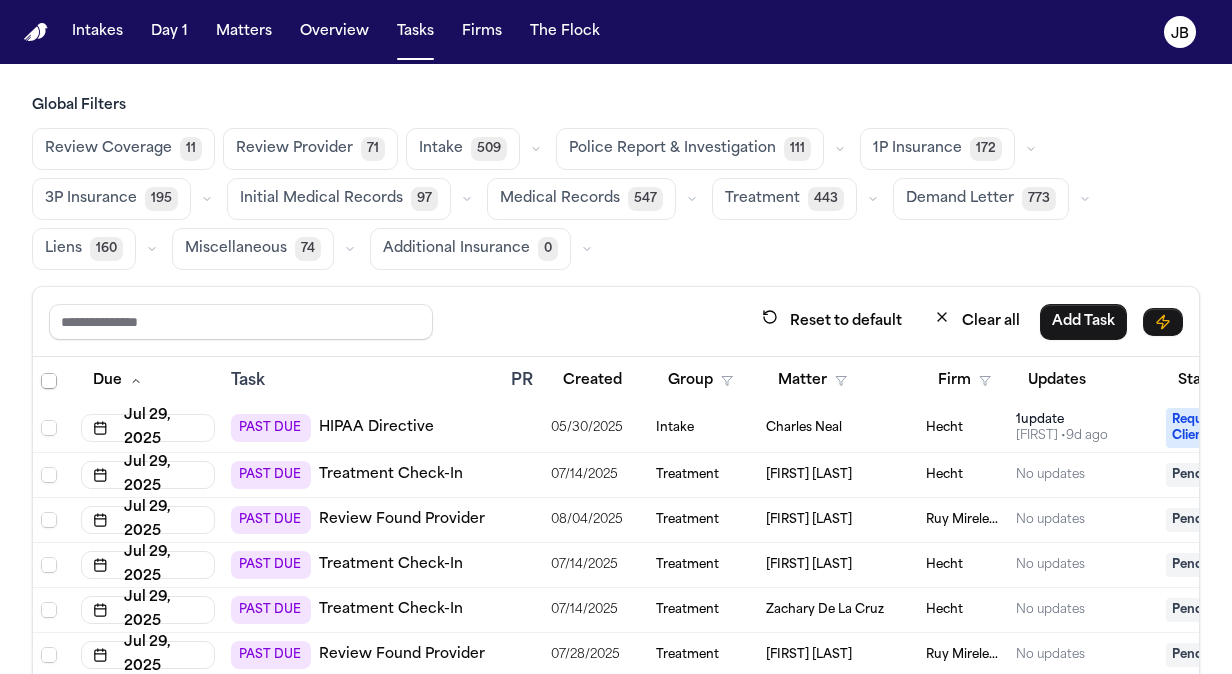 click on "Orvia Bowerman" at bounding box center [809, 520] 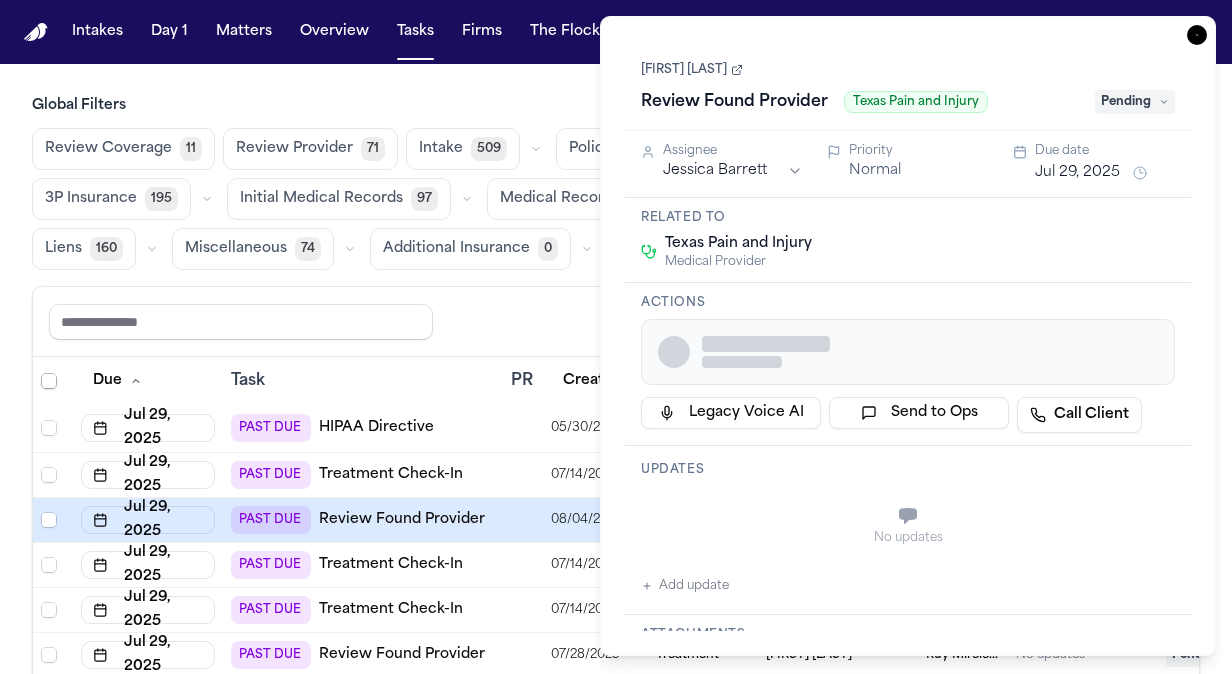 type 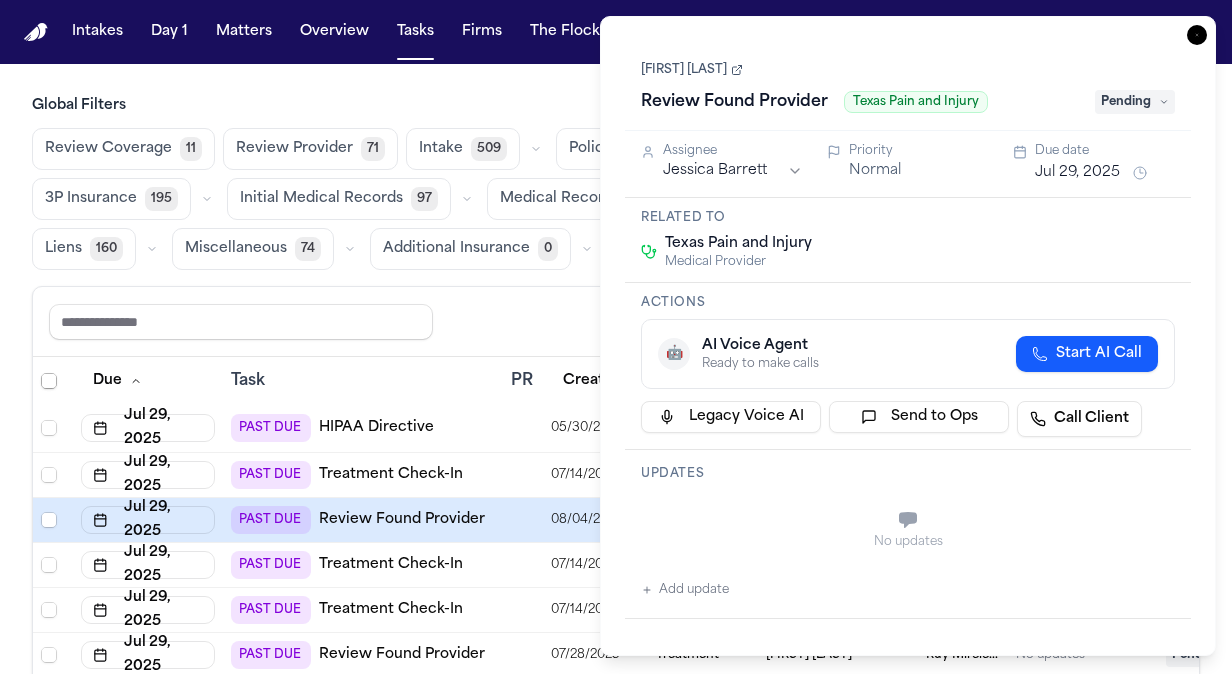 click on "Pending" at bounding box center [1135, 102] 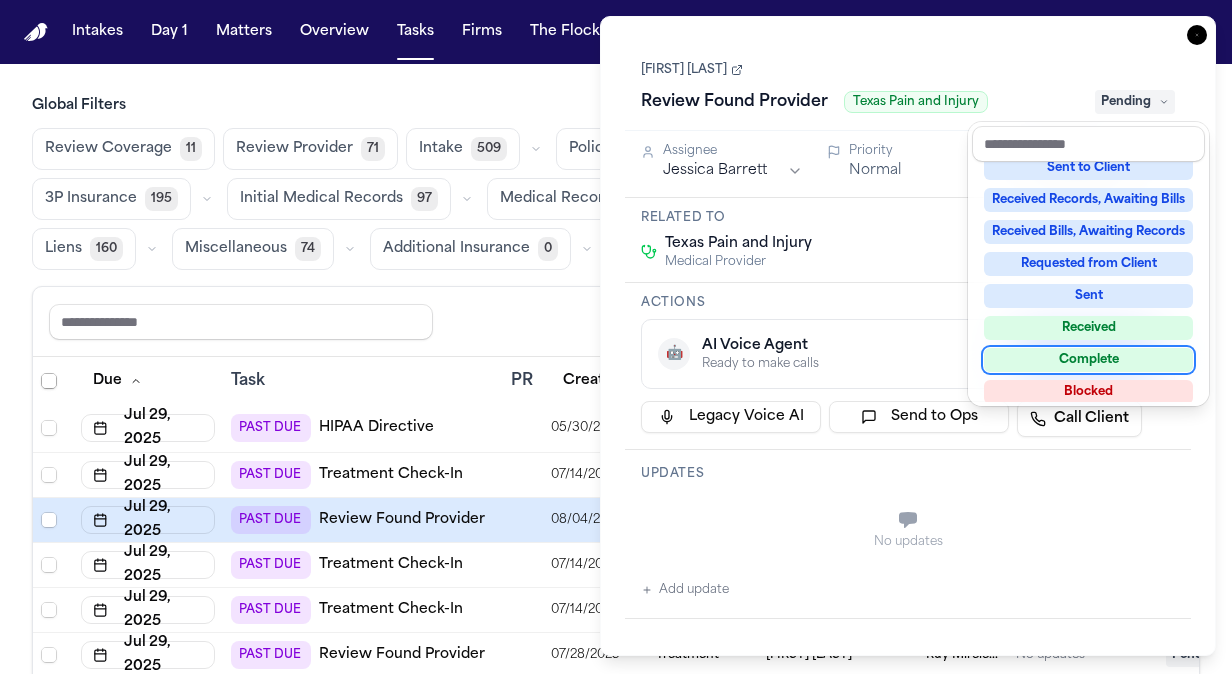 click on "Complete" at bounding box center [1088, 360] 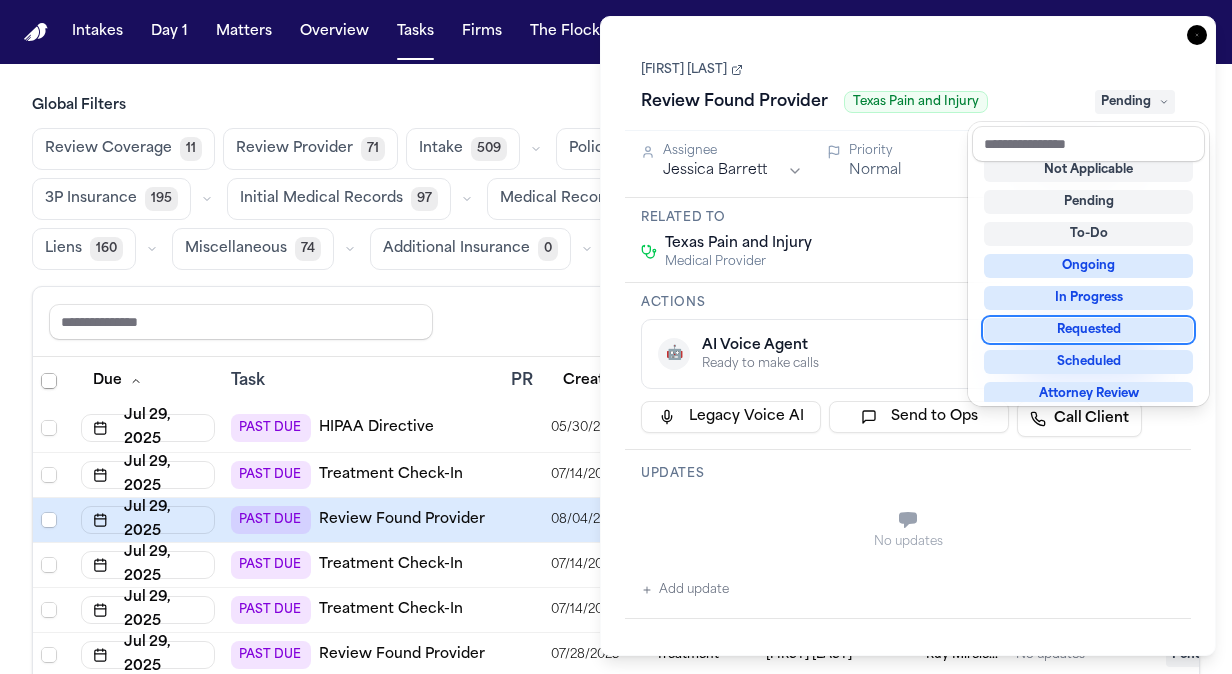 scroll, scrollTop: 8, scrollLeft: 0, axis: vertical 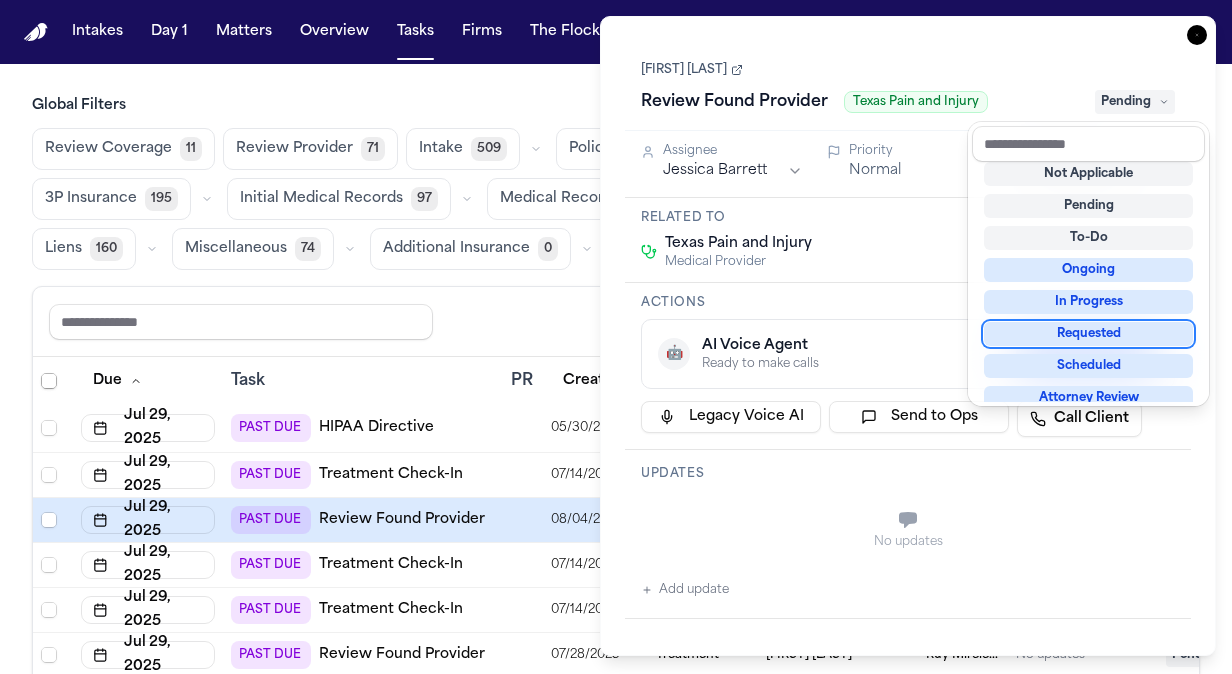 click on "Reset to default Clear all Add Task" at bounding box center [616, 321] 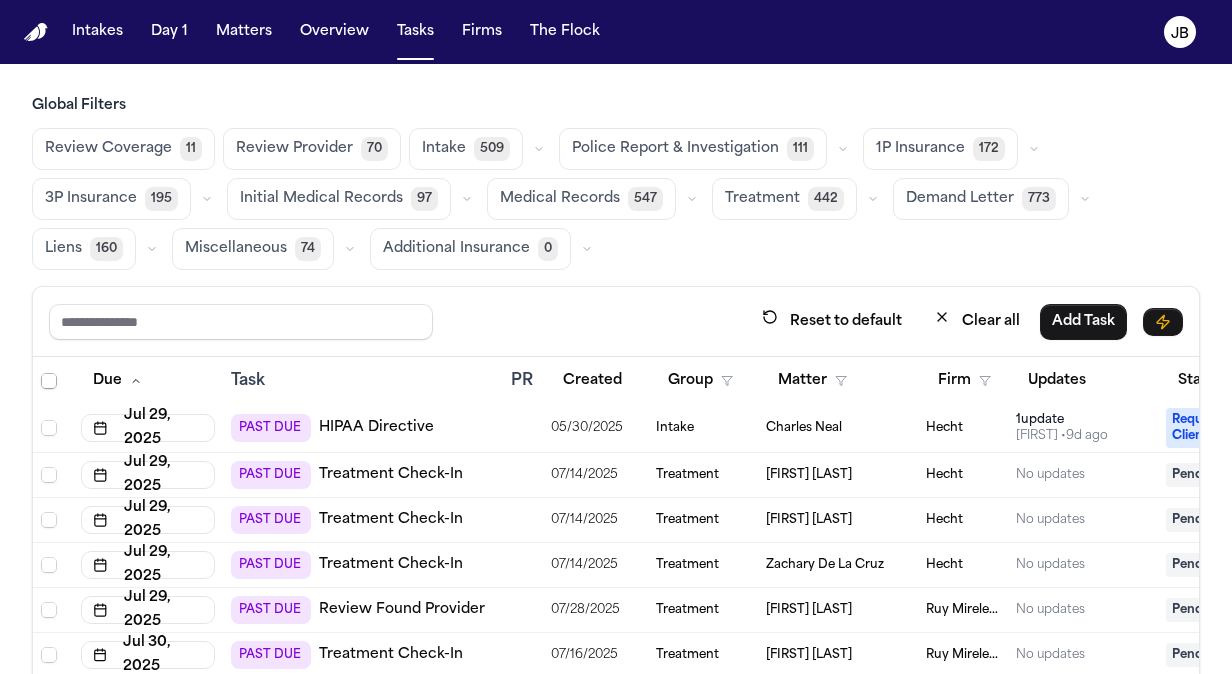 scroll, scrollTop: 1488, scrollLeft: 0, axis: vertical 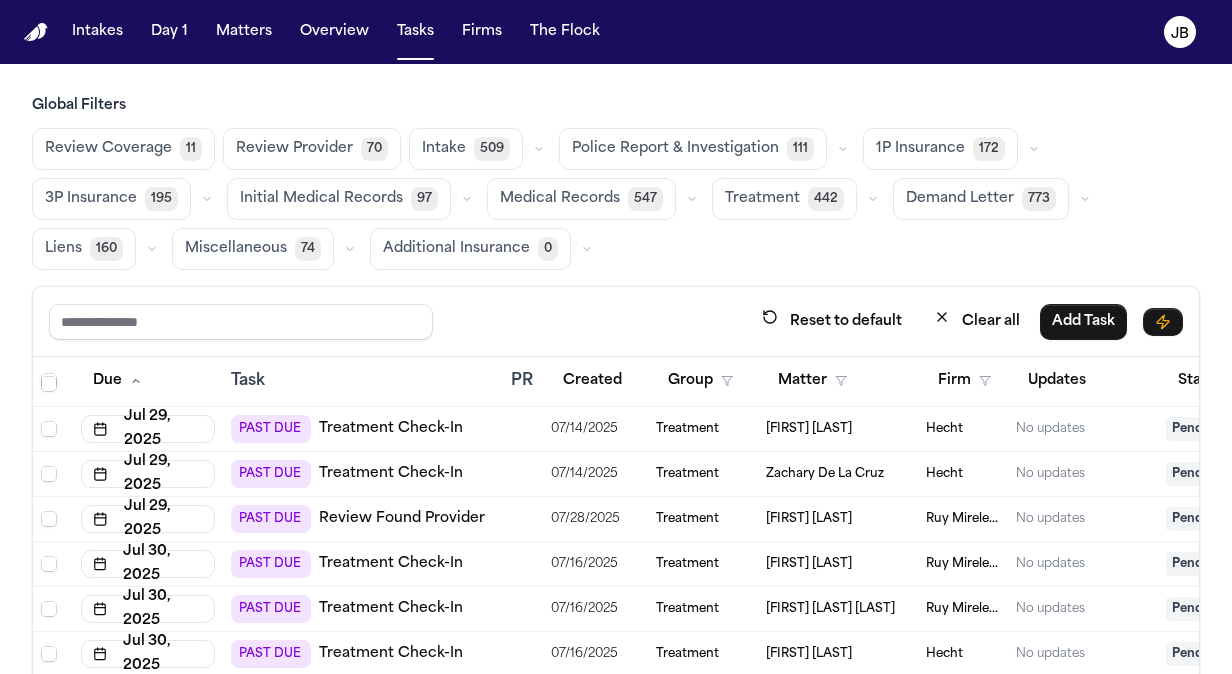 click on "Ruy Mireles Law Firm" at bounding box center (963, 519) 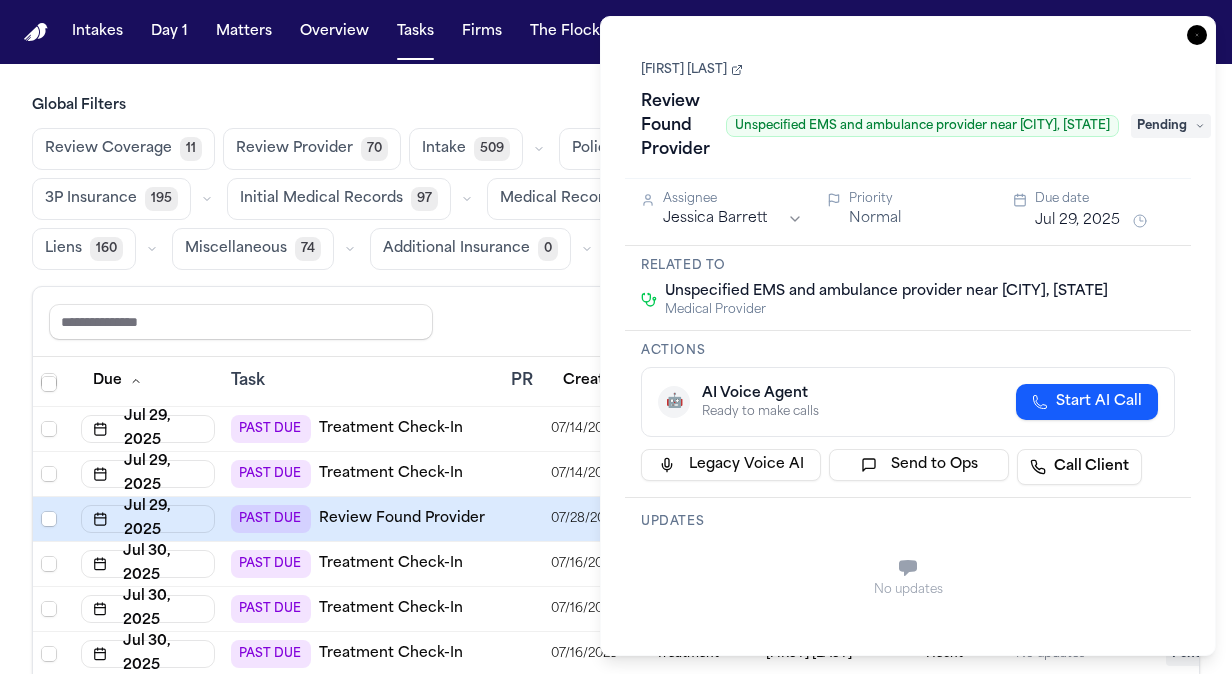 click on "David Johnson" at bounding box center [692, 70] 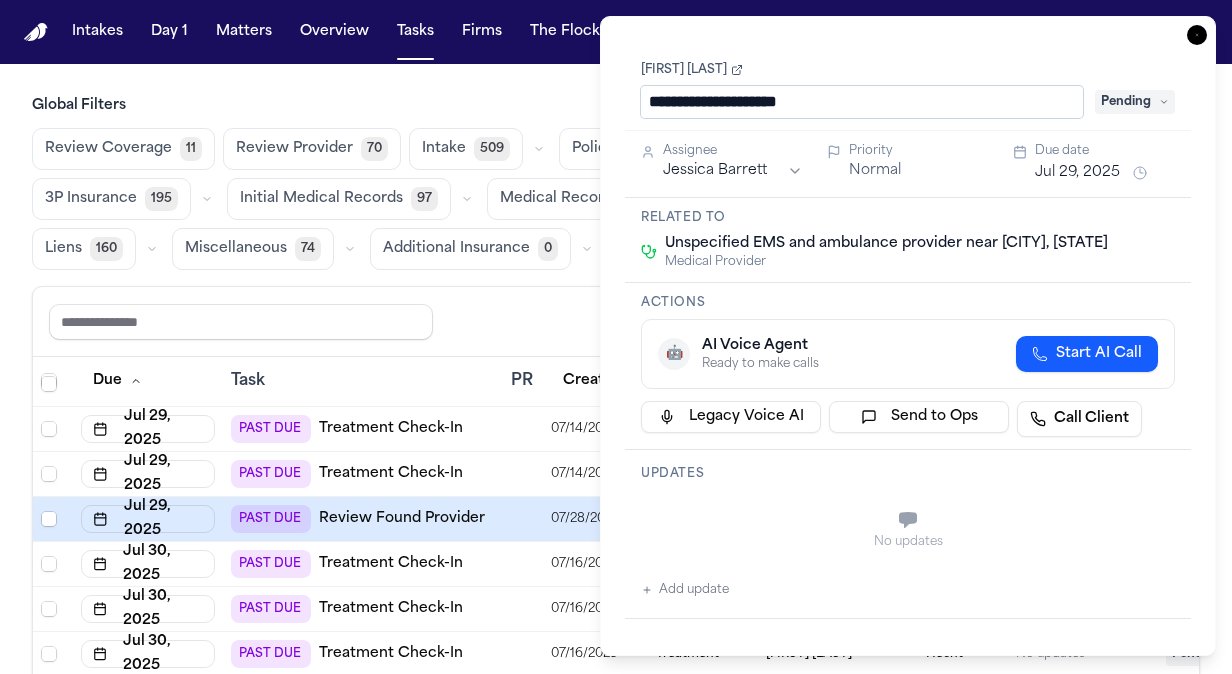 click on "**********" at bounding box center (908, 336) 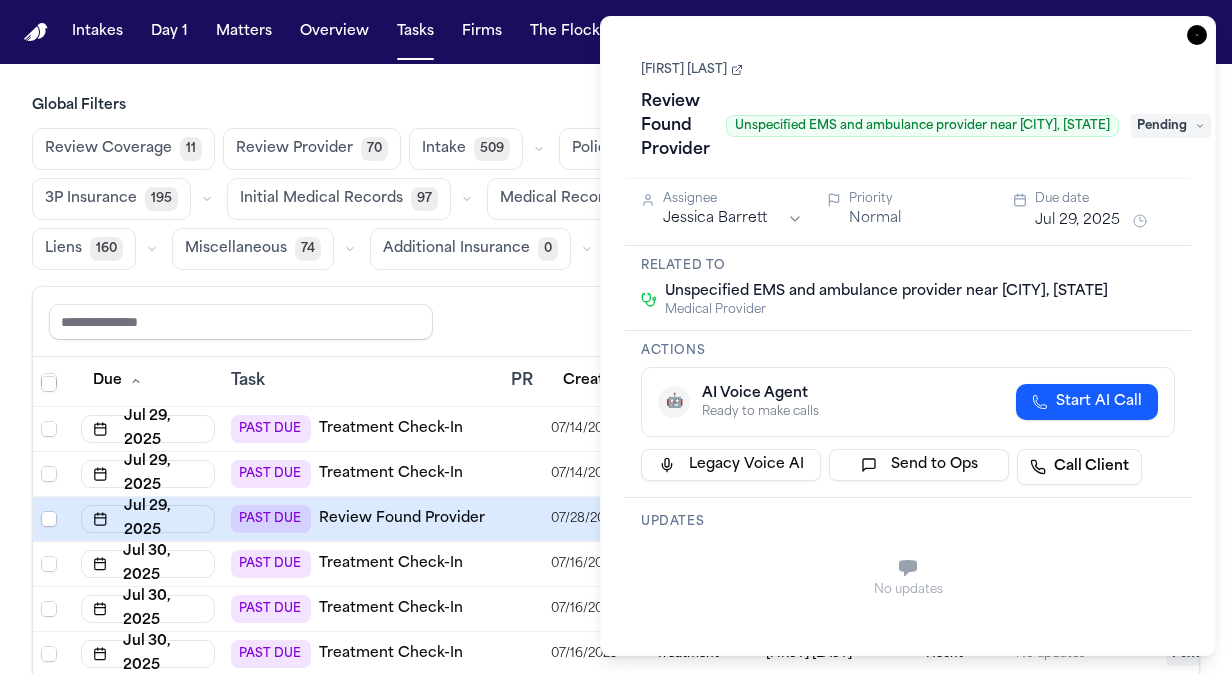 click on "David Johnson" at bounding box center (692, 70) 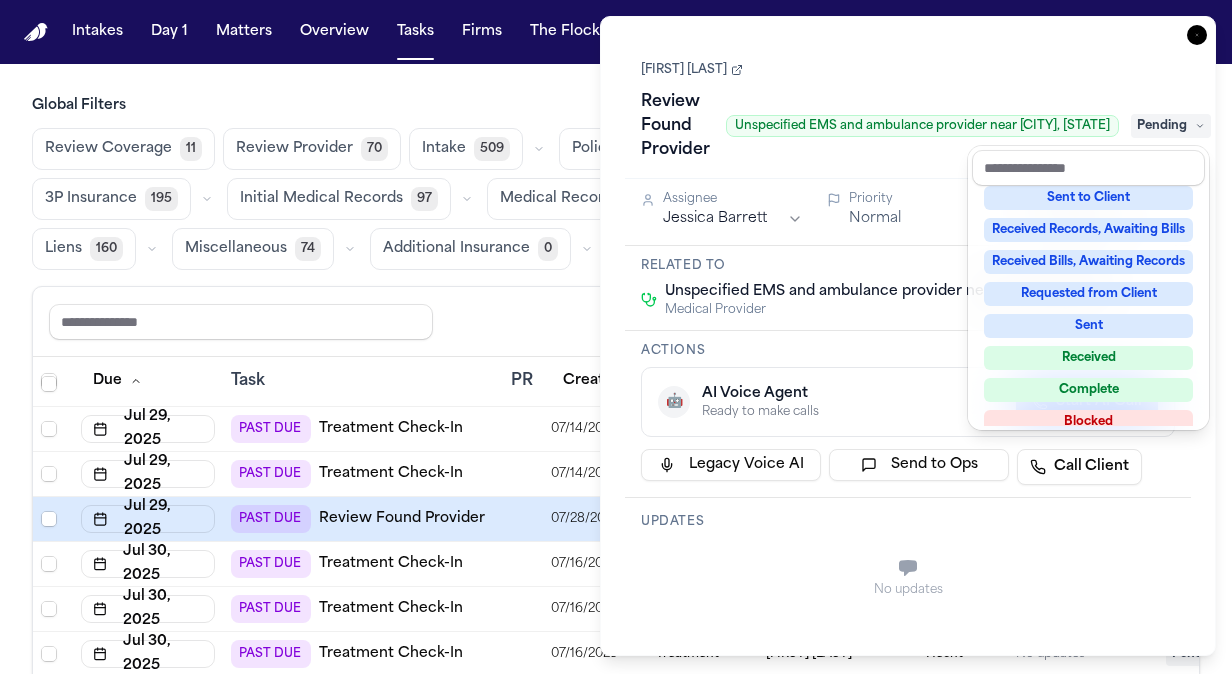 scroll, scrollTop: 312, scrollLeft: 0, axis: vertical 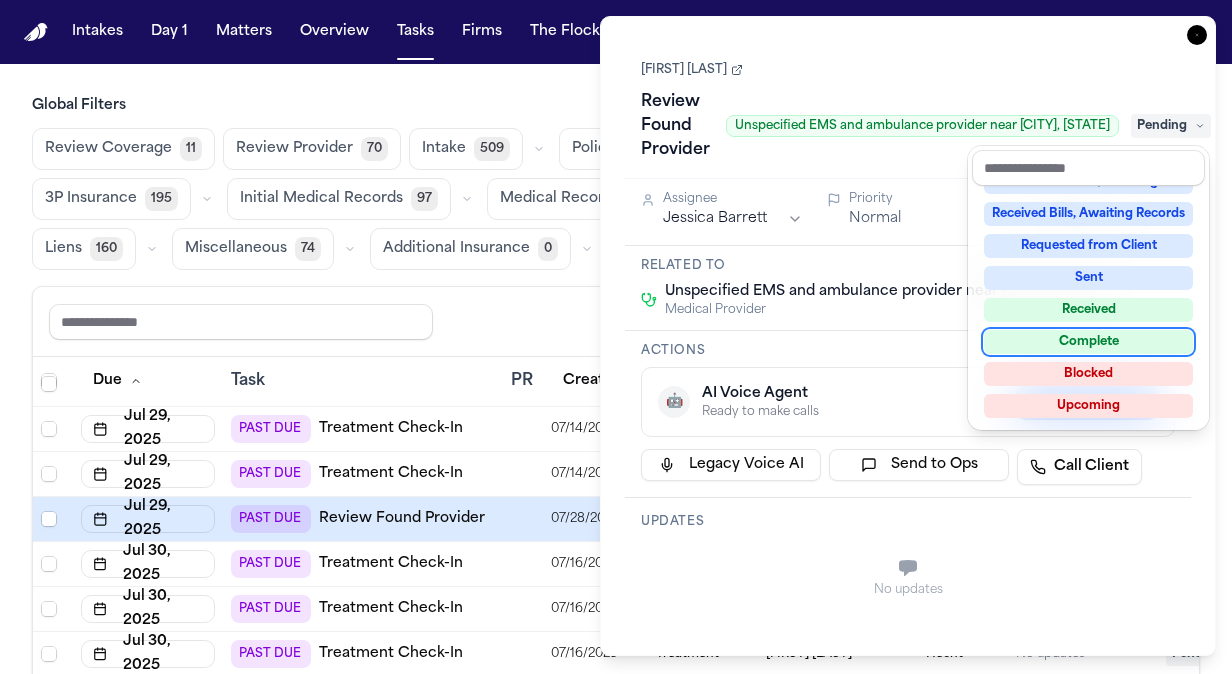 click on "Complete" at bounding box center (1088, 342) 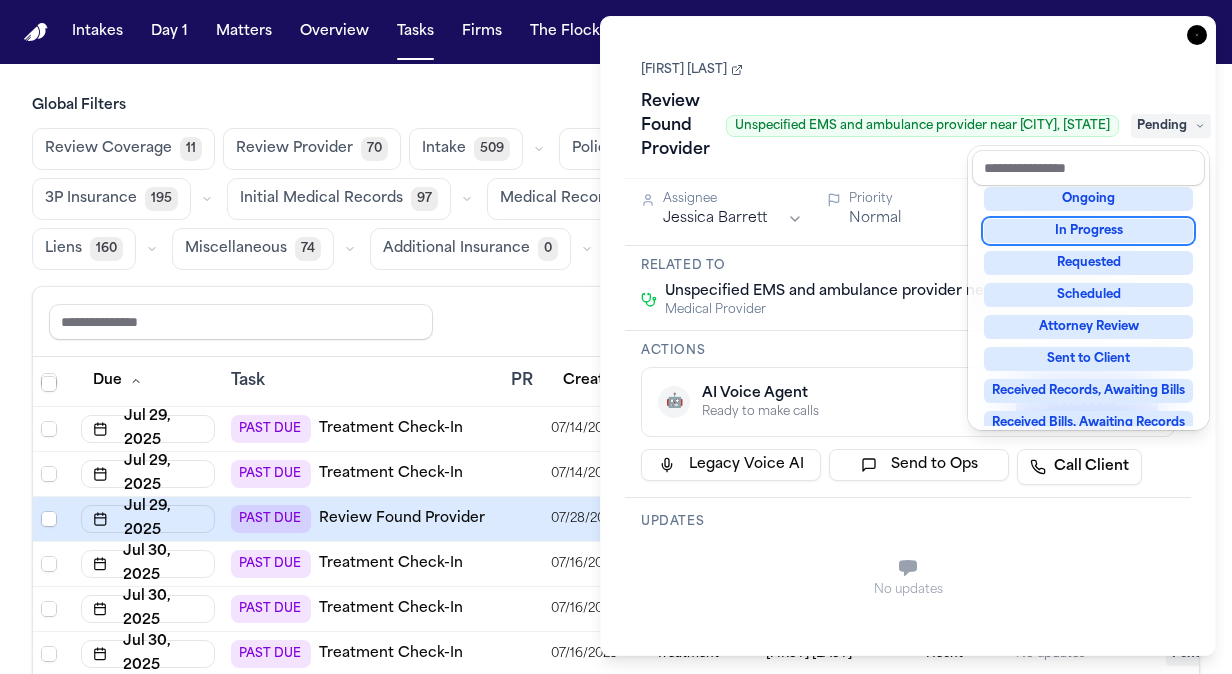 scroll, scrollTop: 34, scrollLeft: 0, axis: vertical 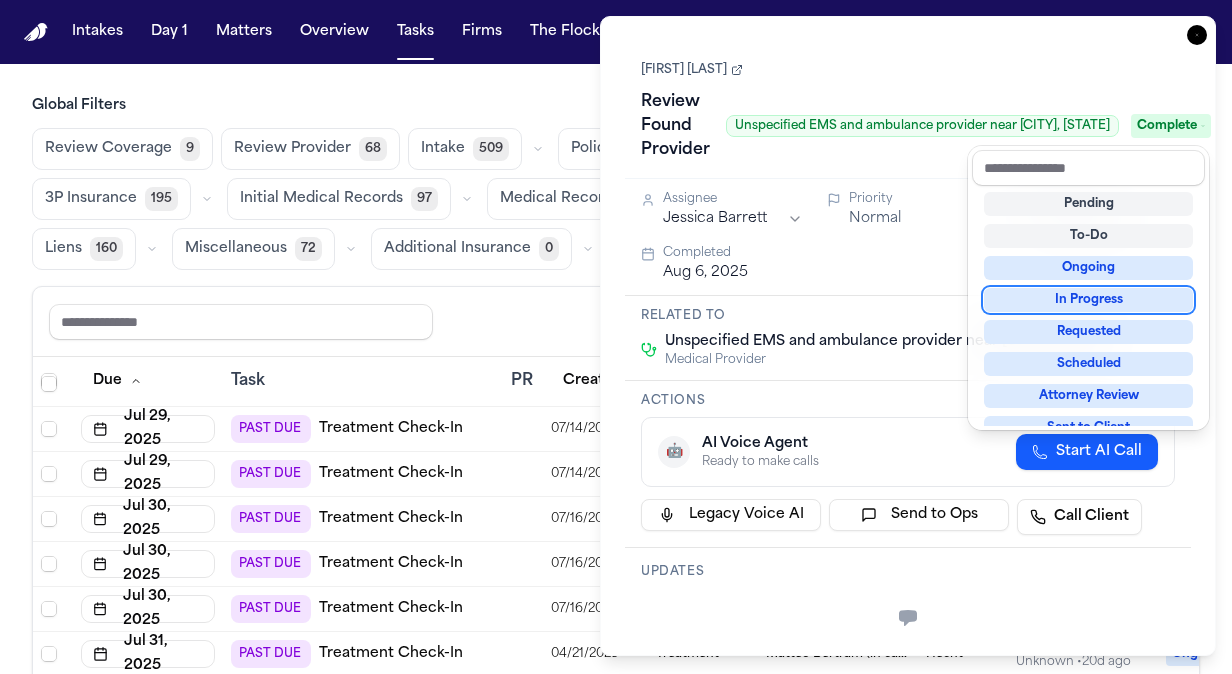click on "Task Details David Johnson Review Found Provider Unspecified EMS and ambulance provider near McAllen, TX Complete Assignee Jessica Barrett Priority Normal Due date Jul 29, 2025 Completed Aug 6, 2025 Related to Unspecified EMS and ambulance provider near McAllen, TX Medical Provider Actions 🤖 AI Voice Agent Ready to make calls Start AI Call Legacy Voice AI Send to Ops Call Client Updates No updates Add update Attachments No attachments yet Add Attachment Notes These notes are only visible to your team and will not be shared with attorneys. Schedules Schedule Voice AI Call No Scheduled Calls You haven't set up any scheduled calls for this task yet. Create a schedule to automatically run this task at specific times. Delete Task Close" at bounding box center [908, 336] 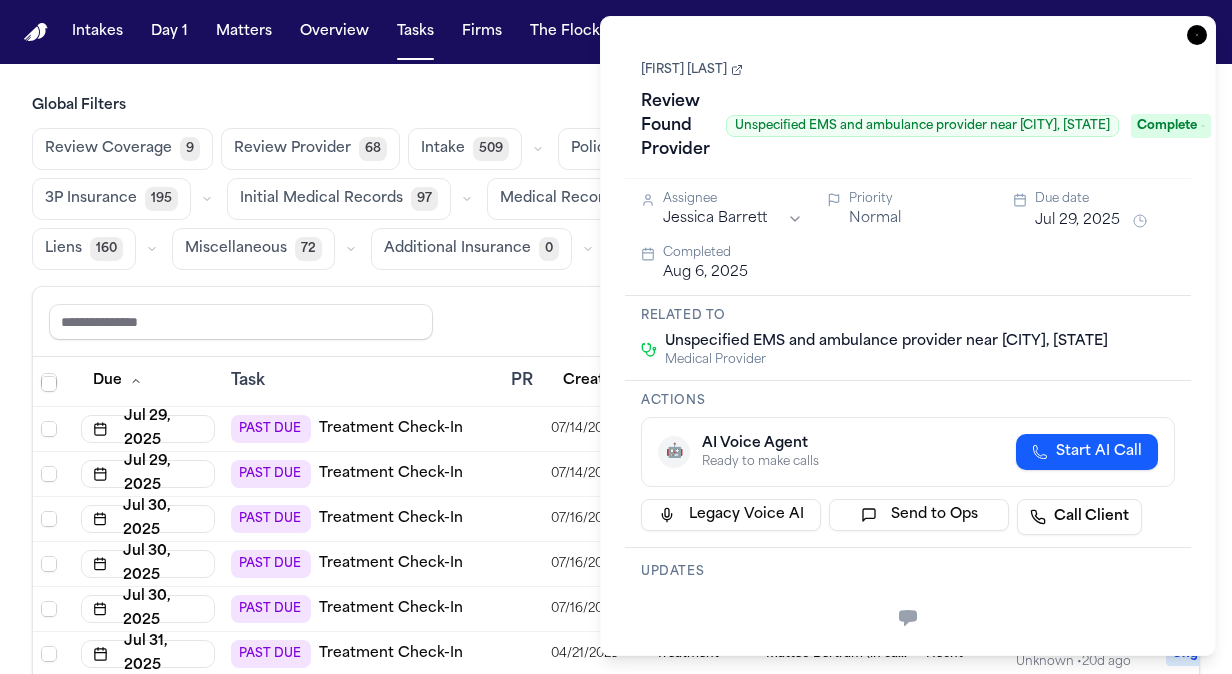 click 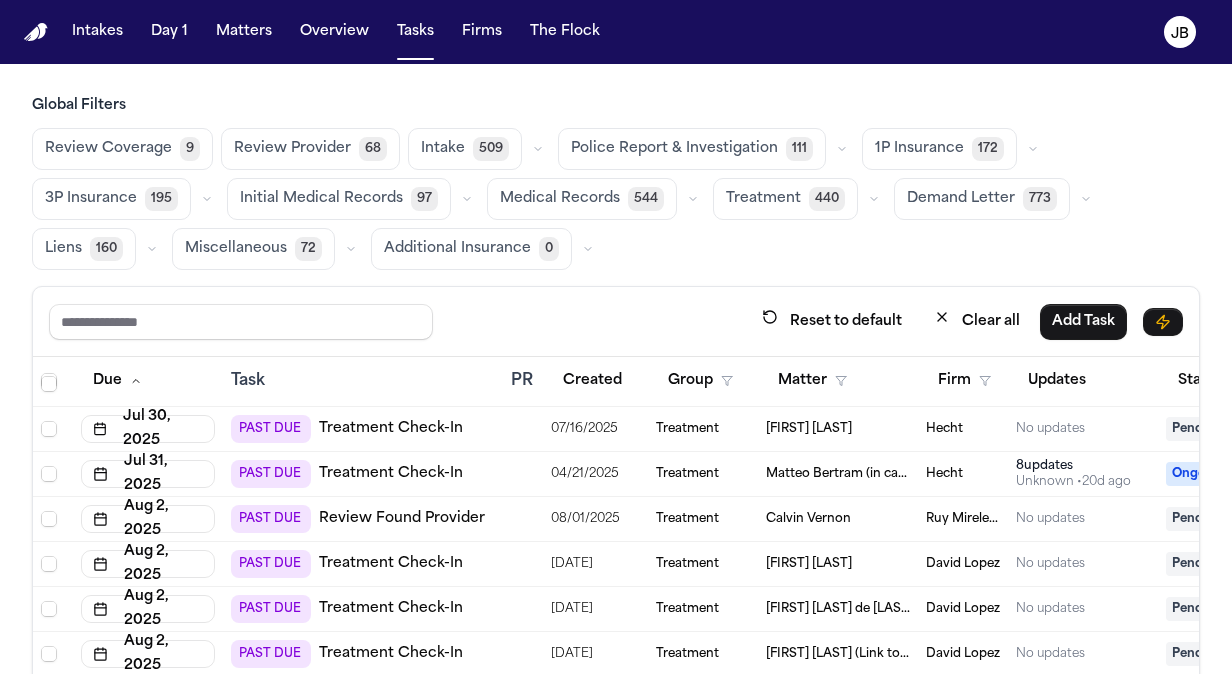 scroll, scrollTop: 1655, scrollLeft: 0, axis: vertical 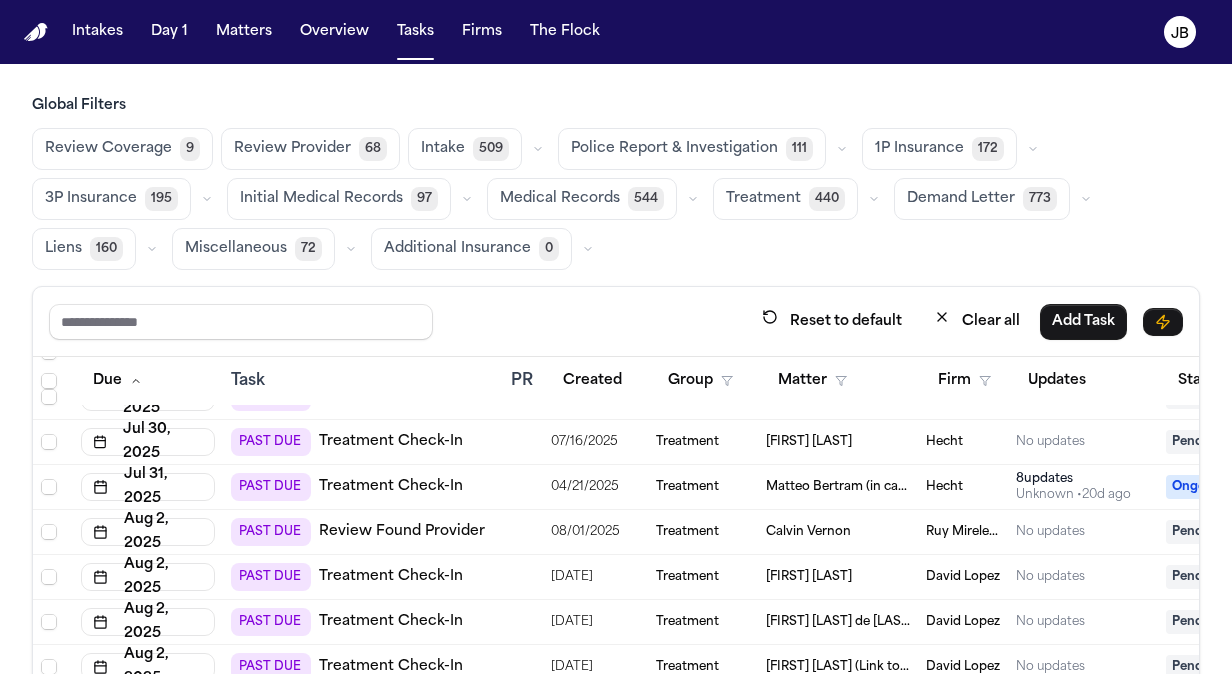 click on "Calvin Vernon" at bounding box center [838, 532] 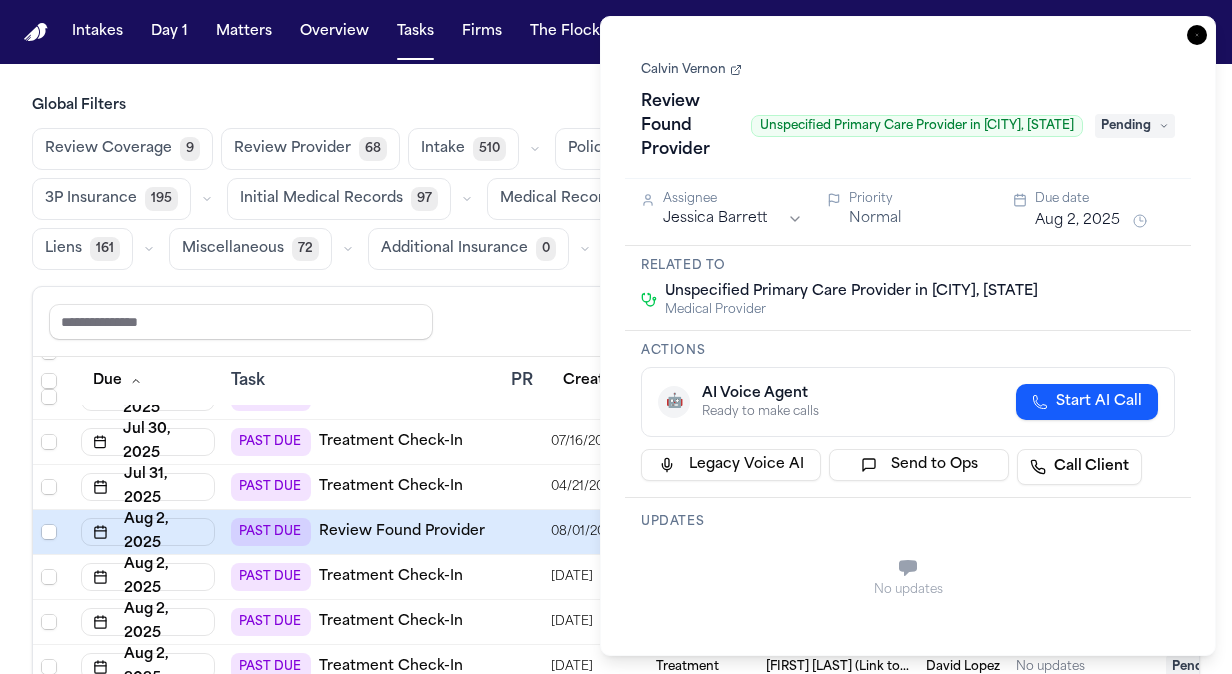 click on "Calvin Vernon" at bounding box center (691, 70) 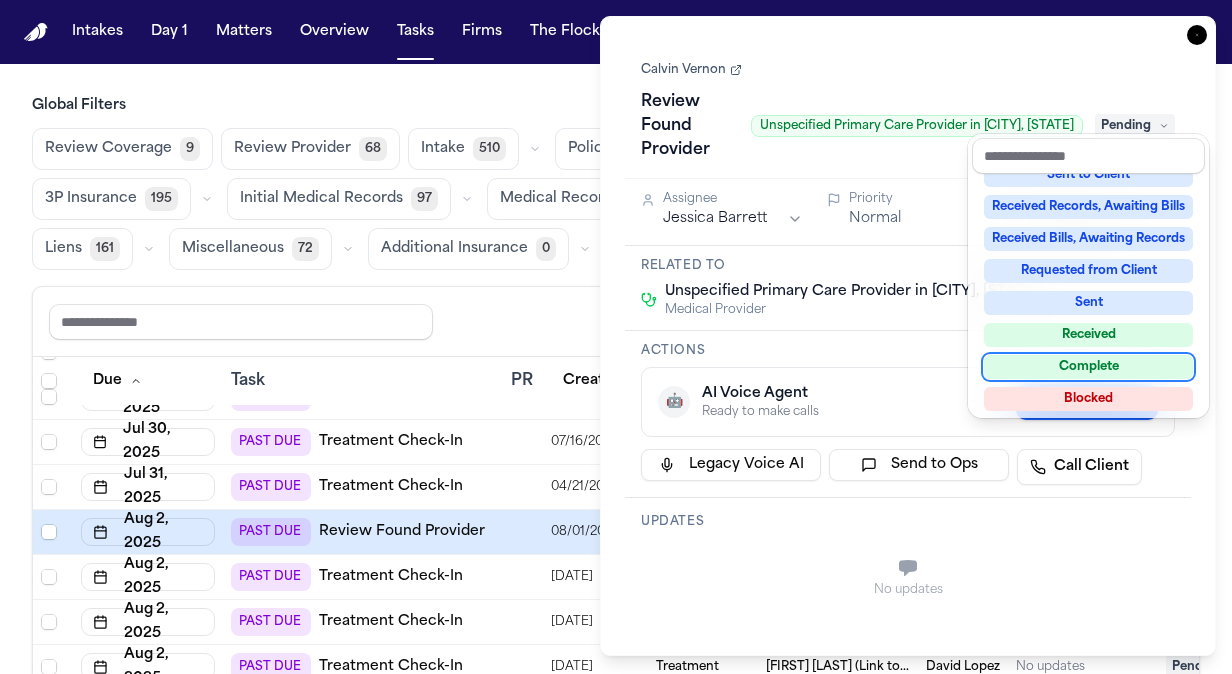 click on "Complete" at bounding box center [1088, 367] 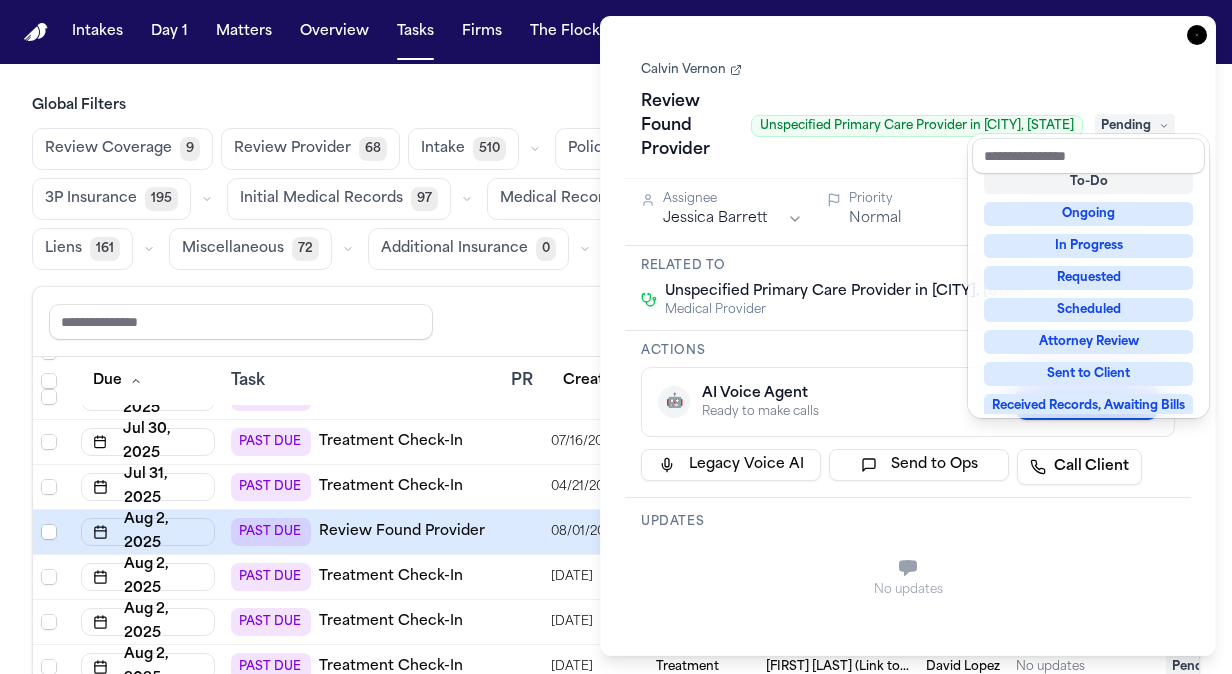 scroll, scrollTop: 8, scrollLeft: 0, axis: vertical 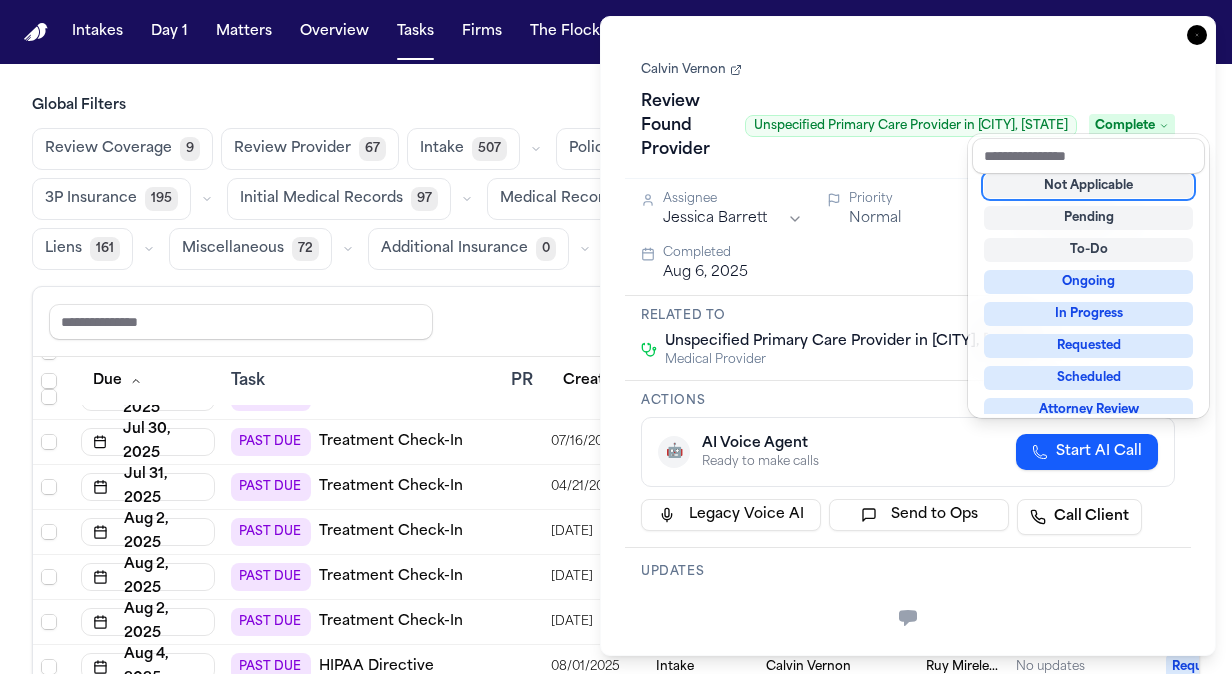 click on "Reset to default Clear all Add Task" at bounding box center (616, 321) 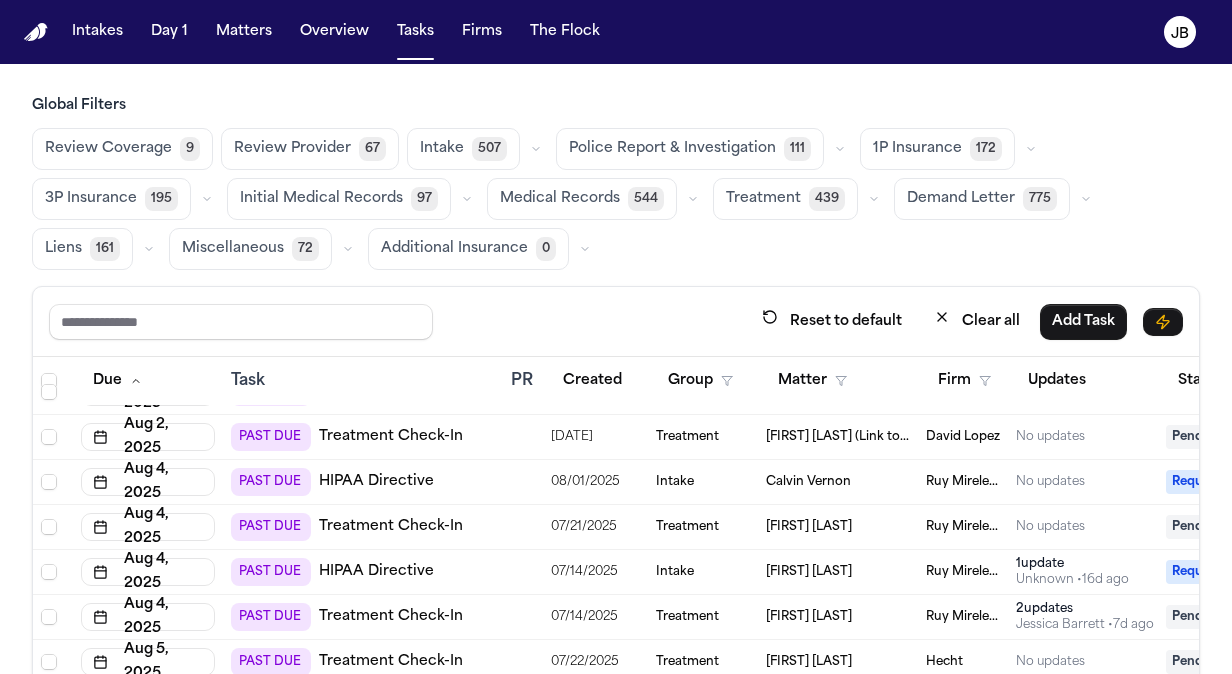 scroll, scrollTop: 1865, scrollLeft: 0, axis: vertical 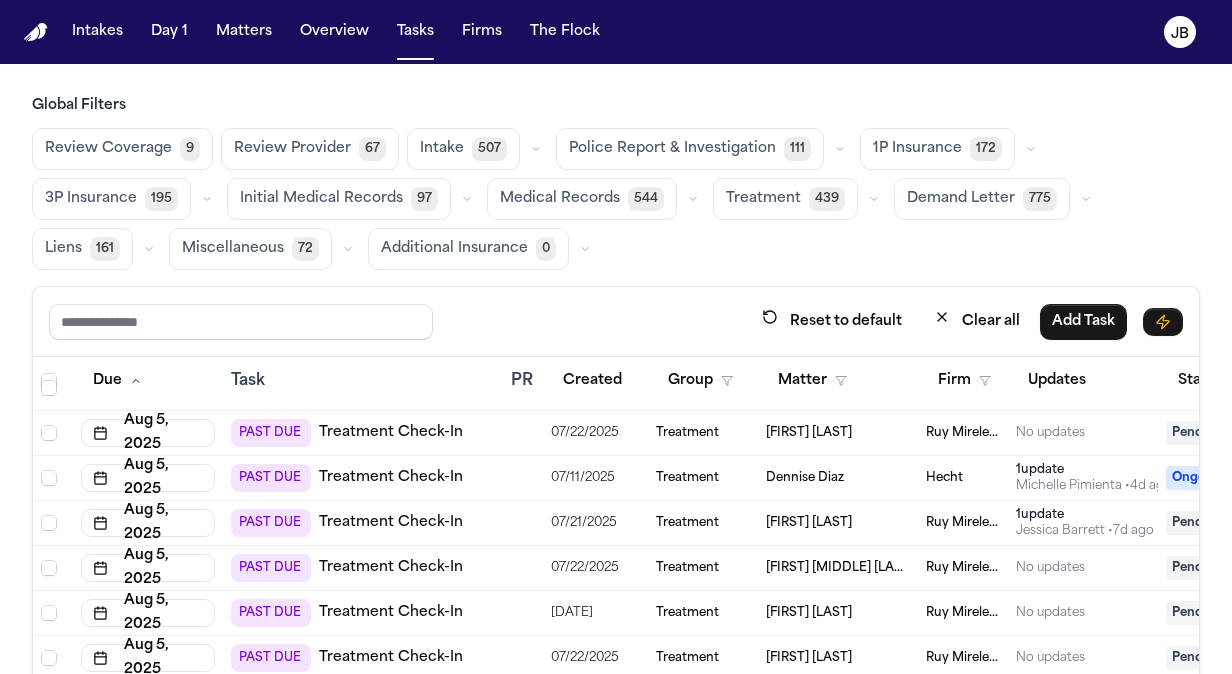 click on "Edward Finex" at bounding box center [838, 523] 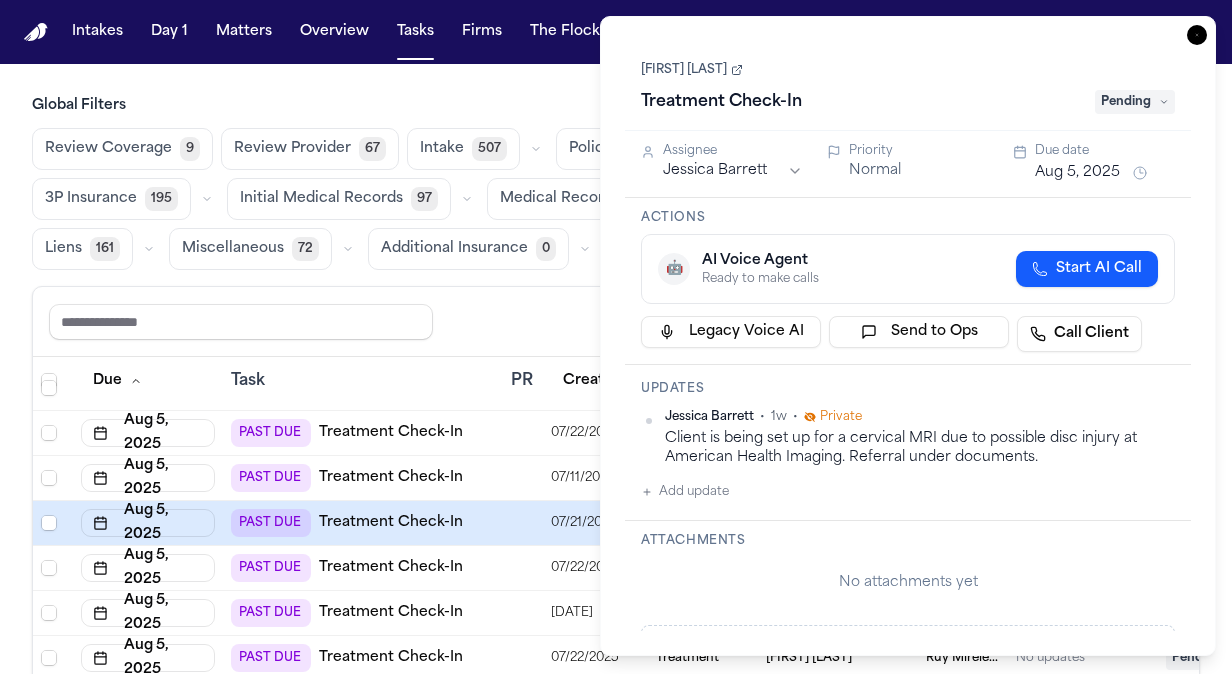 click on "Pending" at bounding box center (1135, 102) 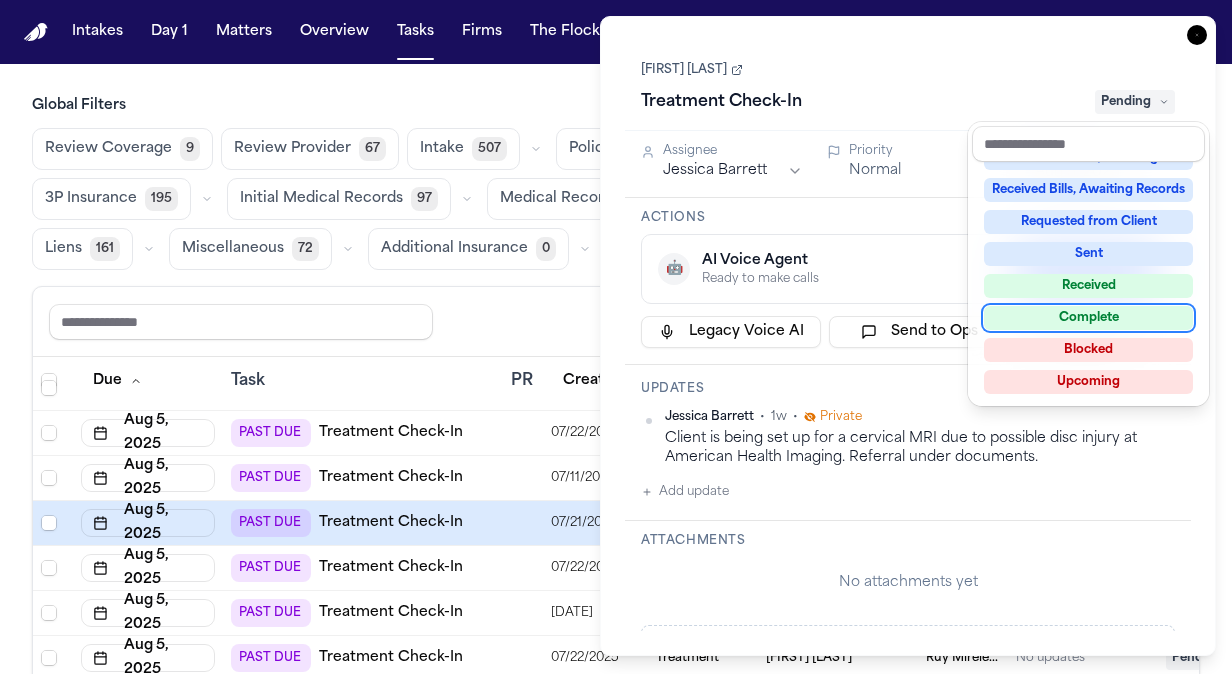 click on "Complete" at bounding box center (1088, 318) 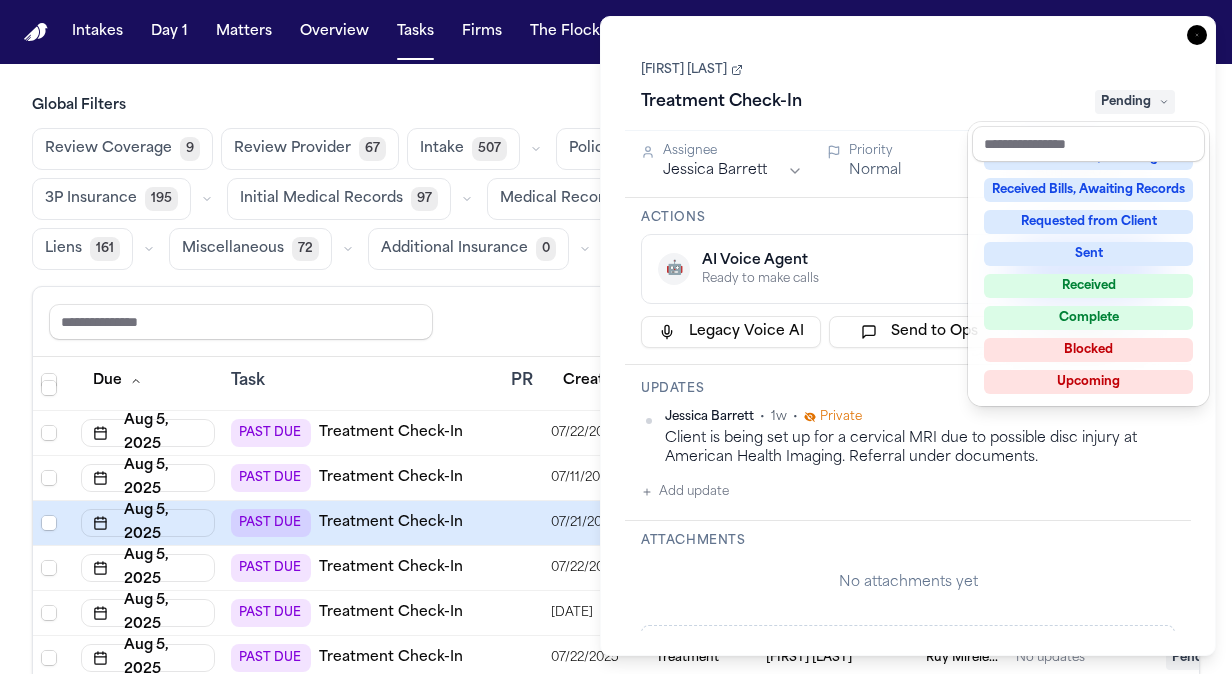 scroll, scrollTop: 106, scrollLeft: 0, axis: vertical 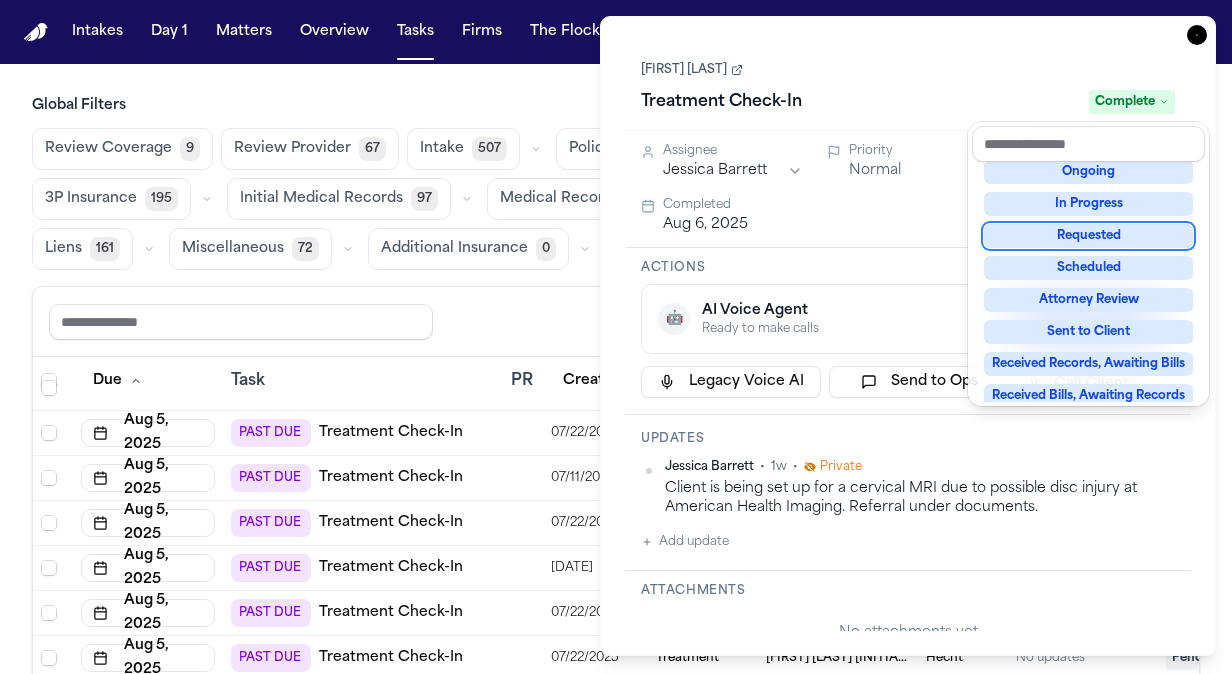 click on "Task Details Edward Finex Treatment Check-In Complete Assignee Jessica Barrett Priority Normal Due date Aug 5, 2025 Completed Aug 6, 2025 Actions 🤖 AI Voice Agent Ready to make calls Start AI Call Legacy Voice AI Send to Ops Call Client Updates Jessica Barrett • 1w • Private Client is being set up for a cervical MRI due to possible disc injury at American Health Imaging. Referral under documents. Add update Attachments No attachments yet Add Attachment Notes These notes are only visible to your team and will not be shared with attorneys. Schedules Schedule Voice AI Call No Scheduled Calls You haven't set up any scheduled calls for this task yet. Create a schedule to automatically run this task at specific times. Delete Task Close" at bounding box center [908, 336] 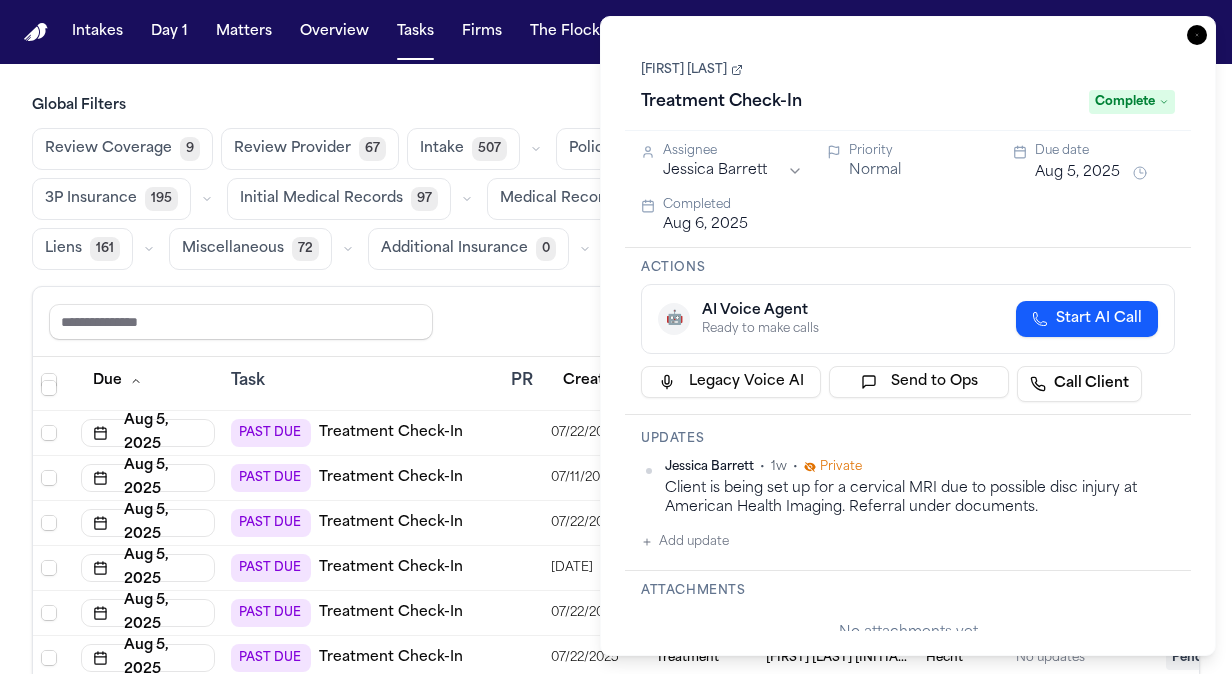 click 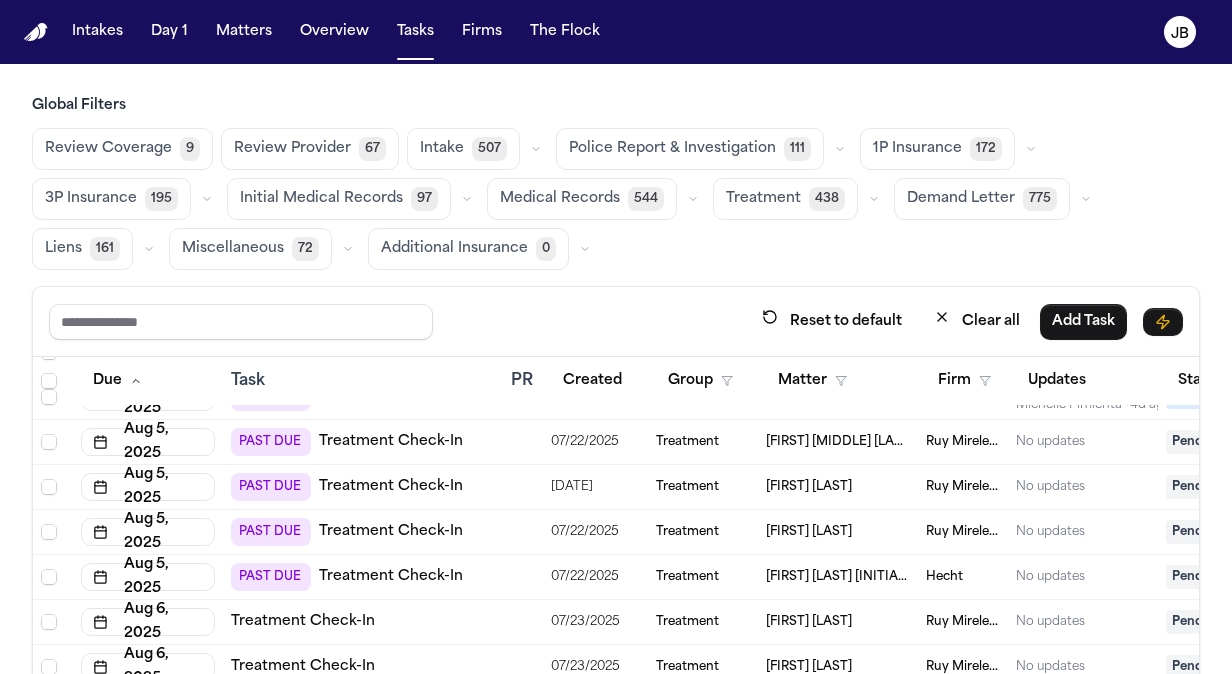 scroll, scrollTop: 2202, scrollLeft: 0, axis: vertical 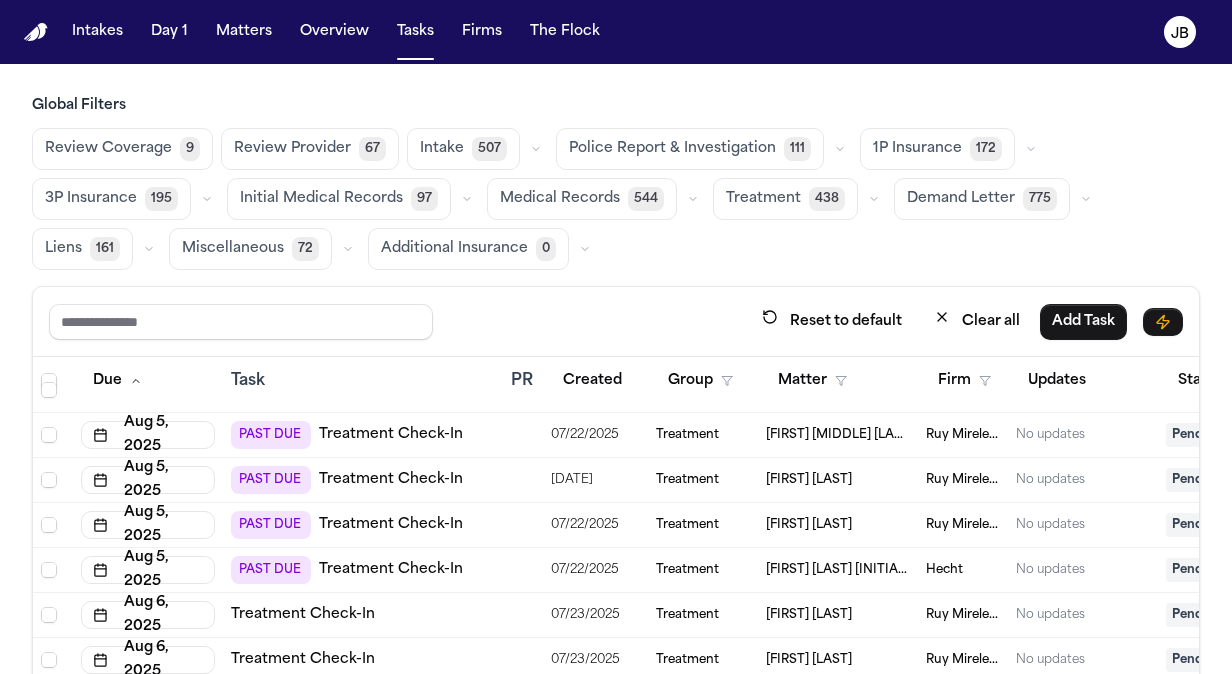 click on "Manoj Ojha" at bounding box center [838, 480] 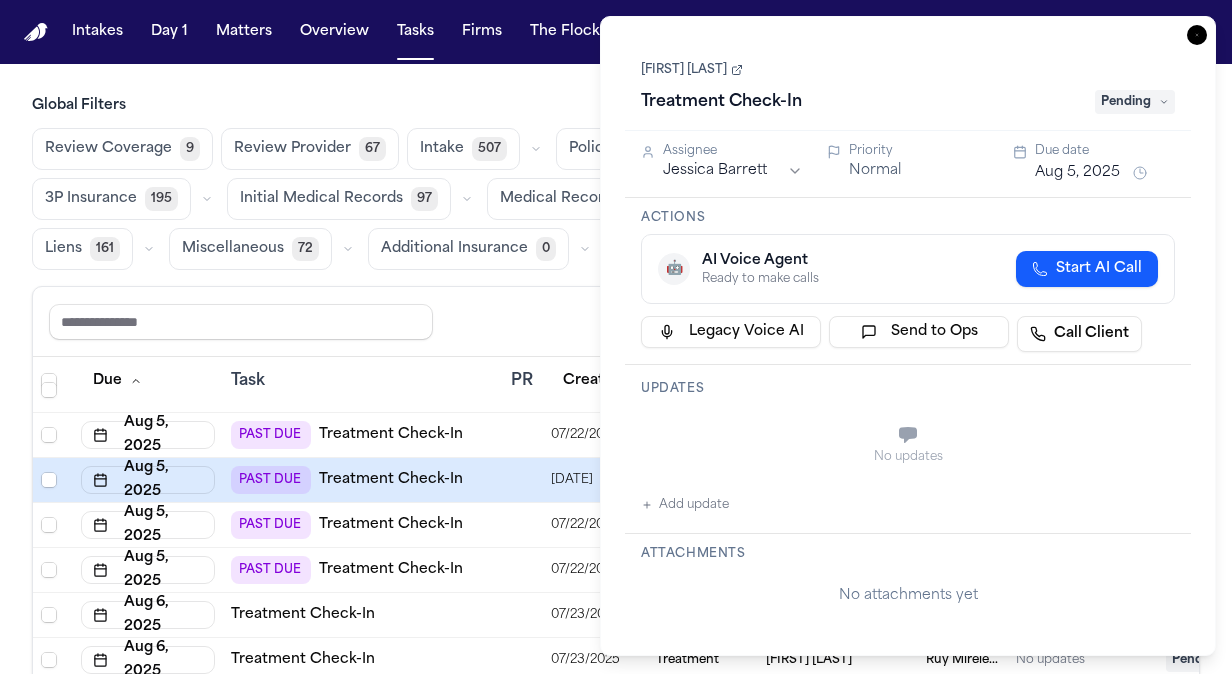 click on "Pending" at bounding box center (1135, 102) 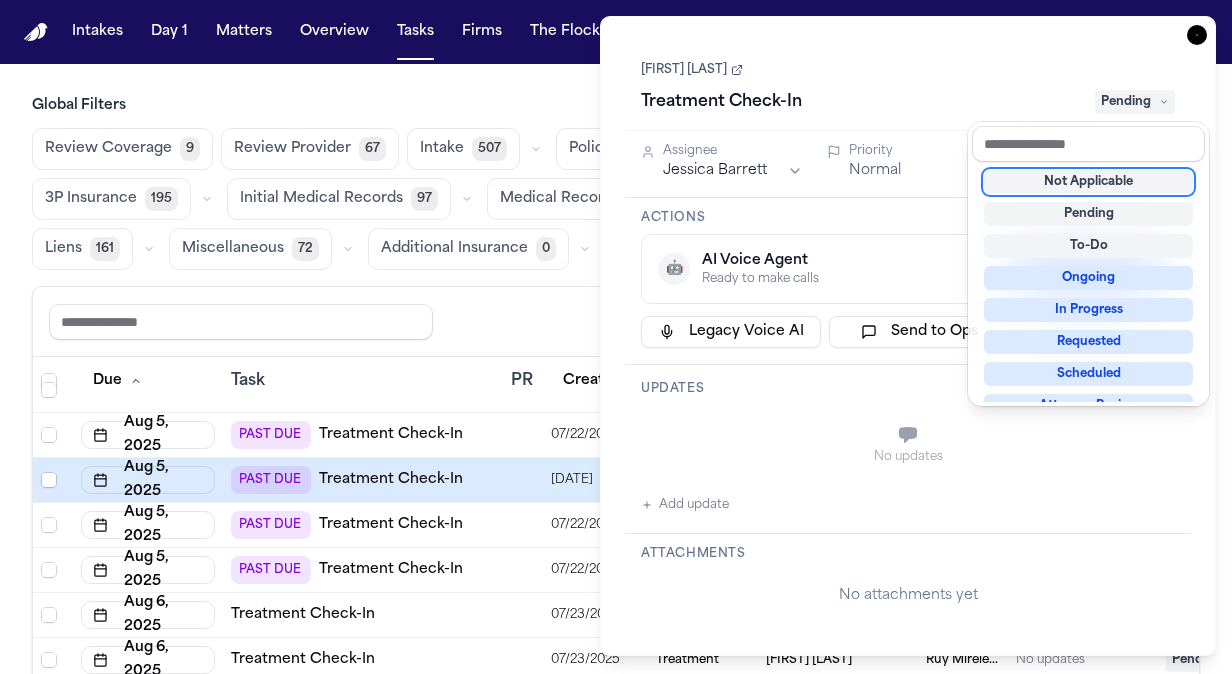 click on "Not Applicable" at bounding box center (1088, 182) 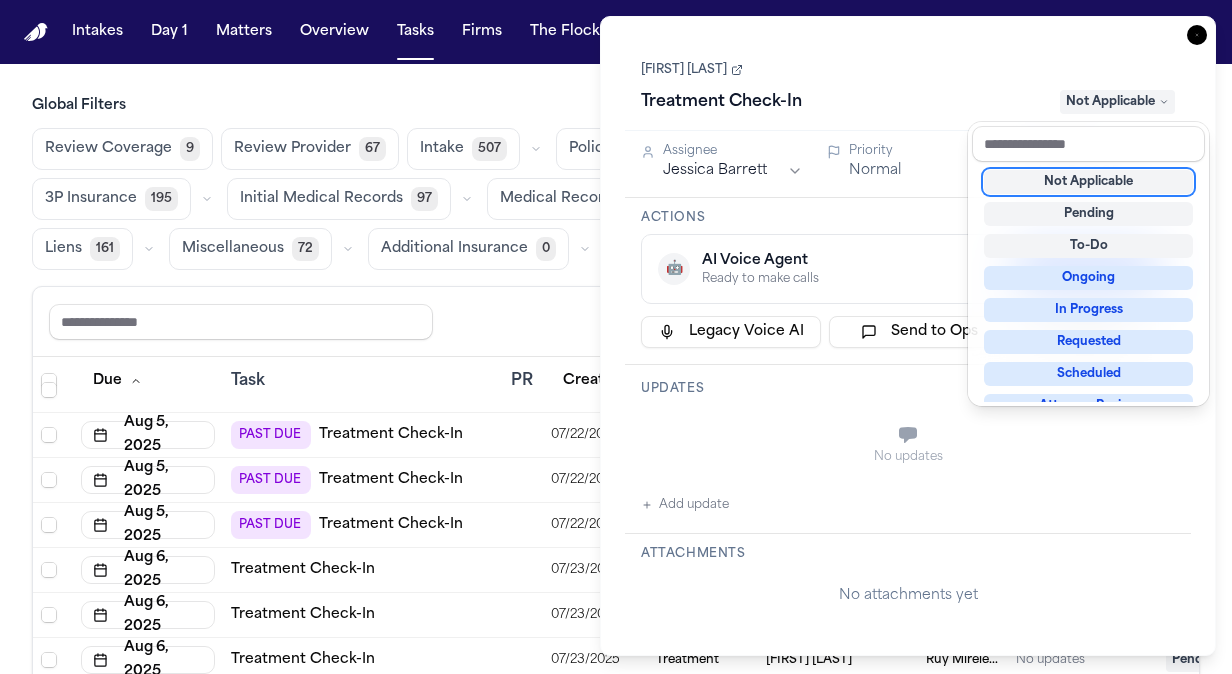 click on "Task Details Manoj Ojha Treatment Check-In Not Applicable Assignee Jessica Barrett Priority Normal Due date Aug 5, 2025 Actions 🤖 AI Voice Agent Ready to make calls Start AI Call Legacy Voice AI Send to Ops Call Client Updates No updates Add update Attachments No attachments yet Add Attachment Notes These notes are only visible to your team and will not be shared with attorneys. Schedules Schedule Voice AI Call No Scheduled Calls You haven't set up any scheduled calls for this task yet. Create a schedule to automatically run this task at specific times. Delete Task Close" at bounding box center [908, 336] 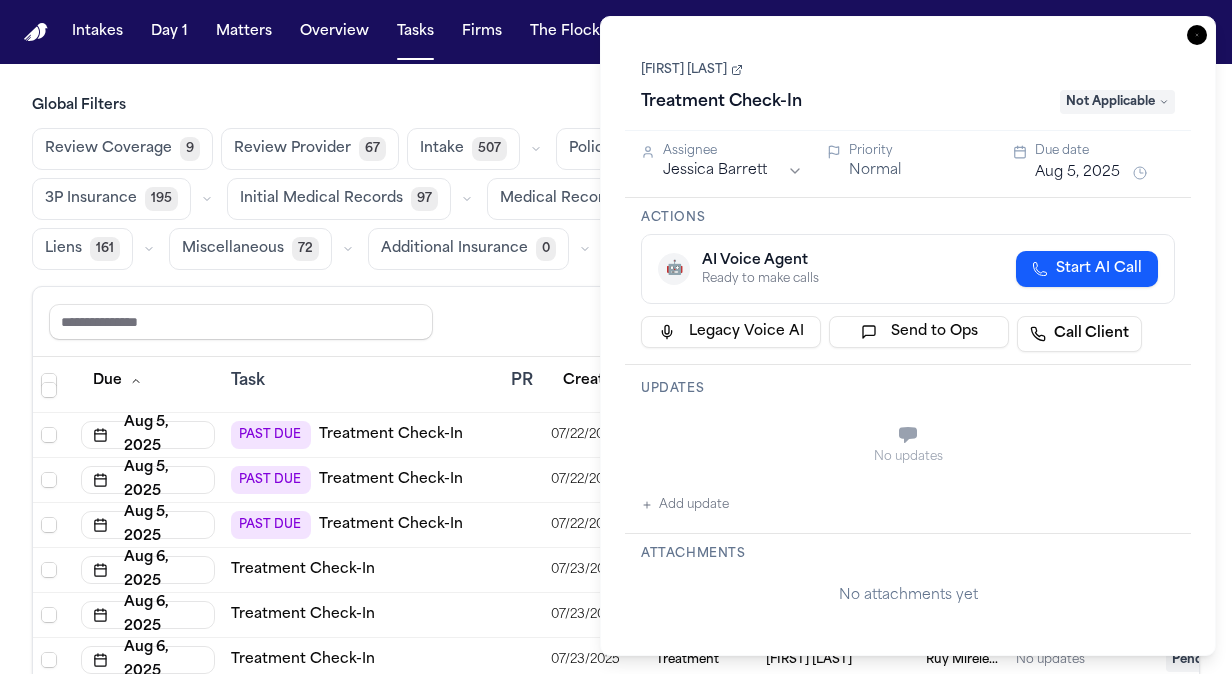 click 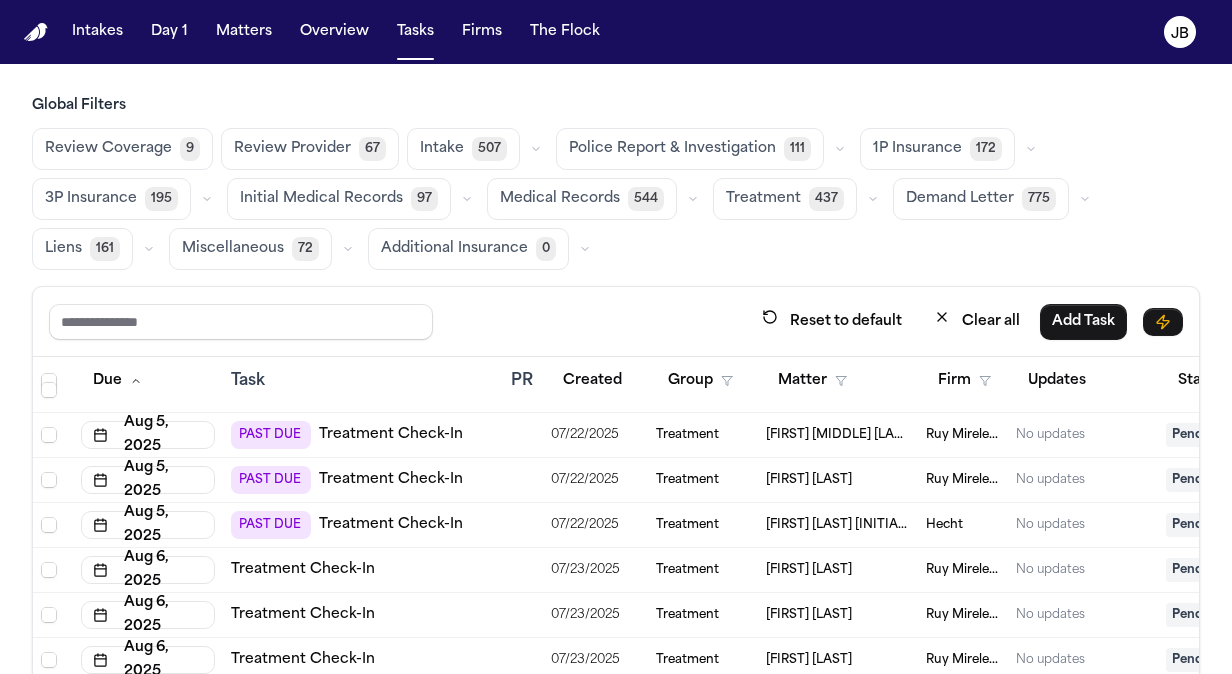 click 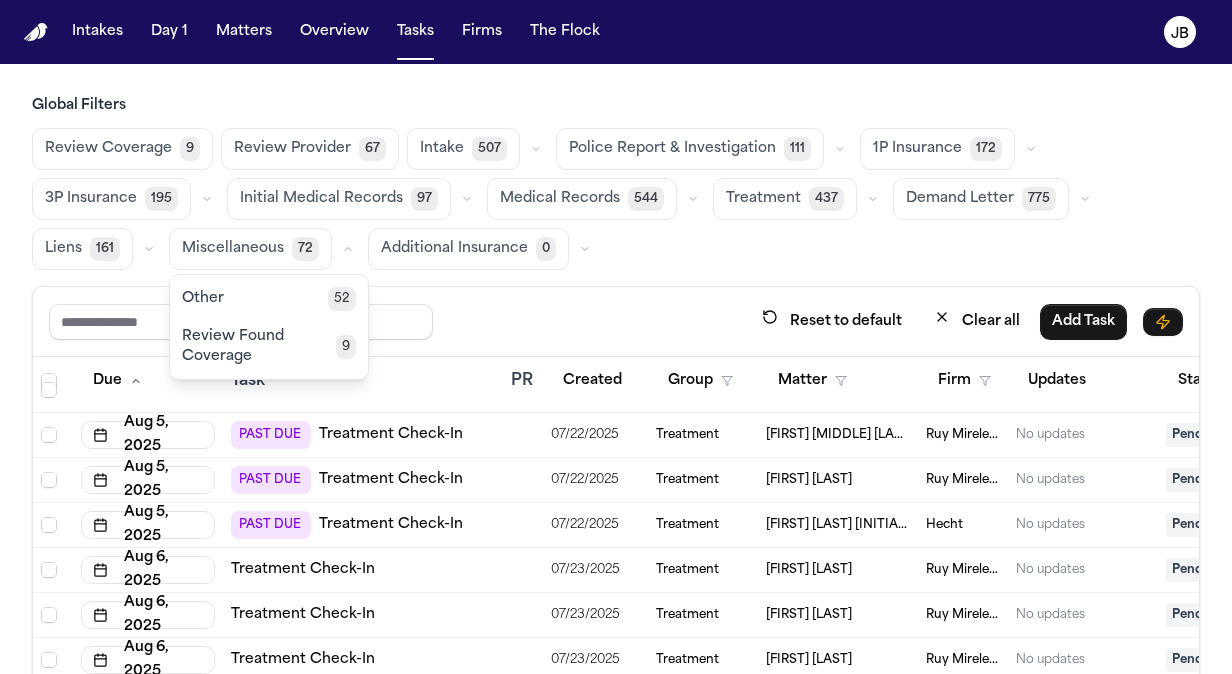 click 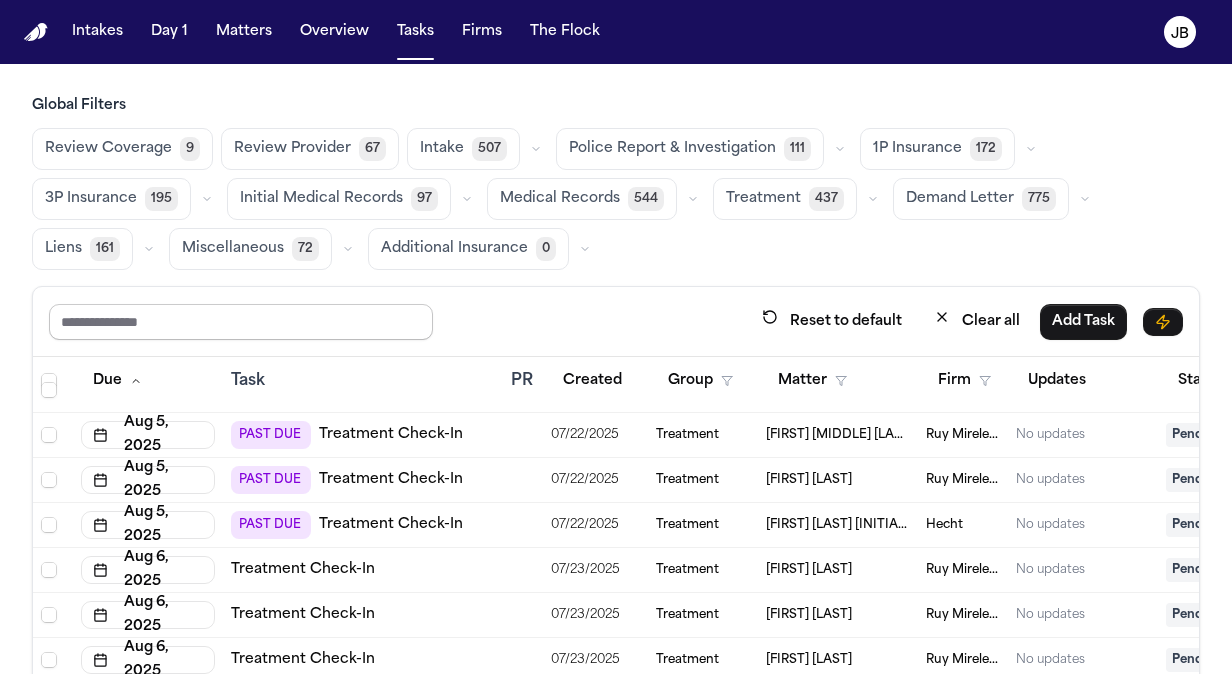 click at bounding box center (241, 322) 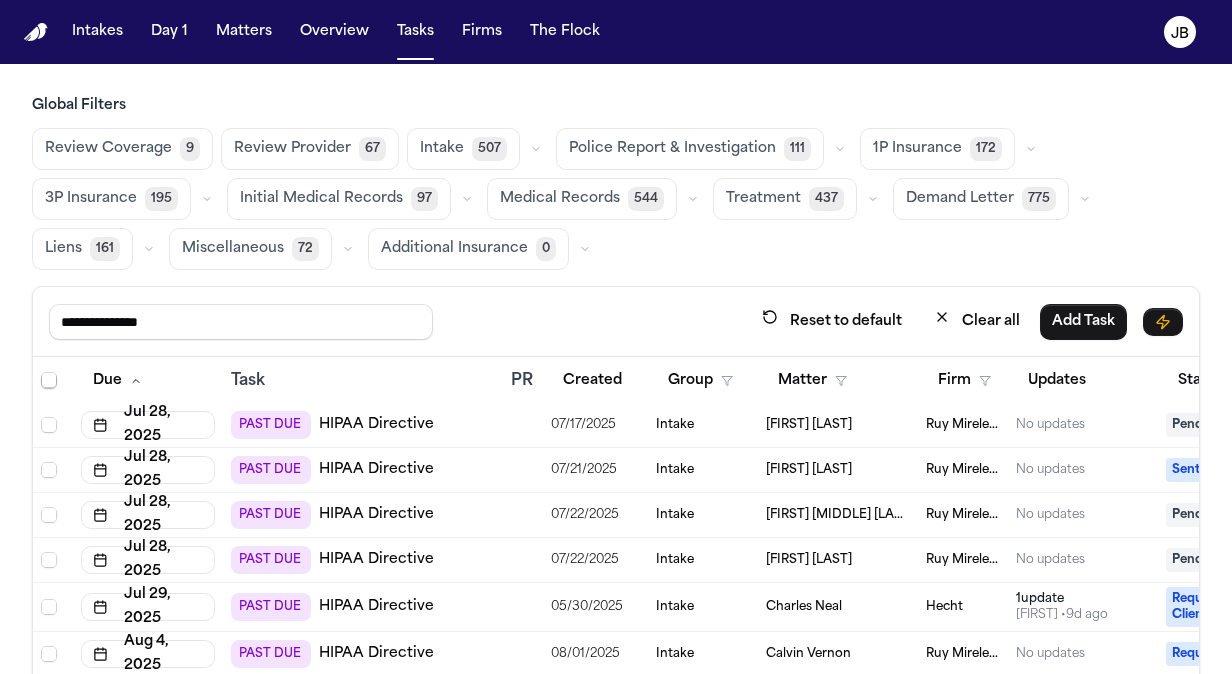 scroll, scrollTop: 0, scrollLeft: 0, axis: both 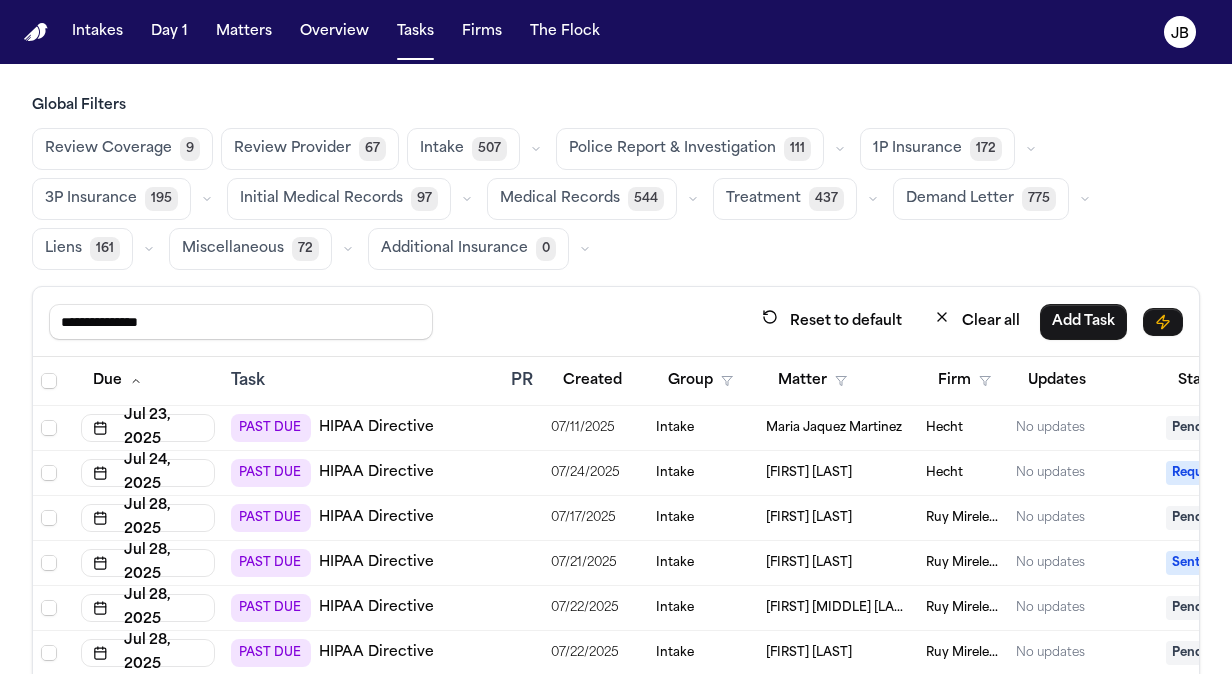 type on "**********" 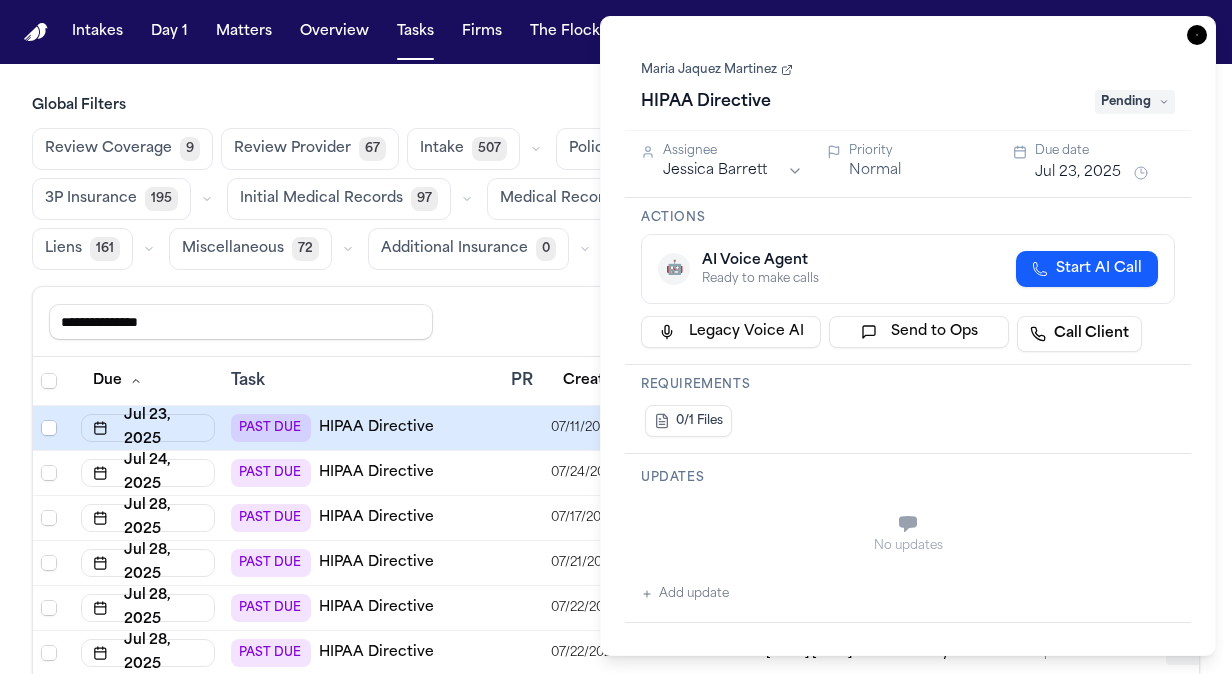 click on "Maria Jaquez Martinez" at bounding box center [717, 70] 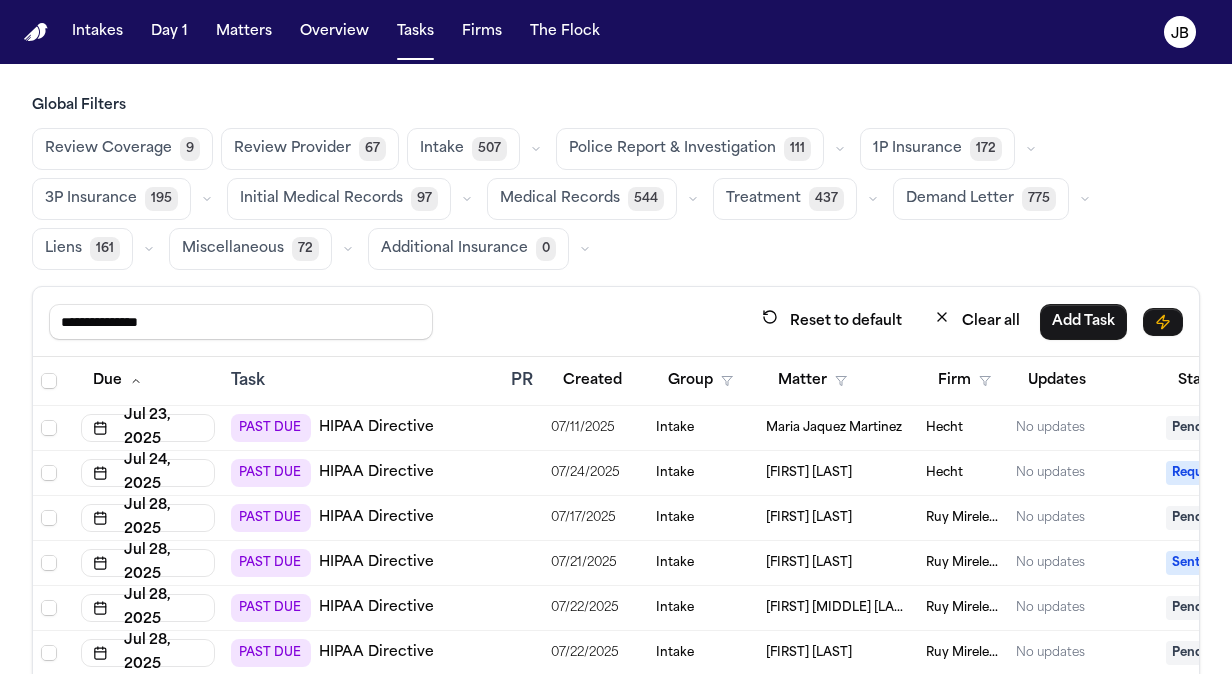 click on "Maria Jaquez Martinez" at bounding box center (834, 428) 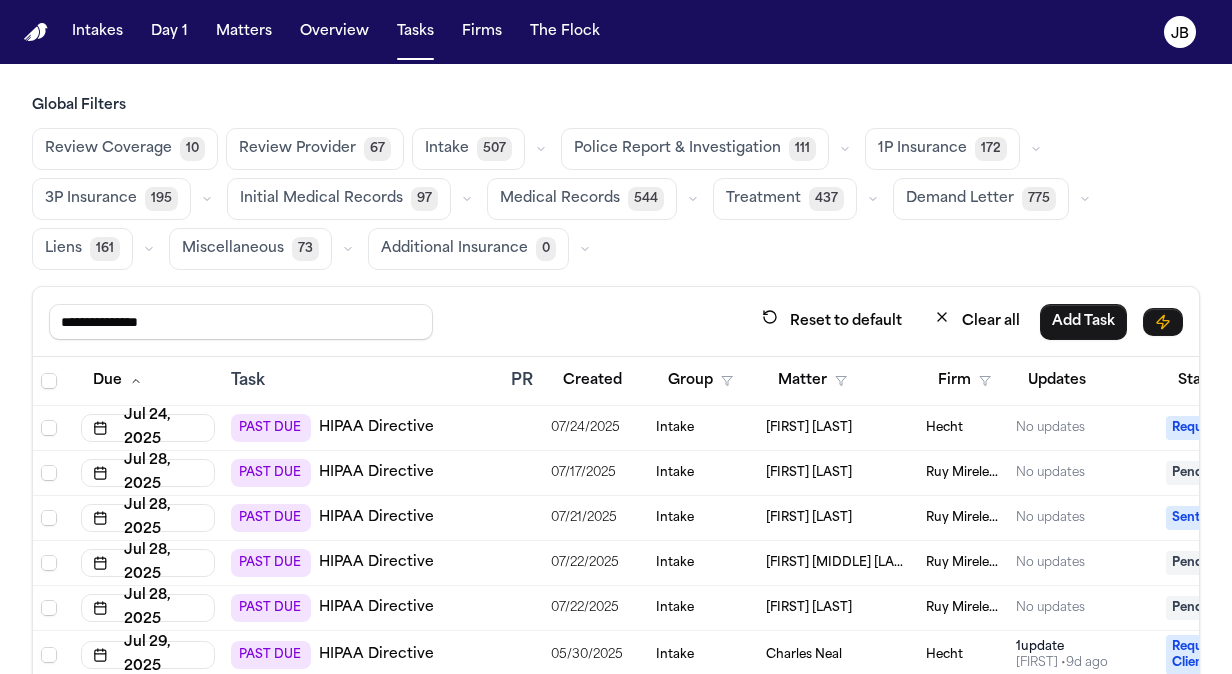 click on "**********" at bounding box center (616, 321) 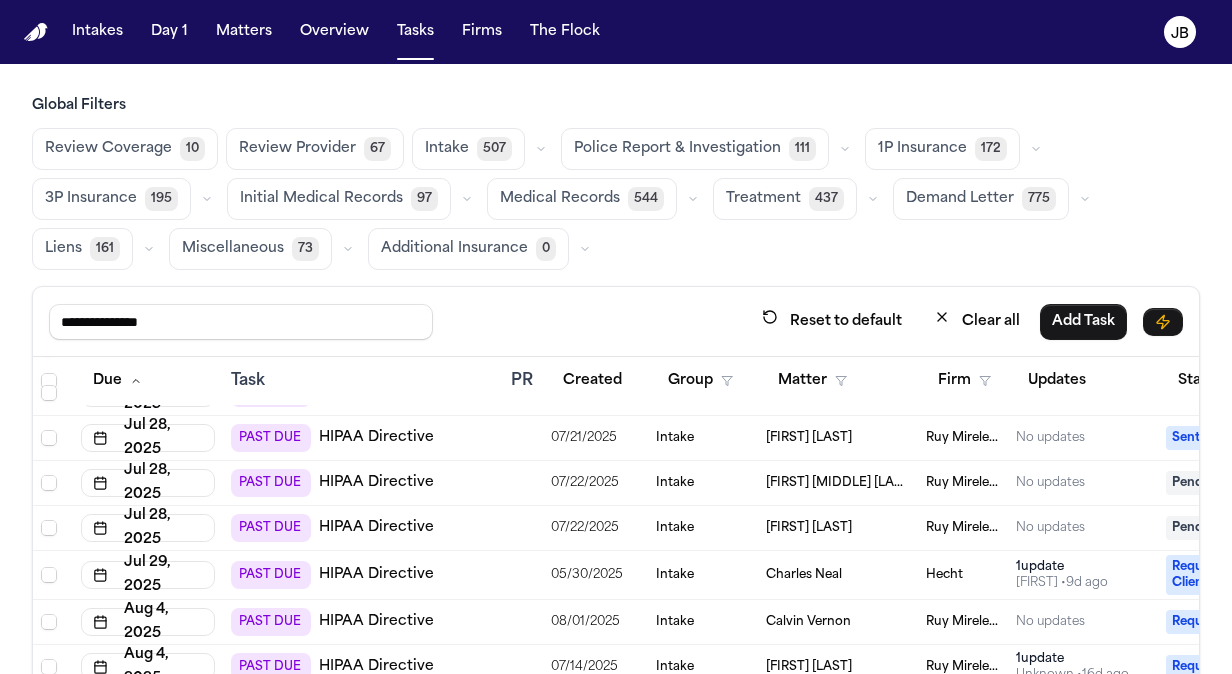 scroll, scrollTop: 89, scrollLeft: 0, axis: vertical 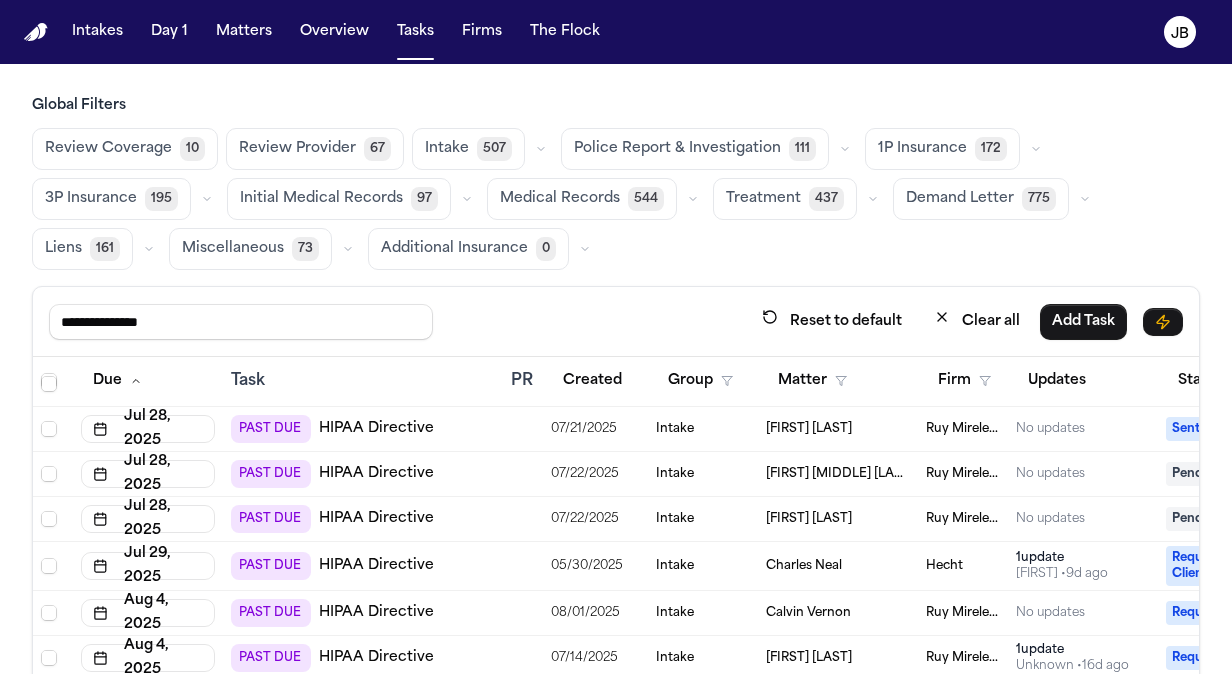 click on "John Nolasco" at bounding box center (809, 429) 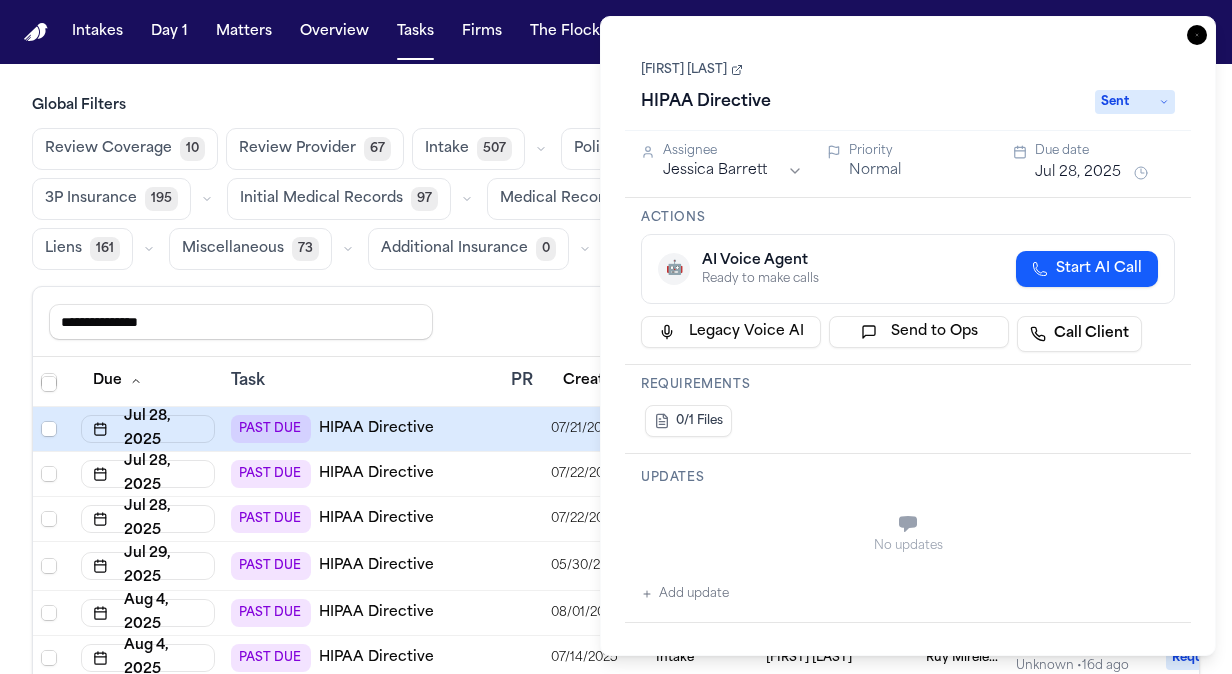 click on "John Nolasco" at bounding box center (692, 70) 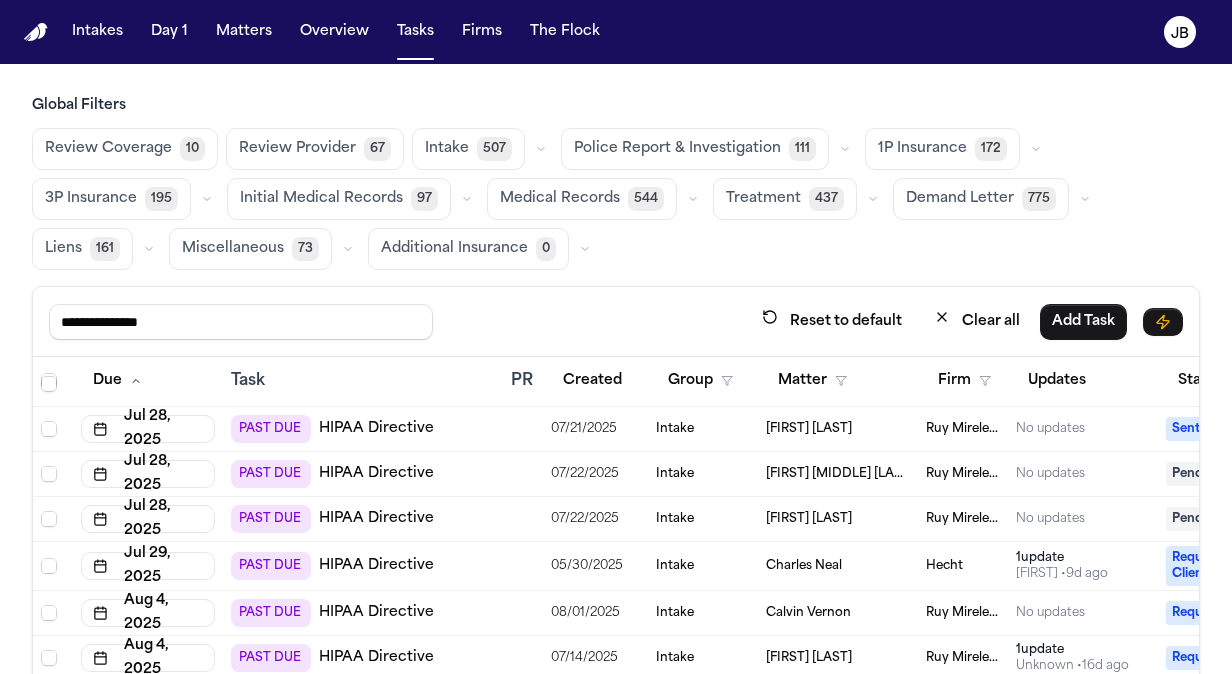 click on "Tonya Olencki" at bounding box center (809, 519) 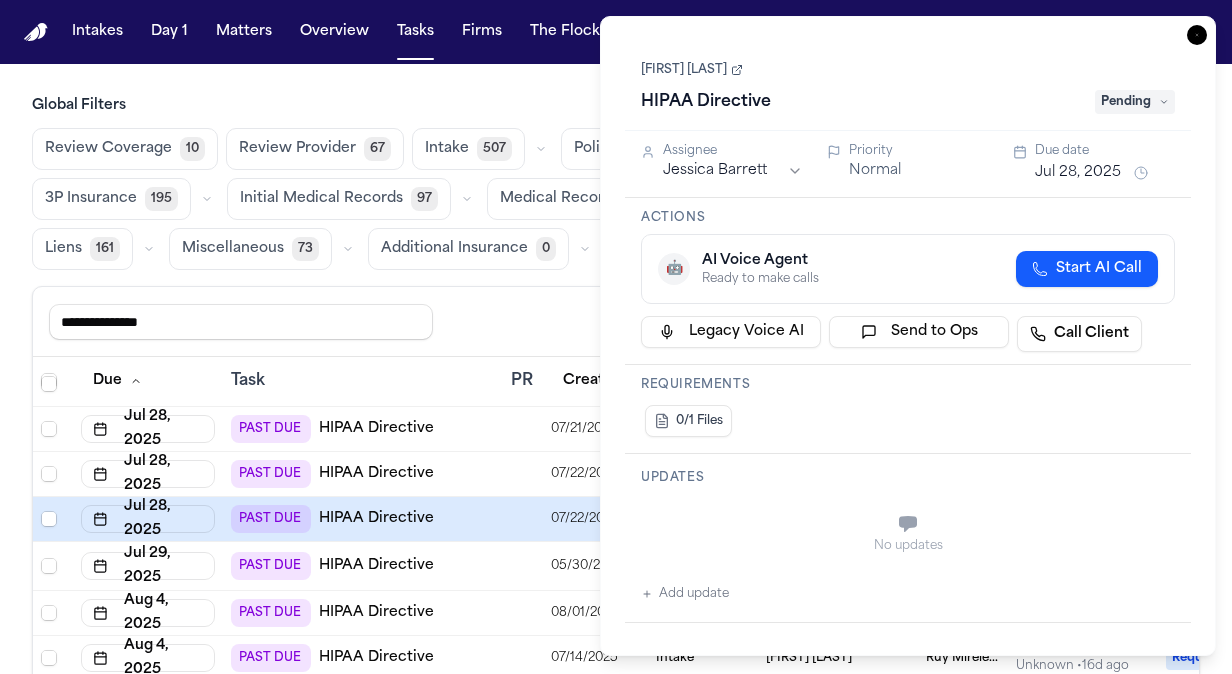 type 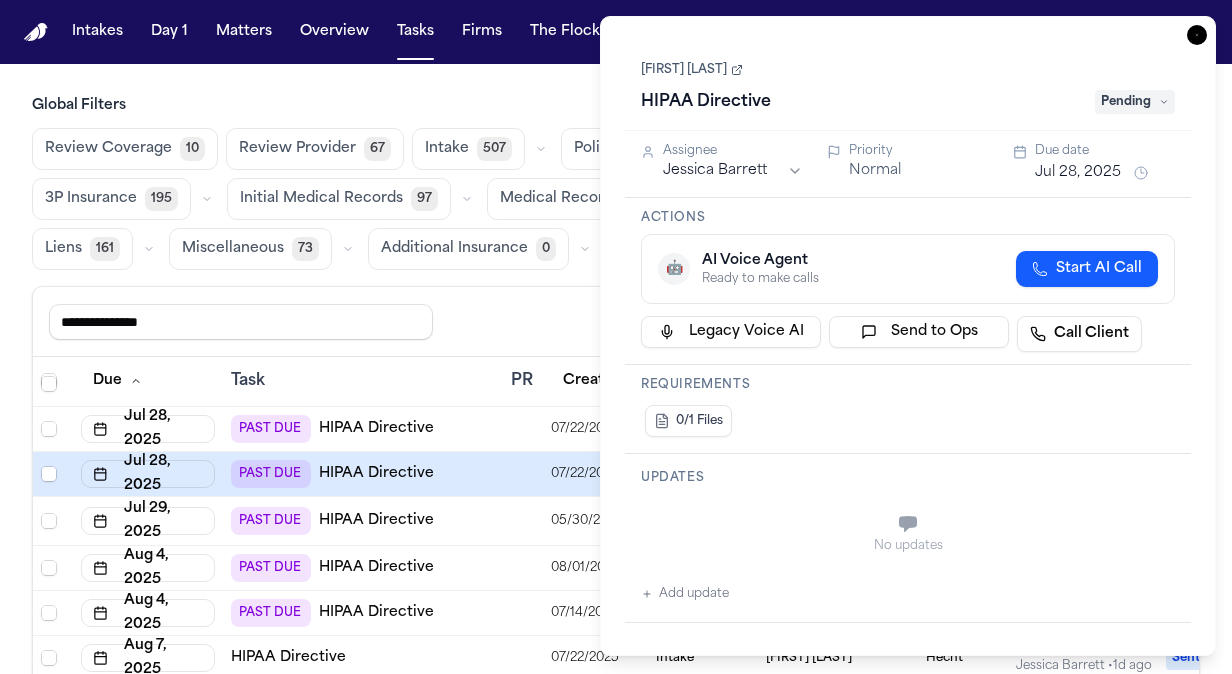click on "Tonya Olencki" at bounding box center [692, 70] 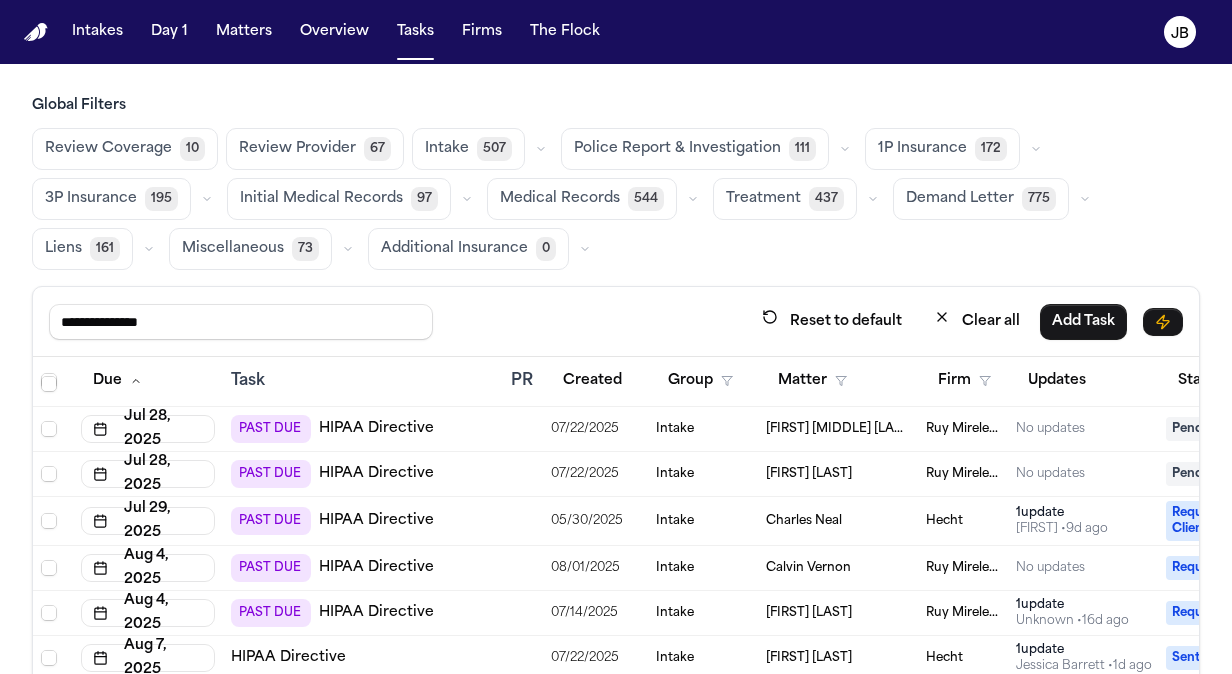 click on "Calvin Vernon" at bounding box center [838, 568] 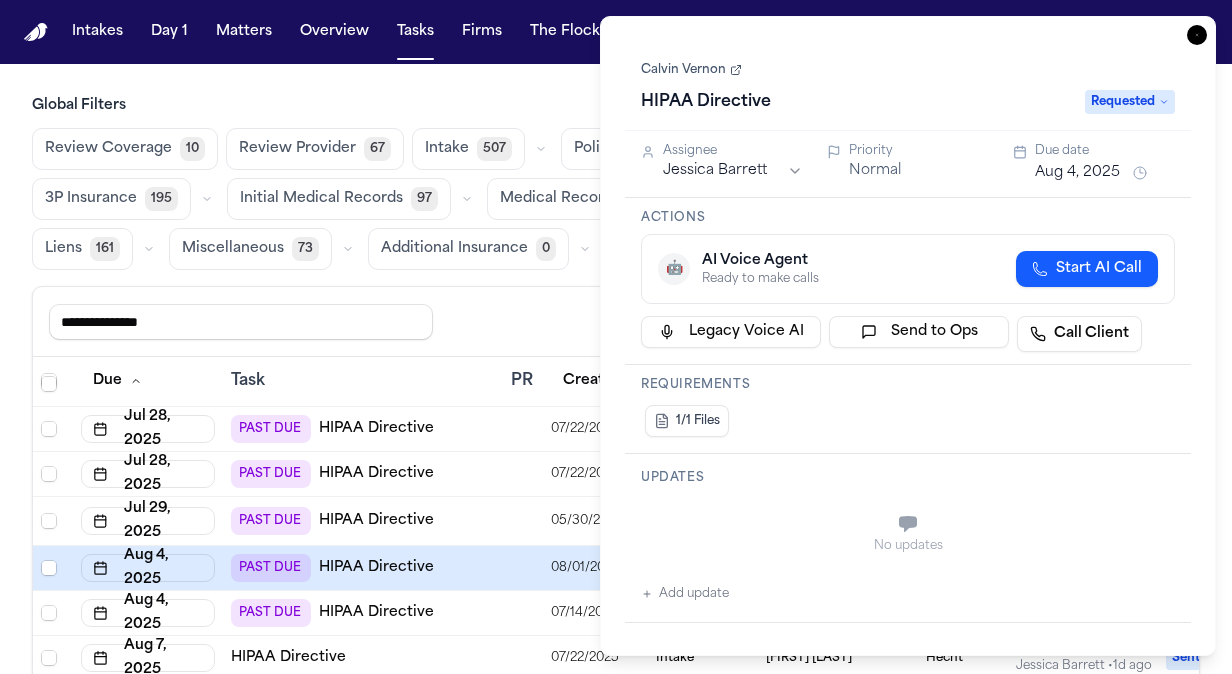 click on "Aug 4, 2025" at bounding box center (1077, 173) 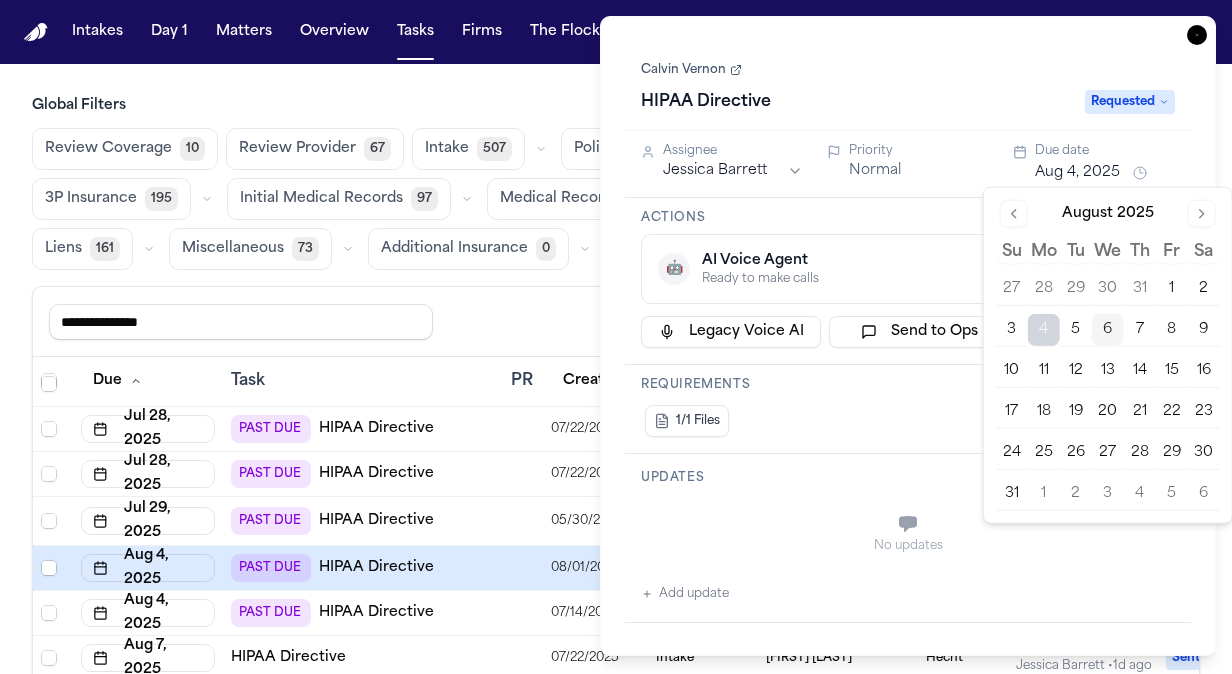 click on "8" at bounding box center (1172, 330) 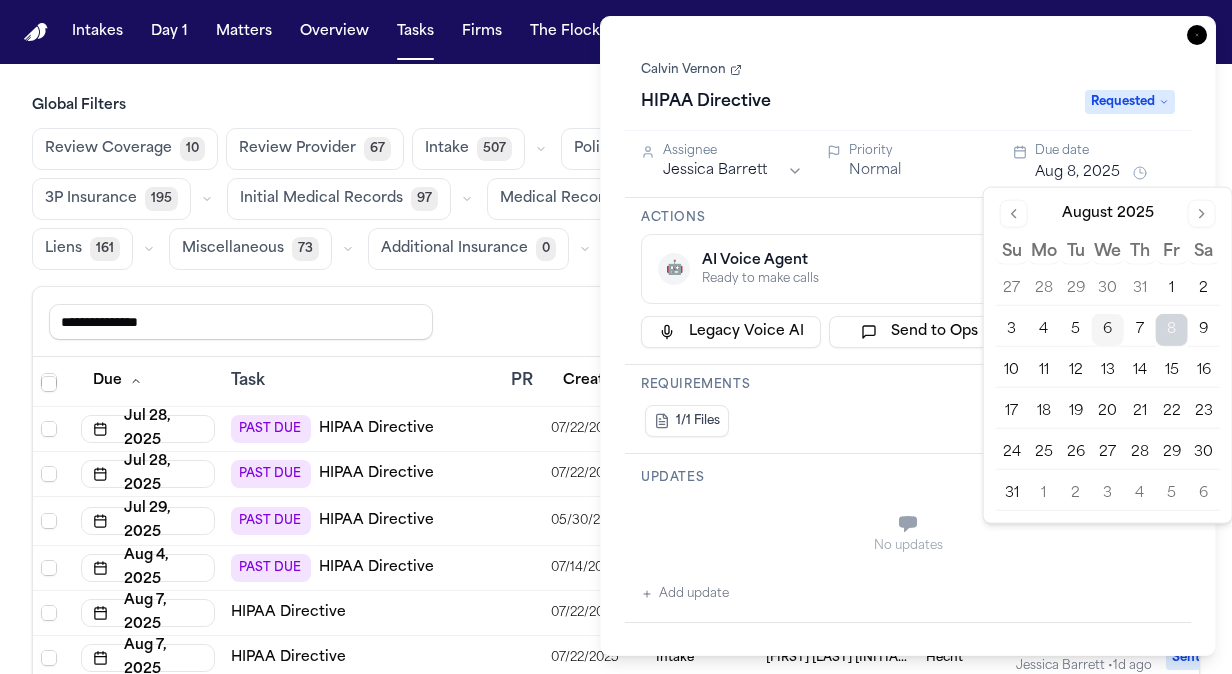 click on "Requested" at bounding box center [1130, 102] 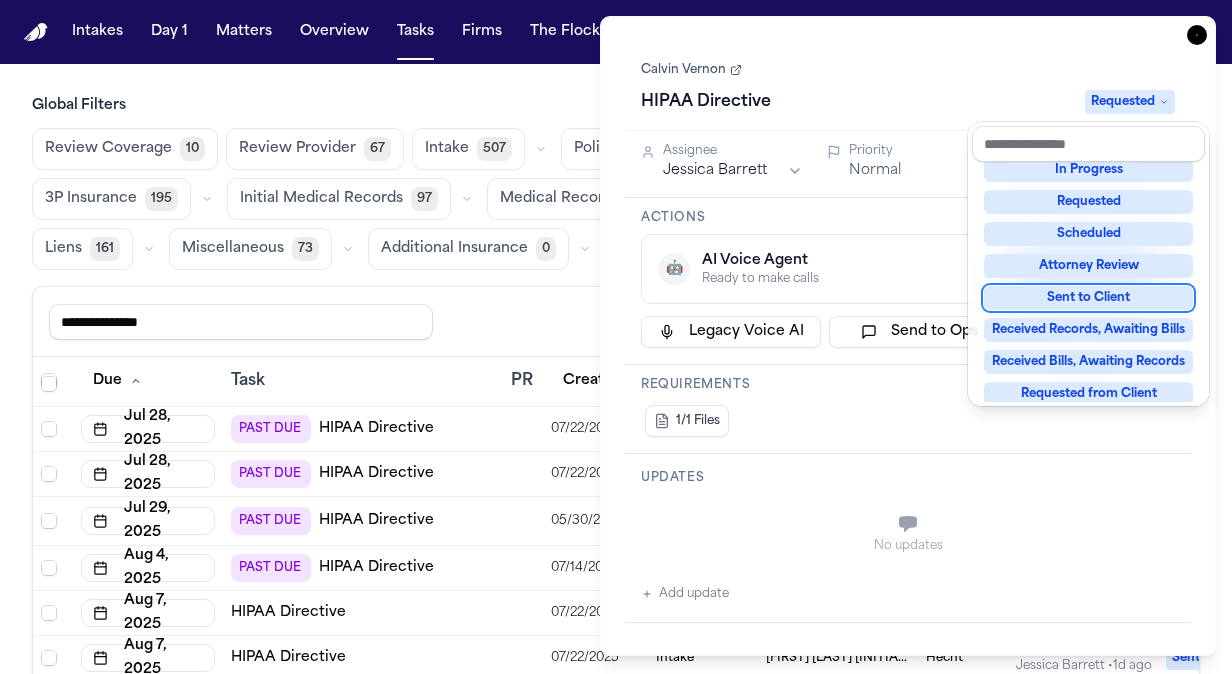 click on "Sent to Client" at bounding box center (1088, 298) 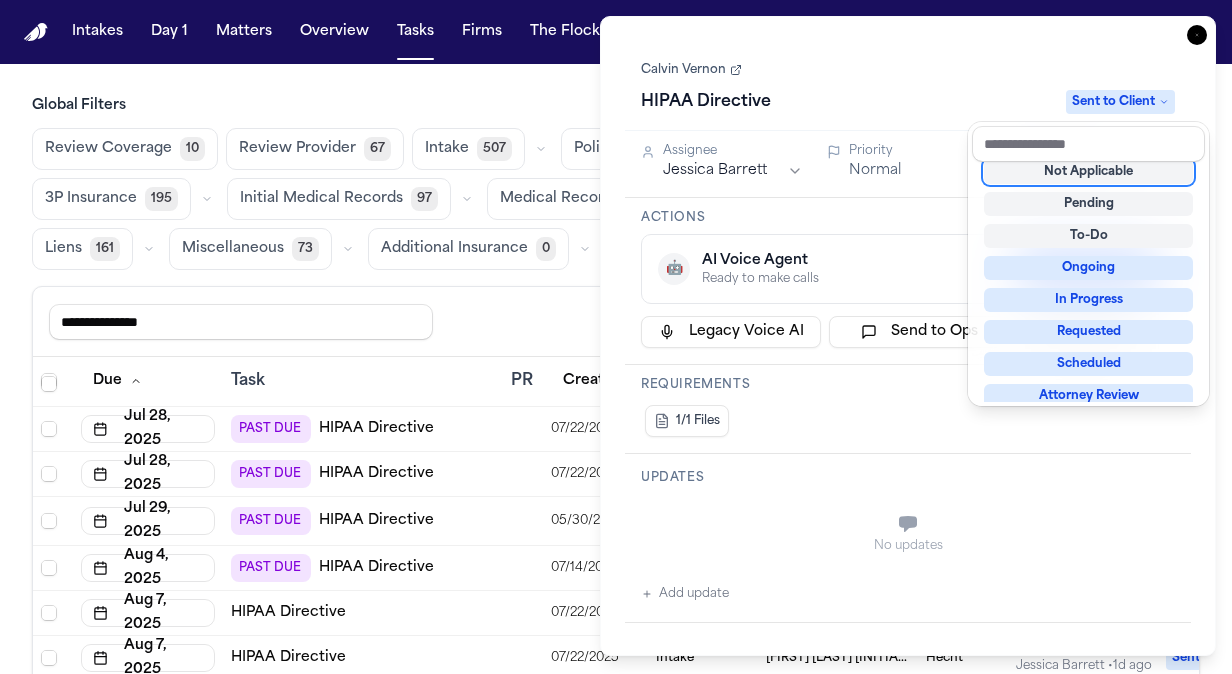 scroll, scrollTop: 8, scrollLeft: 0, axis: vertical 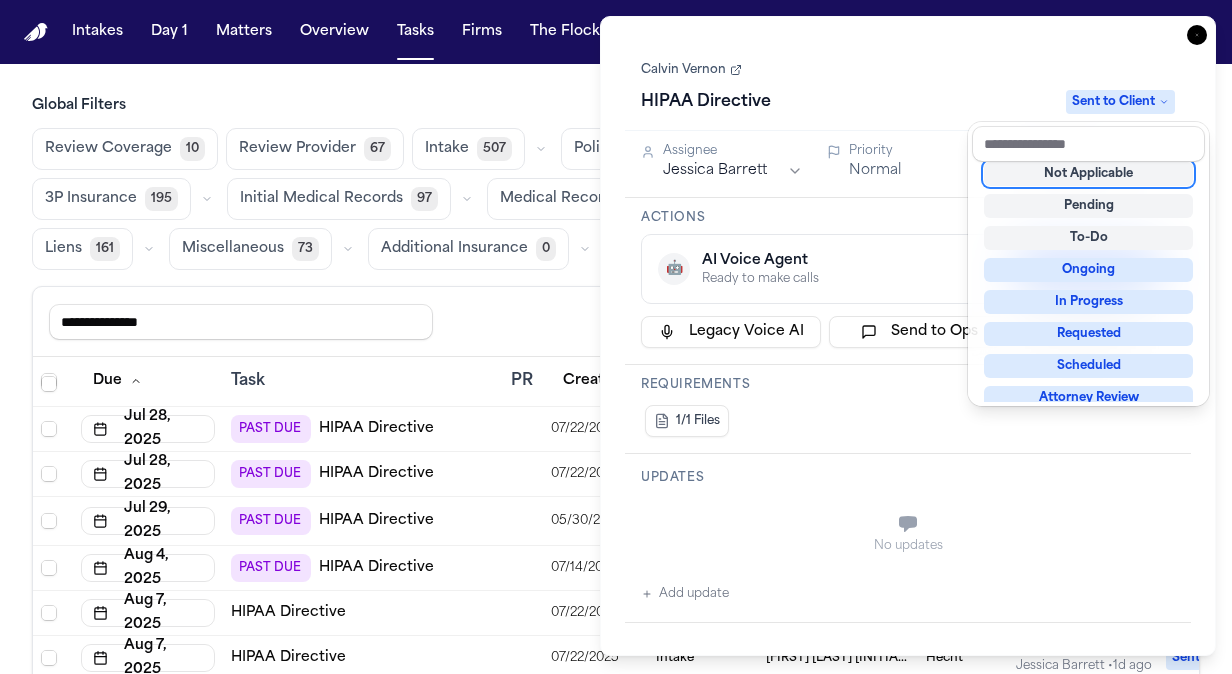 click on "HIPAA Directive Sent to Client" at bounding box center [908, 102] 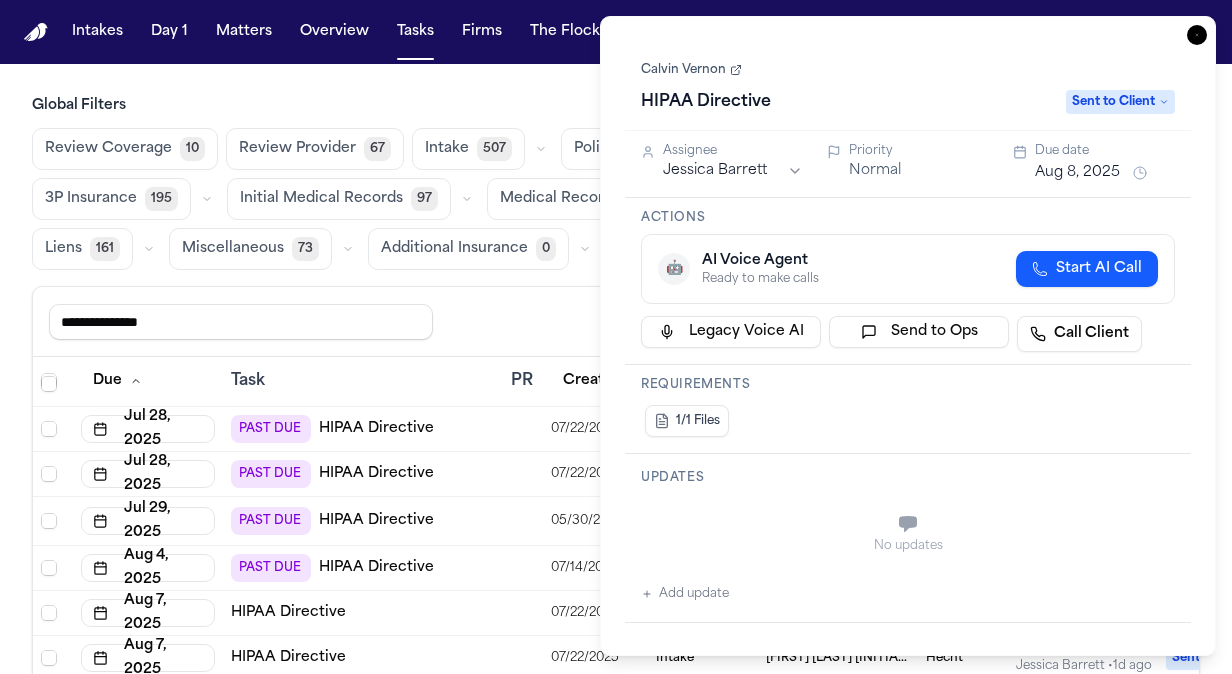 click 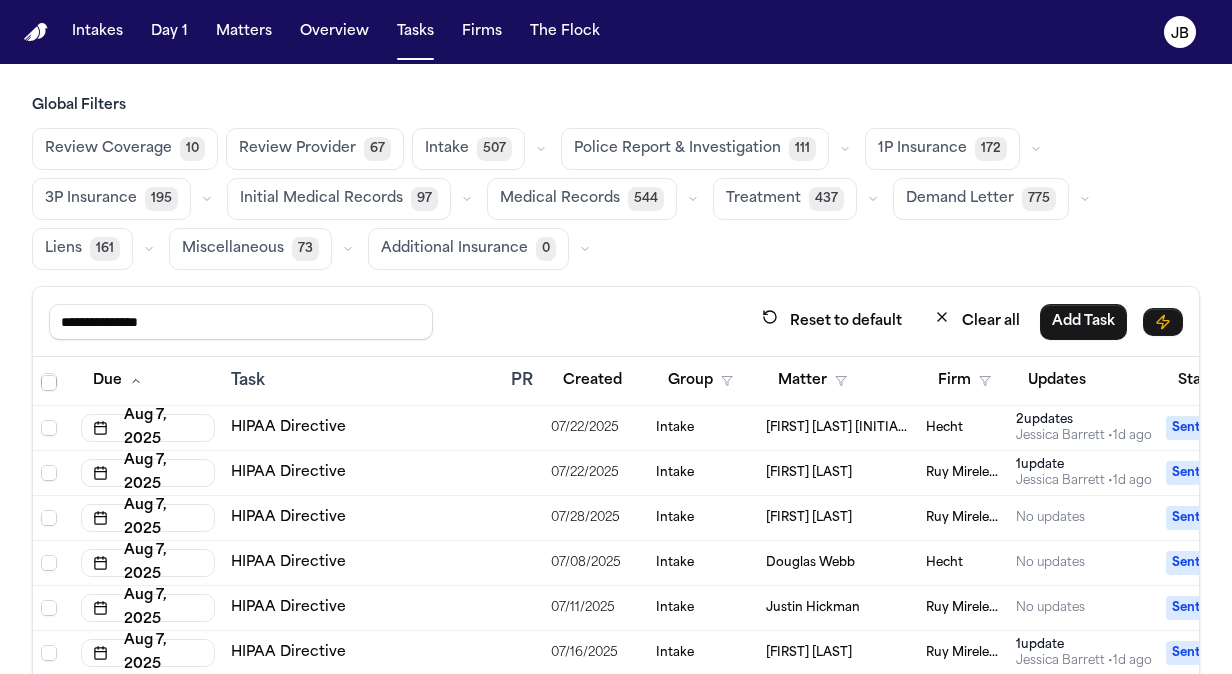 scroll, scrollTop: 0, scrollLeft: 0, axis: both 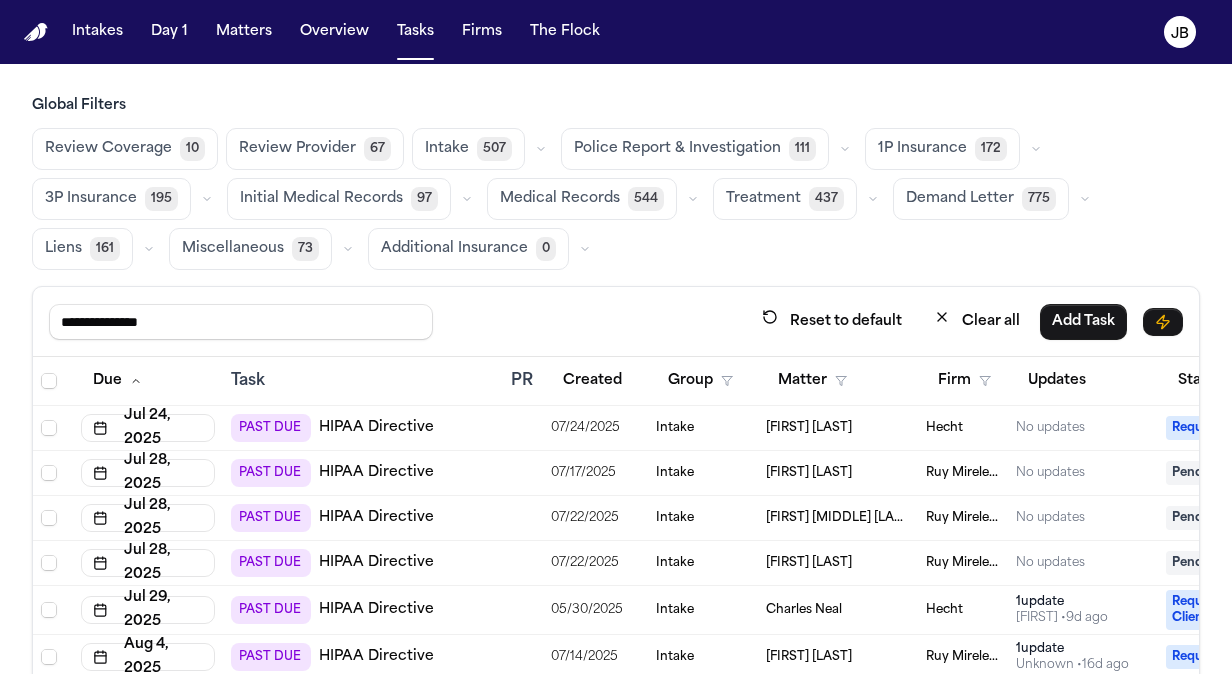 click on "**********" at bounding box center (616, 322) 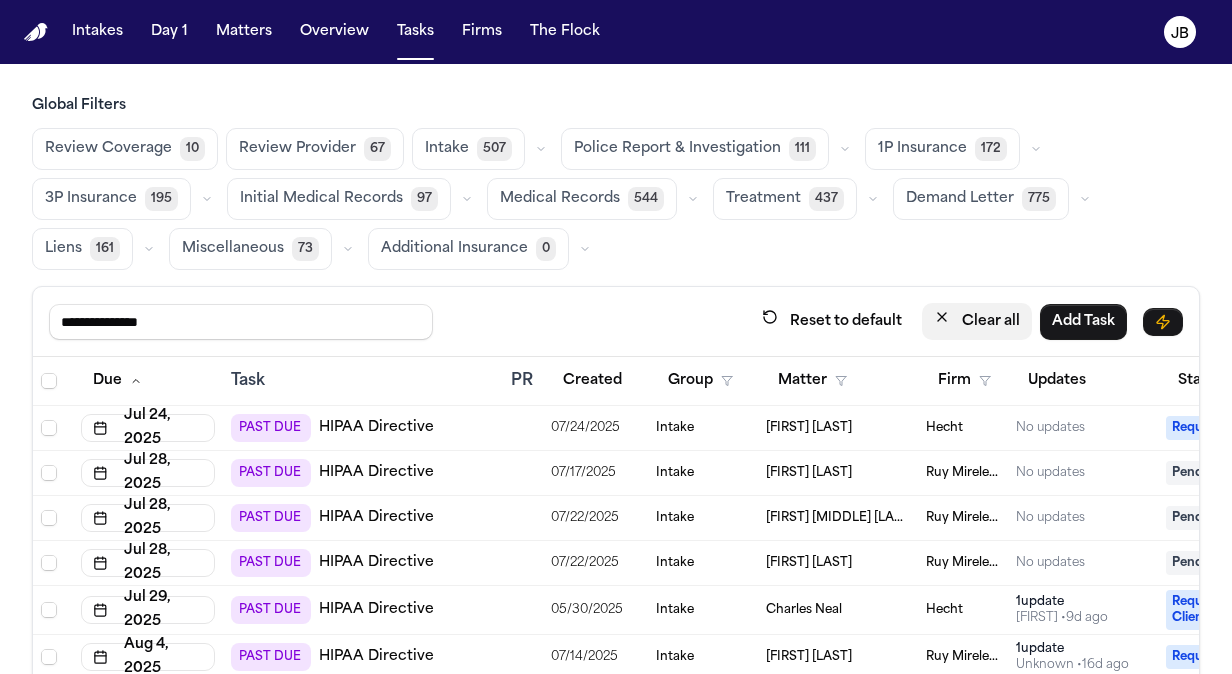 click on "Clear all" at bounding box center [977, 321] 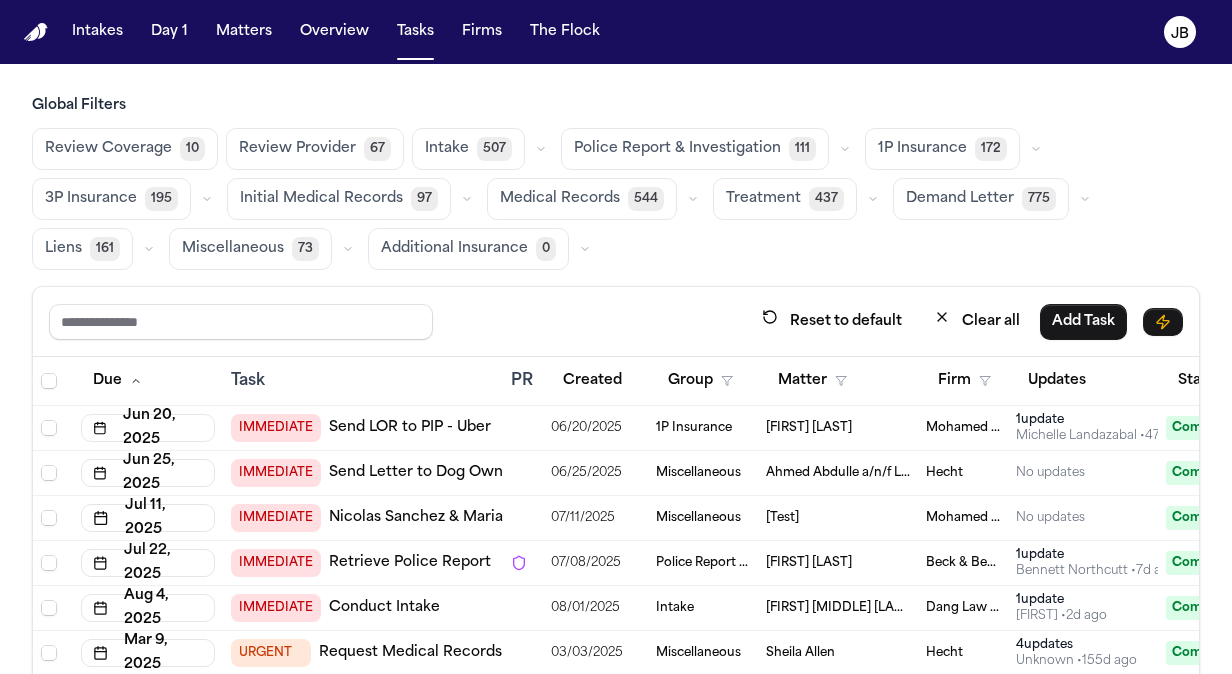 type 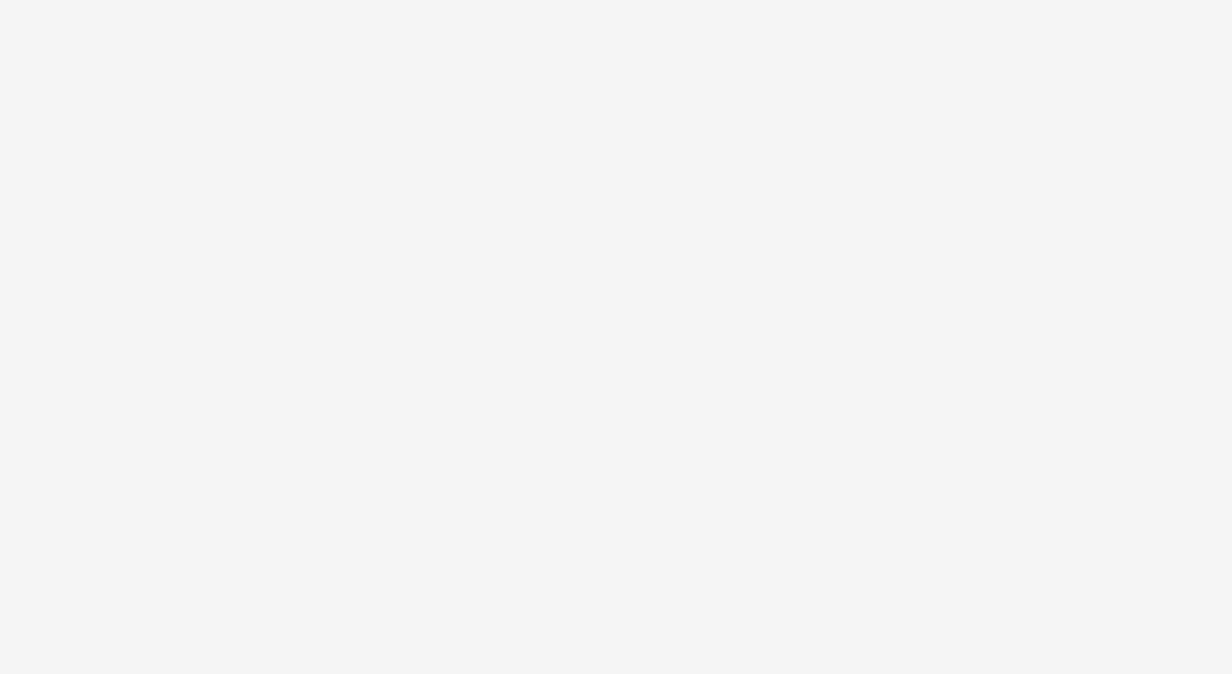 scroll, scrollTop: 0, scrollLeft: 0, axis: both 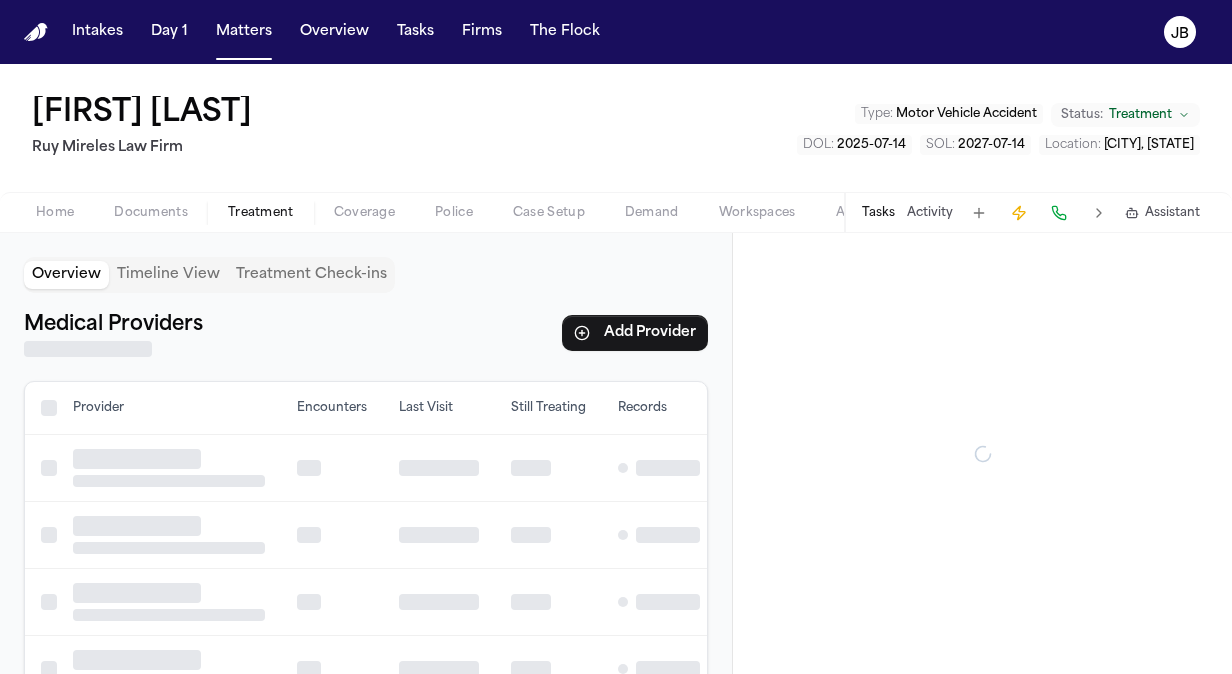 click at bounding box center [261, 224] 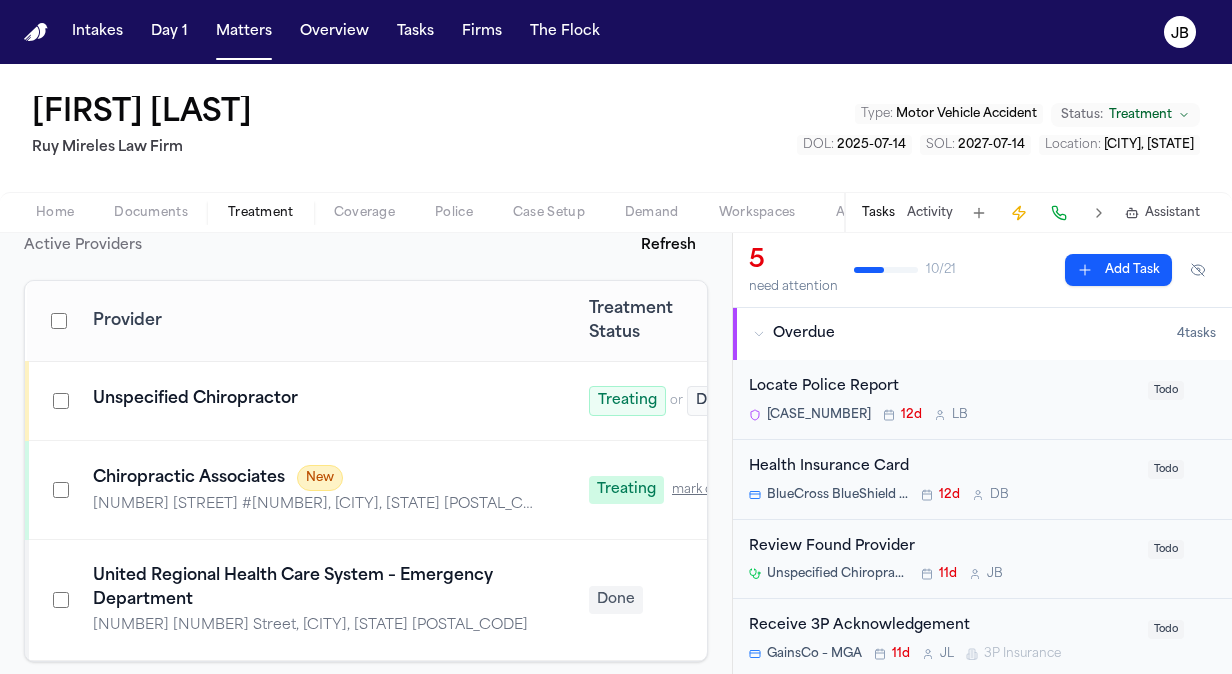 scroll, scrollTop: 431, scrollLeft: 0, axis: vertical 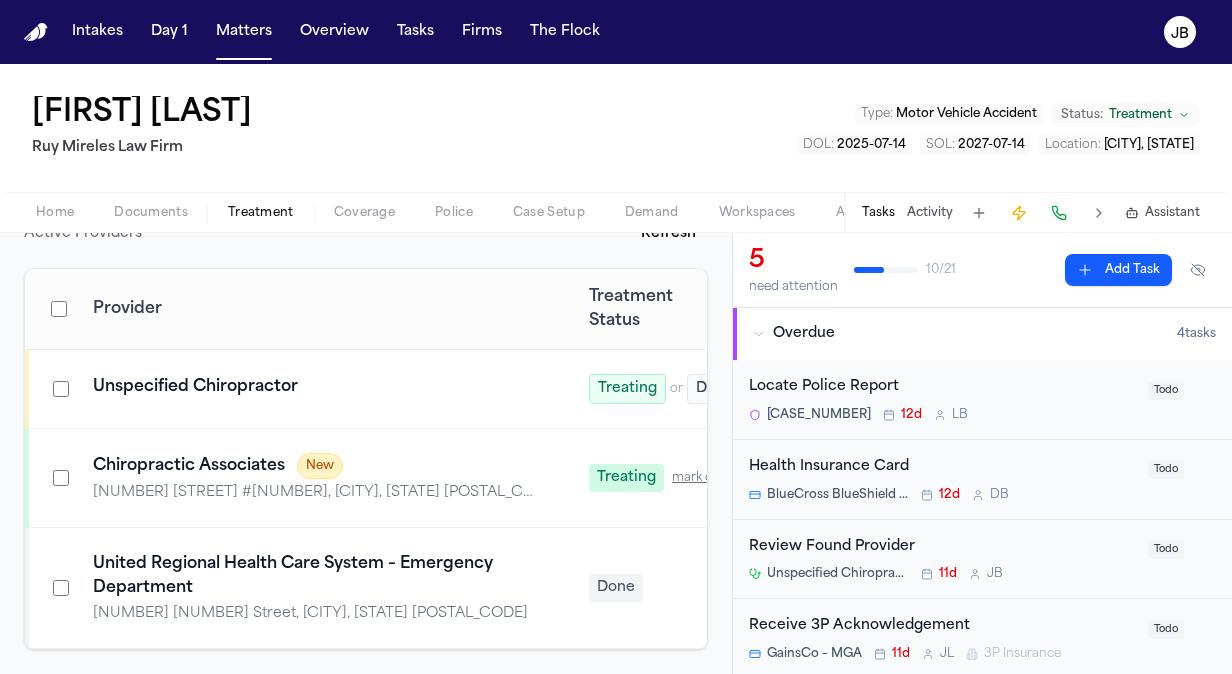 click on "Unspecified Chiropractor" at bounding box center [317, 387] 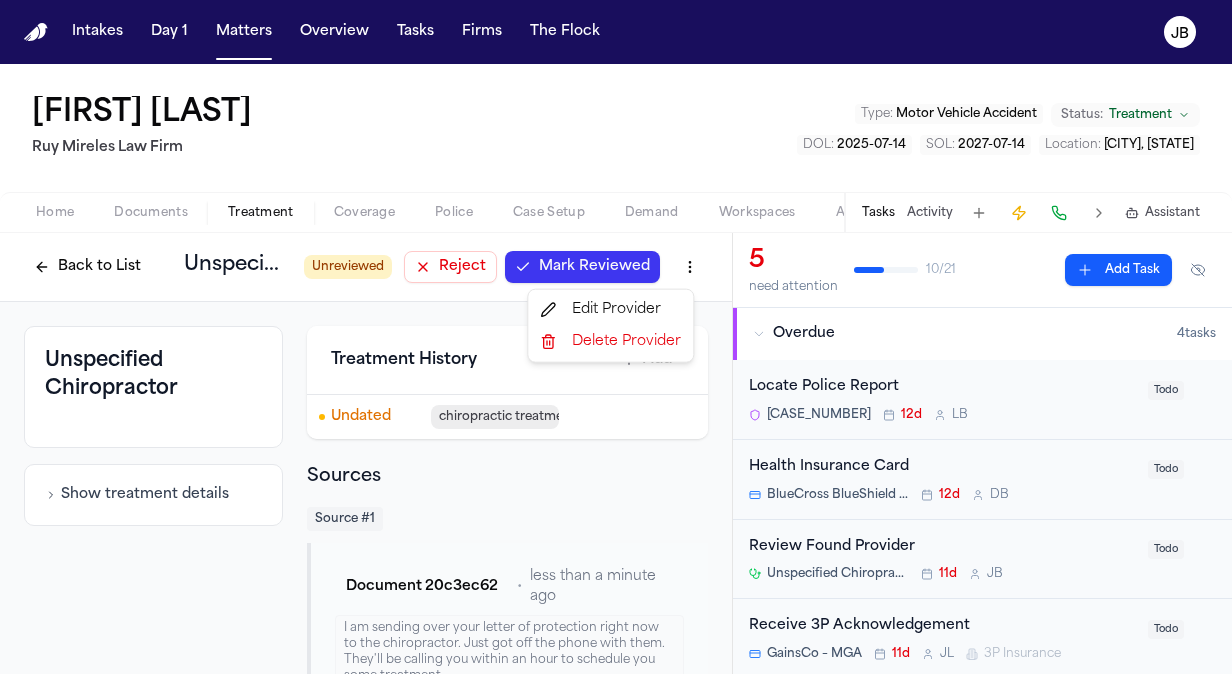click on "Intakes Day 1 Matters Overview Tasks Firms The Flock JB [LAST] [FIRST] Ruy Mireles Law Firm Type :   Motor Vehicle Accident Status: Treatment DOL :   [DATE] SOL :   [DATE] Location :   [CITY], [STATE] Home Documents Treatment Coverage Police Case Setup Demand Workspaces Artifacts Tasks Activity Assistant Back to List Unspecified Chiropractor Unreviewed Reject Mark Reviewed Unspecified Chiropractor Show treatment details Treatment History Add Undated chiropractic treatment (scheduled) Sources Source # 1 • less than a minute ago I am sending over your letter of protection right now to the chiropractor. Just got off the phone with them. They'll be calling you within an hour to schedule you some treatment. 5 need attention 10 / 21 Add Task Overdue 4  task s Locate Police Report [CASE_NUMBER] 12d L B Todo Health Insurance Card BlueCross BlueShield (Highmark) 12d D B Todo Review Found Provider Unspecified Chiropractor 11d J B Todo Receive 3P Acknowledgement GainsCo – MGA 11d J L" at bounding box center (616, 337) 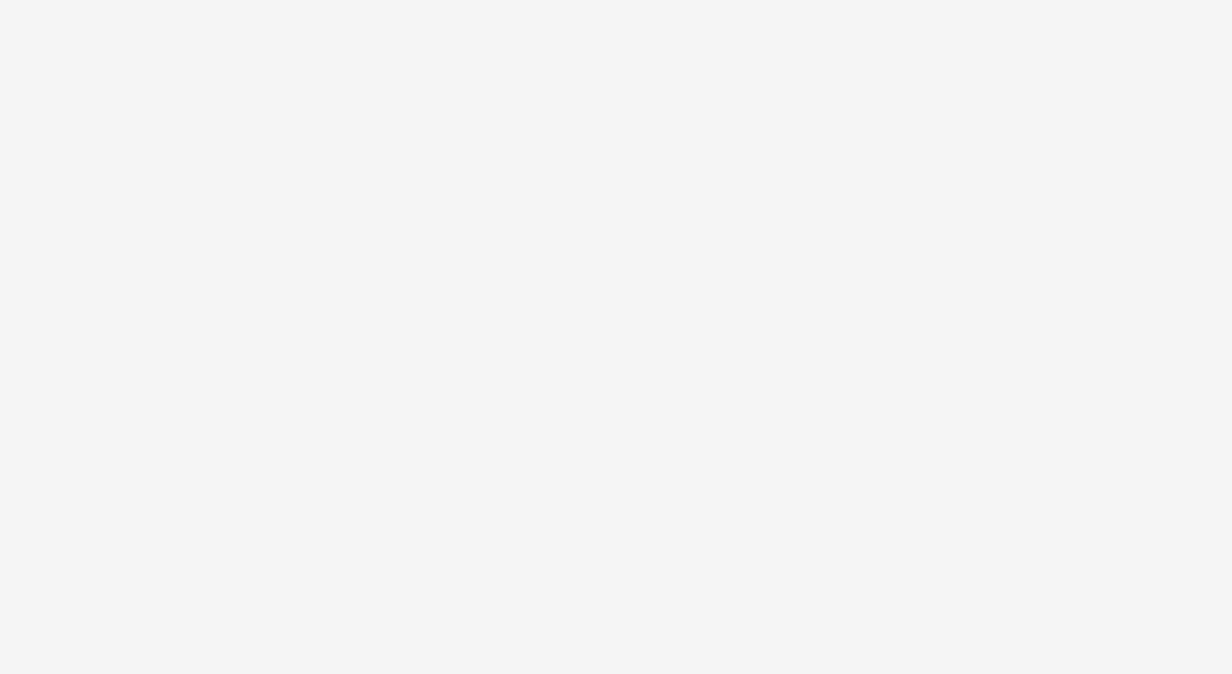 scroll, scrollTop: 0, scrollLeft: 0, axis: both 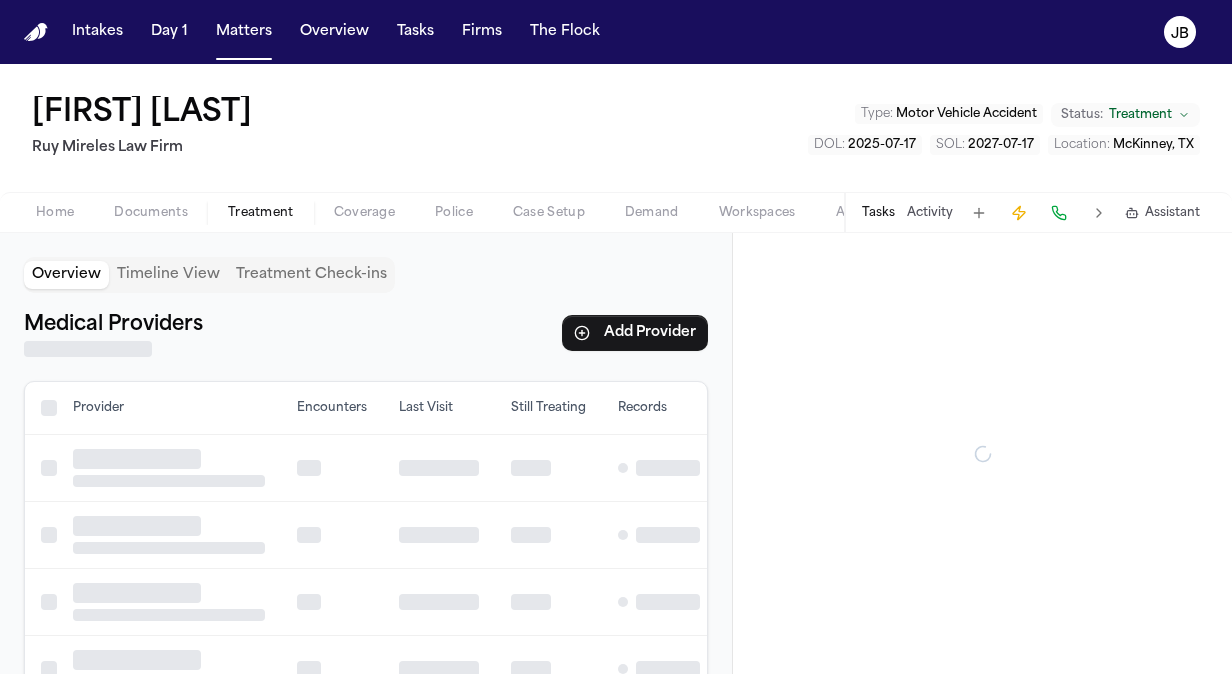 click on "Treatment" at bounding box center [261, 213] 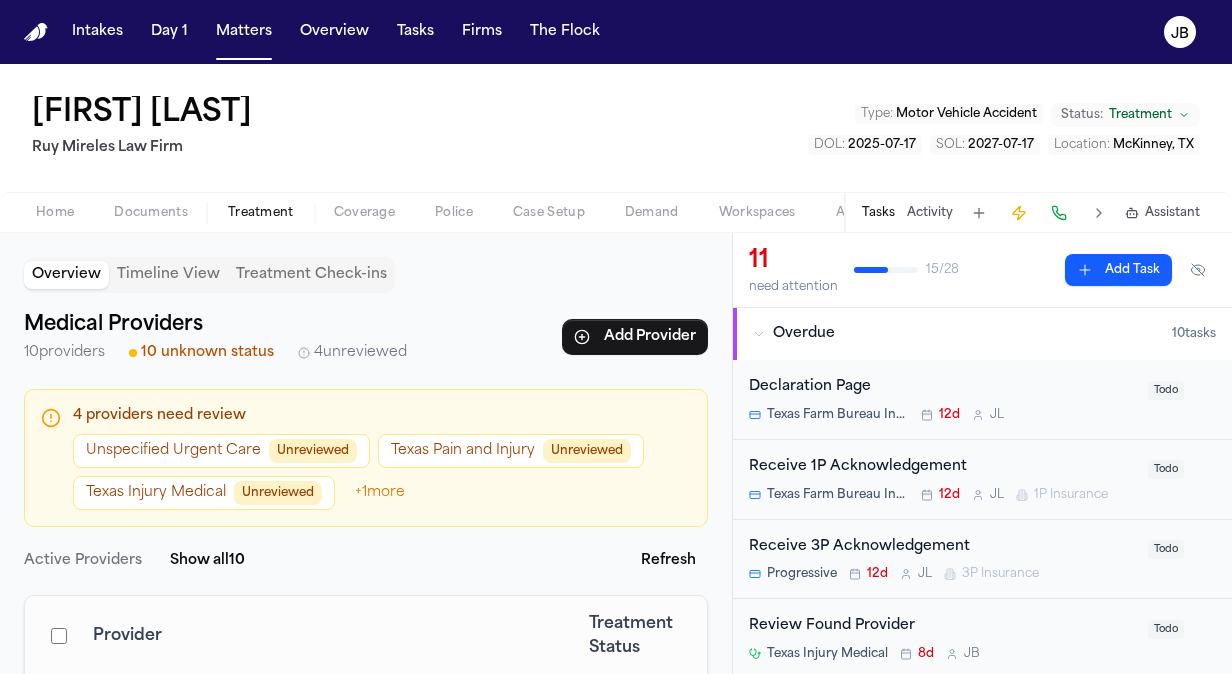 click on "Unreviewed" at bounding box center (313, 451) 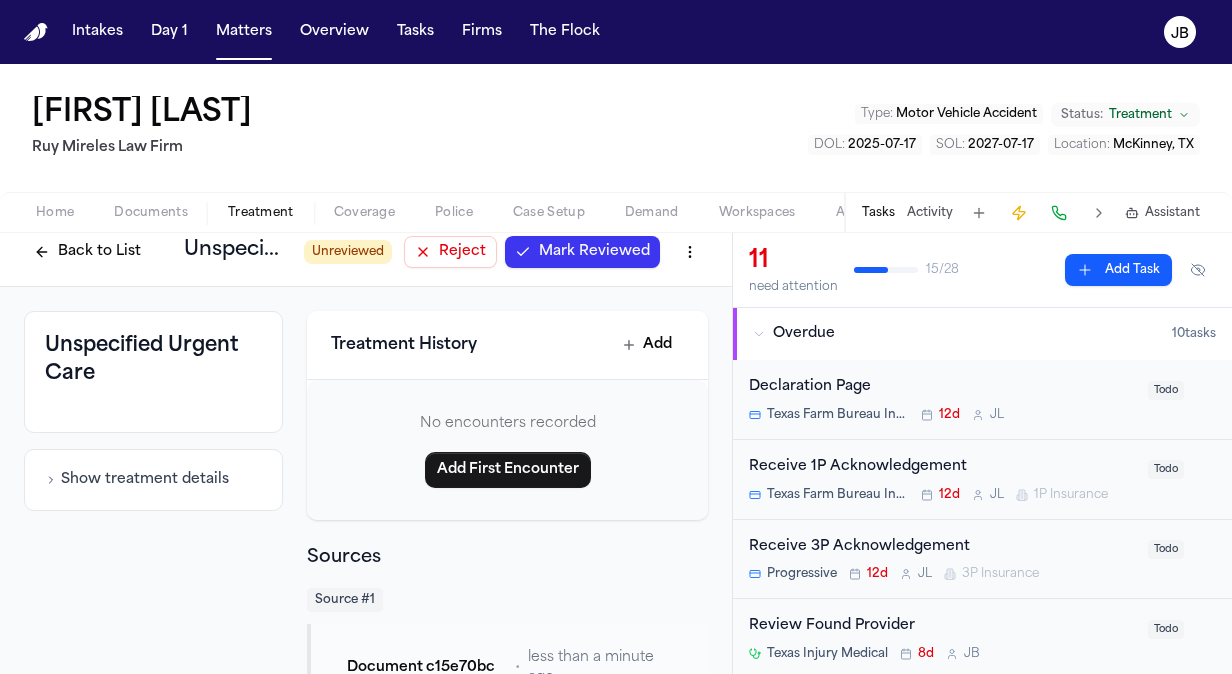 scroll, scrollTop: 0, scrollLeft: 0, axis: both 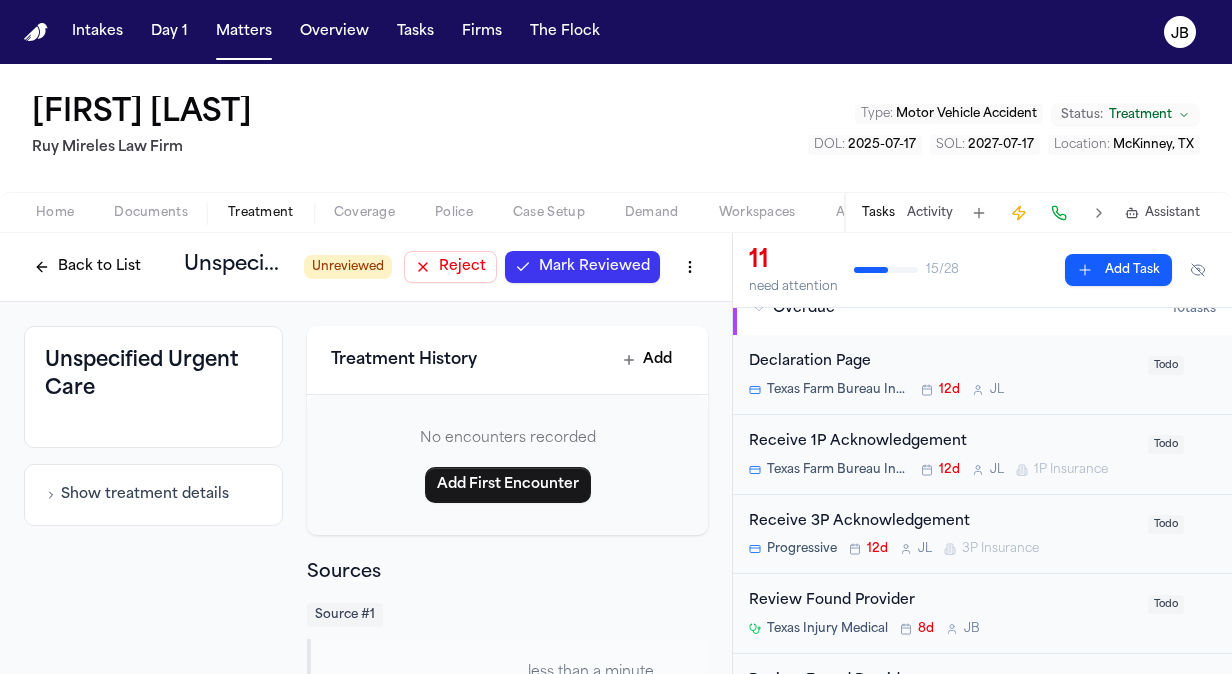click on "Activity" at bounding box center [930, 213] 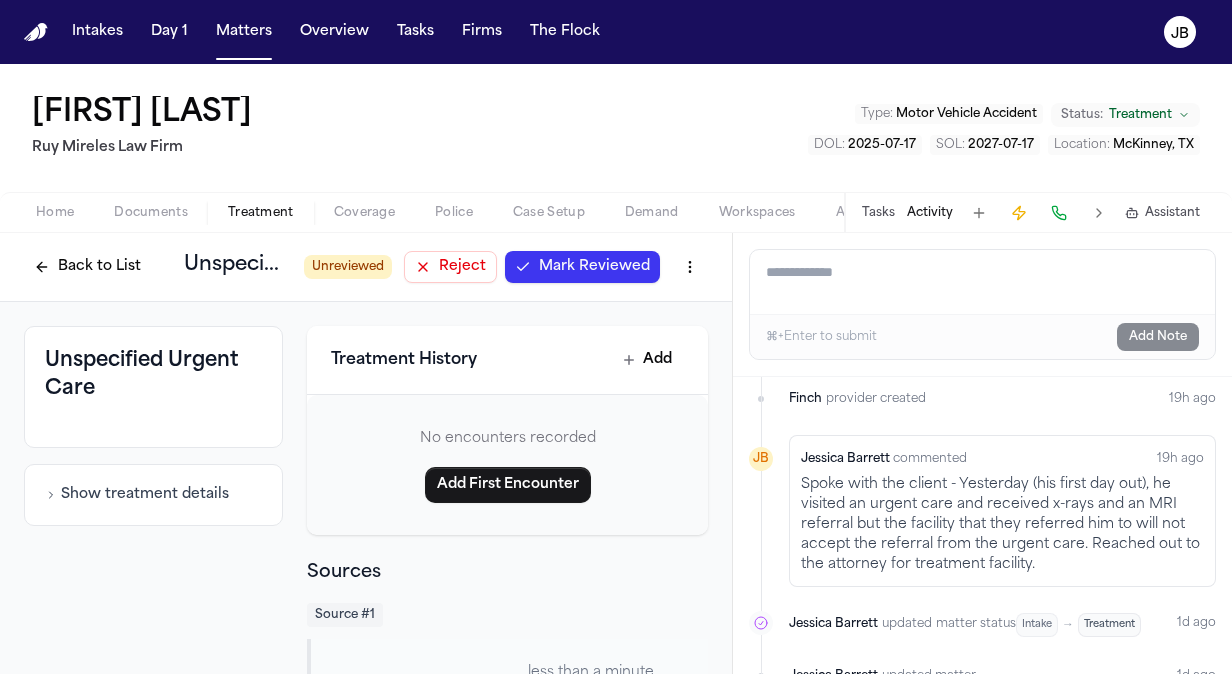 scroll, scrollTop: 327, scrollLeft: 0, axis: vertical 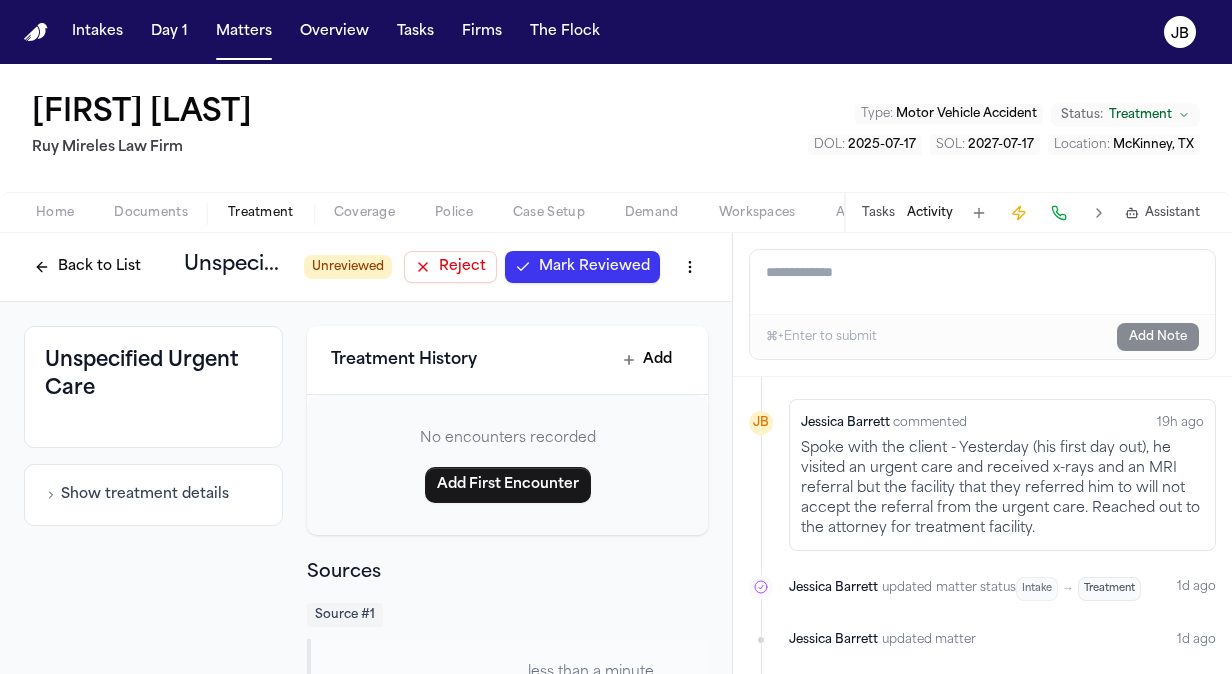 click on "19h ago" at bounding box center (1180, 423) 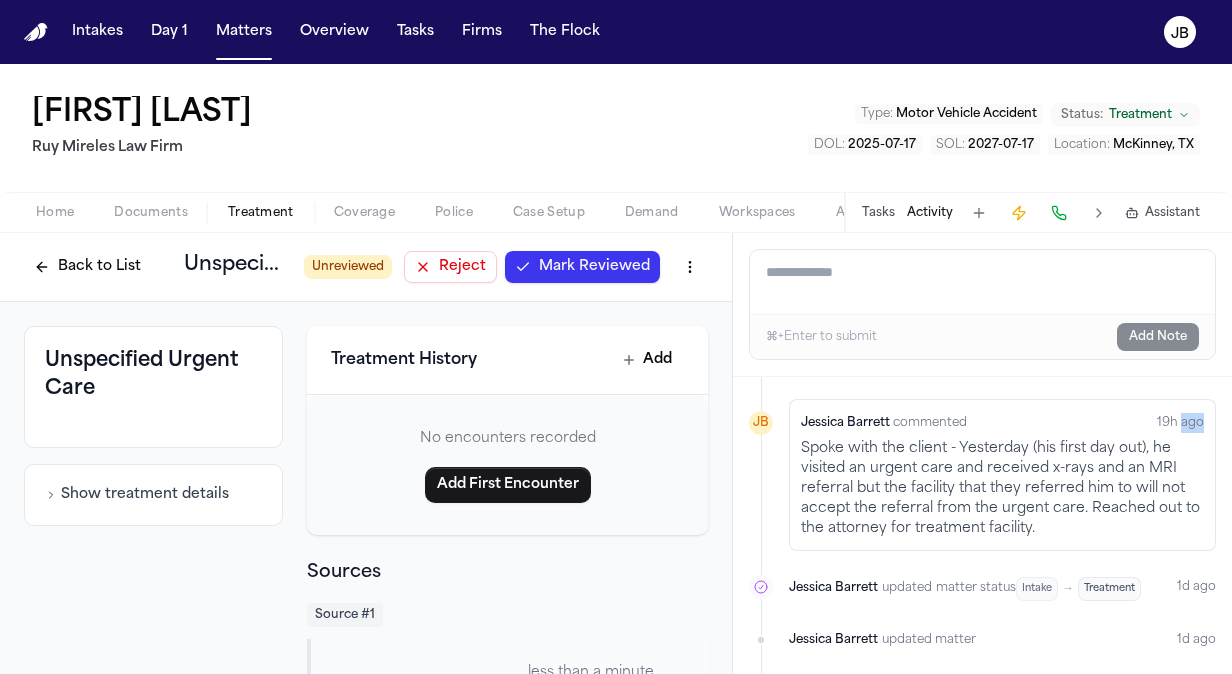 click on "19h ago" at bounding box center [1180, 423] 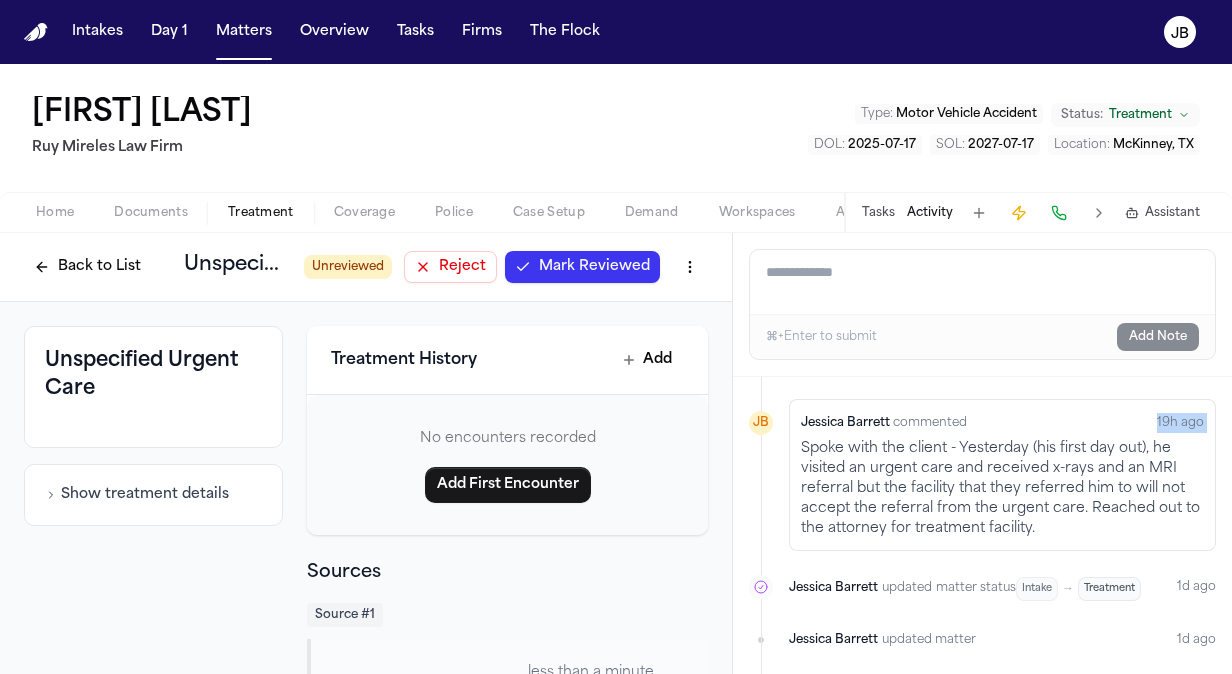 click on "19h ago" at bounding box center (1180, 423) 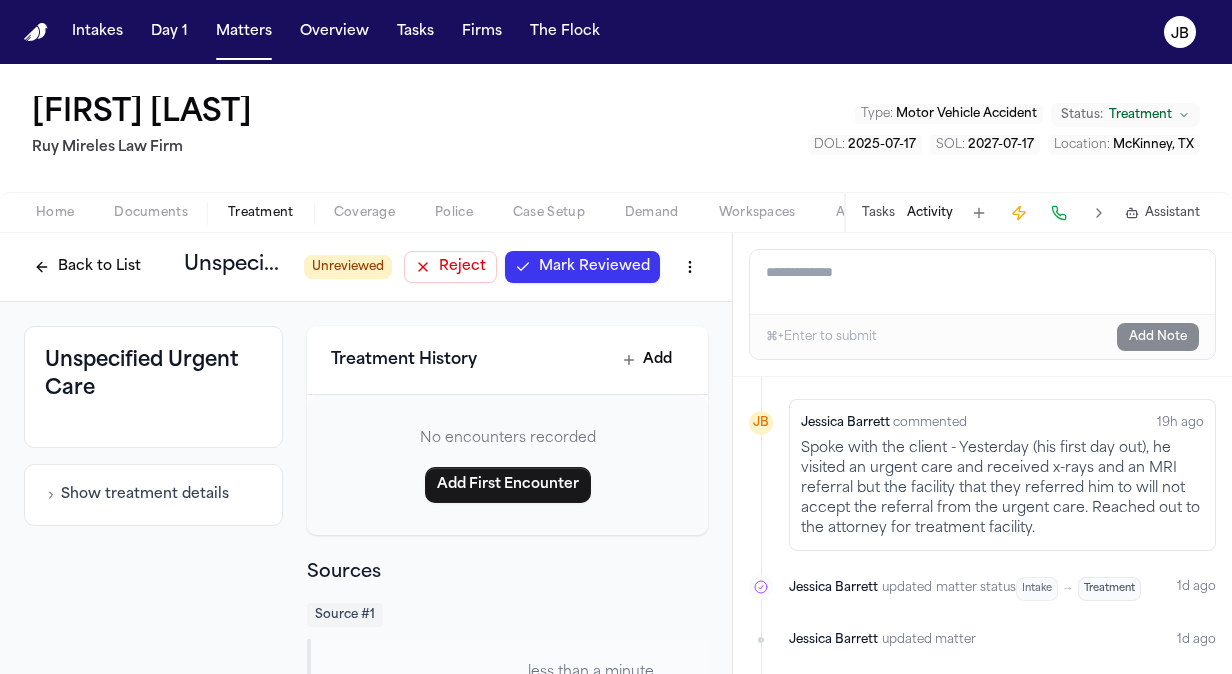 drag, startPoint x: 1169, startPoint y: 412, endPoint x: 874, endPoint y: 448, distance: 297.1885 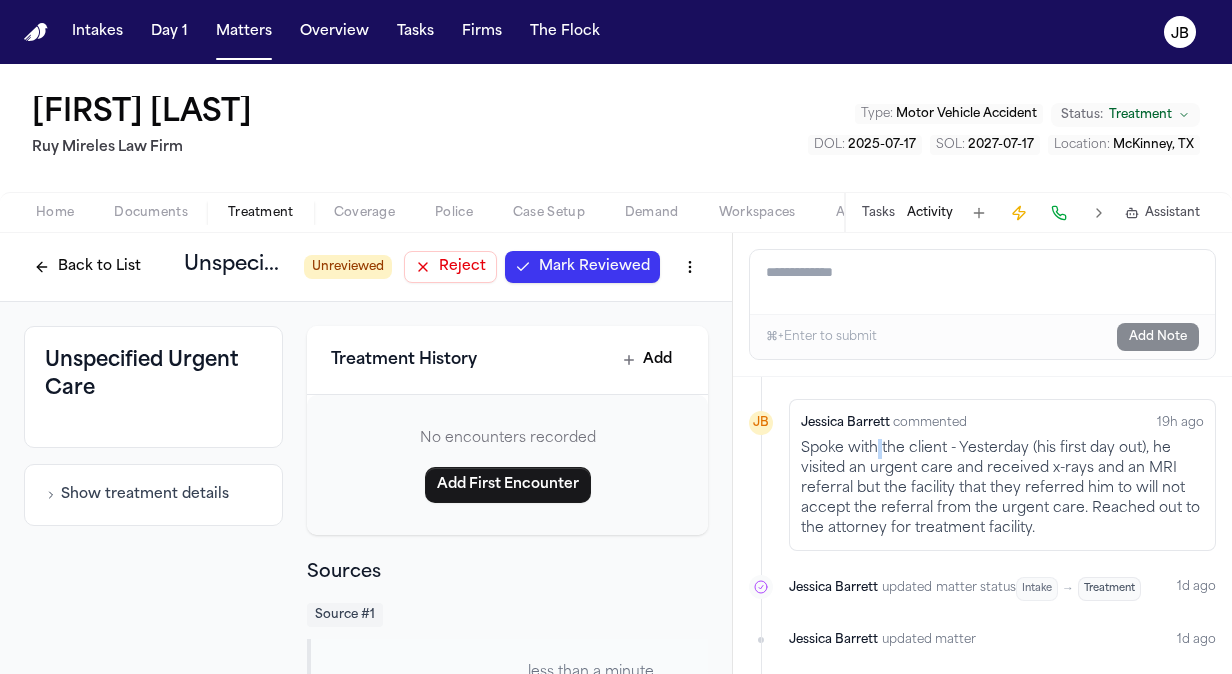 click on "Spoke with the client - Yesterday (his first day out), he visited an urgent care and received x-rays and an MRI referral but the facility that they referred him to will not accept the referral from the urgent care. Reached out to the attorney for treatment facility." at bounding box center (1002, 489) 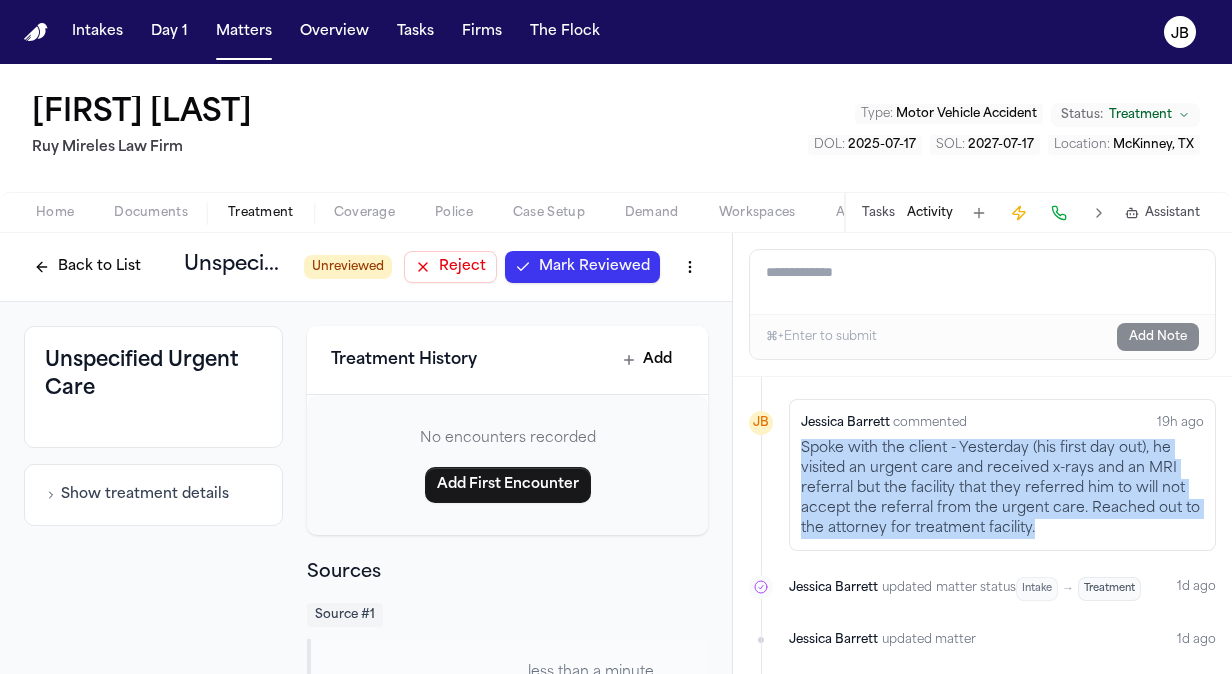 click on "Spoke with the client - Yesterday (his first day out), he visited an urgent care and received x-rays and an MRI referral but the facility that they referred him to will not accept the referral from the urgent care. Reached out to the attorney for treatment facility." at bounding box center [1002, 489] 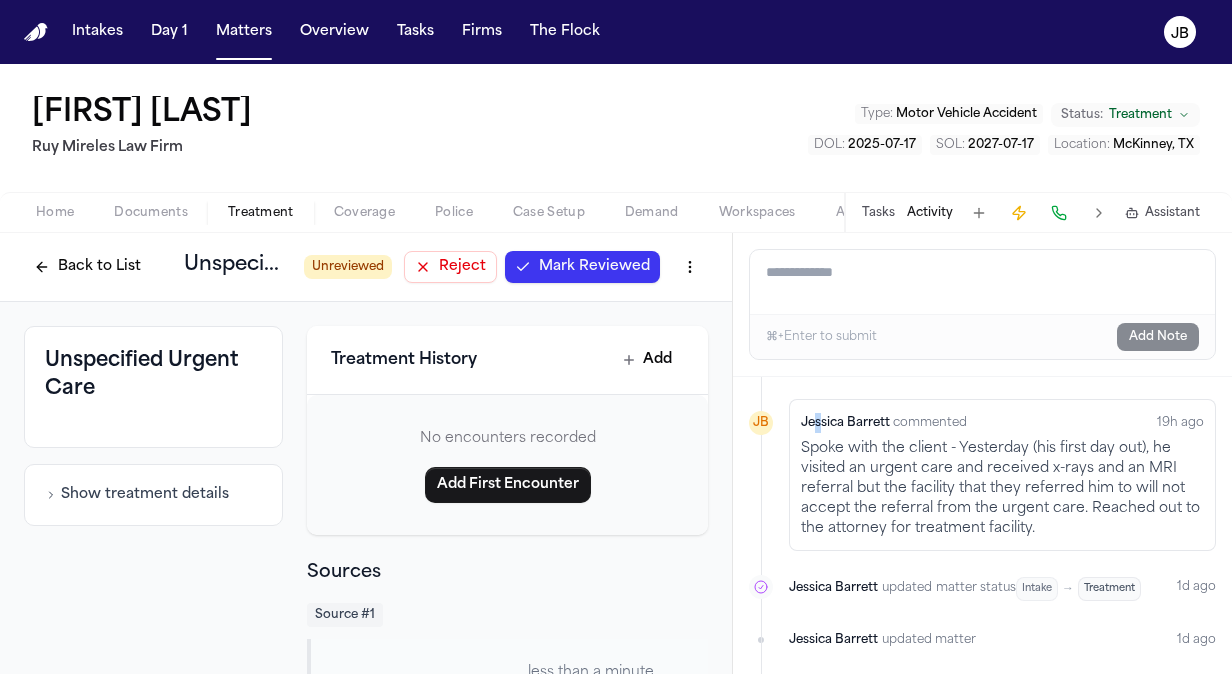 drag, startPoint x: 874, startPoint y: 448, endPoint x: 818, endPoint y: 399, distance: 74.41102 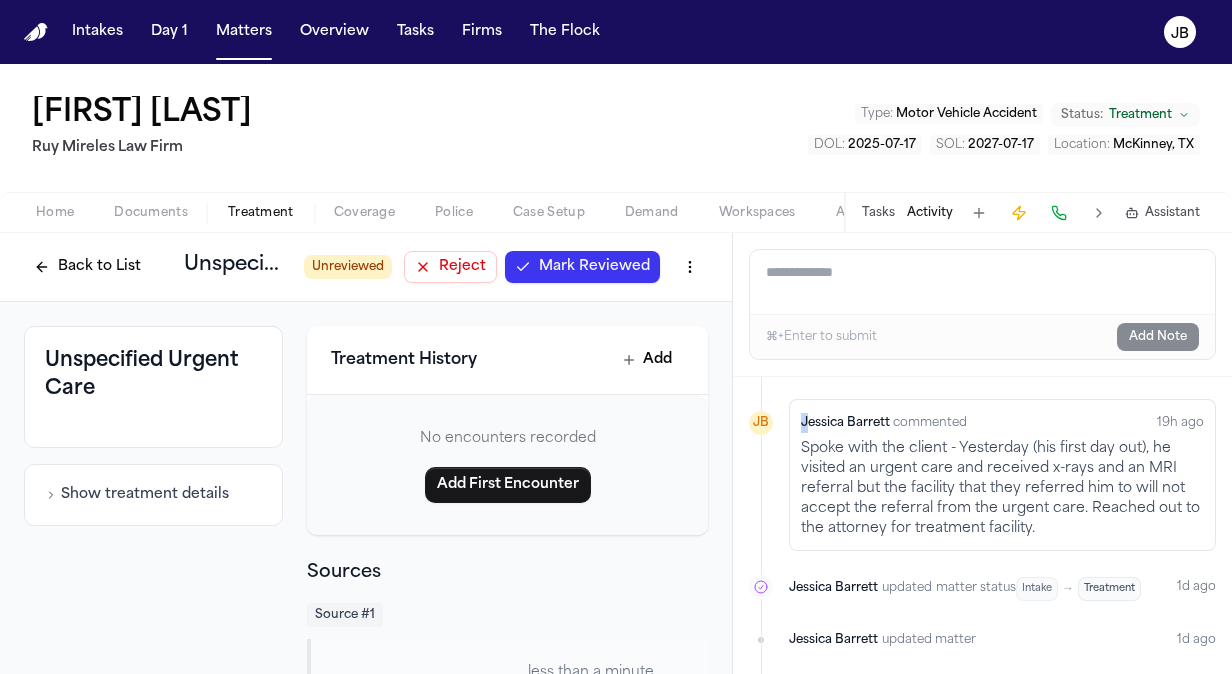 drag, startPoint x: 818, startPoint y: 399, endPoint x: 804, endPoint y: 407, distance: 16.124516 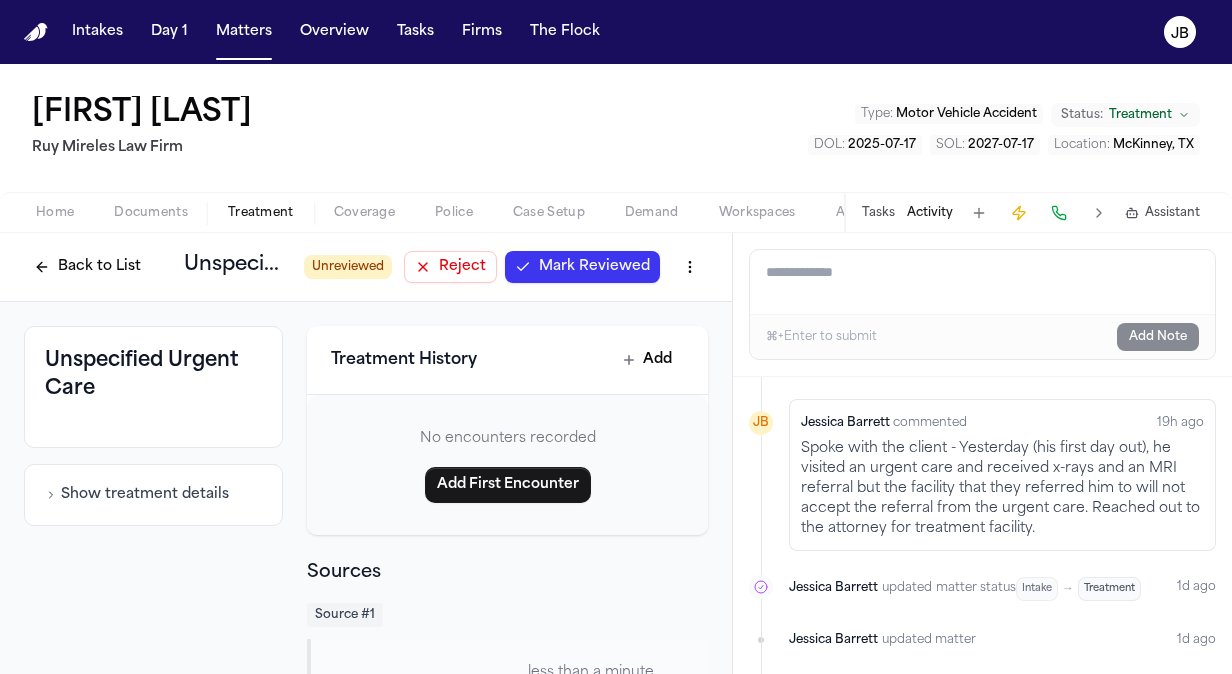 click on "Jessica Barrett   commented 19h ago" at bounding box center (1002, 423) 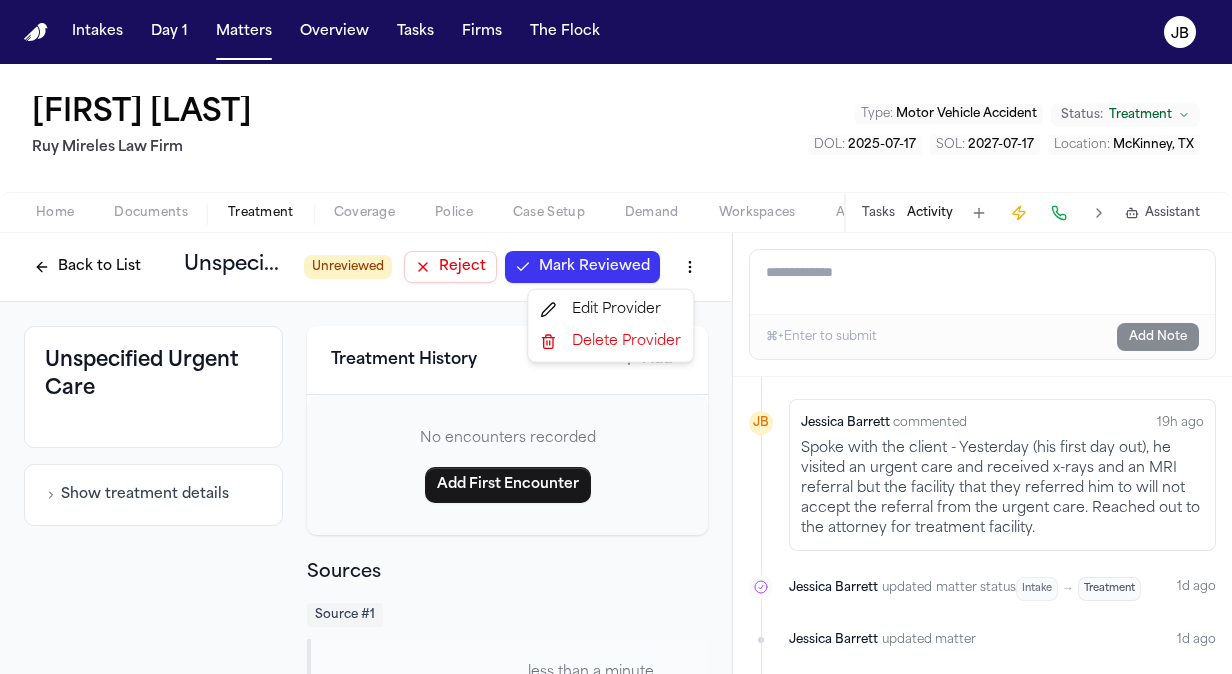 click on "Intakes Day 1 Matters Overview Tasks Firms The Flock JB Orvia Bowerman Ruy Mireles Law Firm Type :   Motor Vehicle Accident Status: Treatment DOL :   2025-07-17 SOL :   2027-07-17 Location :   McKinney, TX Home Documents Treatment Coverage Police Case Setup Demand Workspaces Artifacts Tasks Activity Assistant Back to List Unspecified Urgent Care Unreviewed Reject Mark Reviewed Unspecified Urgent Care Show treatment details Treatment History Add No encounters recorded Add First Encounter Sources Source # 1 Document c15e70bc • less than a minute ago Yesterday (his first day out), he visited an urgent care and received x-rays and an MRI referral Add a note to this matter ⌘+Enter to submit Add Note Yesterday Finch updated Texas Farm Bureau Insurance (1P) Changed:  claims, status, carrier  and  8  more 19h ago Finch updated Progressive (3P) Changed:  claims, status, carrier  and  8  more 19h ago Finch created  task Review Found Provider Due  Jul 29  (overdue) 19h ago Finch provider created 19h ago" at bounding box center (616, 337) 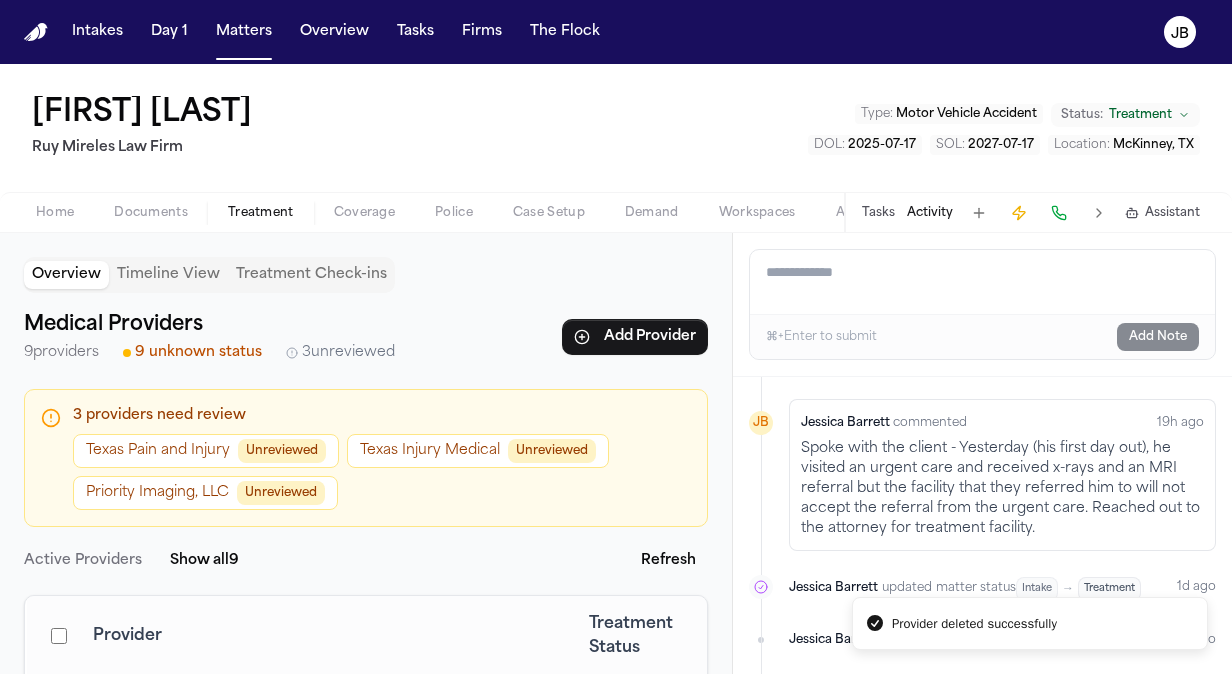 click on "JB" at bounding box center (761, 423) 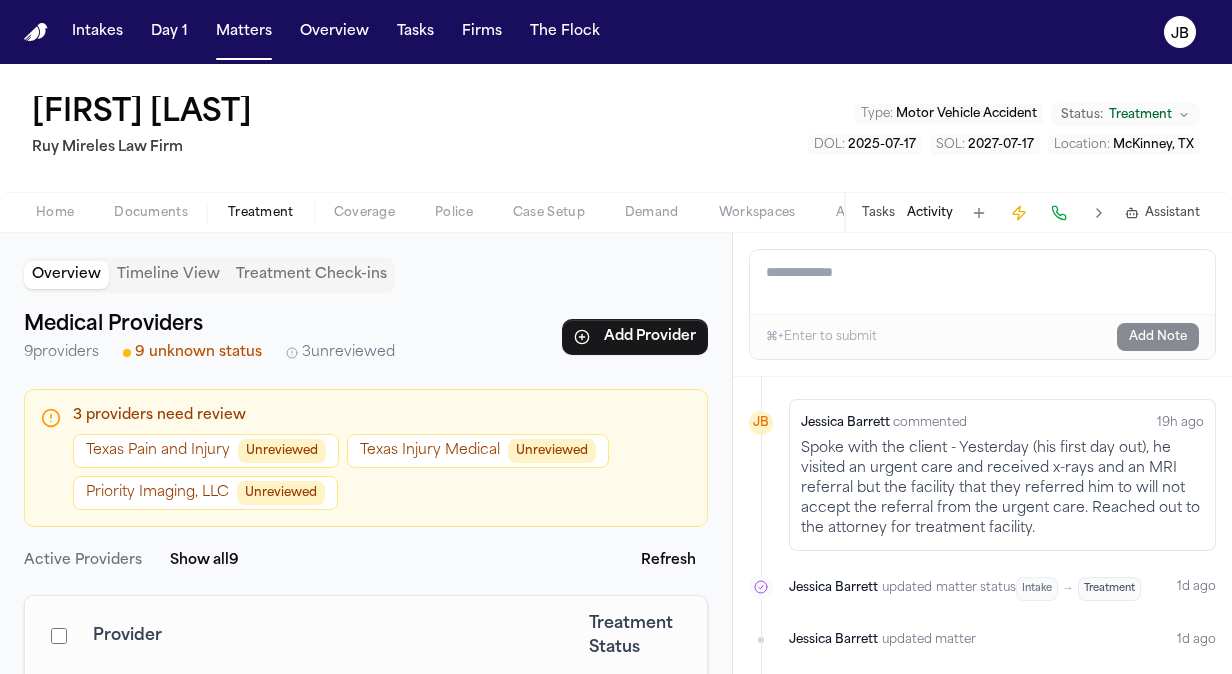 drag, startPoint x: 758, startPoint y: 416, endPoint x: 1184, endPoint y: 433, distance: 426.33908 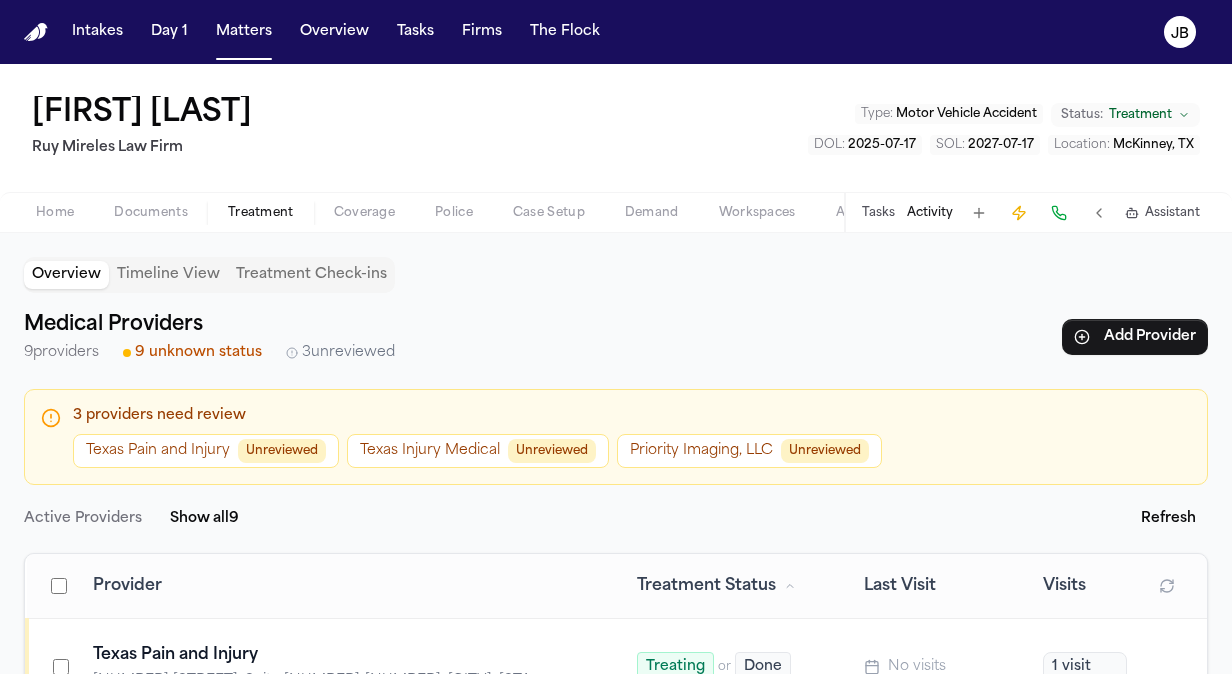 click at bounding box center (1099, 213) 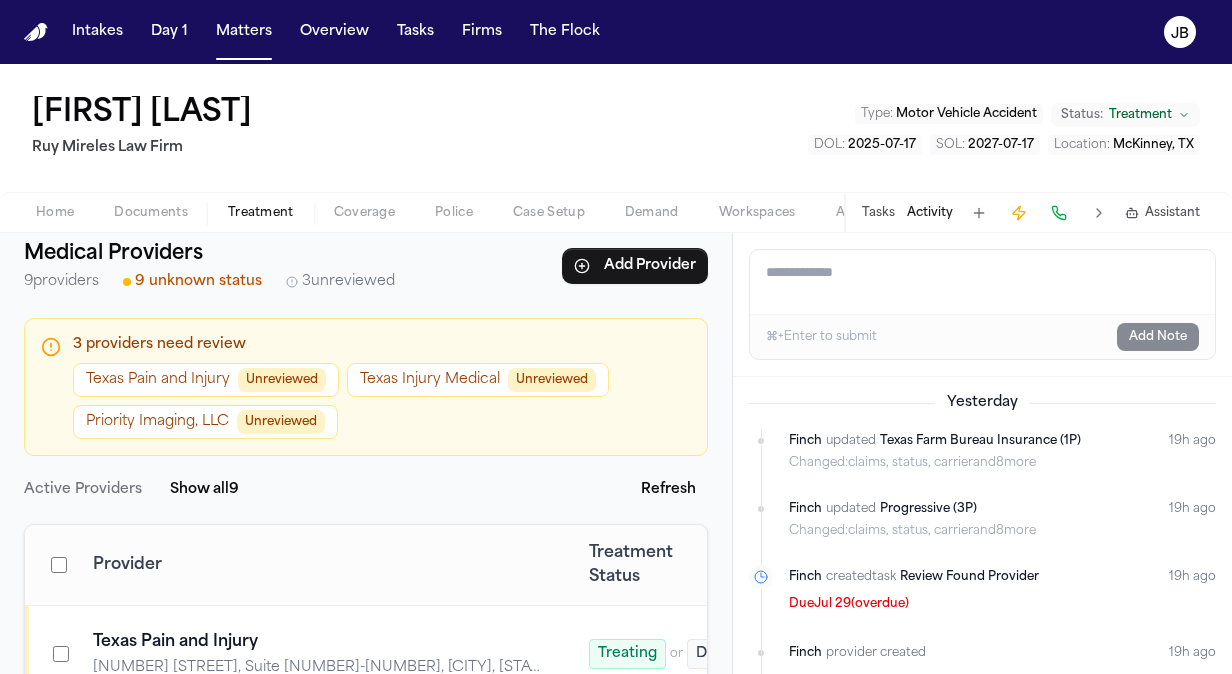 scroll, scrollTop: 0, scrollLeft: 0, axis: both 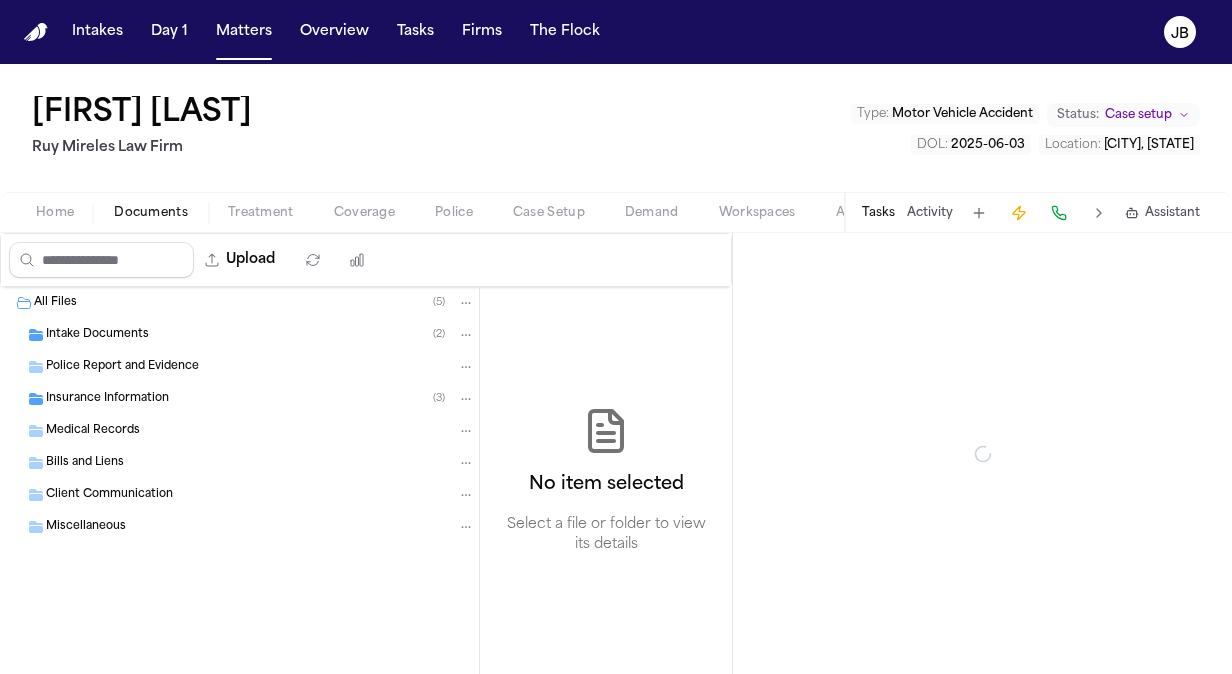 click on "Documents" at bounding box center (151, 213) 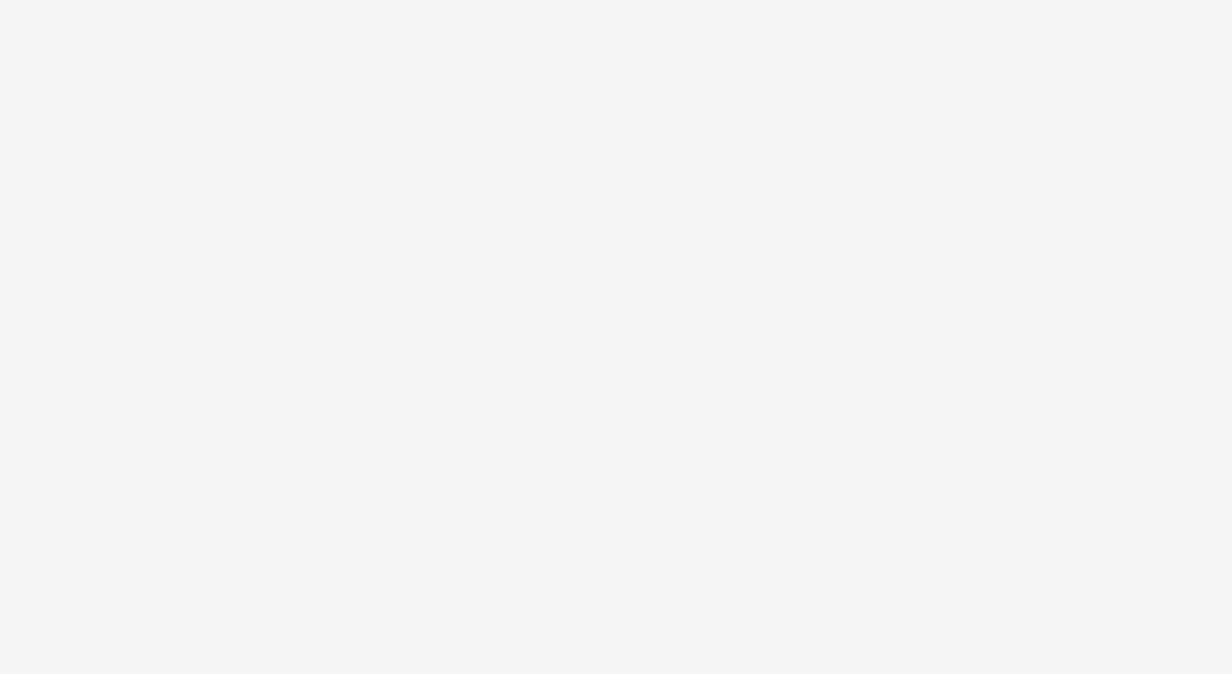 scroll, scrollTop: 0, scrollLeft: 0, axis: both 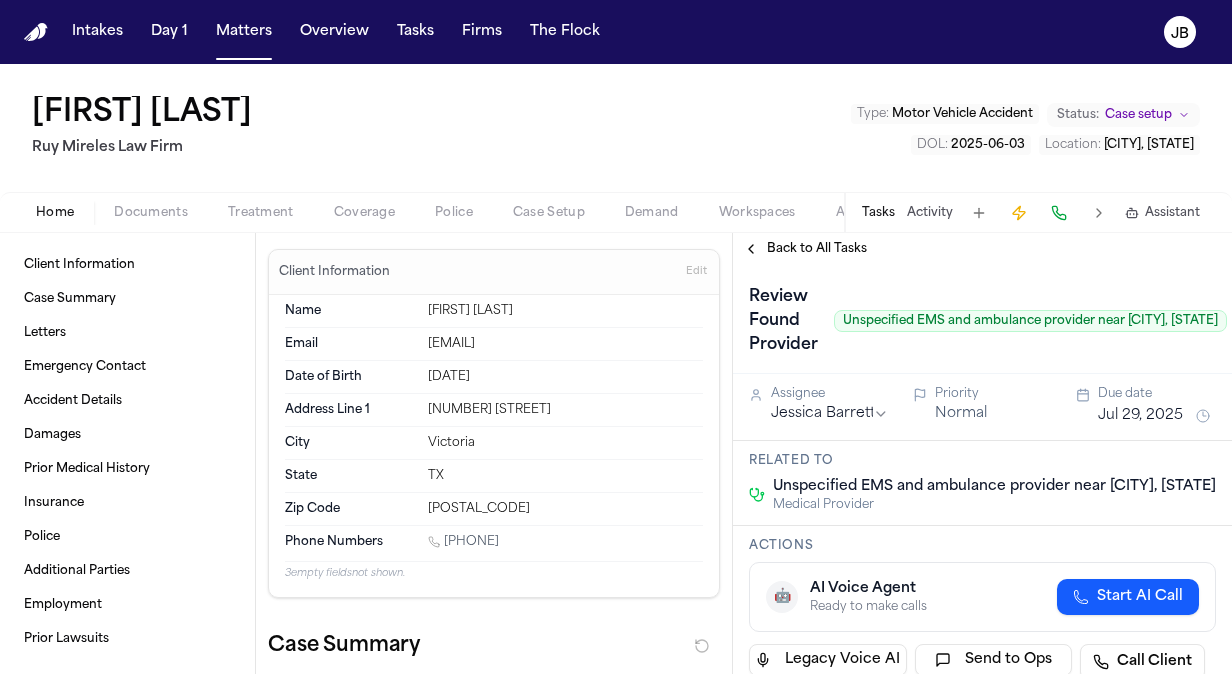 click on "Treatment" at bounding box center [261, 213] 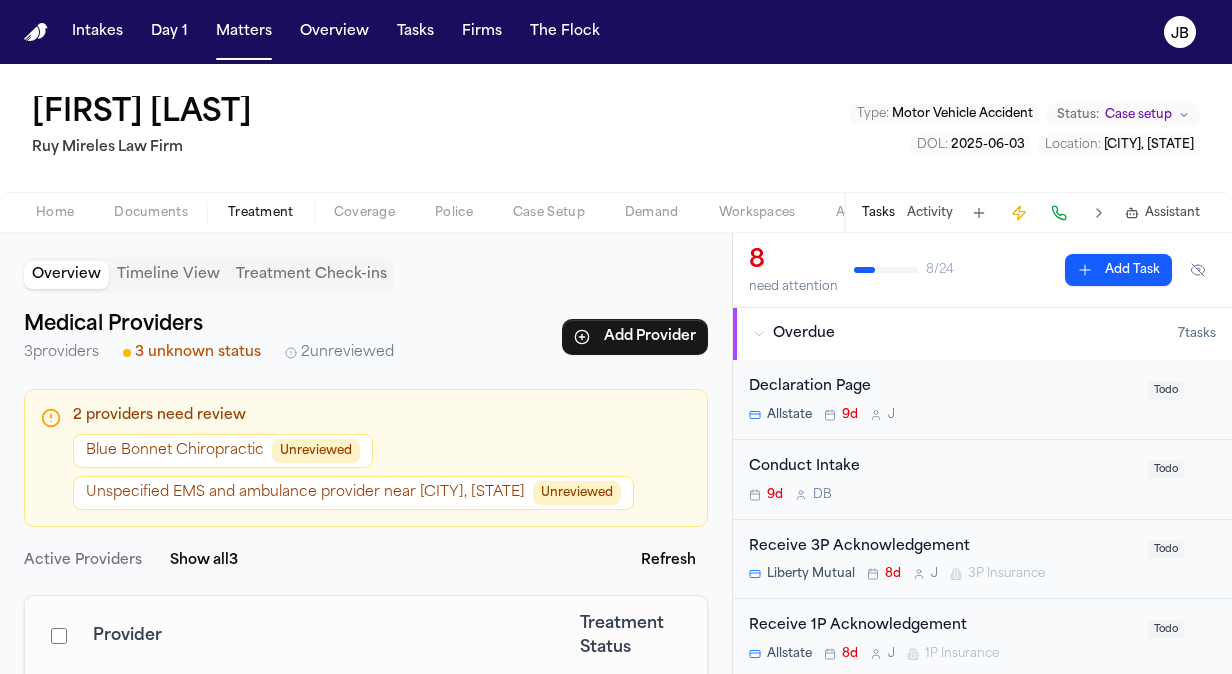 click on "Unreviewed" at bounding box center (316, 451) 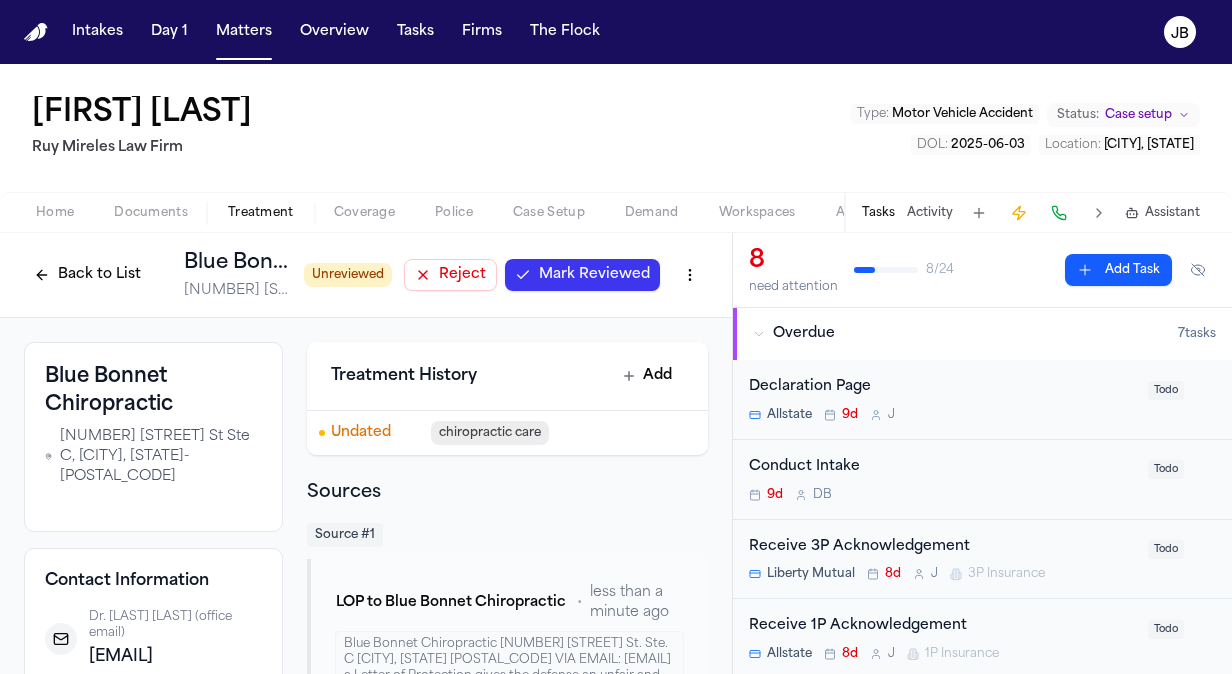 click on "Mark Reviewed" at bounding box center [594, 275] 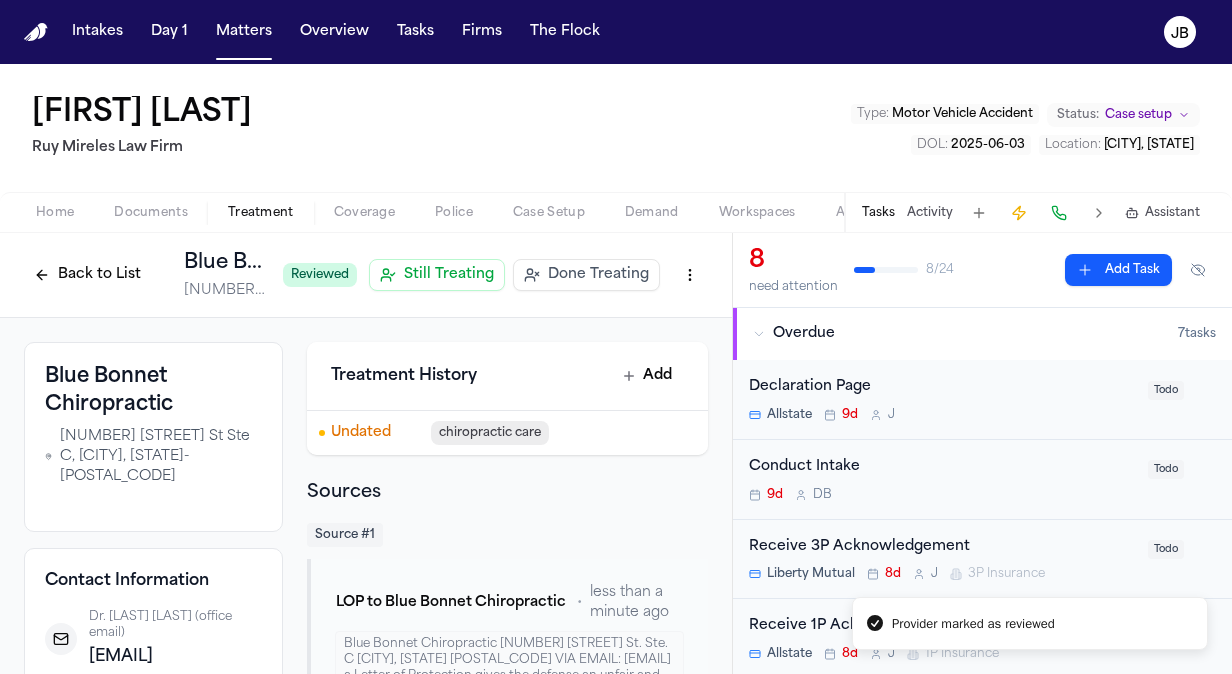 click on "Back to List" at bounding box center [87, 275] 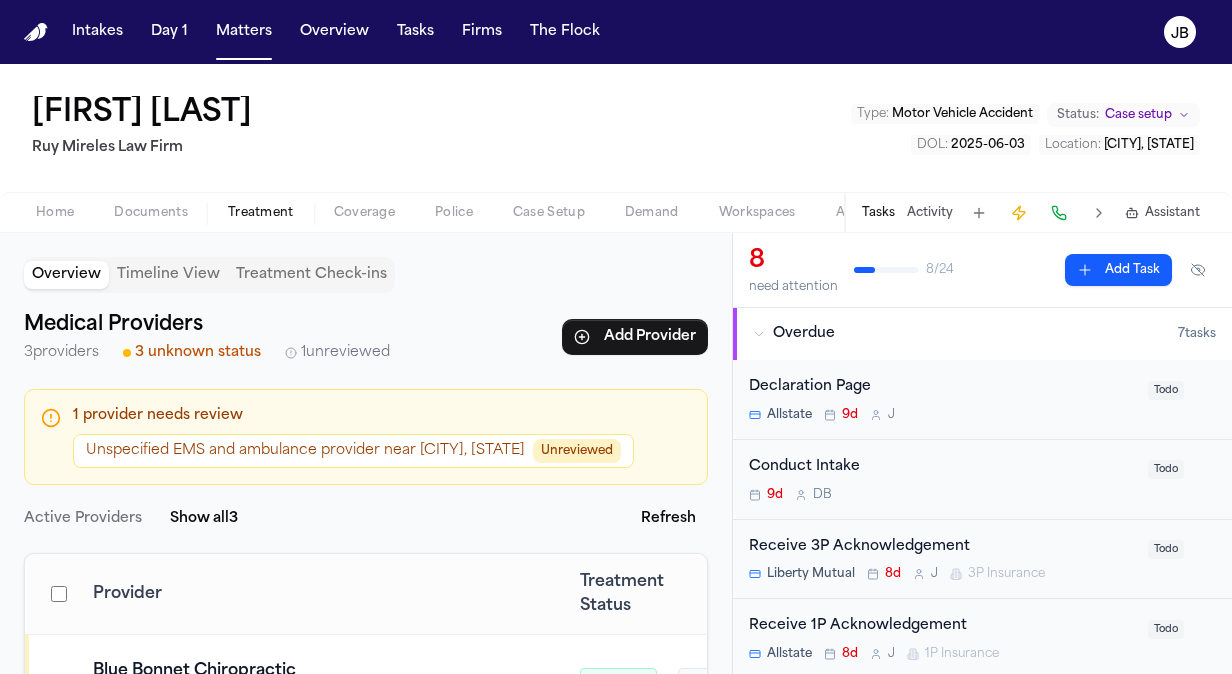 click on "Unreviewed" at bounding box center [577, 451] 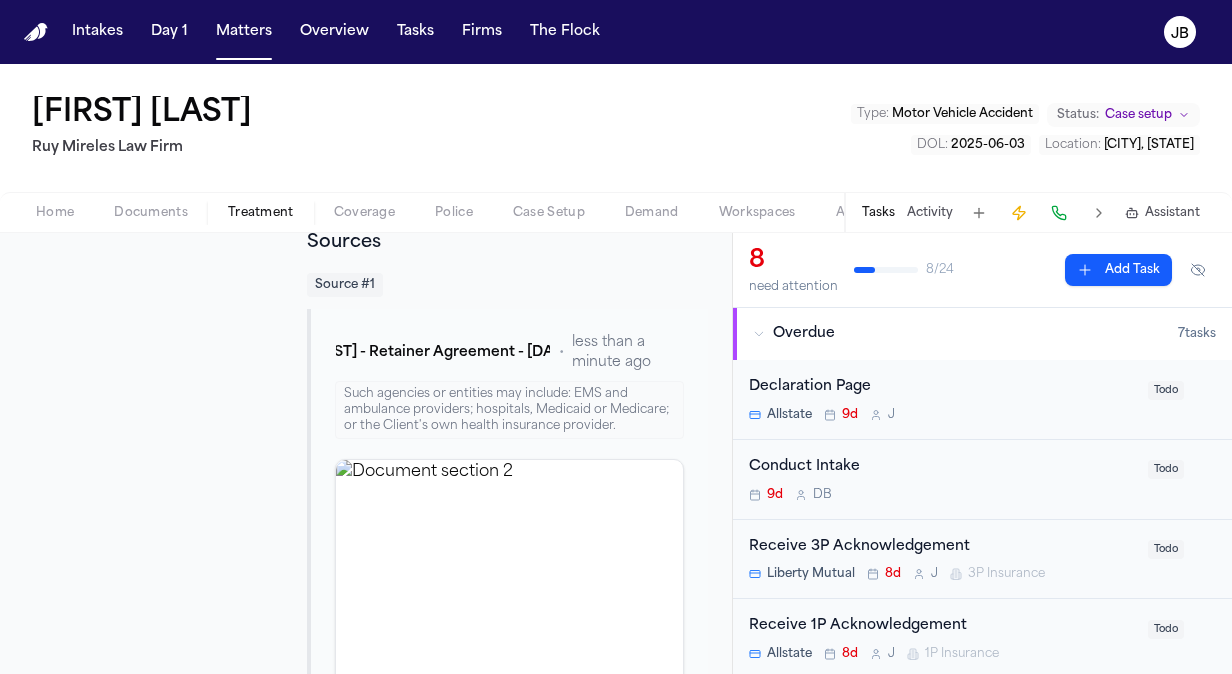 scroll, scrollTop: 416, scrollLeft: 0, axis: vertical 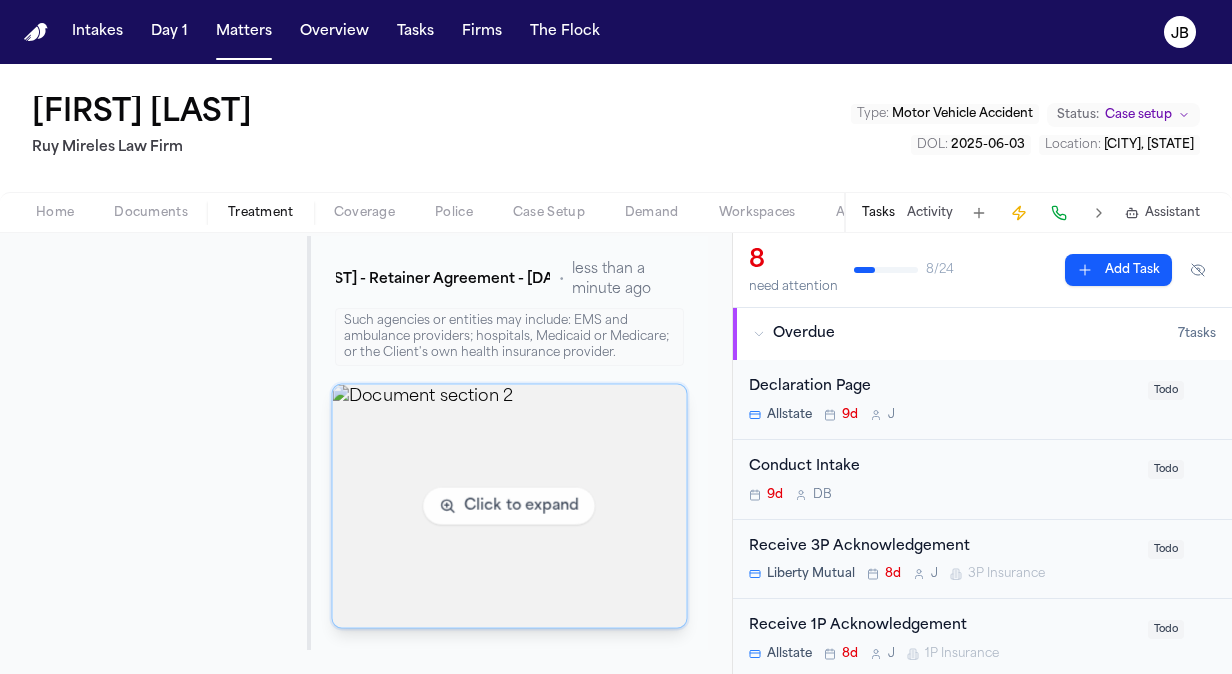 click at bounding box center [510, 506] 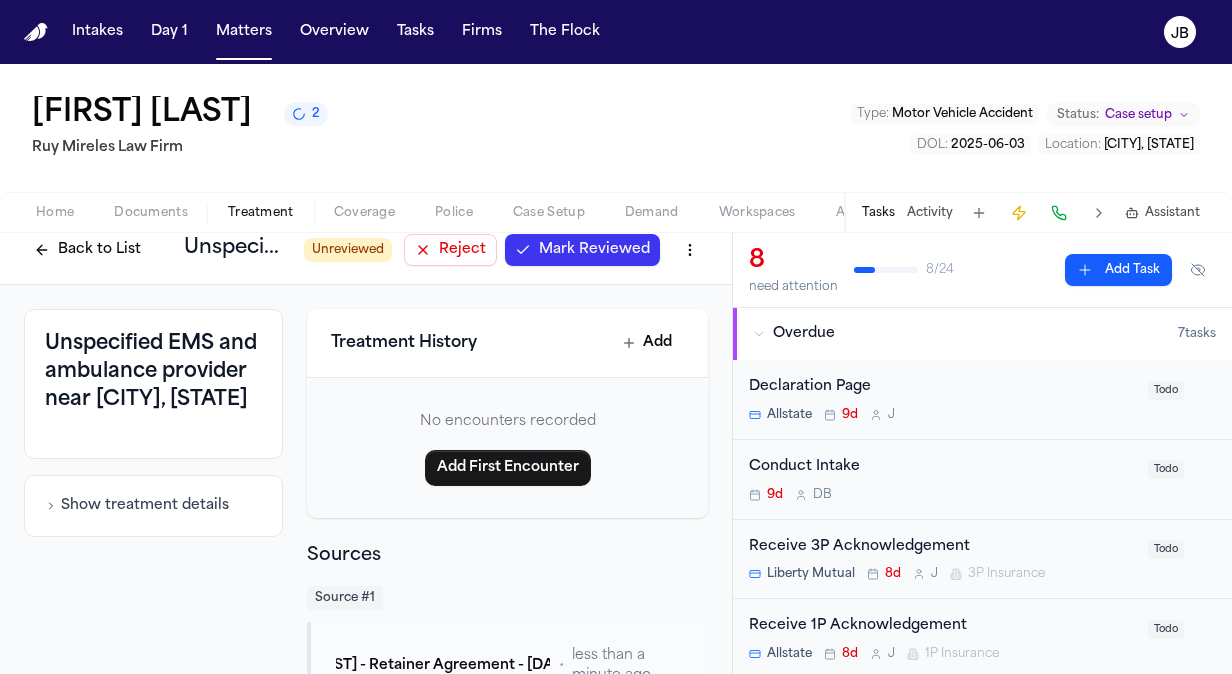 scroll, scrollTop: 0, scrollLeft: 0, axis: both 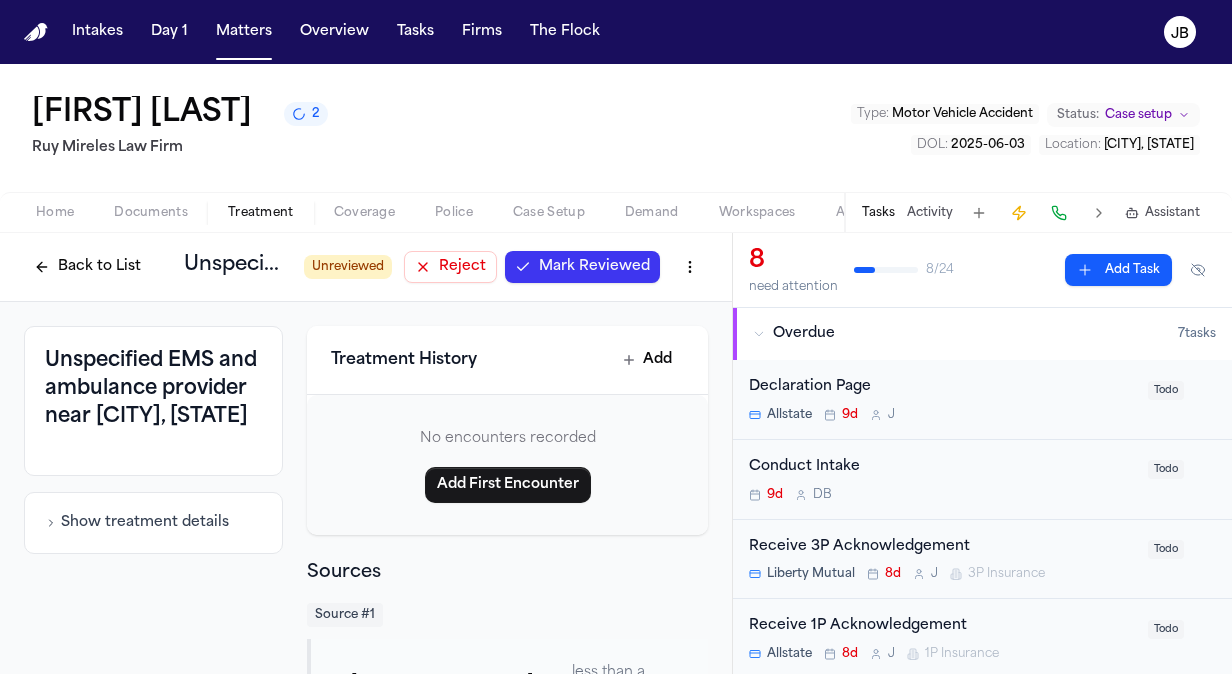 click on "Reject" at bounding box center [450, 267] 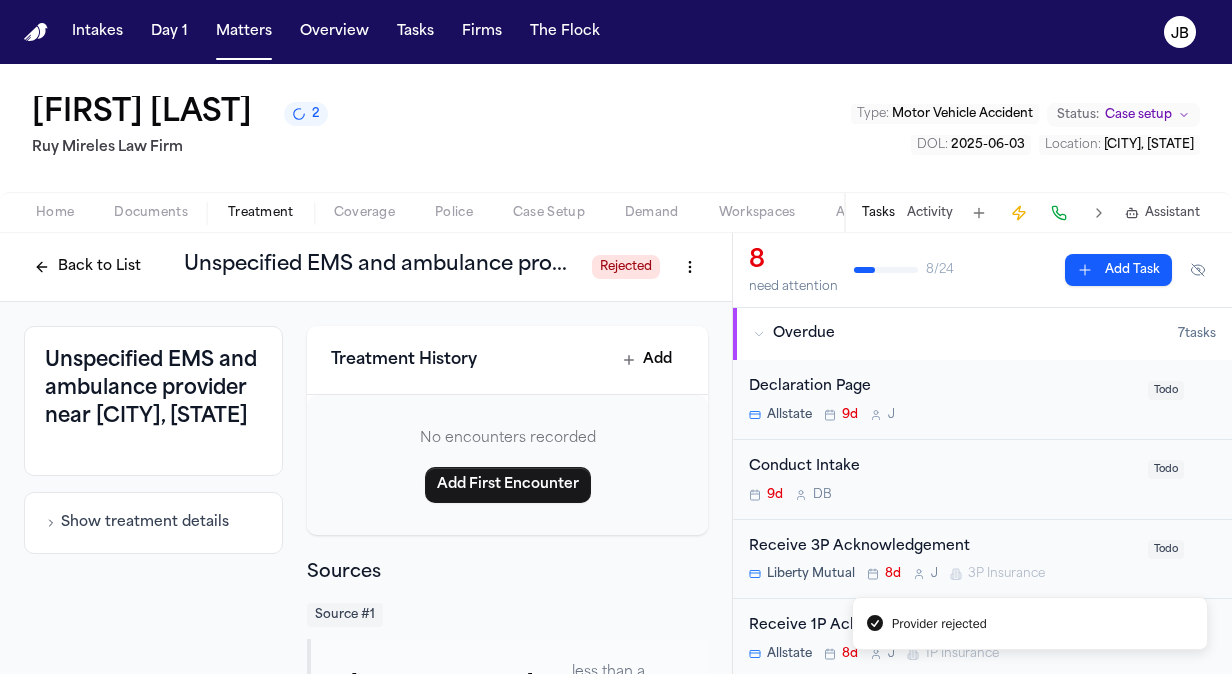 click on "Back to List" at bounding box center [87, 267] 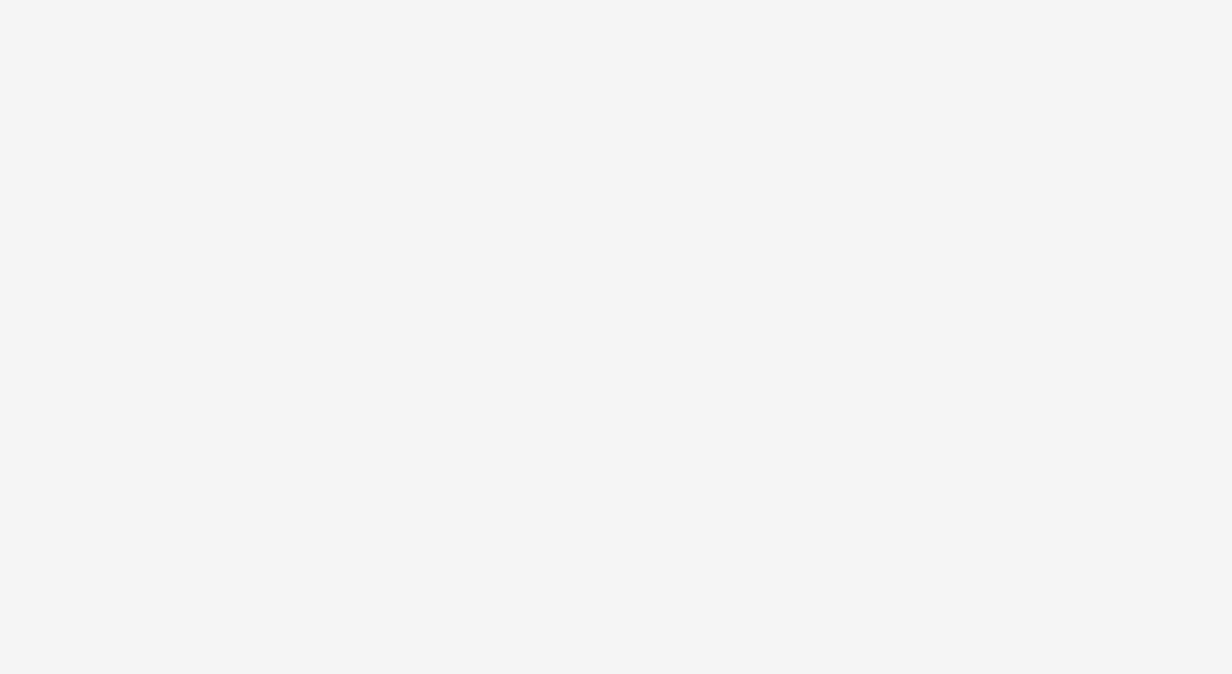 scroll, scrollTop: 0, scrollLeft: 0, axis: both 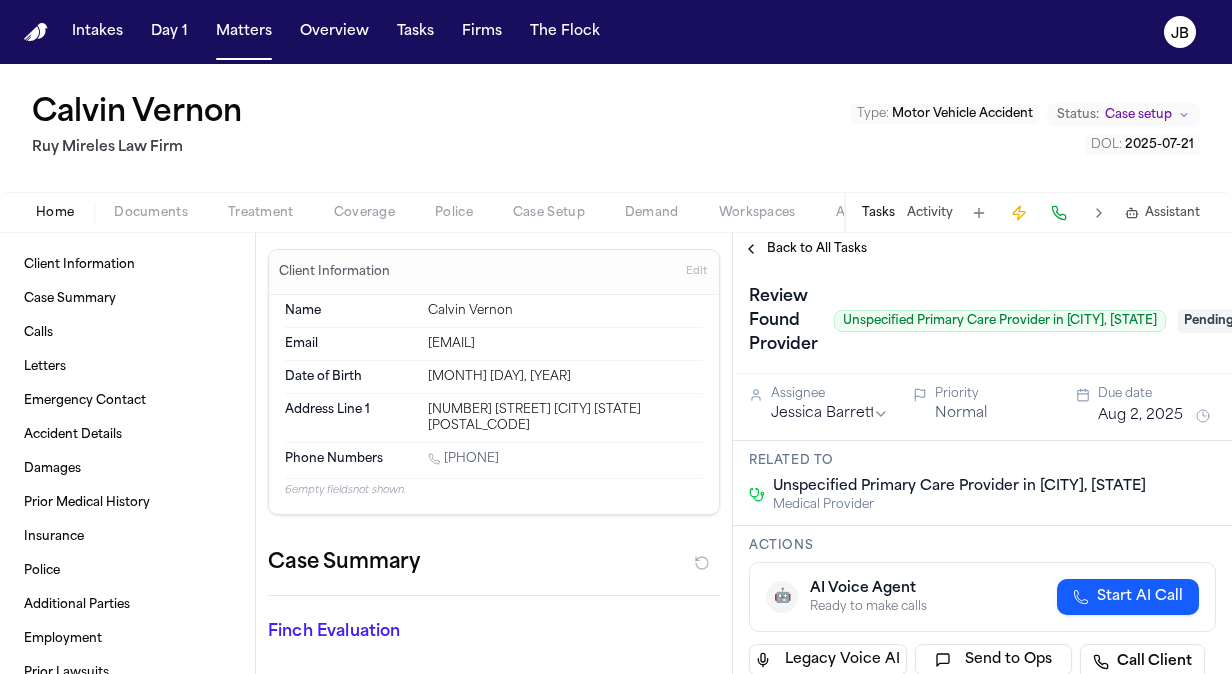 click on "Treatment" at bounding box center [261, 213] 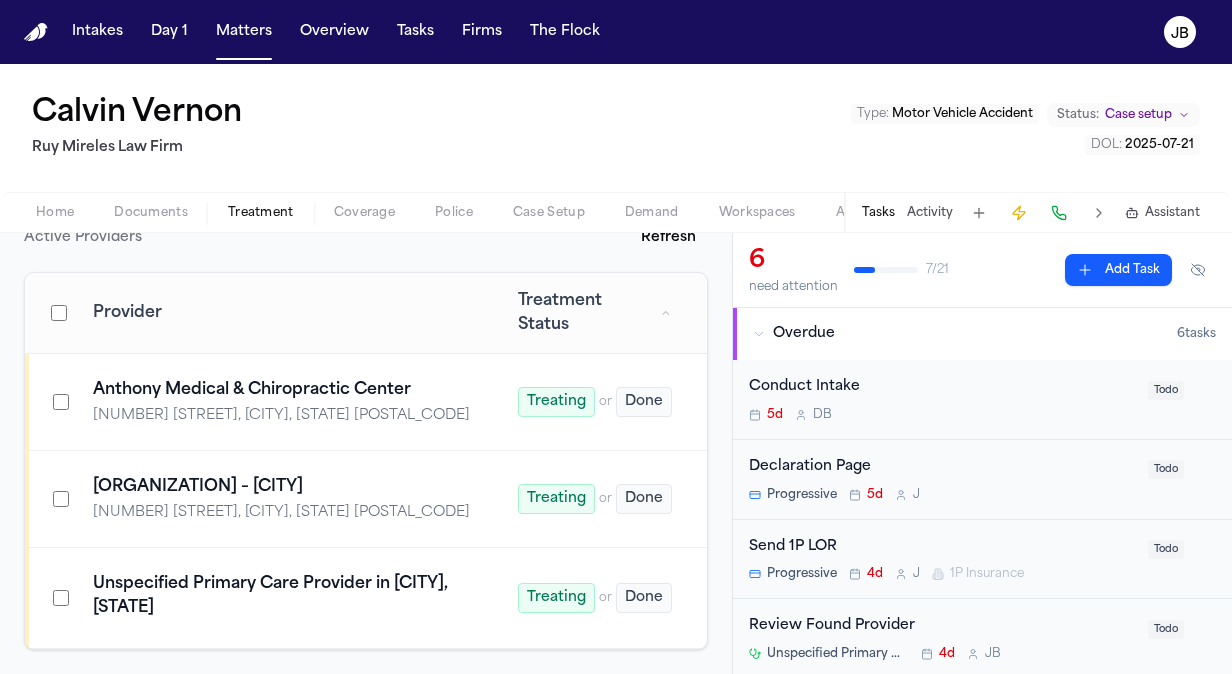scroll, scrollTop: 0, scrollLeft: 0, axis: both 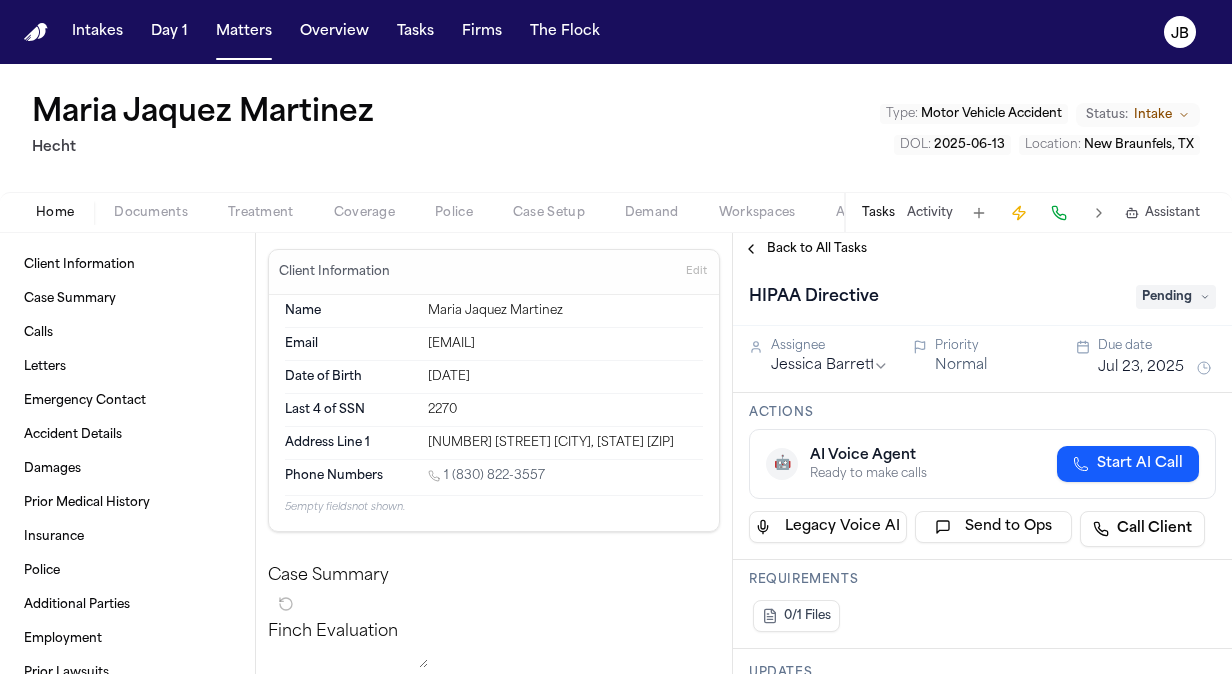 drag, startPoint x: 653, startPoint y: 340, endPoint x: 398, endPoint y: 340, distance: 255 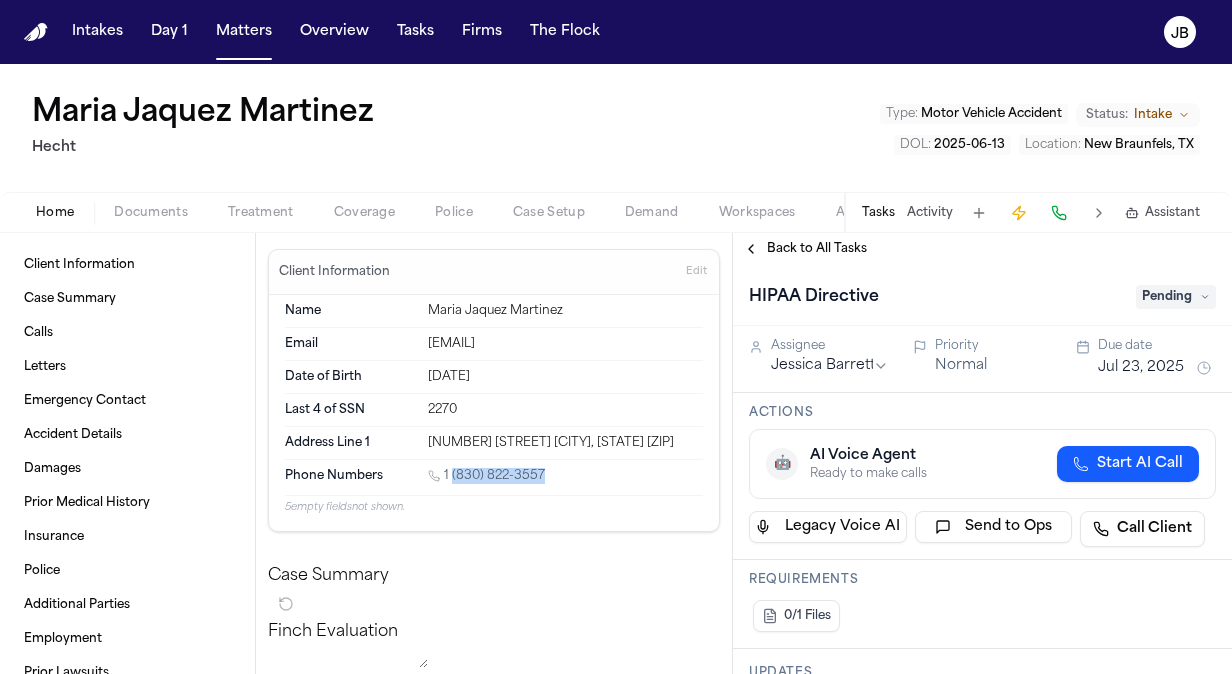 drag, startPoint x: 548, startPoint y: 474, endPoint x: 446, endPoint y: 477, distance: 102.044106 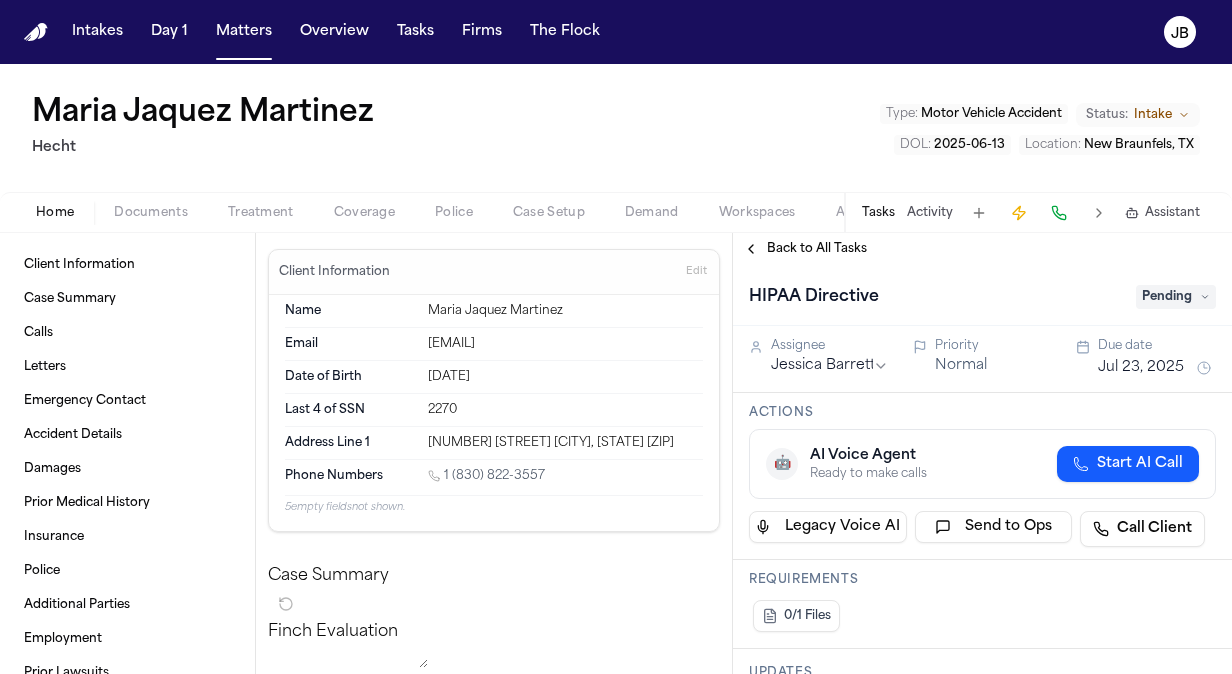 drag, startPoint x: 681, startPoint y: 445, endPoint x: 419, endPoint y: 446, distance: 262.00192 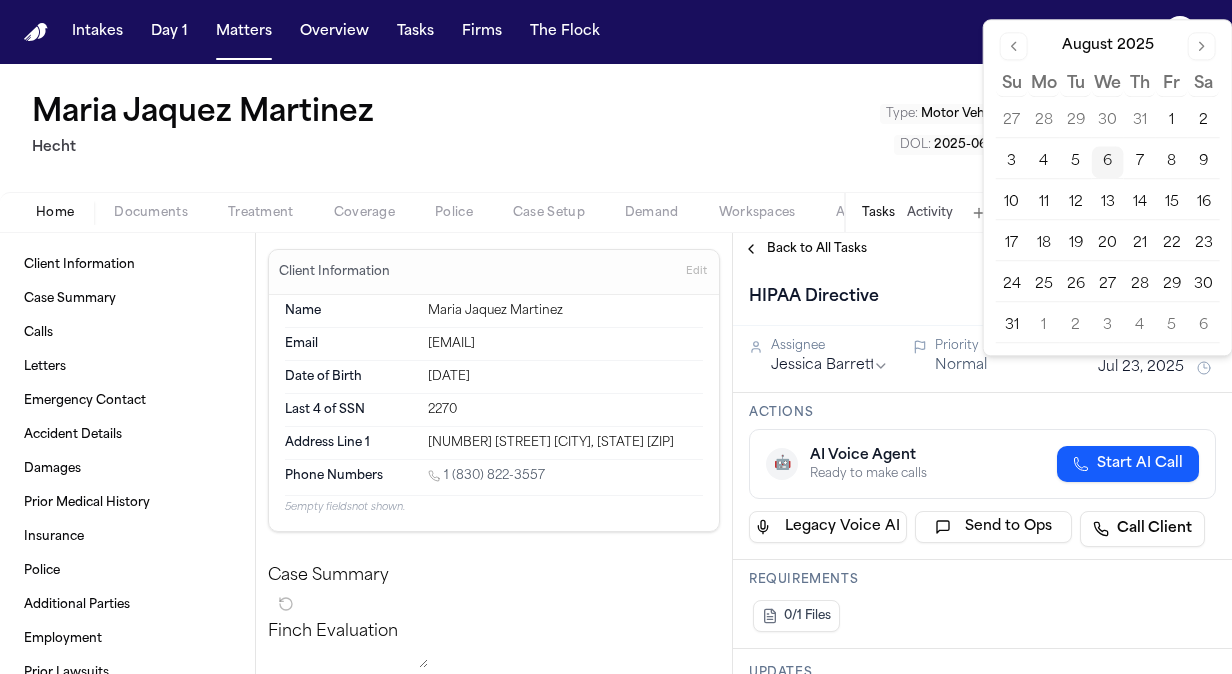 click on "8" at bounding box center (1172, 162) 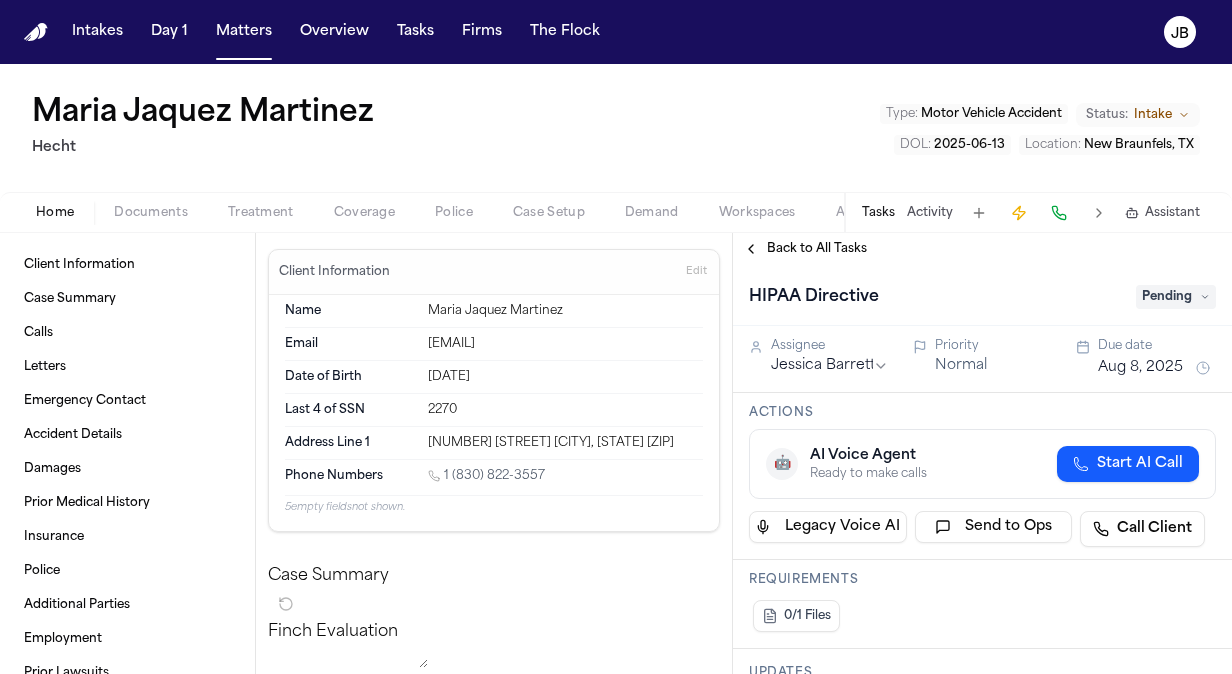 click on "Maria Jaquez Martinez Hecht Type :   Motor Vehicle Accident Status: Intake DOL :   2025-06-13 Location :   New Braunfels, TX" at bounding box center (616, 128) 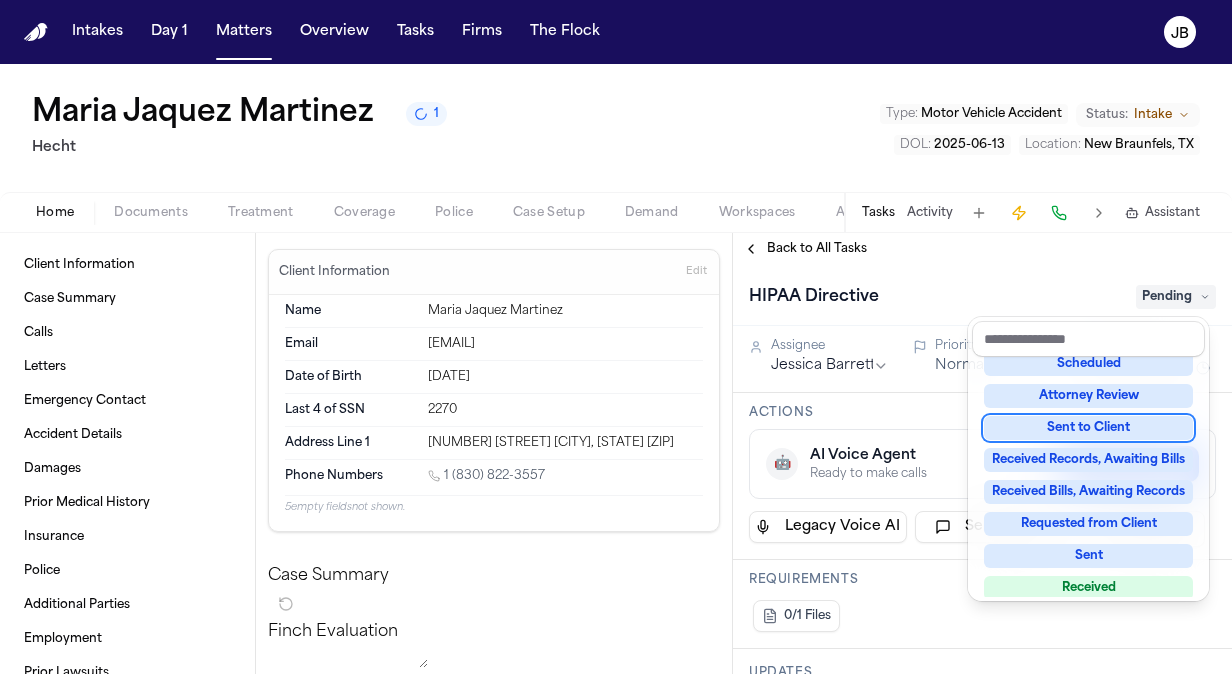 click on "Sent to Client" at bounding box center [1088, 428] 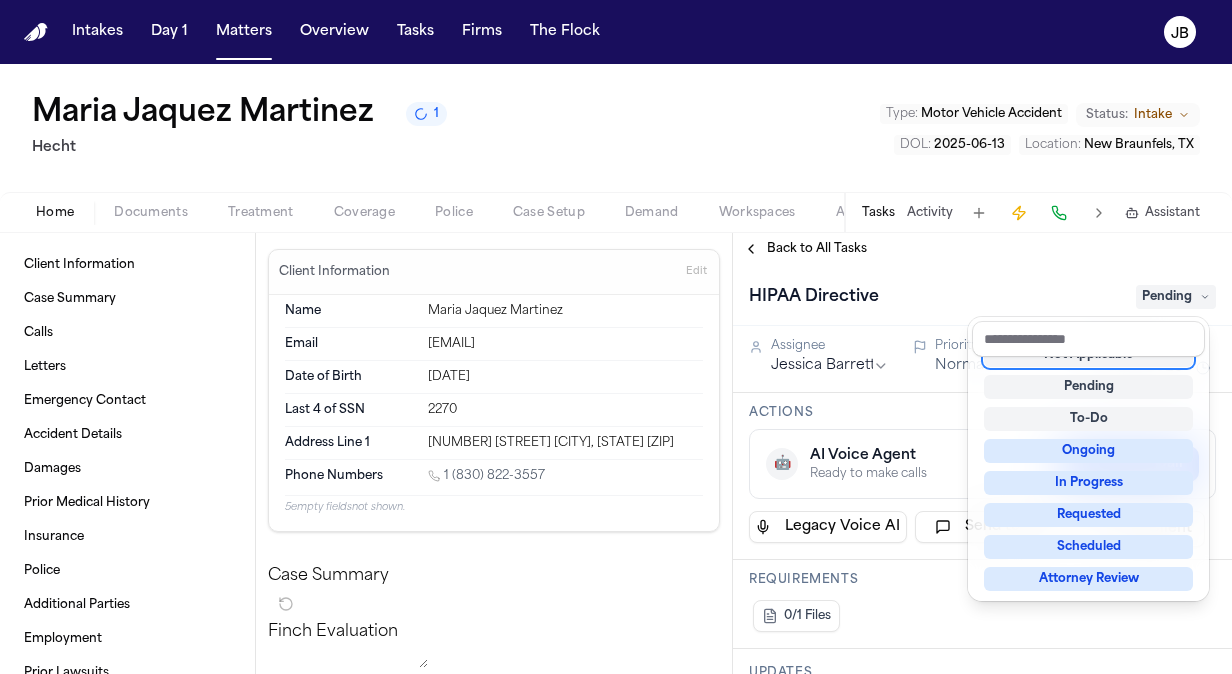 scroll, scrollTop: 8, scrollLeft: 0, axis: vertical 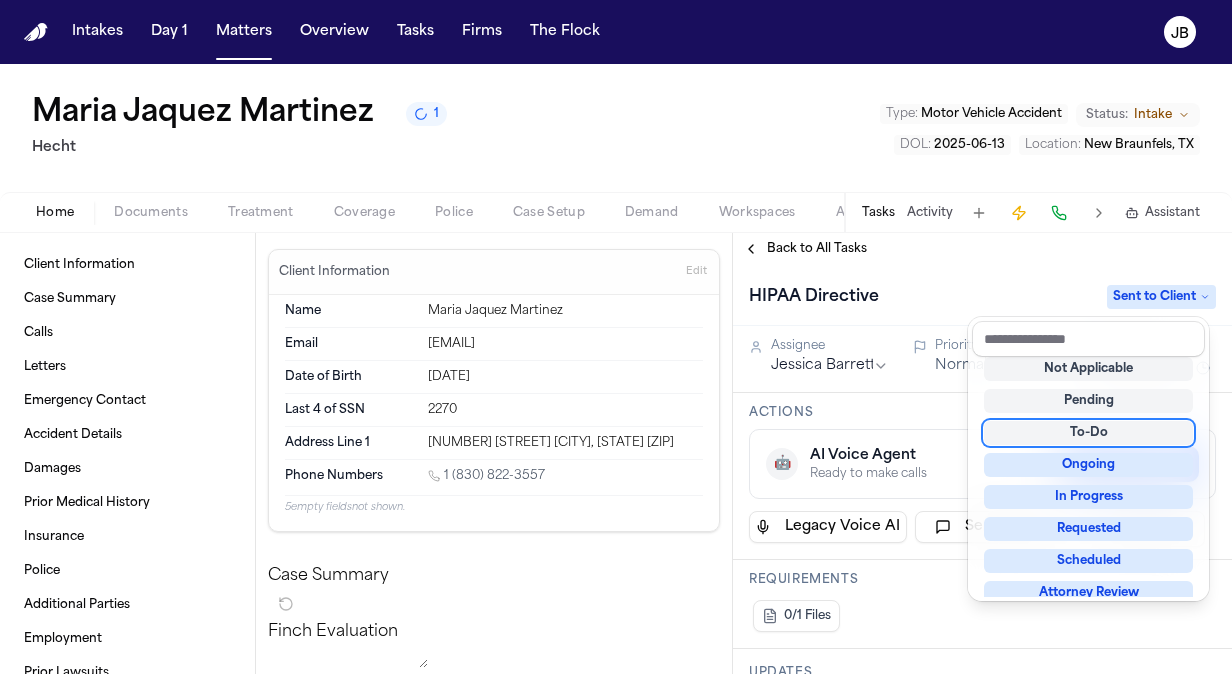 click on "Maria Jaquez Martinez 1 Hecht Type :   Motor Vehicle Accident Status: Intake DOL :   2025-06-13 Location :   New Braunfels, TX Home Documents Treatment Coverage Police Case Setup Demand Workspaces Artifacts Tasks Activity Assistant Client Information Case Summary Calls Letters Emergency Contact Accident Details Damages Prior Medical History Insurance Police Additional Parties Employment Prior Lawsuits Client Information Edit Name Maria Jaquez Martinez Email nicolas.sanchez80@yahoo.com Date of Birth Sep 1, 1995 Last 4 of SSN 2270 Address Line 1 2418 Sweet Olive New Braunfels, TX 78130 Phone Numbers 1 (830) 822-3557 5  empty   fields  not shown. Case Summary Finch Evaluation * ​ Calls Spoke with client to confirm need for MRI and physical therapy approval; identified treating physician as Dr. Irvine Sahani; informed client that MRI request was received and will coordinate with attorney for approval and scheduling; discussed arranging physical therapy at a convenient location for client. Aug 4  at  3:59 PM 32s" at bounding box center (616, 369) 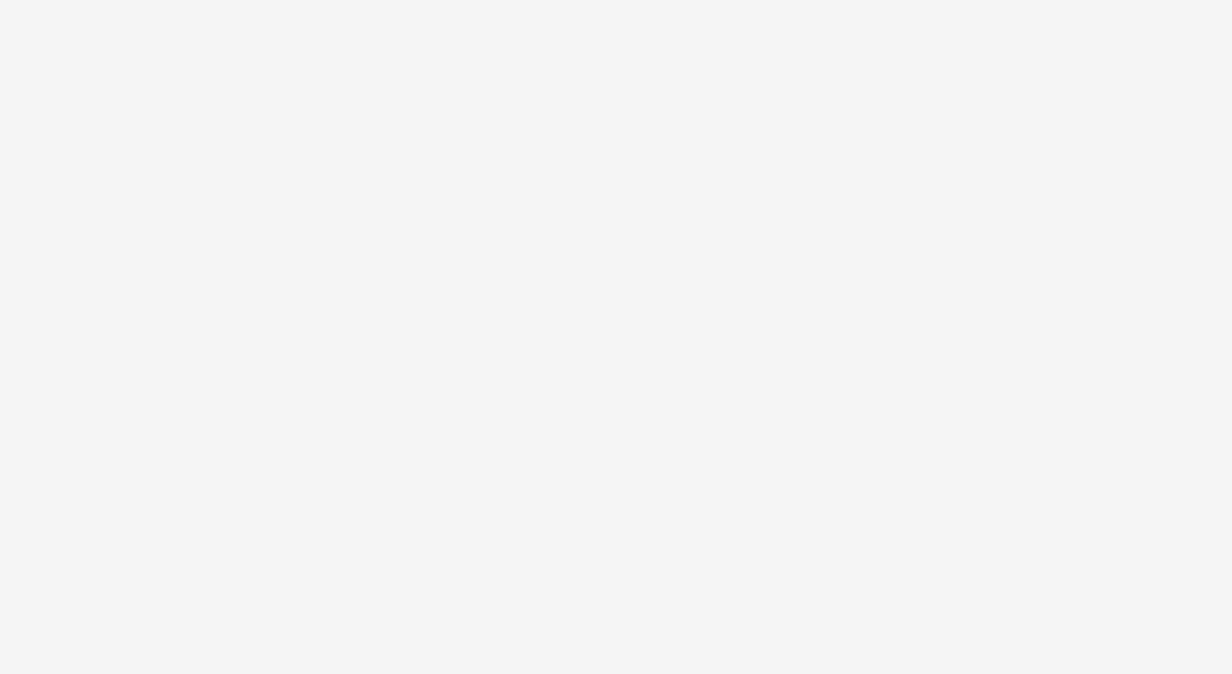 scroll, scrollTop: 0, scrollLeft: 0, axis: both 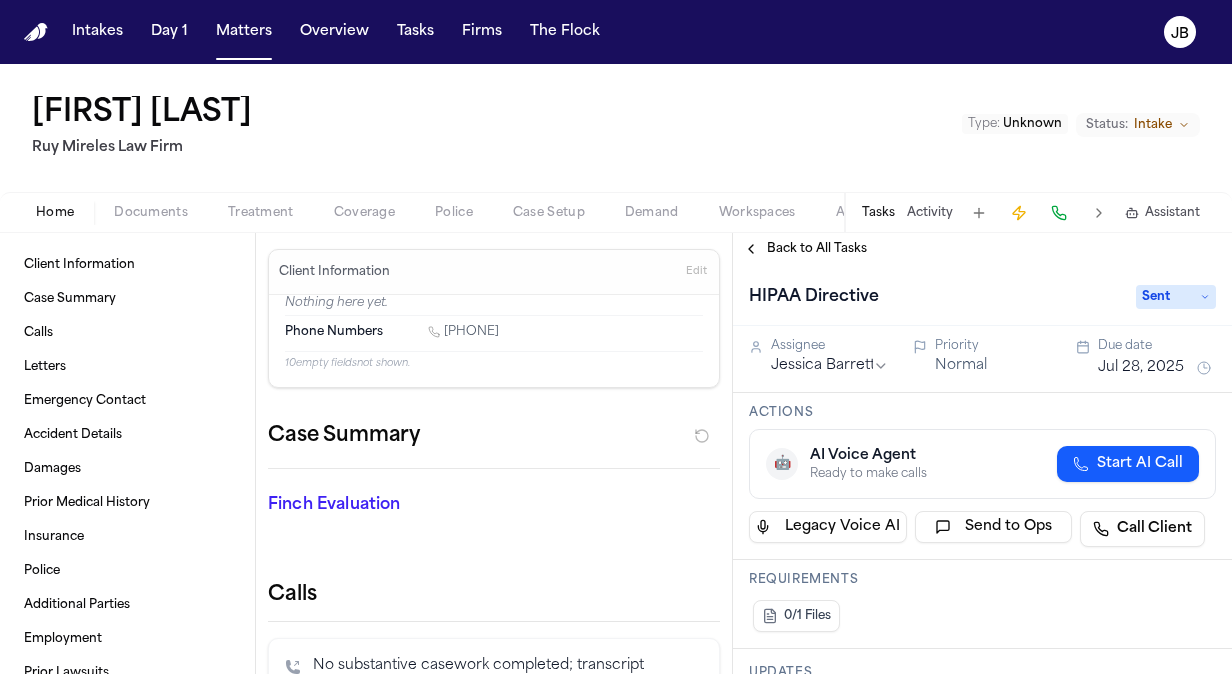 drag, startPoint x: 561, startPoint y: 323, endPoint x: 446, endPoint y: 330, distance: 115.212845 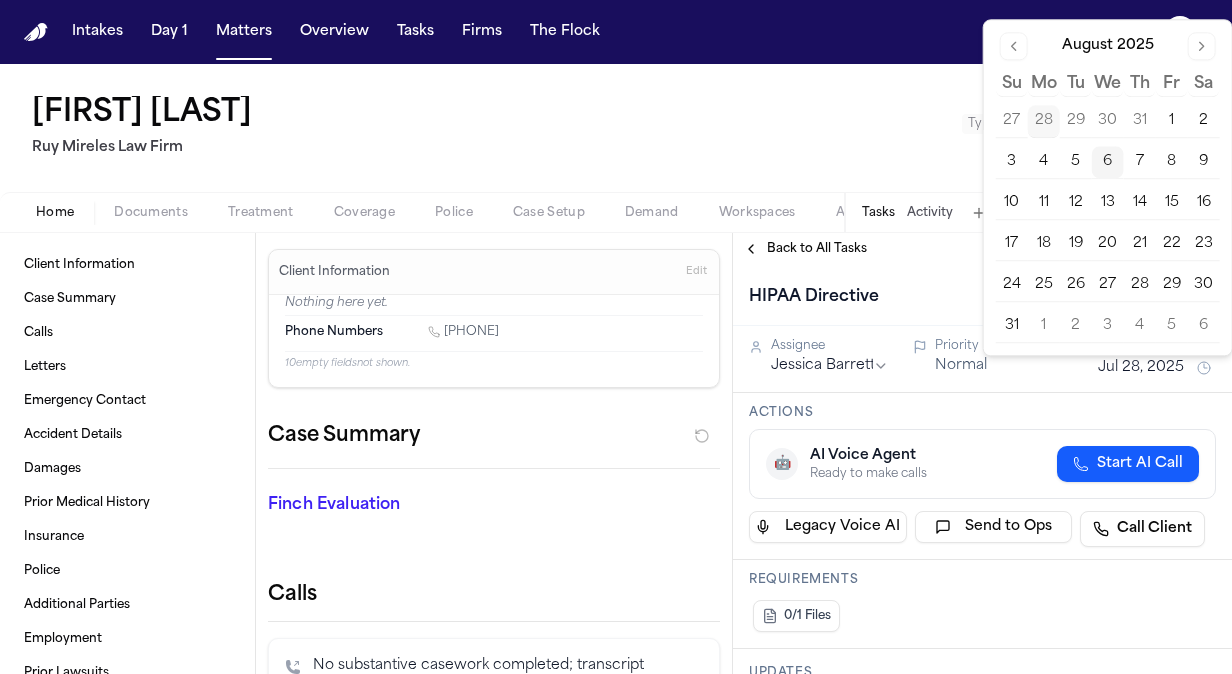 click on "8" at bounding box center (1172, 162) 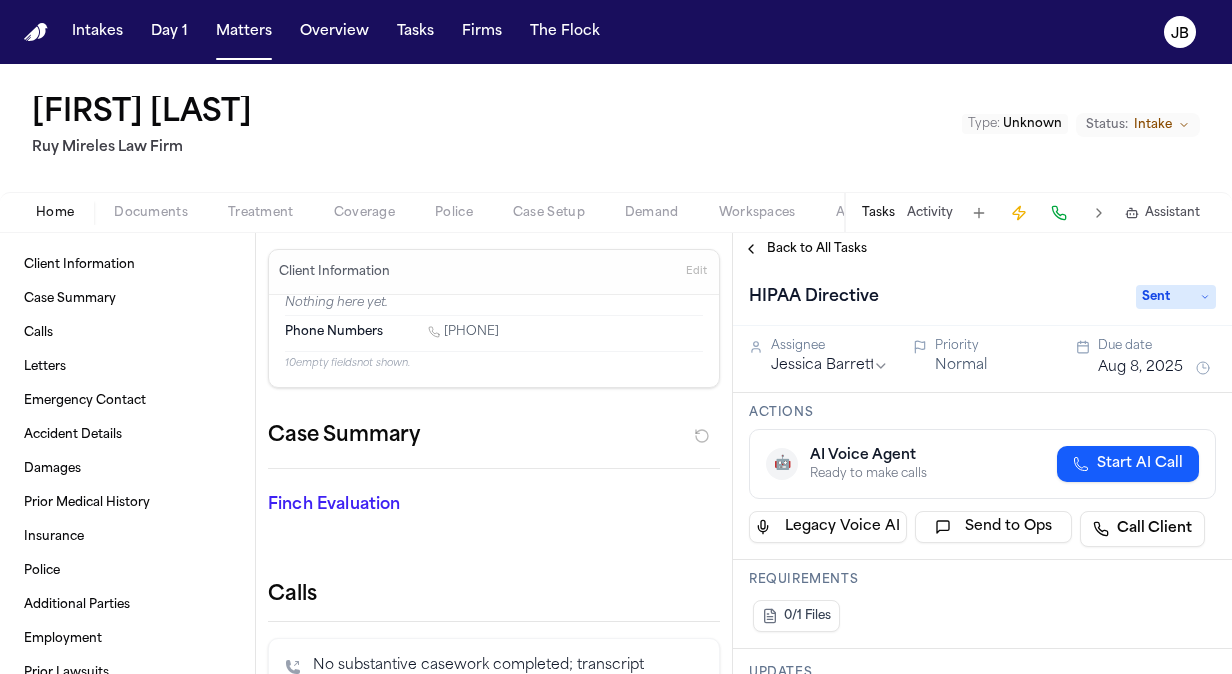 click on "HIPAA Directive Sent" at bounding box center (982, 295) 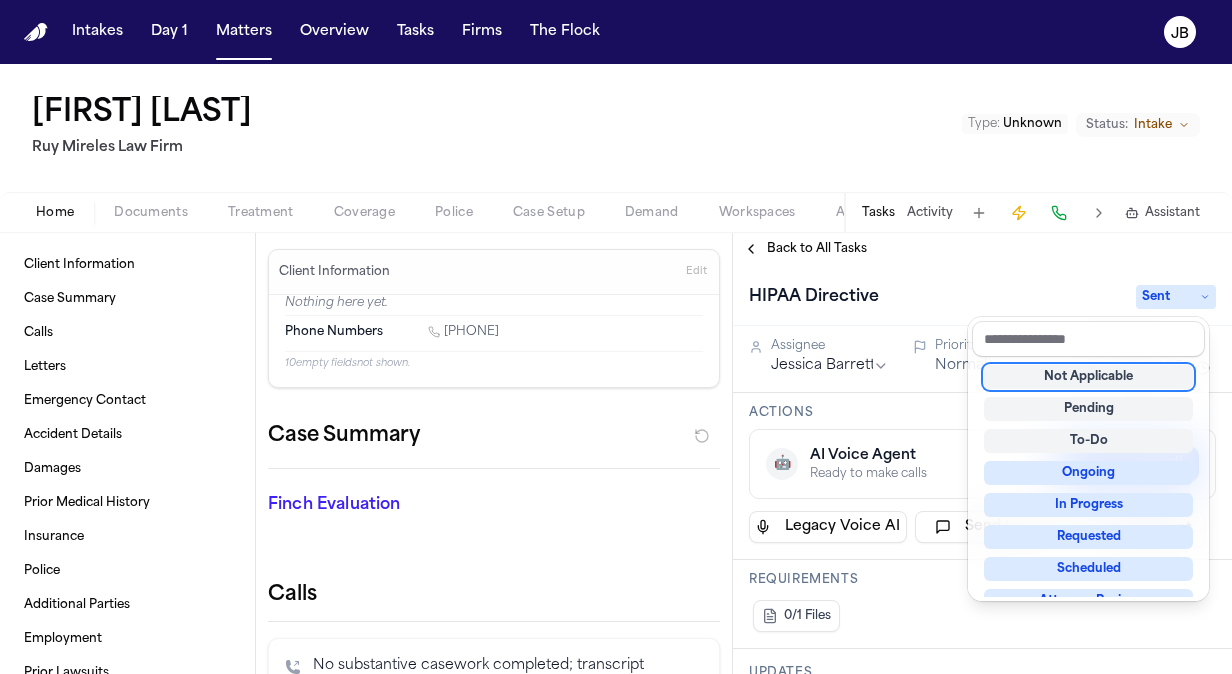 click on "HIPAA Directive Sent" at bounding box center [982, 297] 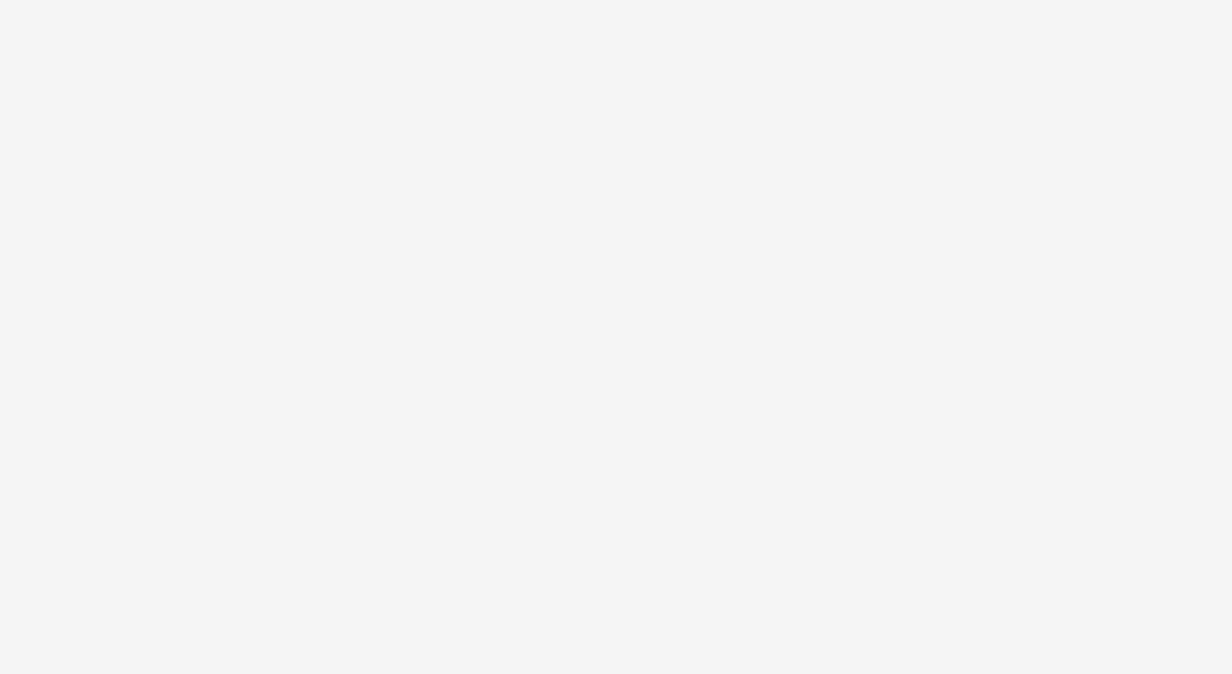 scroll, scrollTop: 0, scrollLeft: 0, axis: both 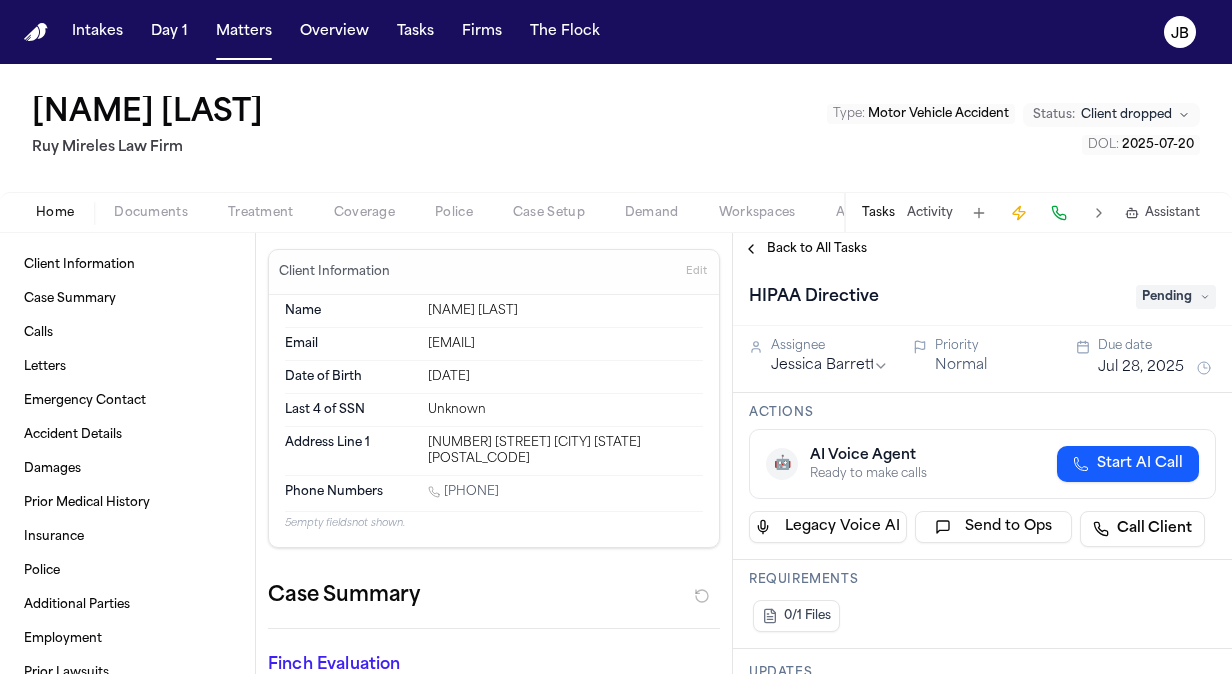 click on "Treatment" at bounding box center (261, 213) 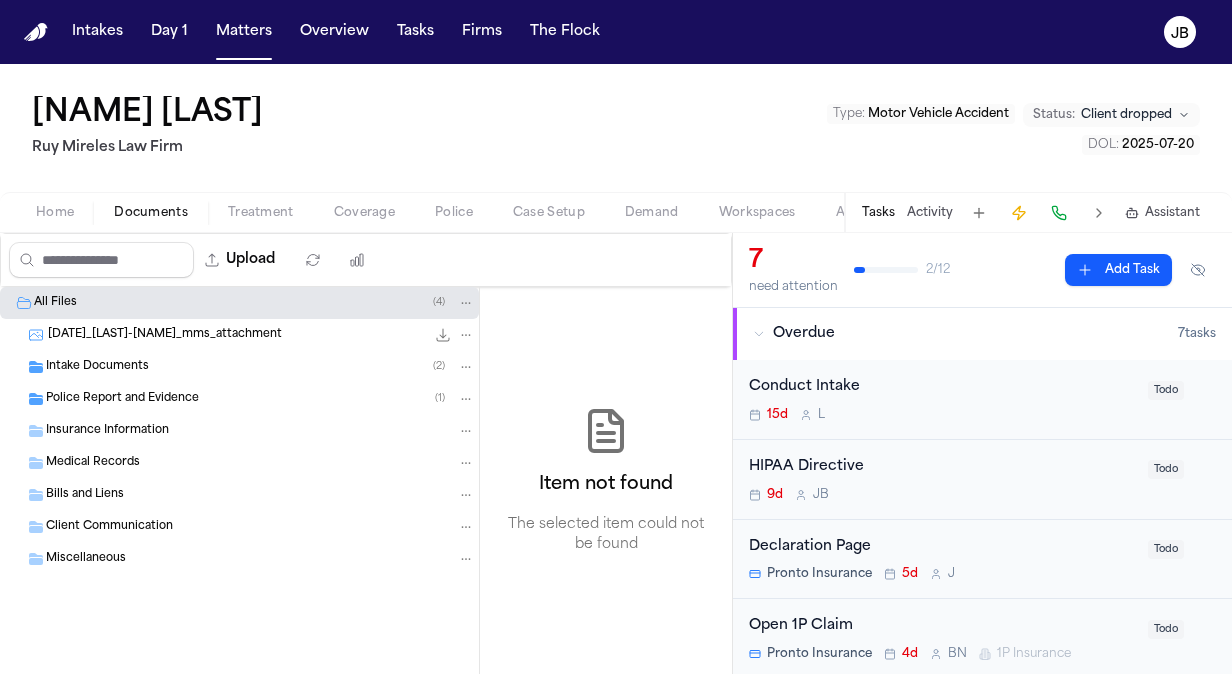 click on "Documents" at bounding box center [151, 213] 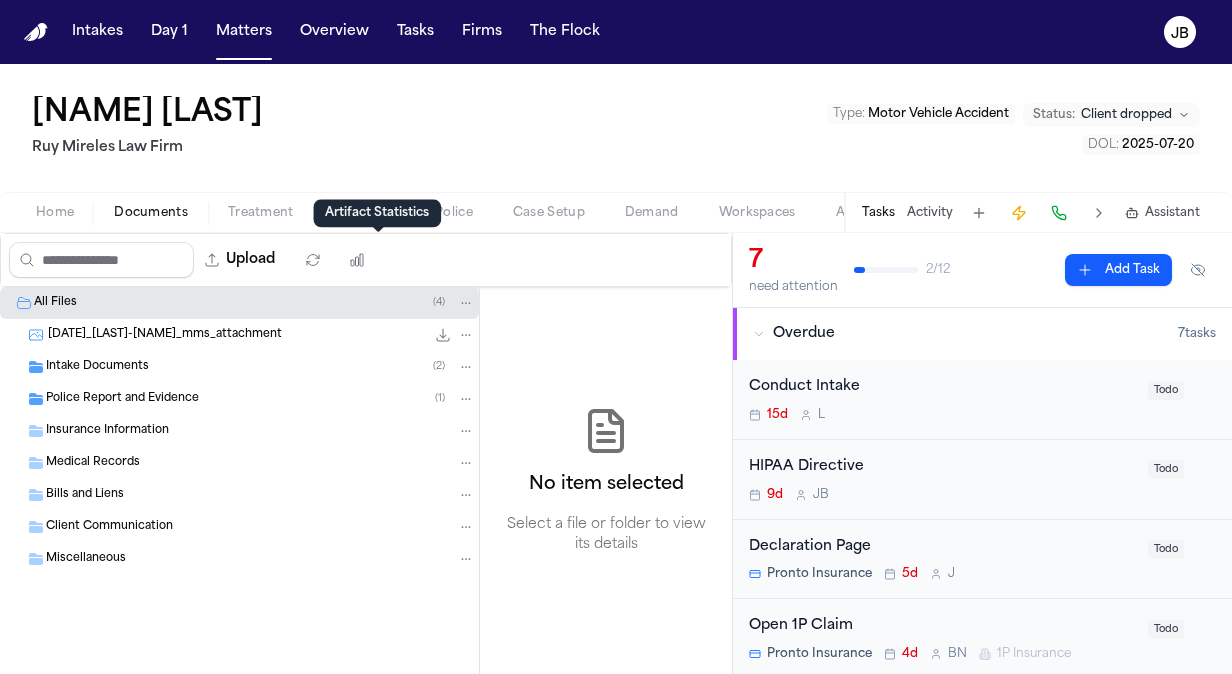 click on "Artifact Statistics Artifact Statistics" at bounding box center (377, 213) 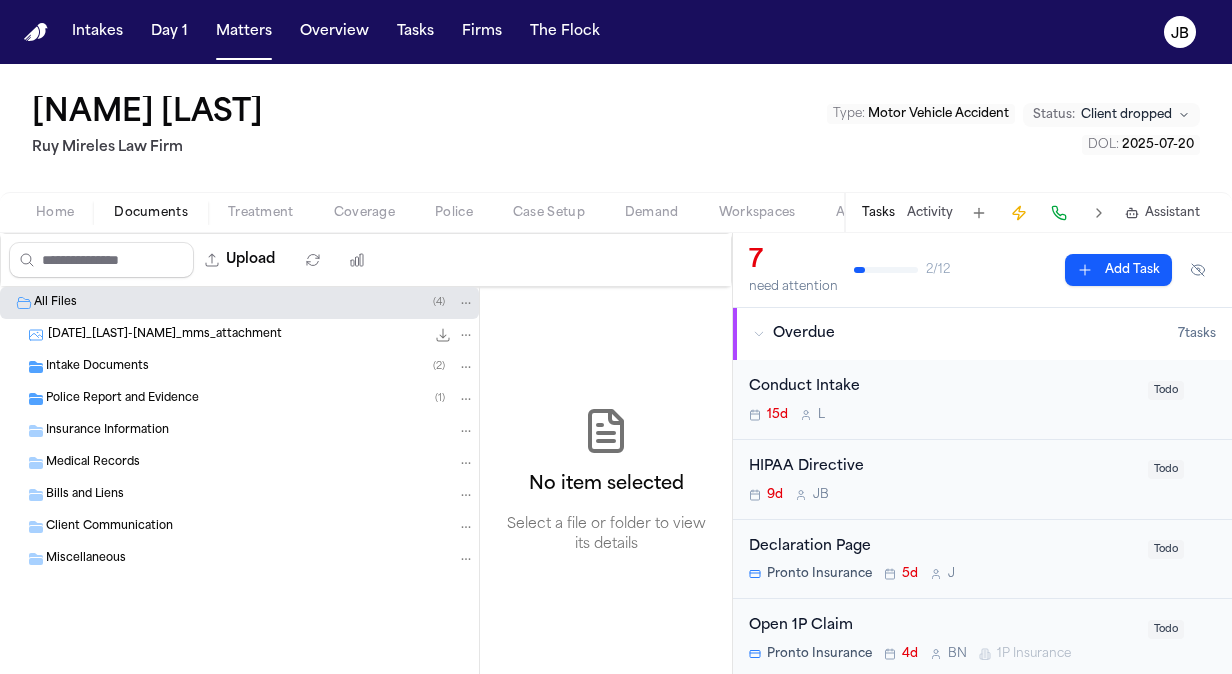 click on "Coverage" at bounding box center [364, 213] 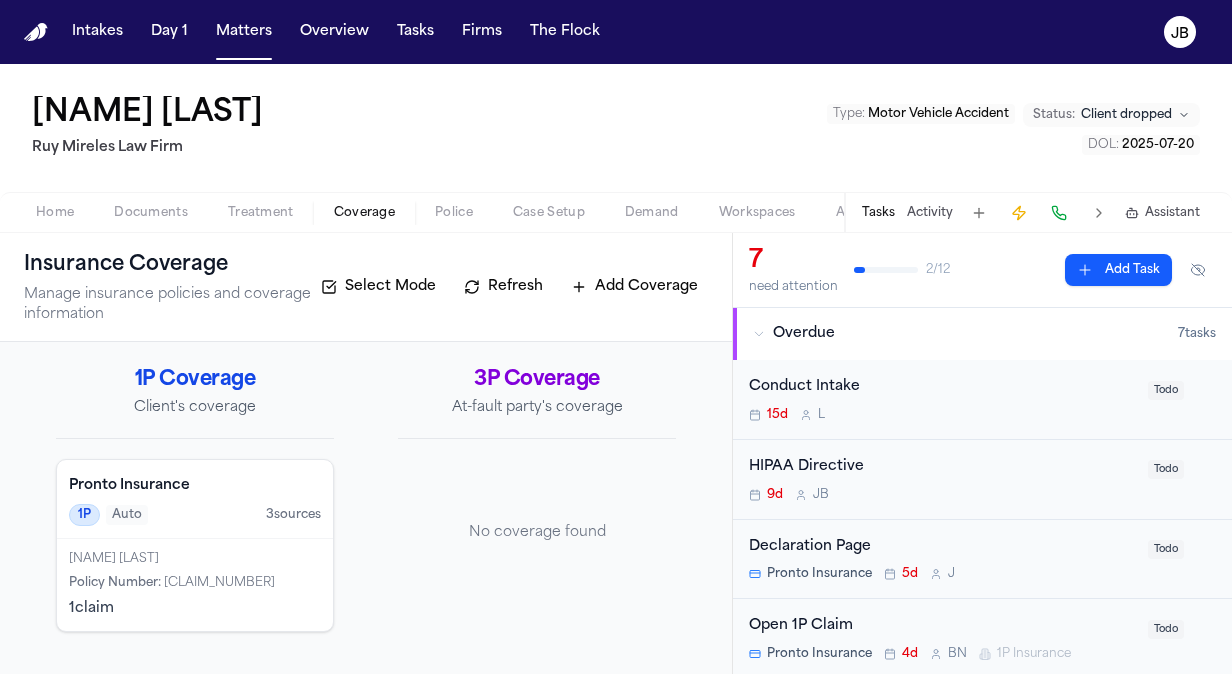 click on "Police" at bounding box center (454, 213) 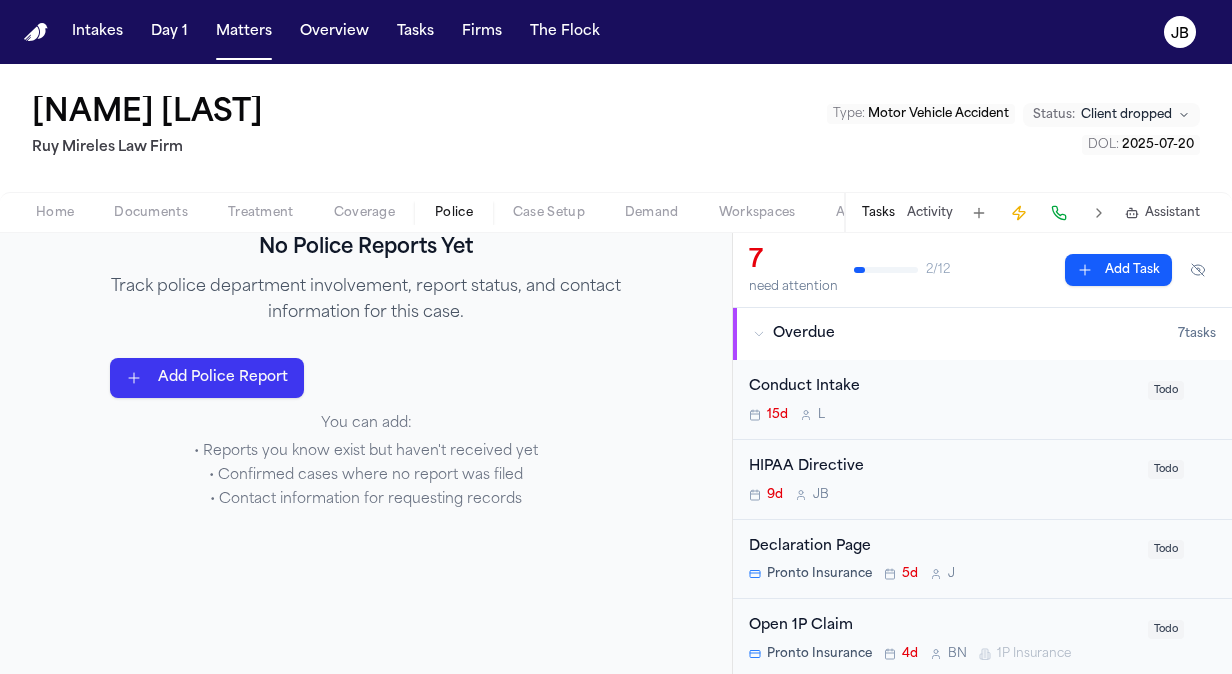scroll, scrollTop: 0, scrollLeft: 0, axis: both 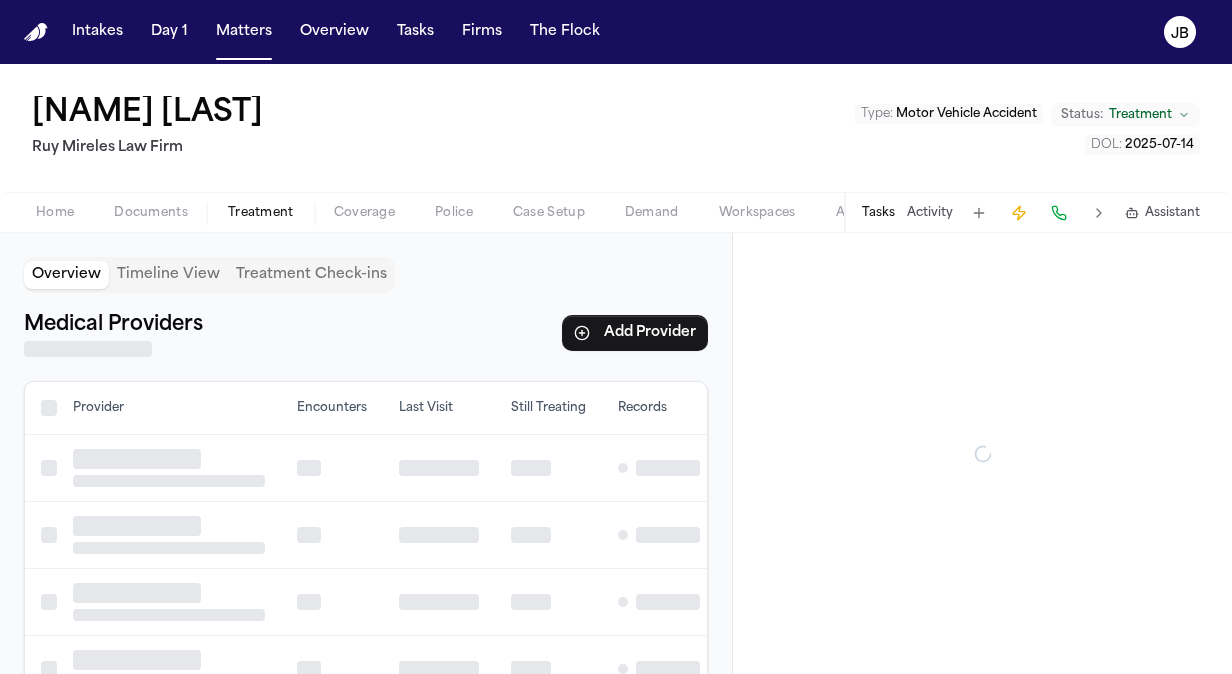 click on "Treatment" at bounding box center (261, 213) 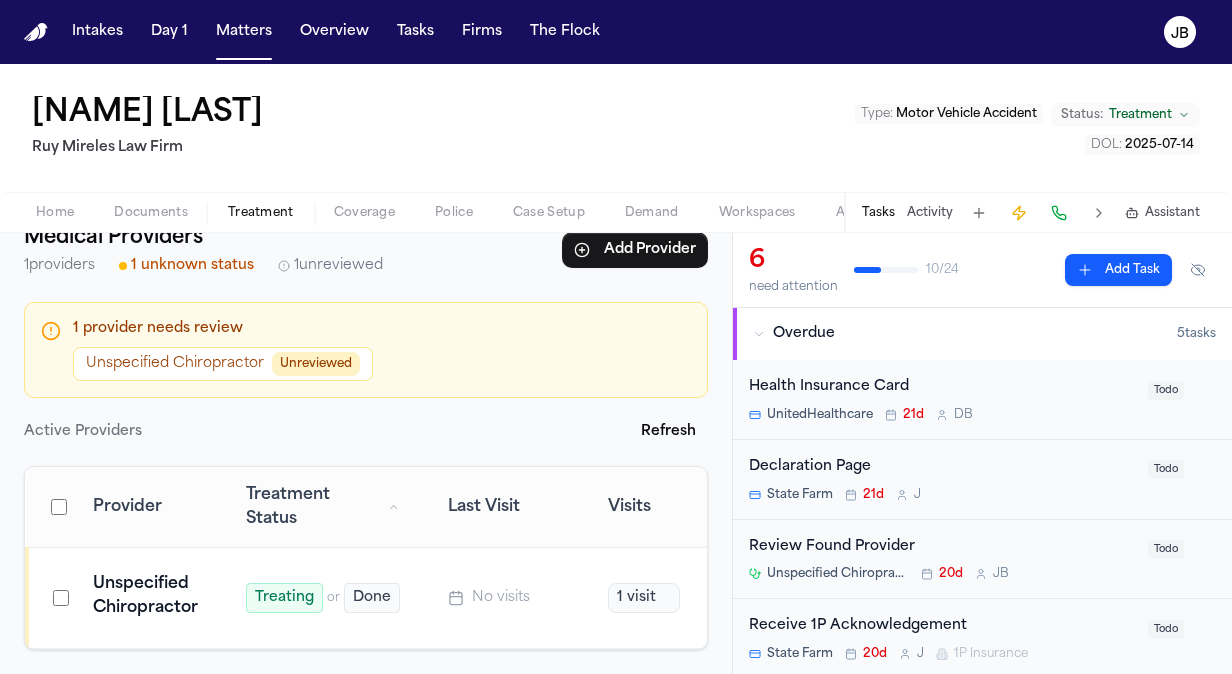 scroll, scrollTop: 0, scrollLeft: 0, axis: both 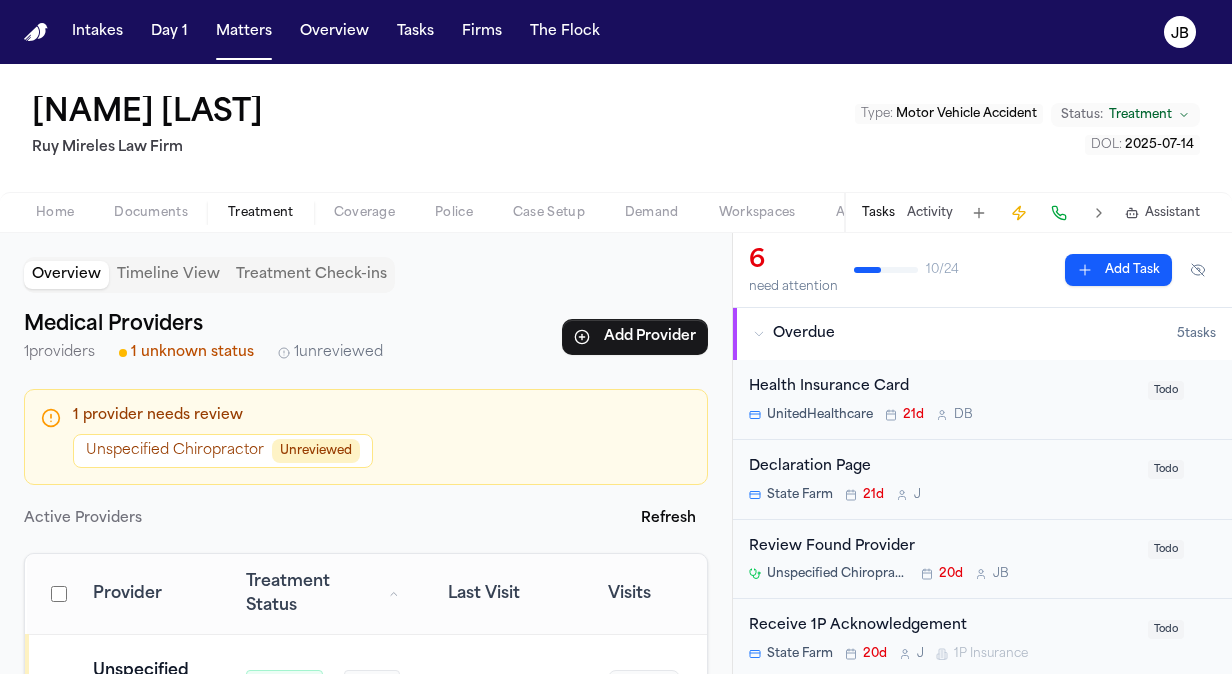 click on "Documents" at bounding box center [151, 213] 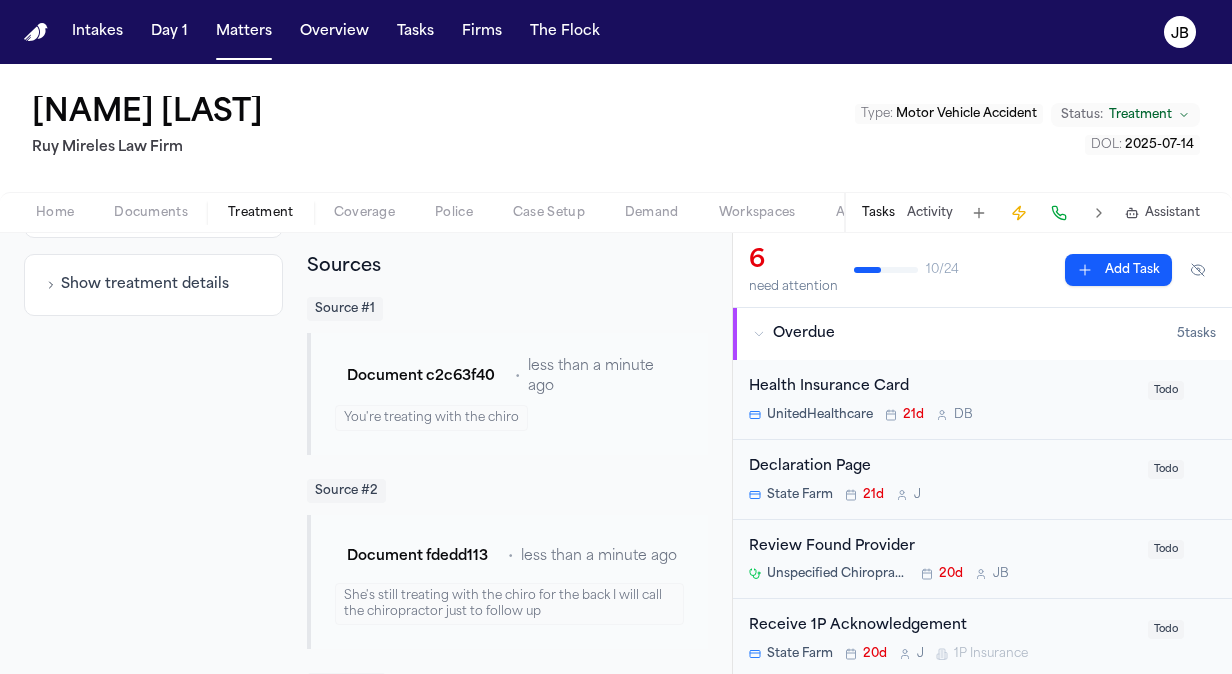 scroll, scrollTop: 0, scrollLeft: 0, axis: both 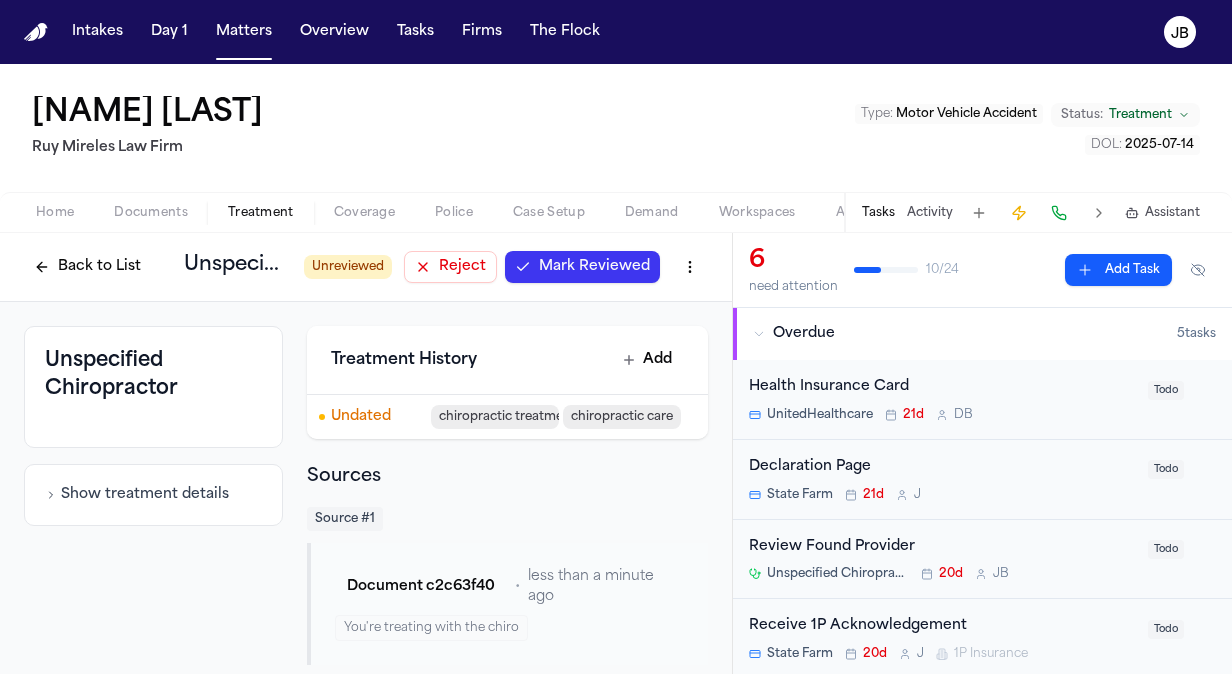 click on "Reject" at bounding box center [462, 267] 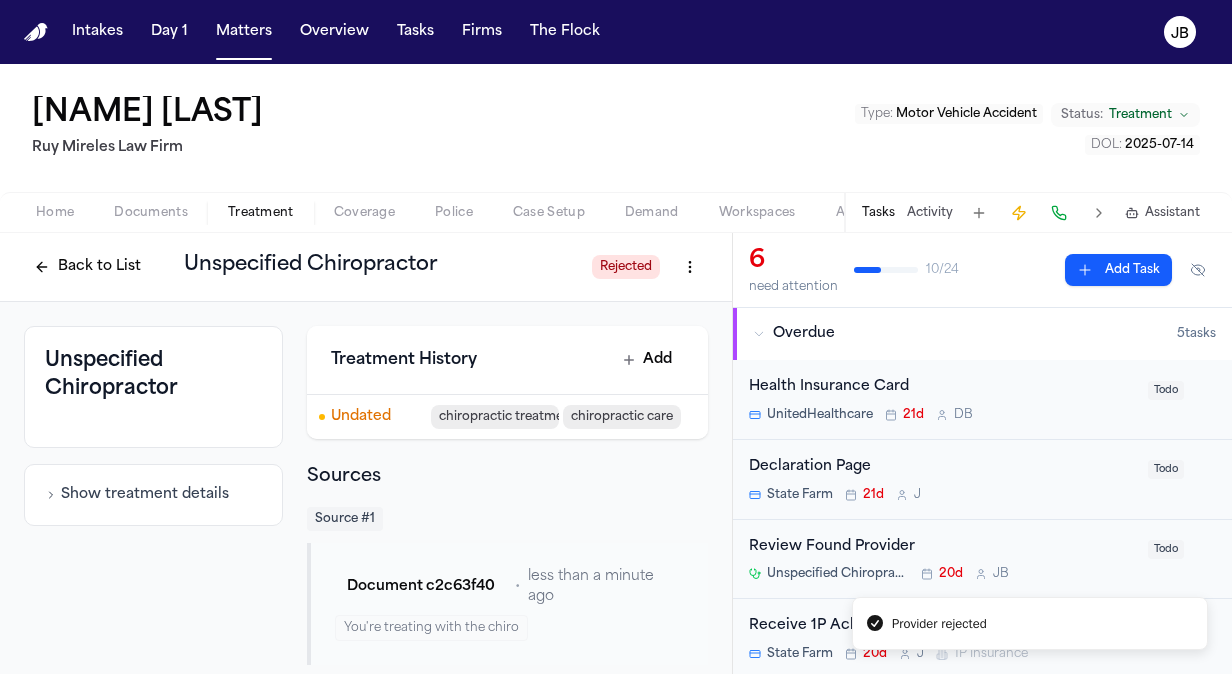 click on "Review Found Provider" at bounding box center (942, 547) 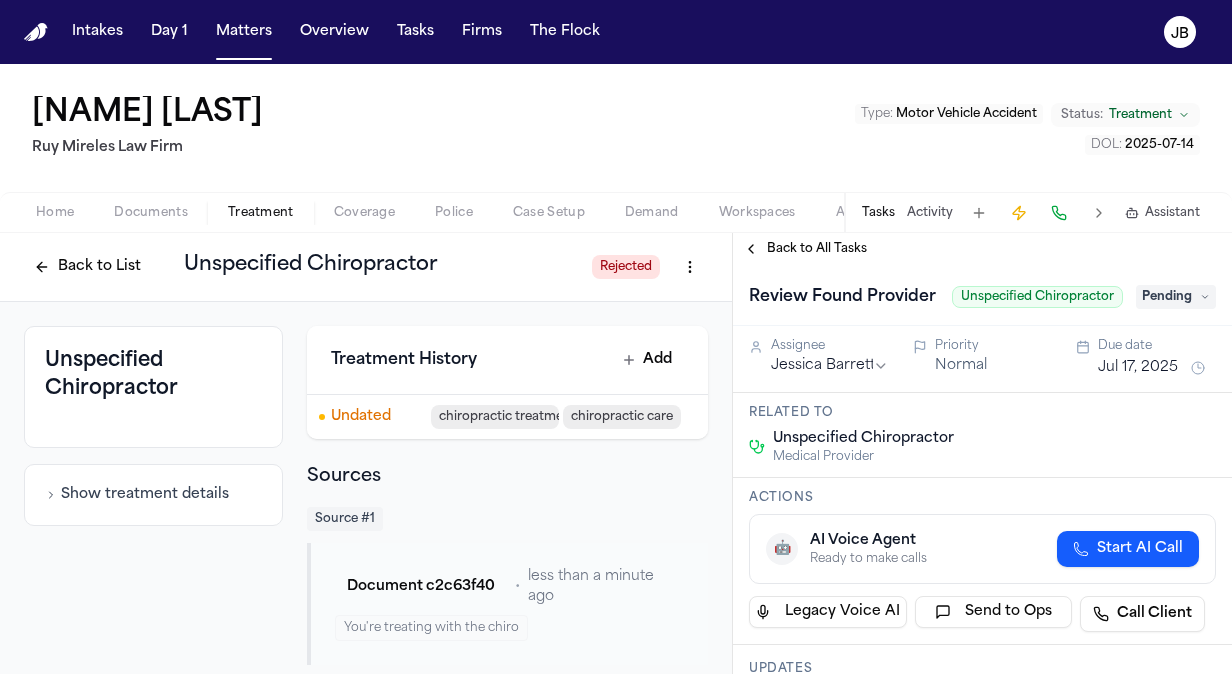 click on "Pending" at bounding box center (1176, 297) 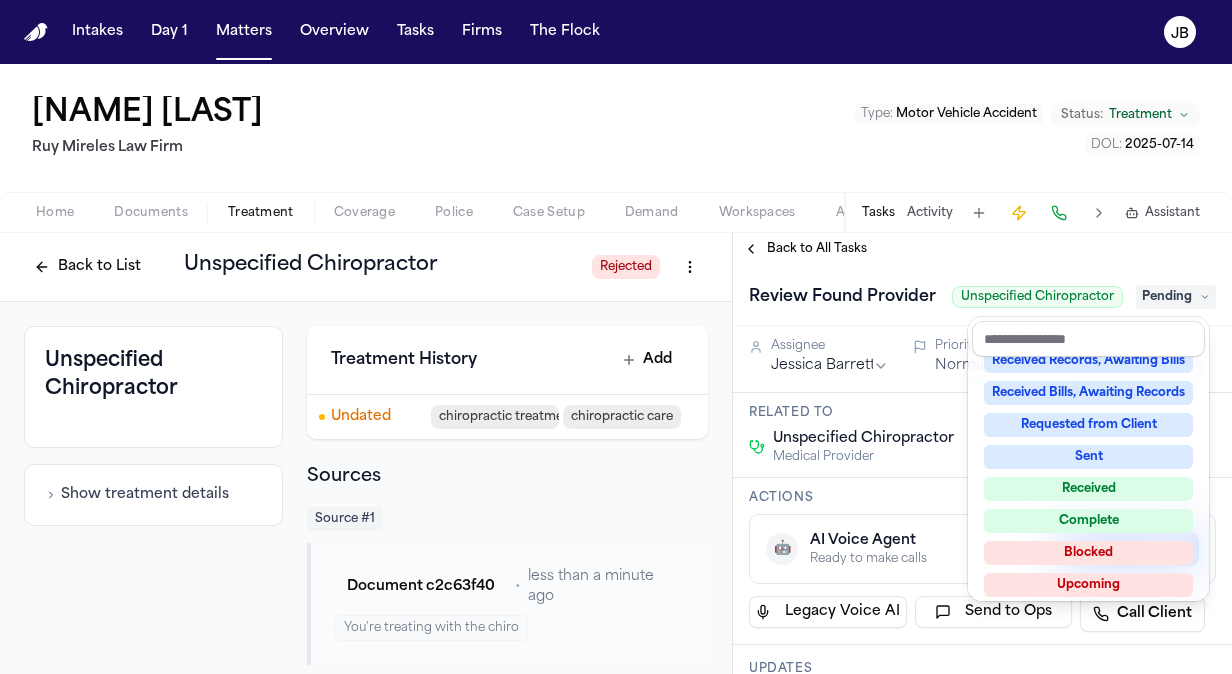 scroll, scrollTop: 312, scrollLeft: 0, axis: vertical 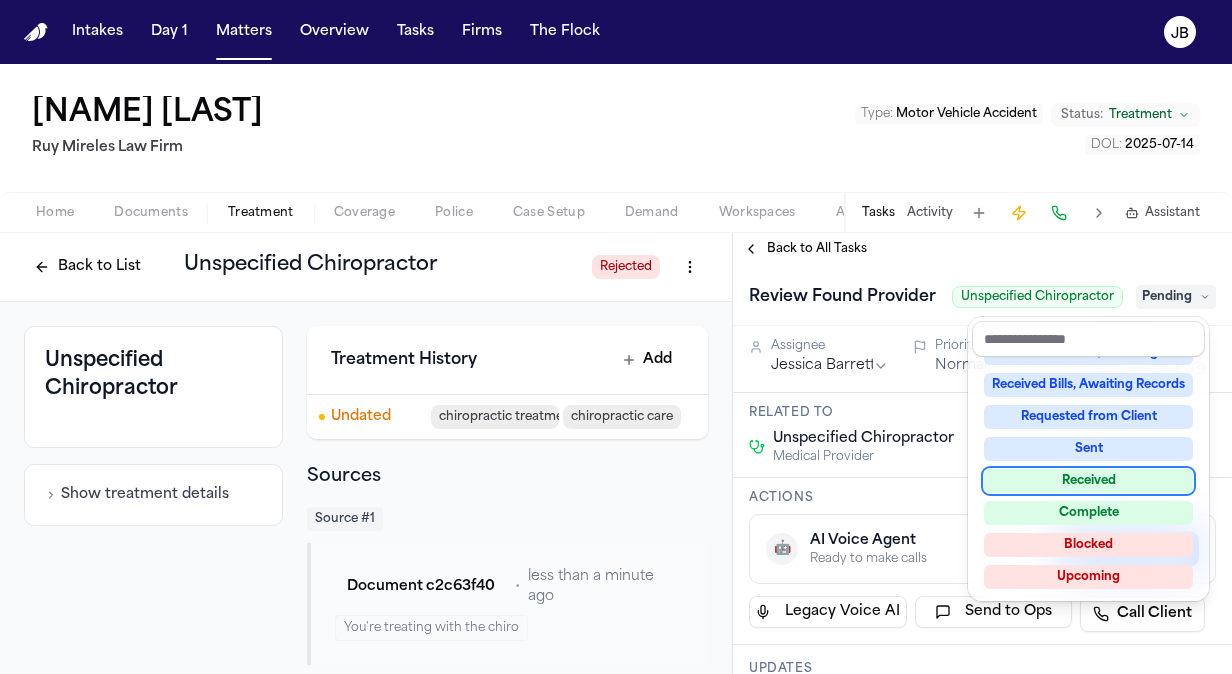 click on "Received" at bounding box center (1088, 481) 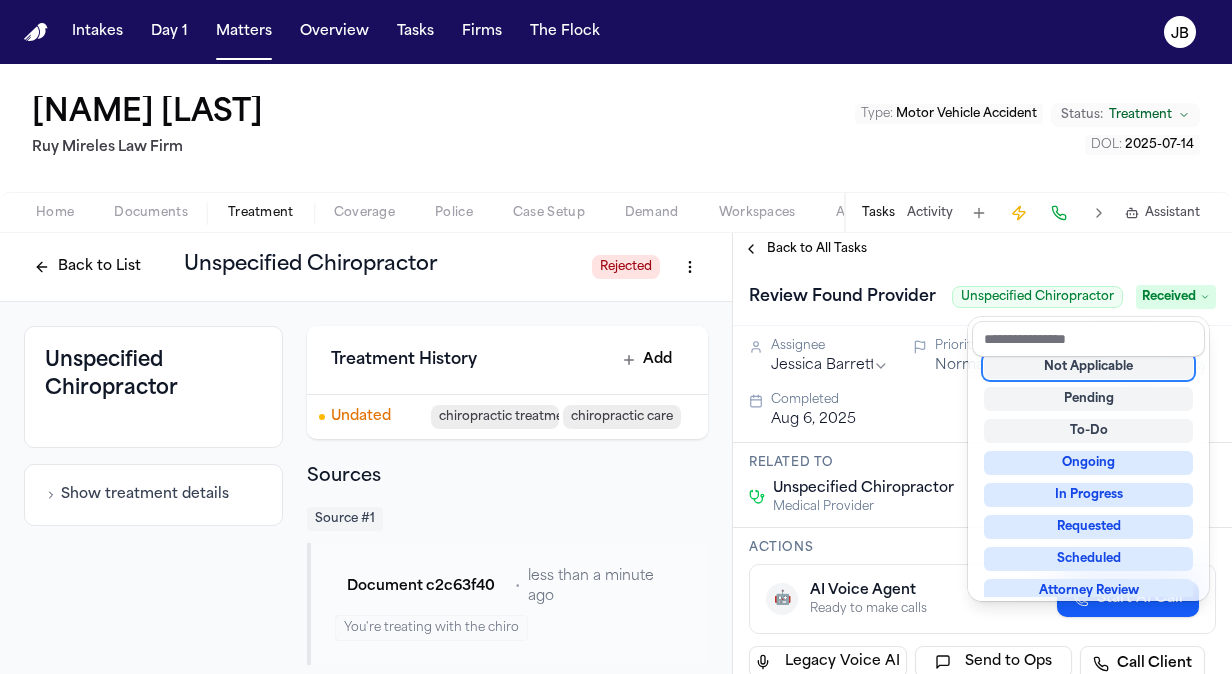 scroll, scrollTop: 8, scrollLeft: 0, axis: vertical 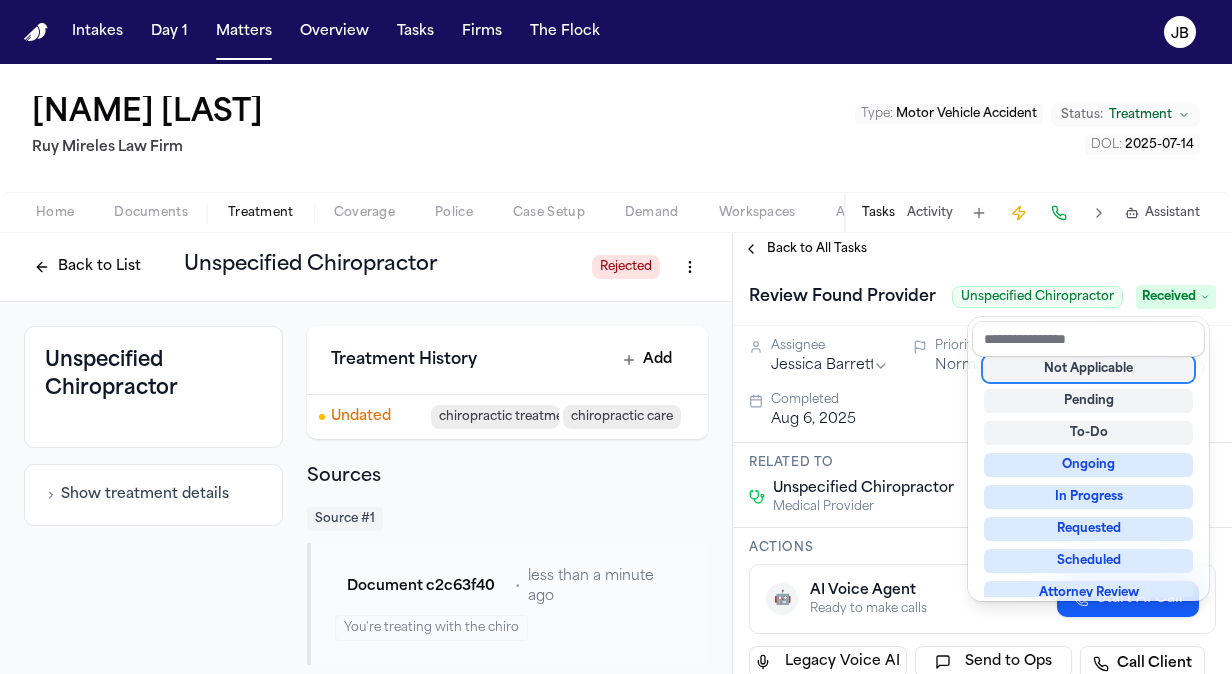 click on "[NAME] [LAST] [LAST NAME] Law Firm Type :   Motor Vehicle Accident Status: Treatment DOL :   [DATE]-[MONTH]-[YEAR] Home Documents Treatment Coverage Police Case Setup Demand Workspaces Artifacts Tasks Activity Assistant Back to List Unspecified Chiropractor Rejected Unspecified Chiropractor Show treatment details Treatment History Add Undated chiropractic treatment chiropractic care Sources Source # [NUMBER] Document [ALPHANUMERIC] • less than a minute ago You're treating with the chiro Source # [NUMBER] Document [ALPHANUMERIC] • less than a minute ago She's still treating with the chiro for the back I will call the chiropractor just to follow up Source # [NUMBER] Document [ALPHANUMERIC] • less than a minute ago she has to wait until Friday to meet with the doctor as he's been out of town Back to All Tasks Review Found Provider Unspecified Chiropractor Received Assignee [NAME] [LAST] Priority Normal Due date [DATE], [YEAR] Completed [DATE], [YEAR] Related to Unspecified Chiropractor Medical Provider Actions 🤖 AI Voice Agent Ready to make calls Updates" at bounding box center [616, 369] 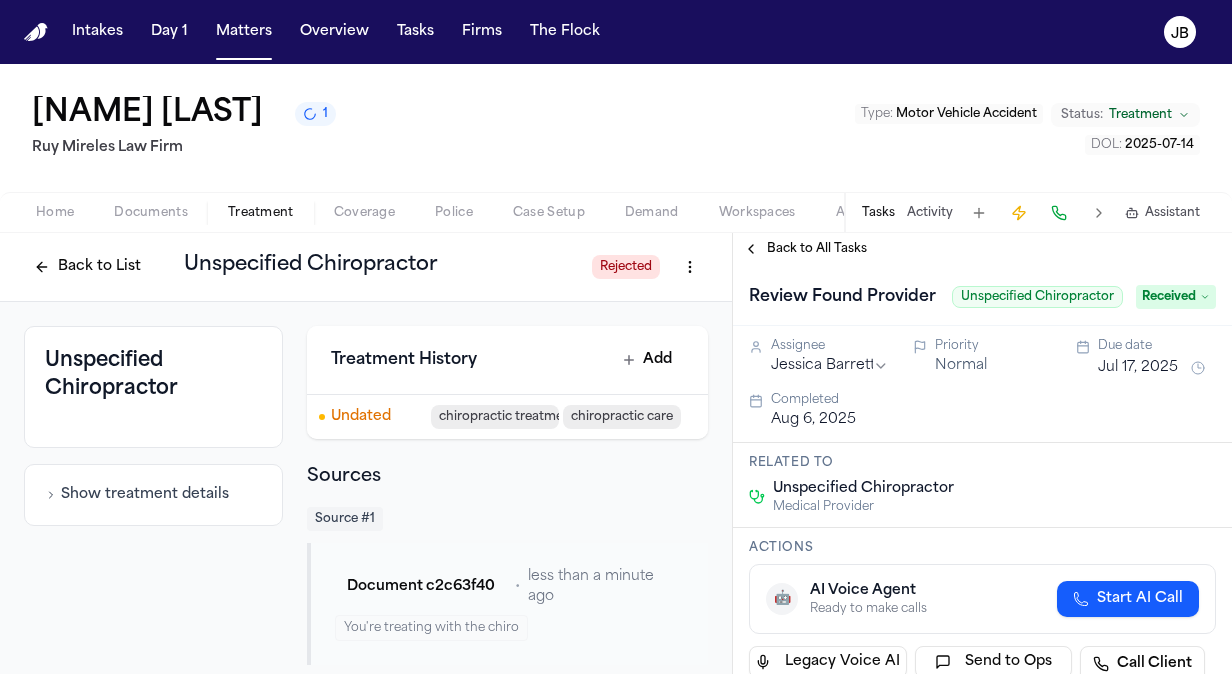 click on "Received" at bounding box center (1176, 297) 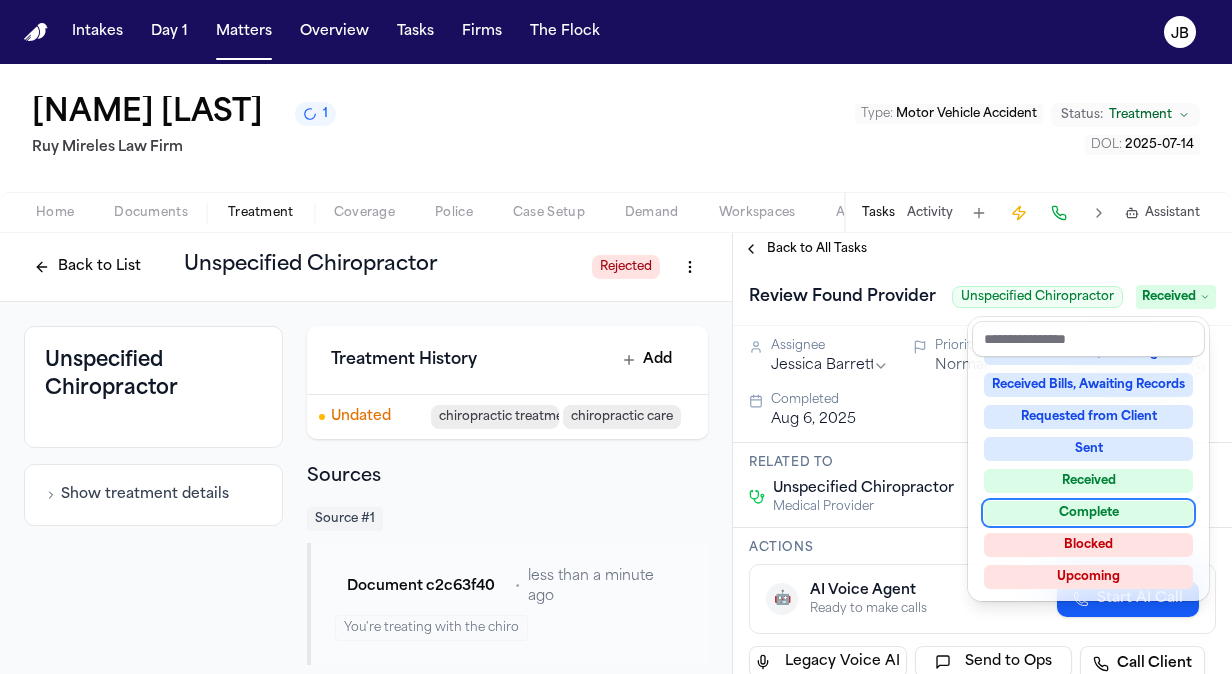 click on "Complete" at bounding box center (1088, 513) 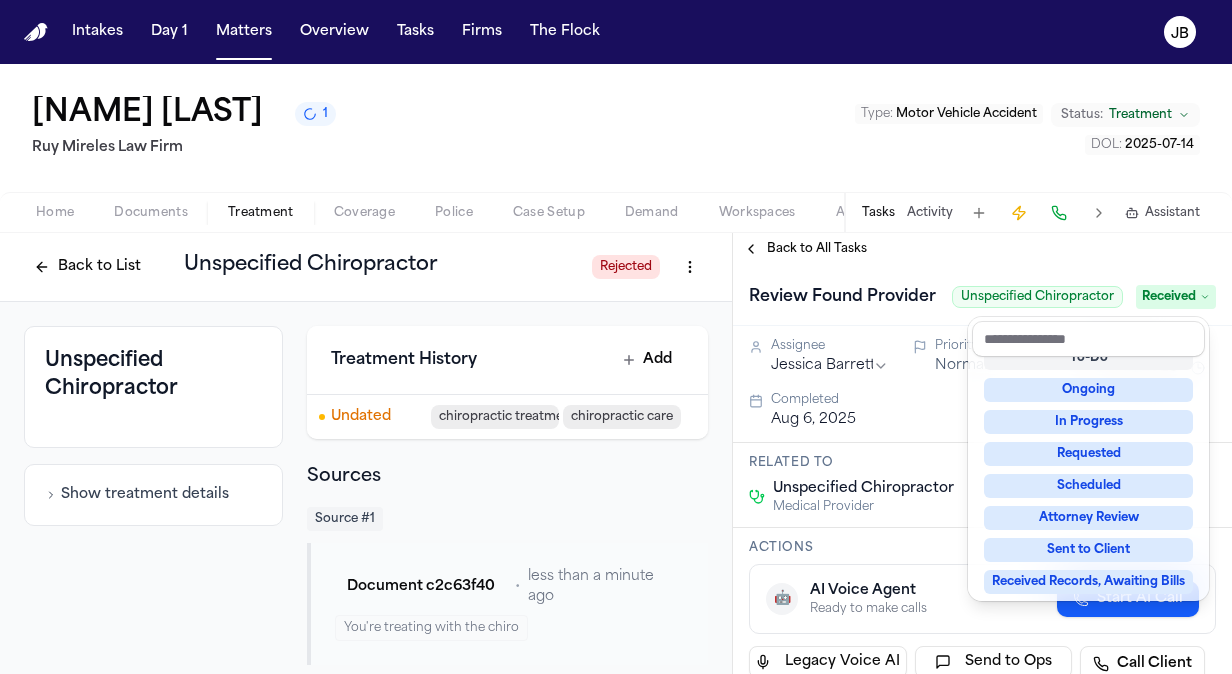 scroll, scrollTop: 8, scrollLeft: 0, axis: vertical 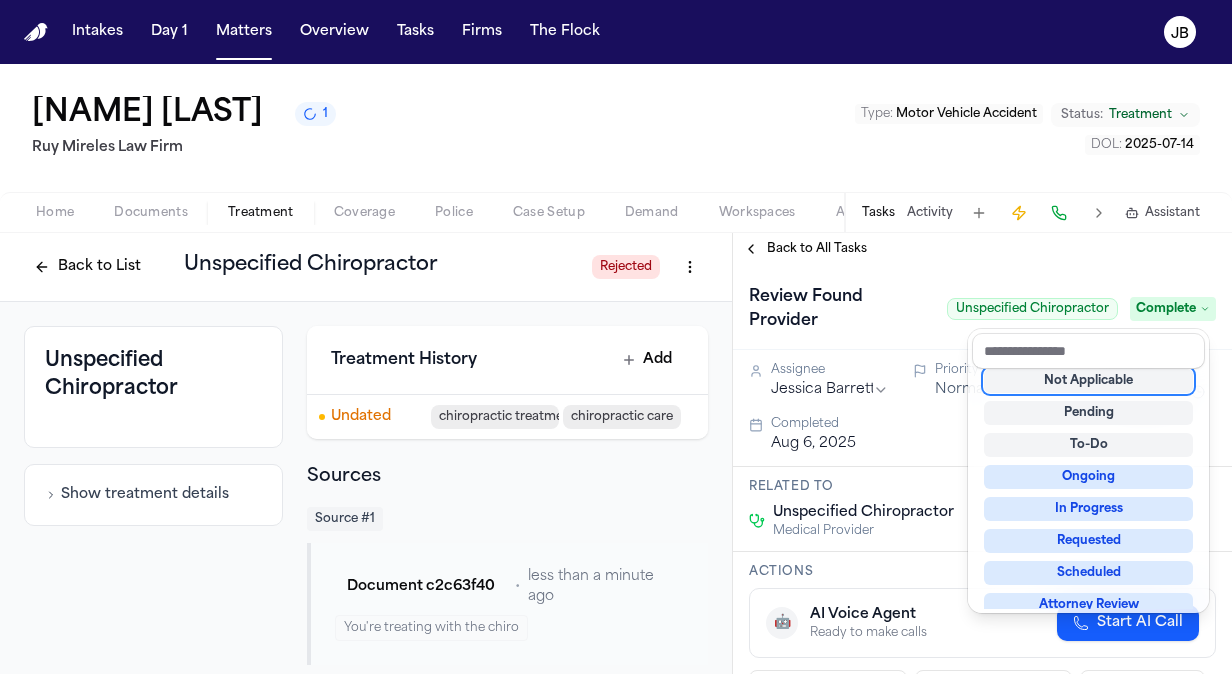 click on "[NAME] [LAST] [NUMBER] [LAST NAME] Law Firm Type :   Motor Vehicle Accident Status: Treatment DOL :   [DATE]-[MONTH]-[YEAR] Home Documents Treatment Coverage Police Case Setup Demand Workspaces Artifacts Tasks Activity Assistant Back to List Unspecified Chiropractor Rejected Unspecified Chiropractor Show treatment details Treatment History Add Undated chiropractic treatment chiropractic care Sources Source # [NUMBER] Document [ALPHANUMERIC] • less than a minute ago You're treating with the chiro Source # [NUMBER] Document [ALPHANUMERIC] • less than a minute ago She's still treating with the chiro for the back I will call the chiropractor just to follow up Source # [NUMBER] Document [ALPHANUMERIC] • less than a minute ago she has to wait until Friday to meet with the doctor as he's been out of town Back to All Tasks Review Found Provider Unspecified Chiropractor Complete Assignee [NAME] [LAST] Priority Normal Due date [DATE], [YEAR] Completed [DATE], [YEAR] Related to Unspecified Chiropractor Medical Provider Actions 🤖 AI Voice Agent Ready to make calls Updates" at bounding box center [616, 369] 